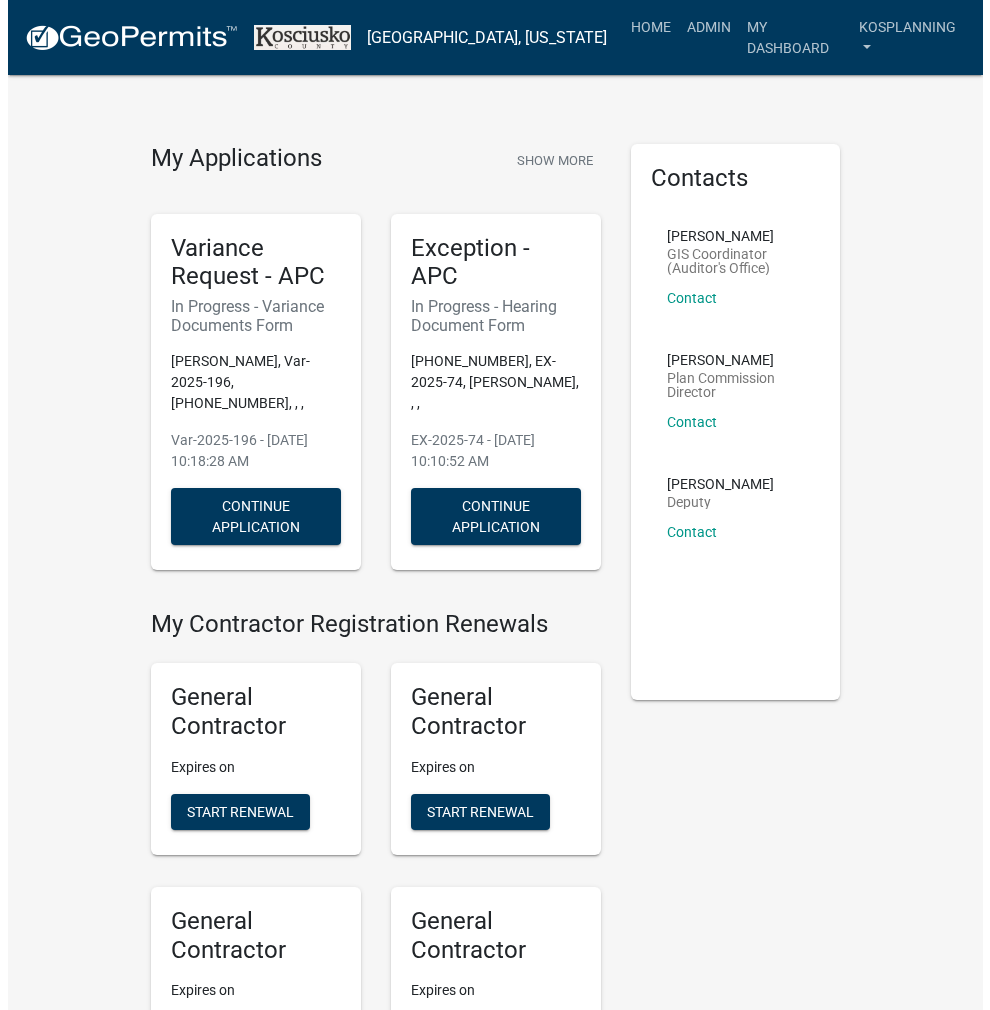 scroll, scrollTop: 0, scrollLeft: 0, axis: both 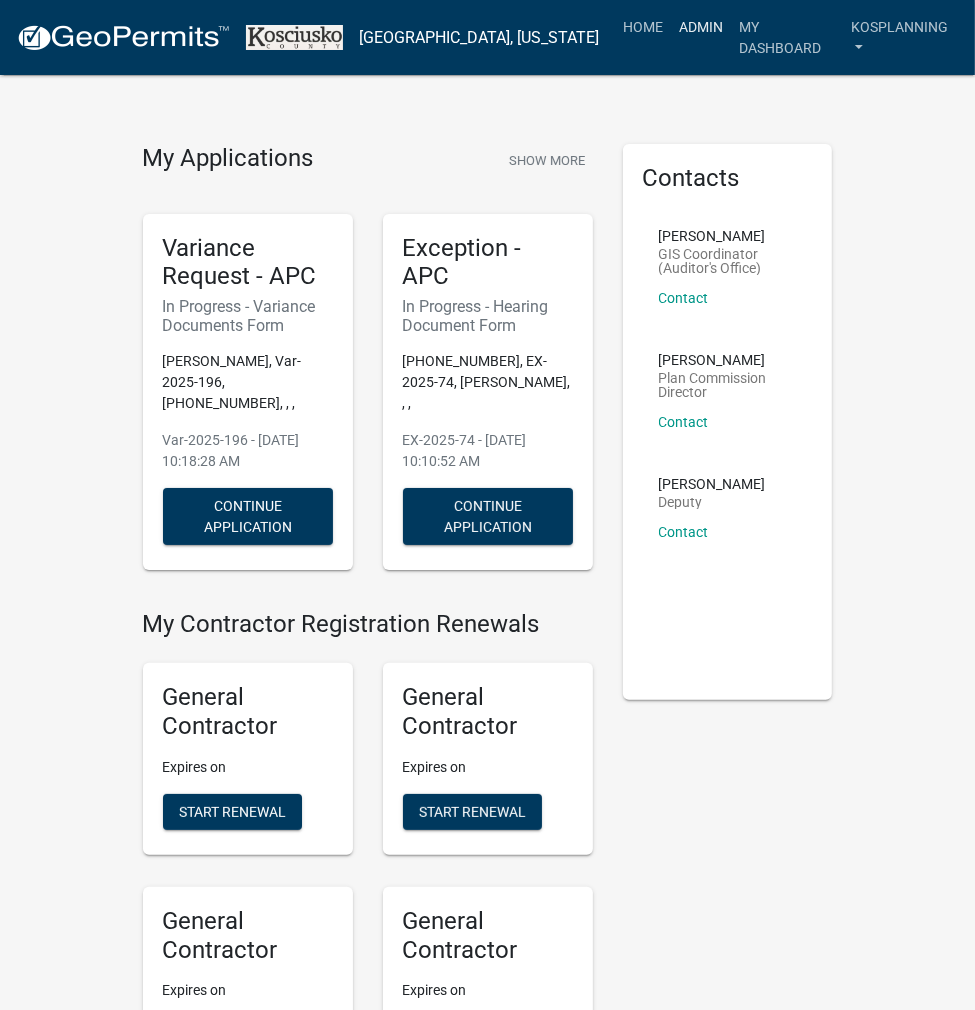 click on "Admin" at bounding box center [701, 27] 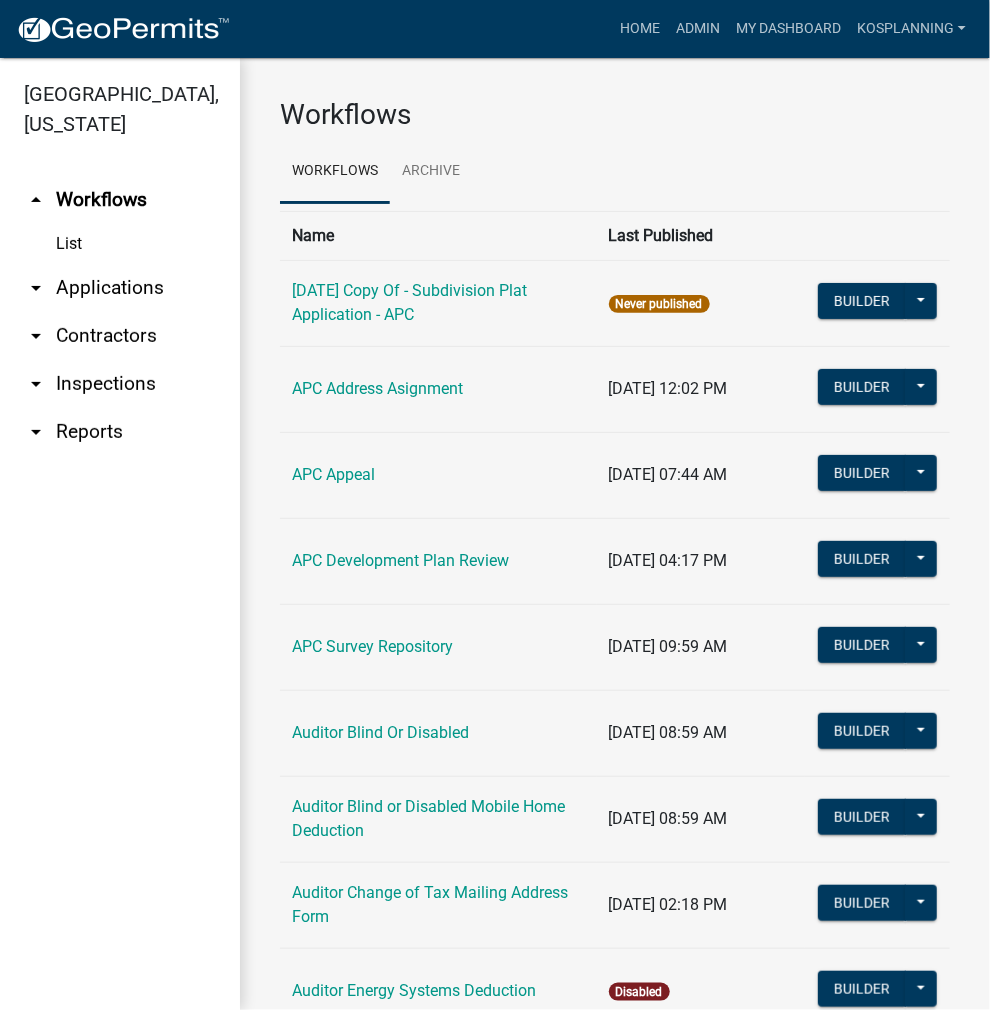 click on "arrow_drop_down   Applications" at bounding box center [120, 288] 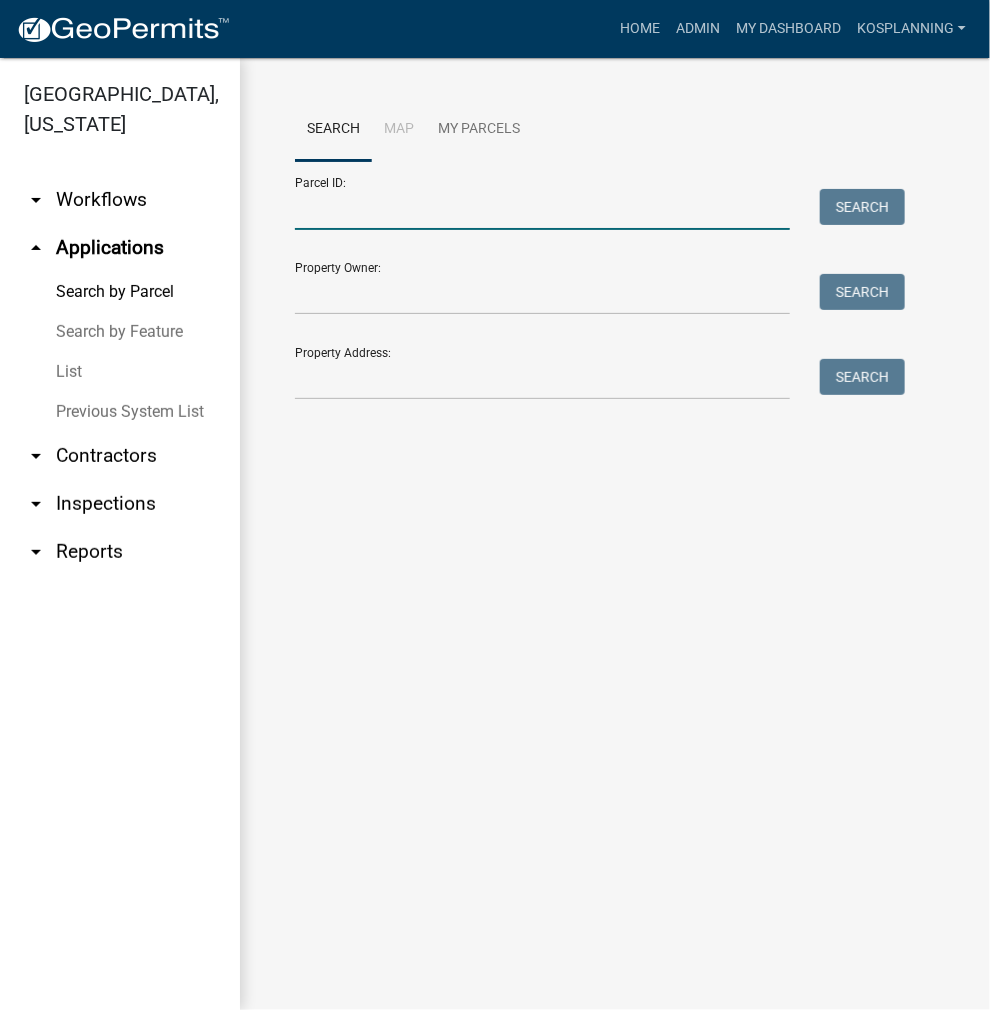 click on "Parcel ID:" at bounding box center [542, 209] 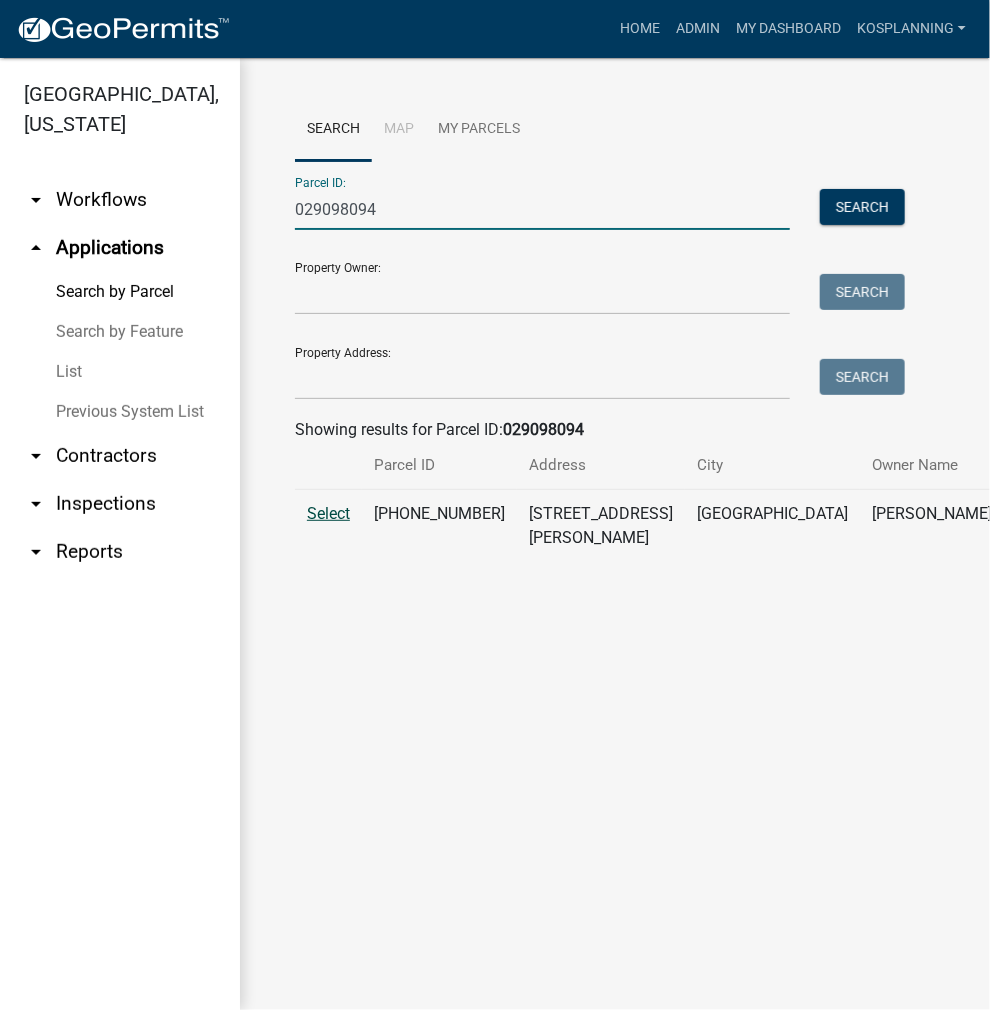 type on "029098094" 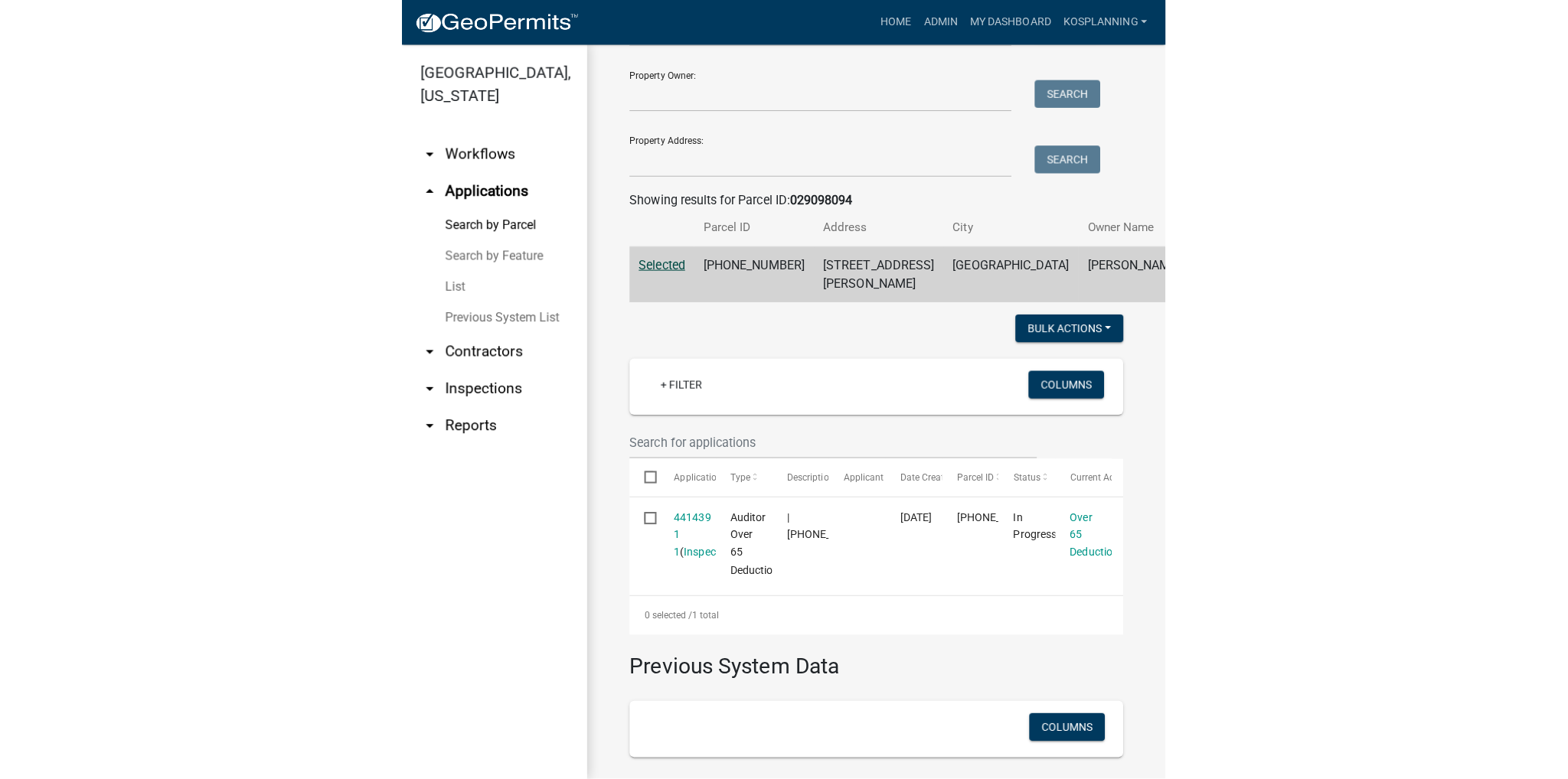 scroll, scrollTop: 0, scrollLeft: 0, axis: both 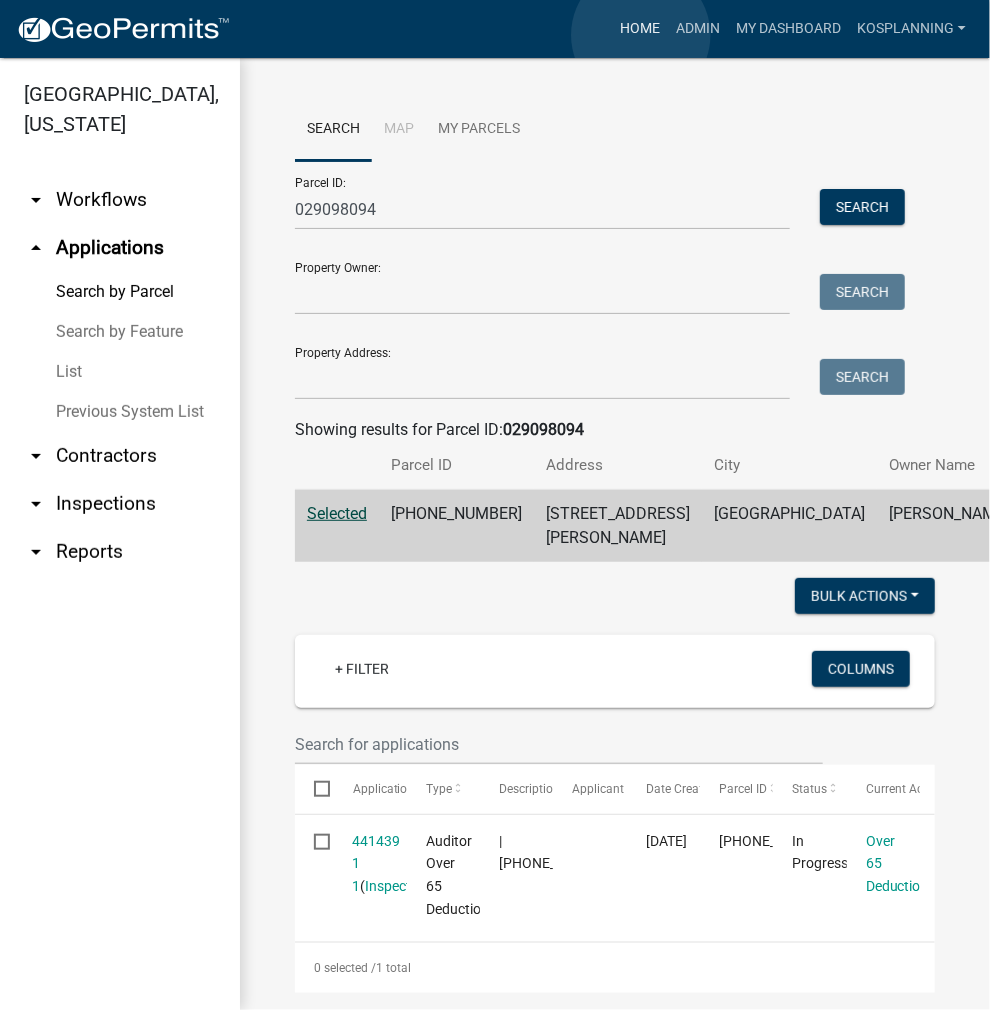 click on "Home" at bounding box center [640, 29] 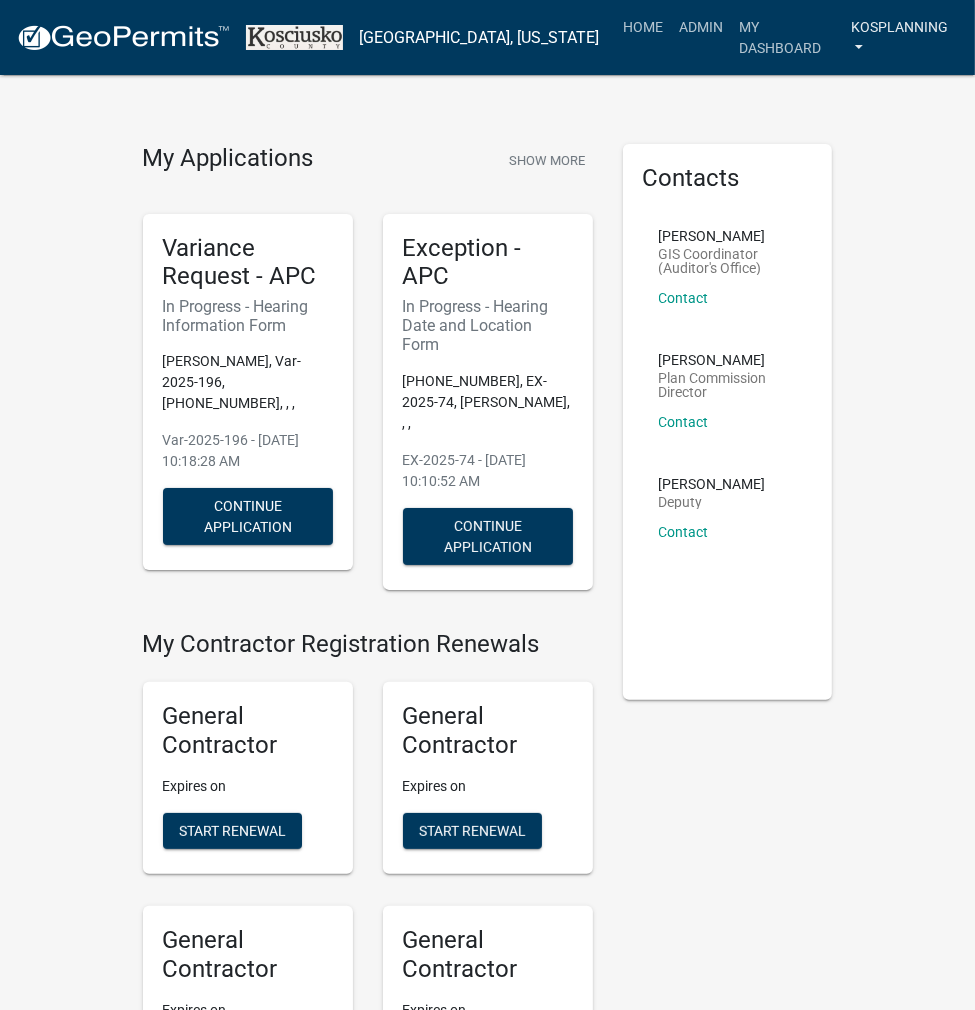 click on "kosplanning" at bounding box center [901, 37] 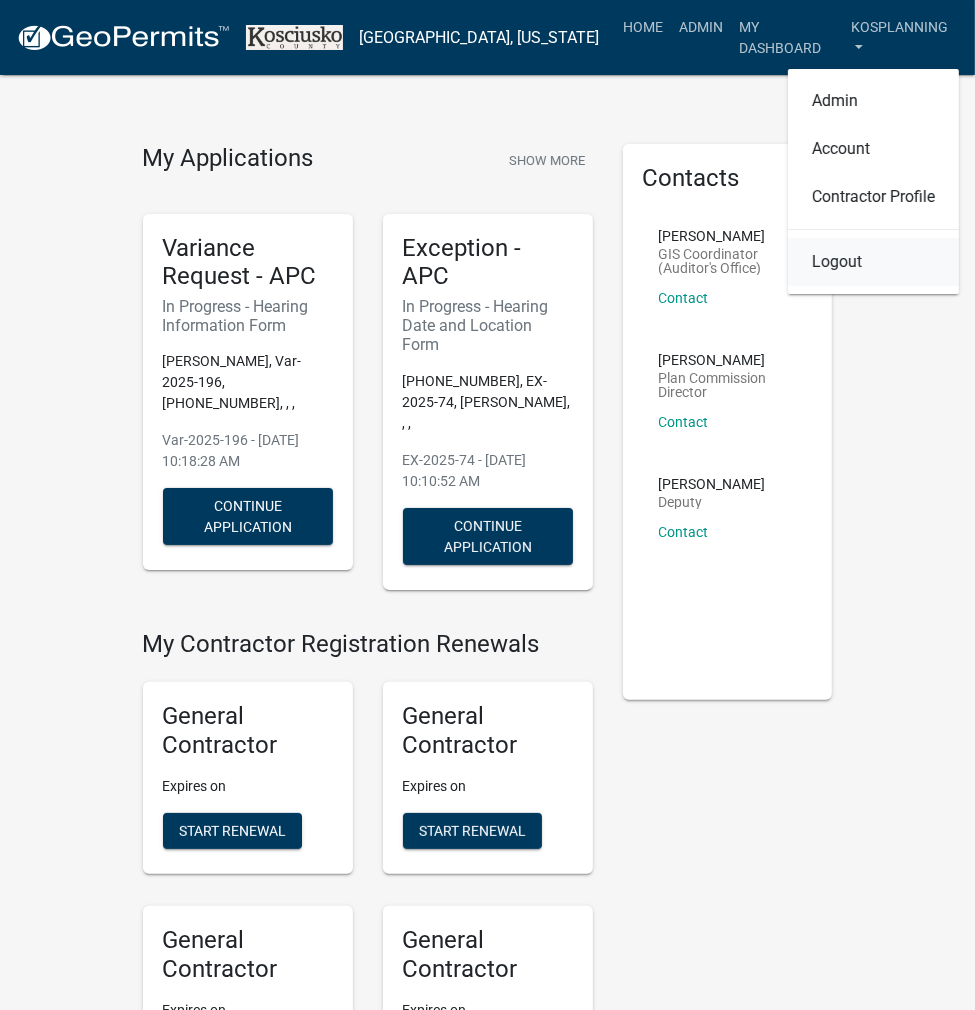 click on "Logout" at bounding box center (873, 262) 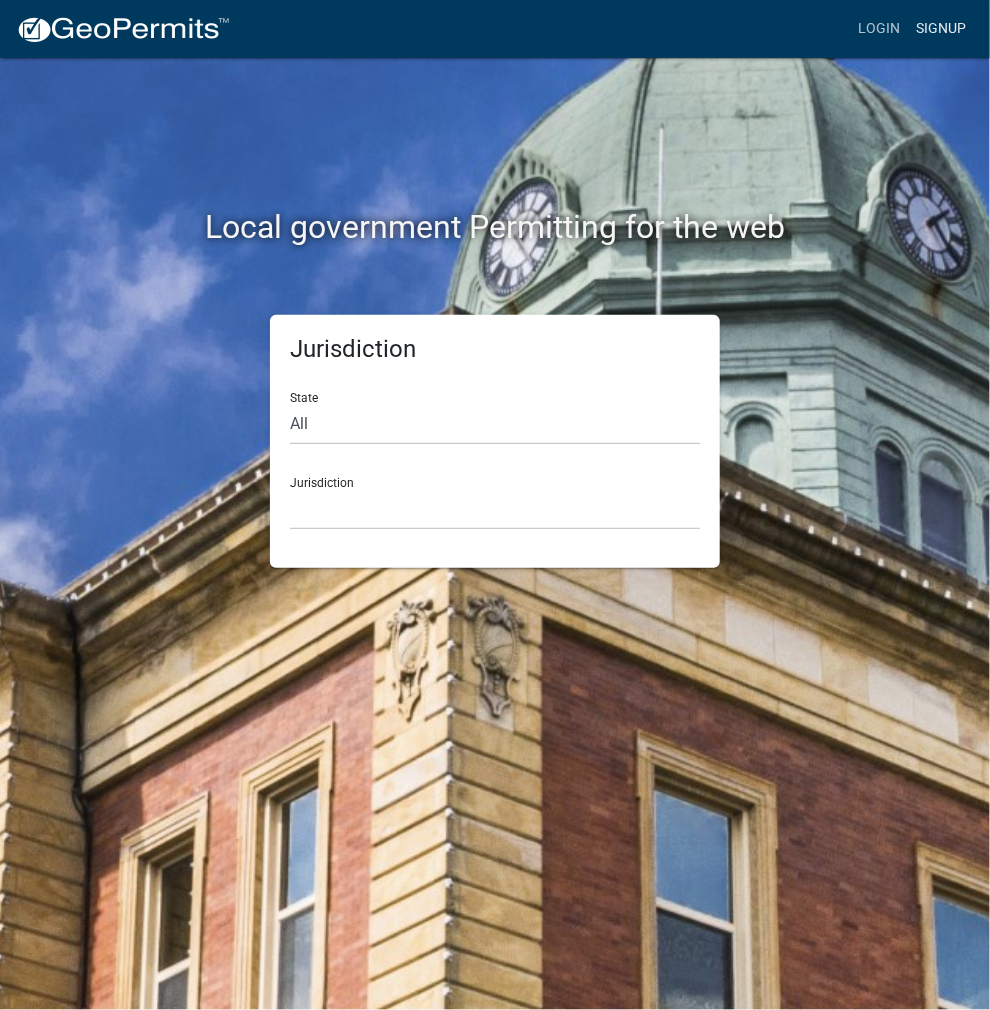 click on "Signup" at bounding box center [941, 29] 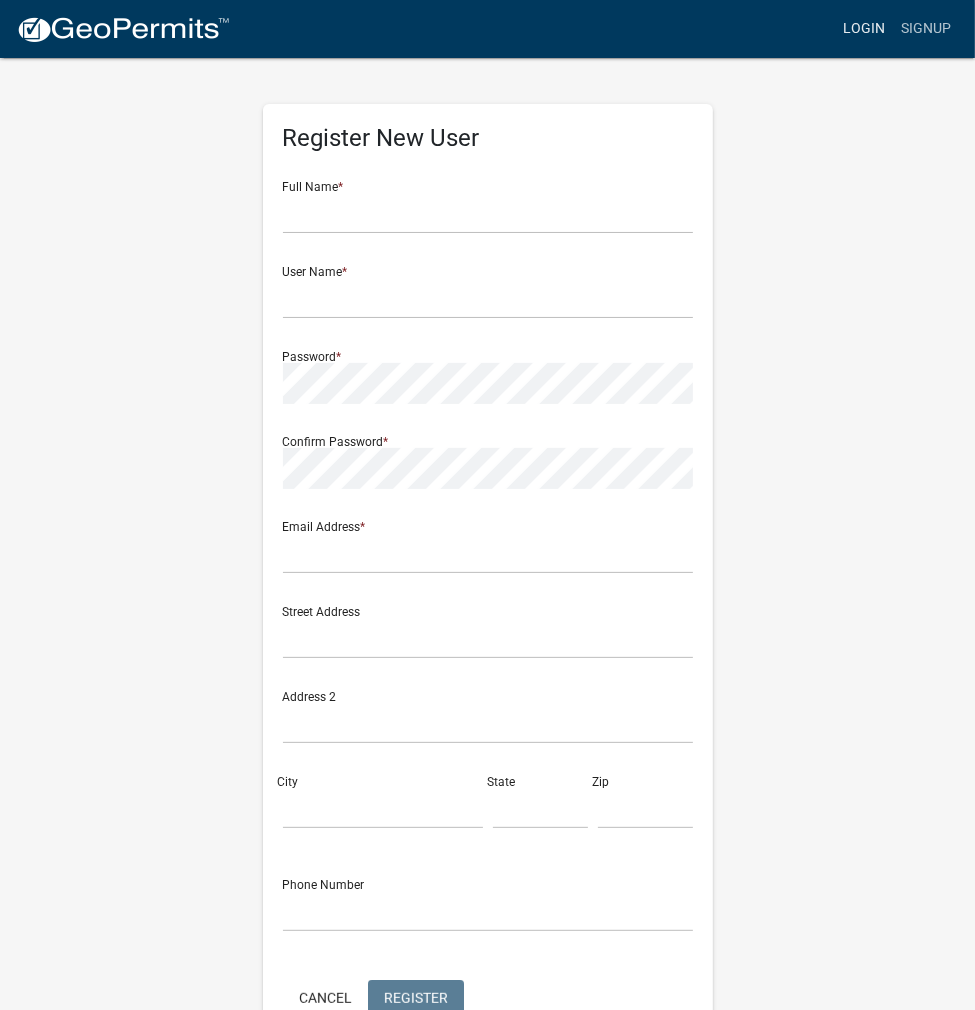click on "Login" at bounding box center (864, 29) 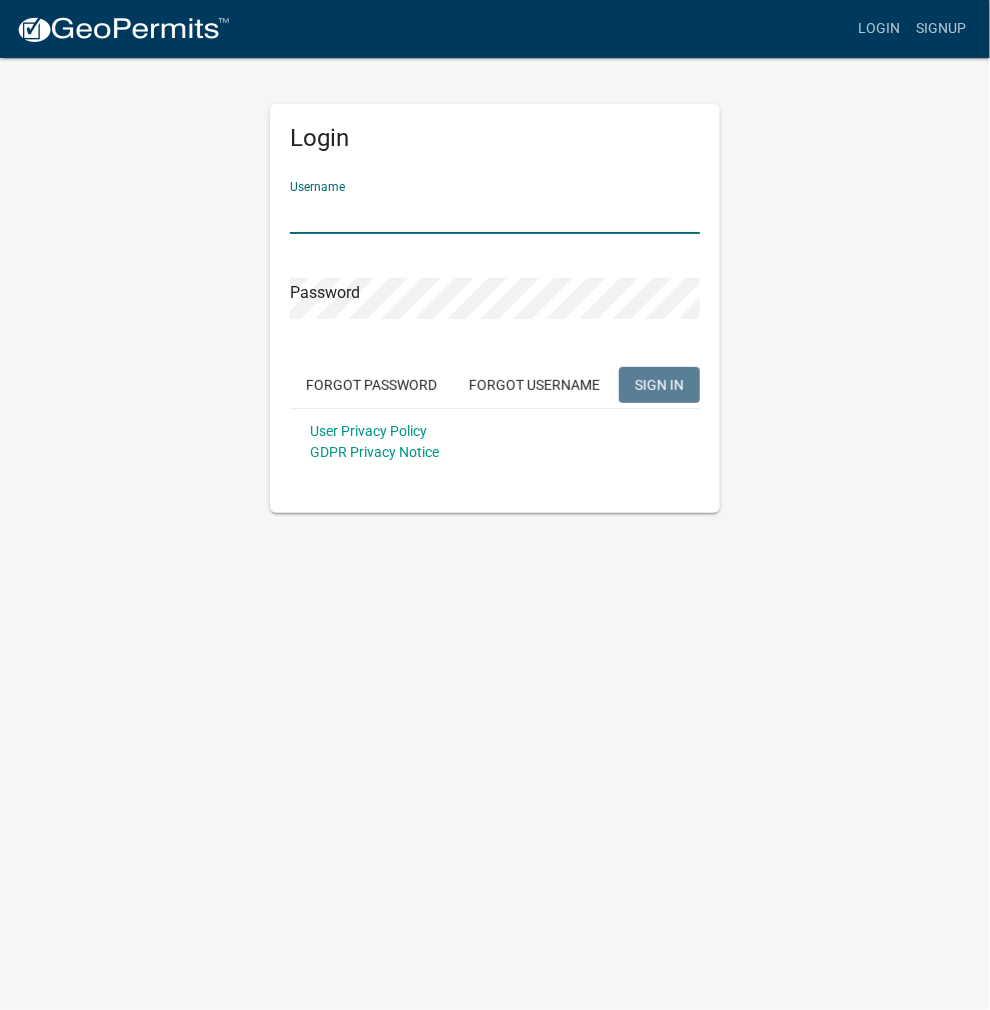 click on "Username" at bounding box center [495, 213] 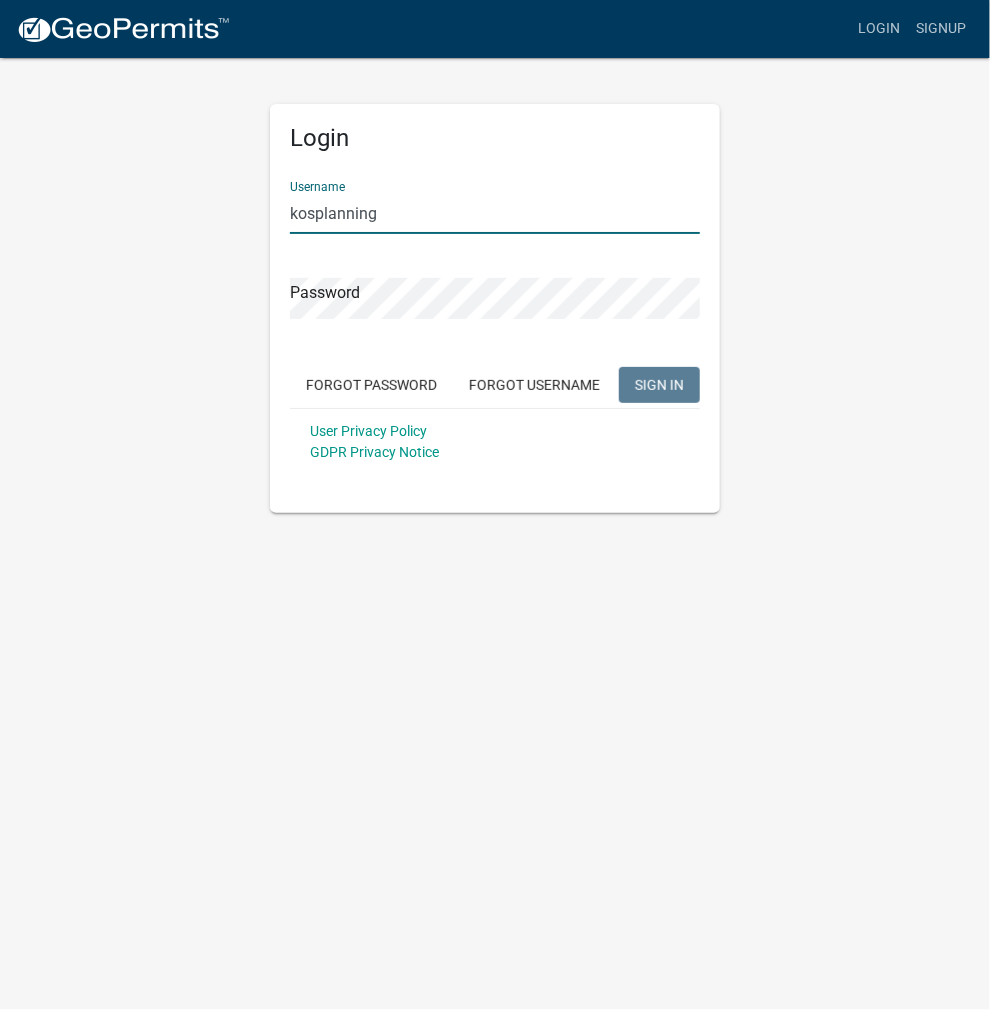 type on "kosplanning" 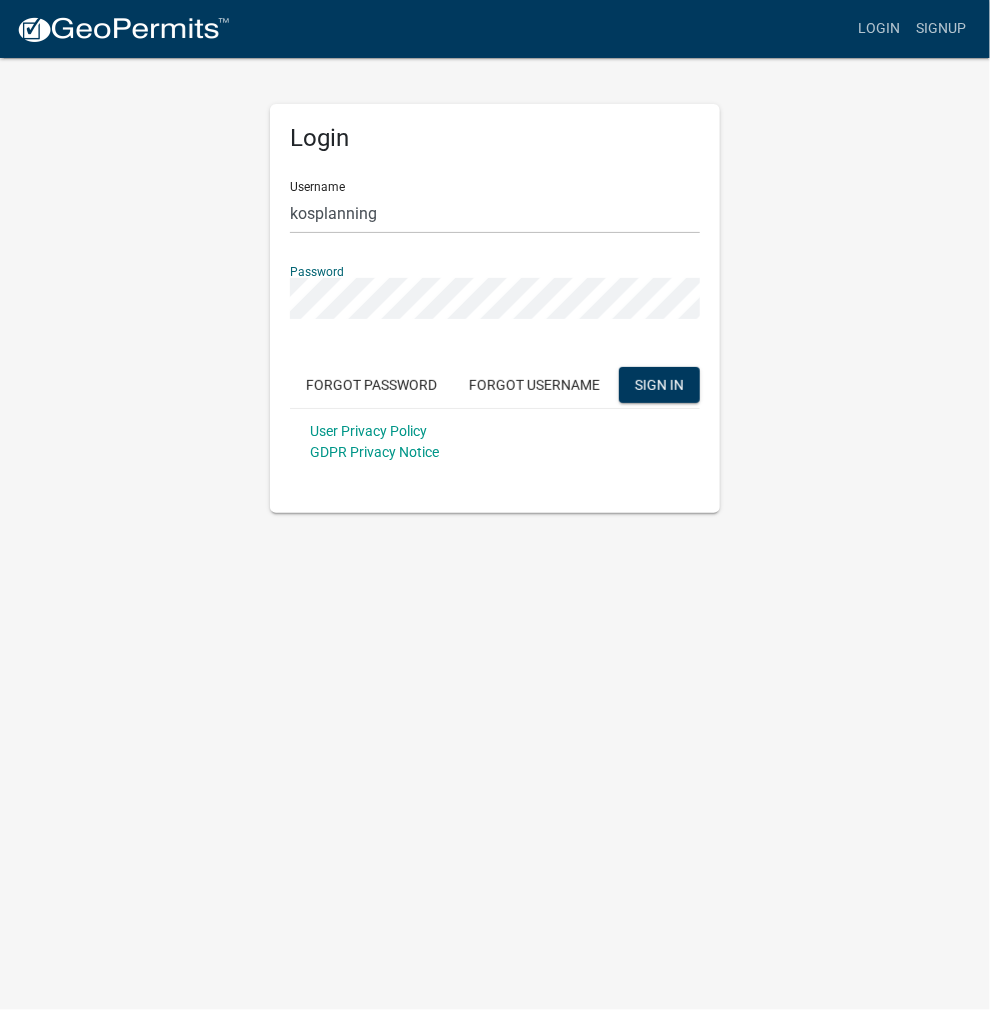 click on "SIGN IN" 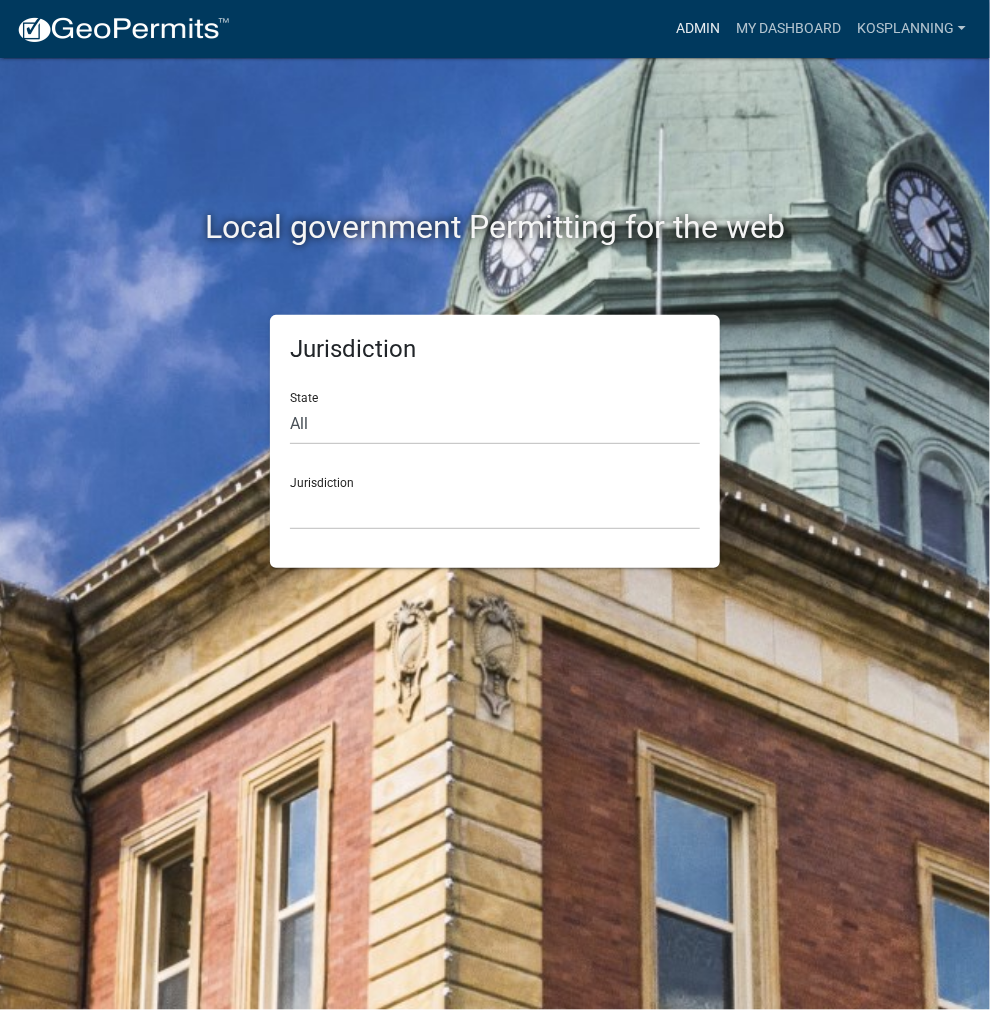 click on "Admin" at bounding box center [698, 29] 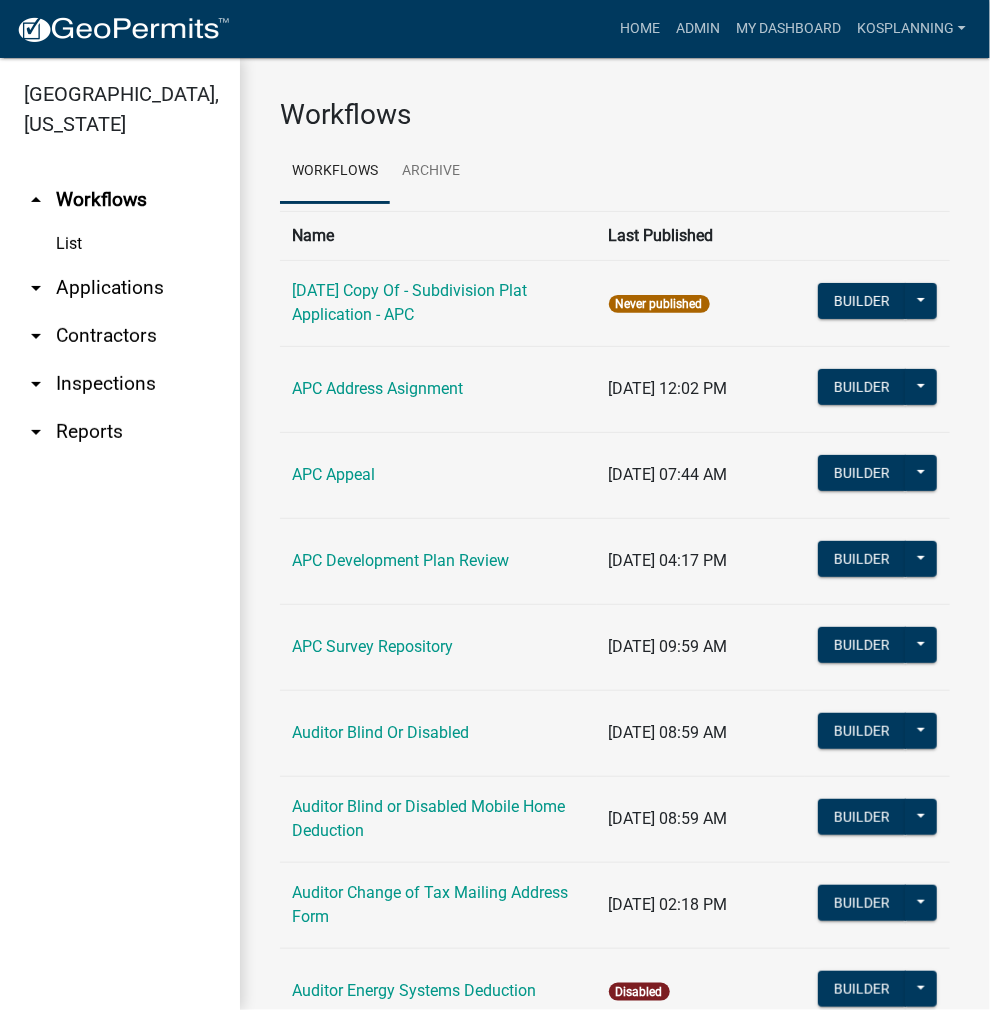 click on "arrow_drop_down   Contractors" at bounding box center [120, 336] 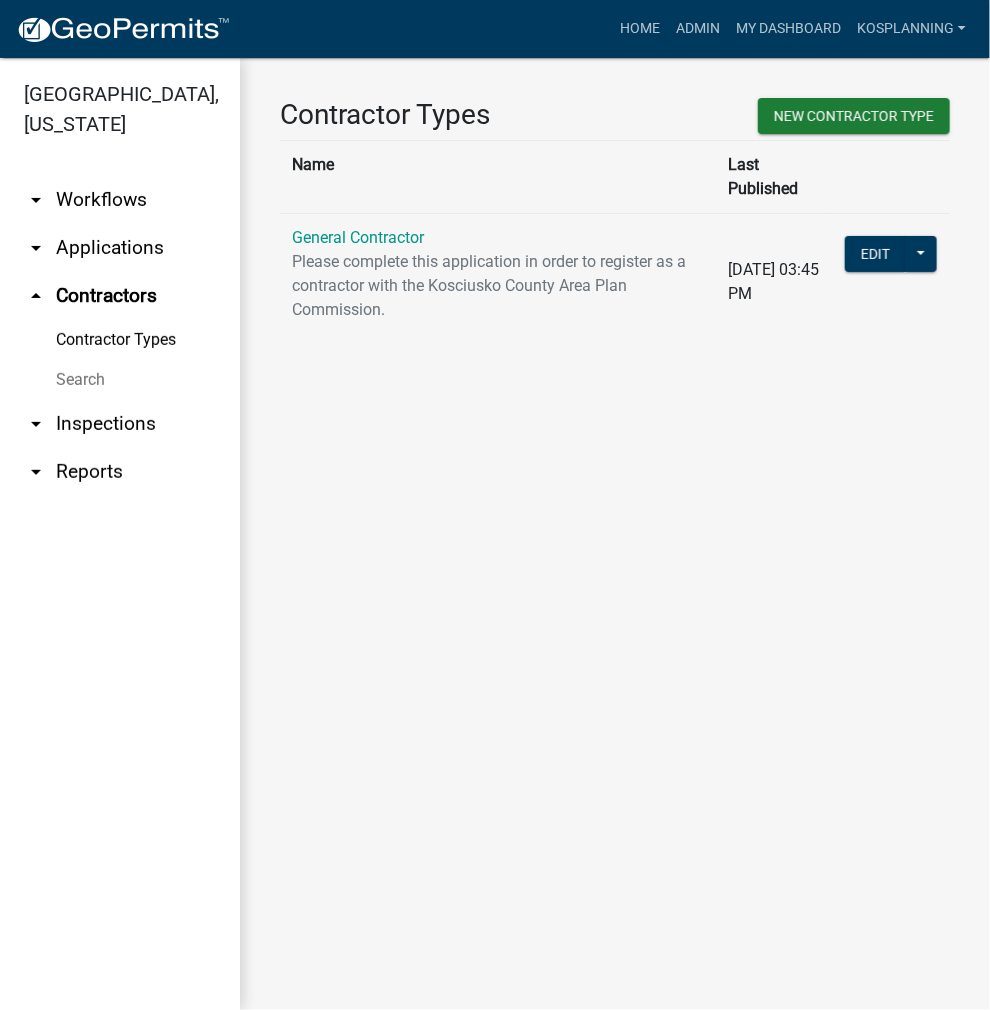 click on "General Contractor  Please complete this application in order to register as a contractor with the Kosciusko County Area Plan Commission." 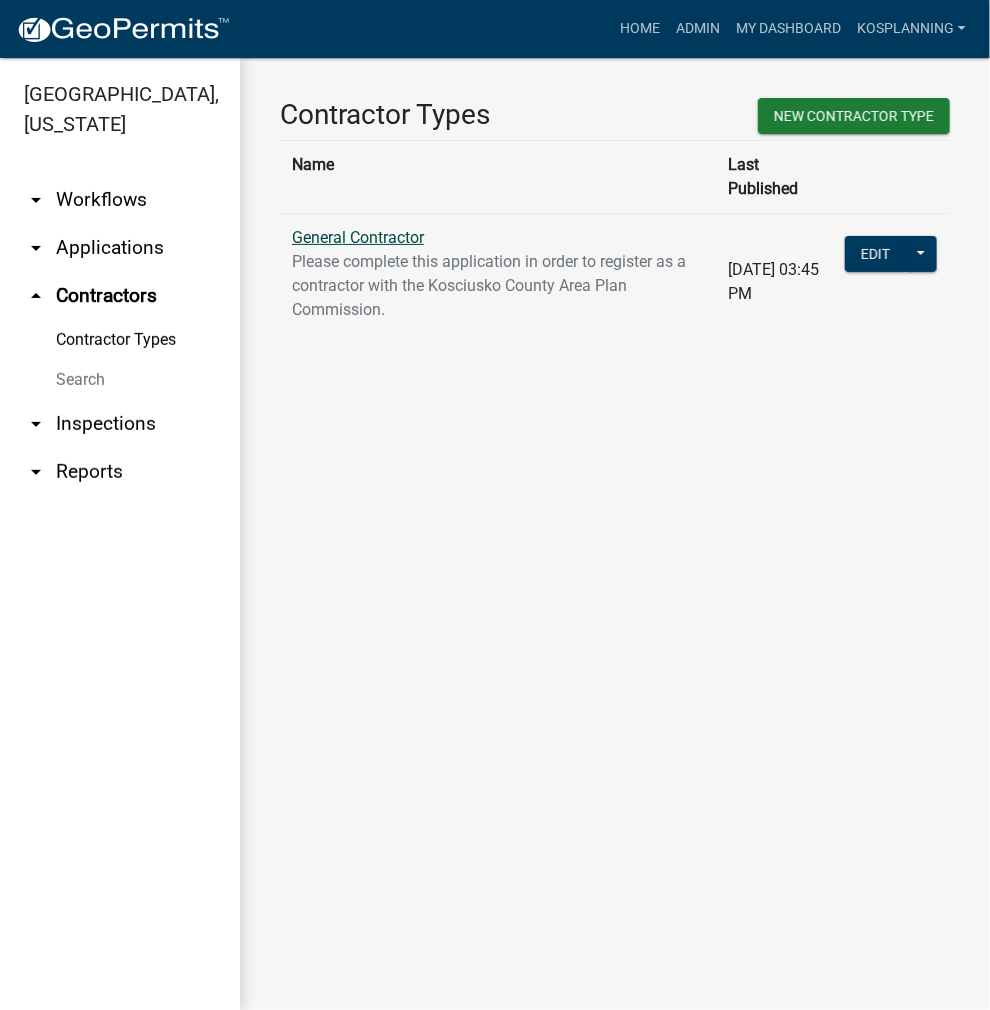 click on "General Contractor" 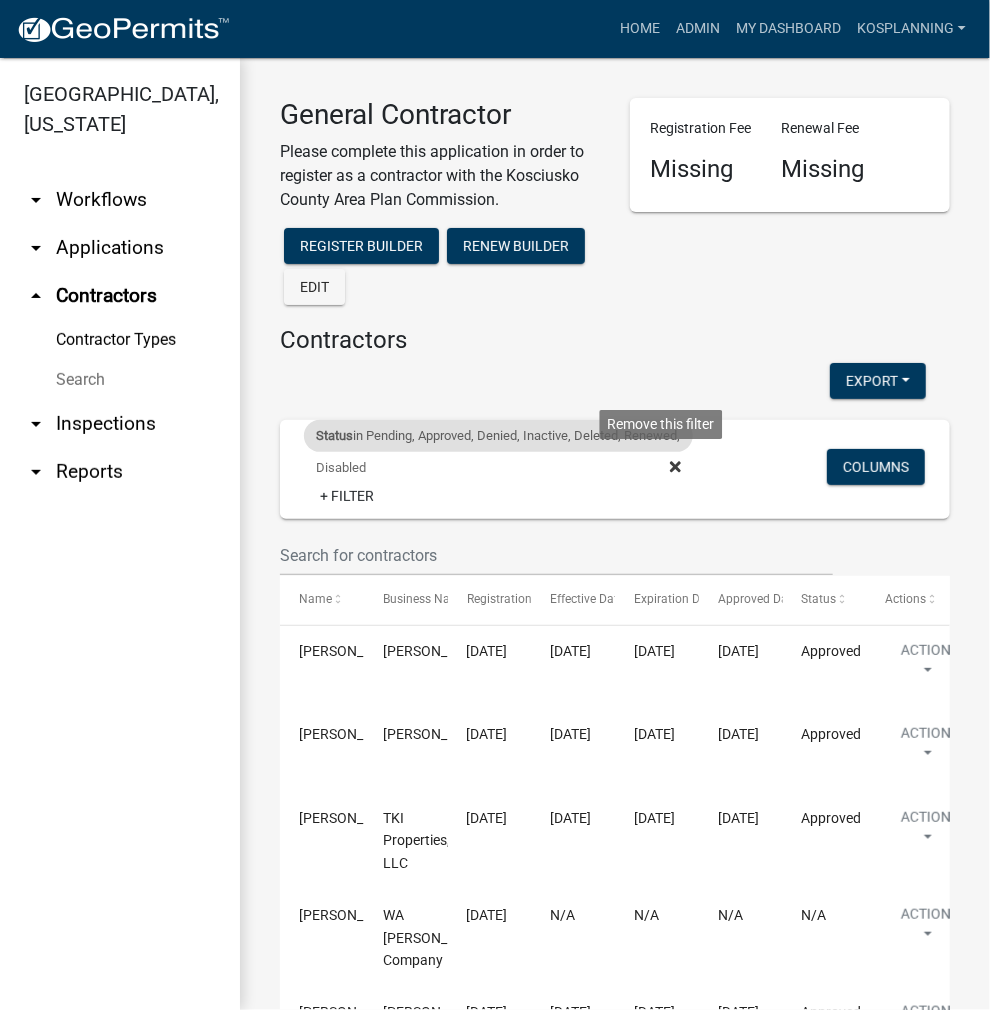 click 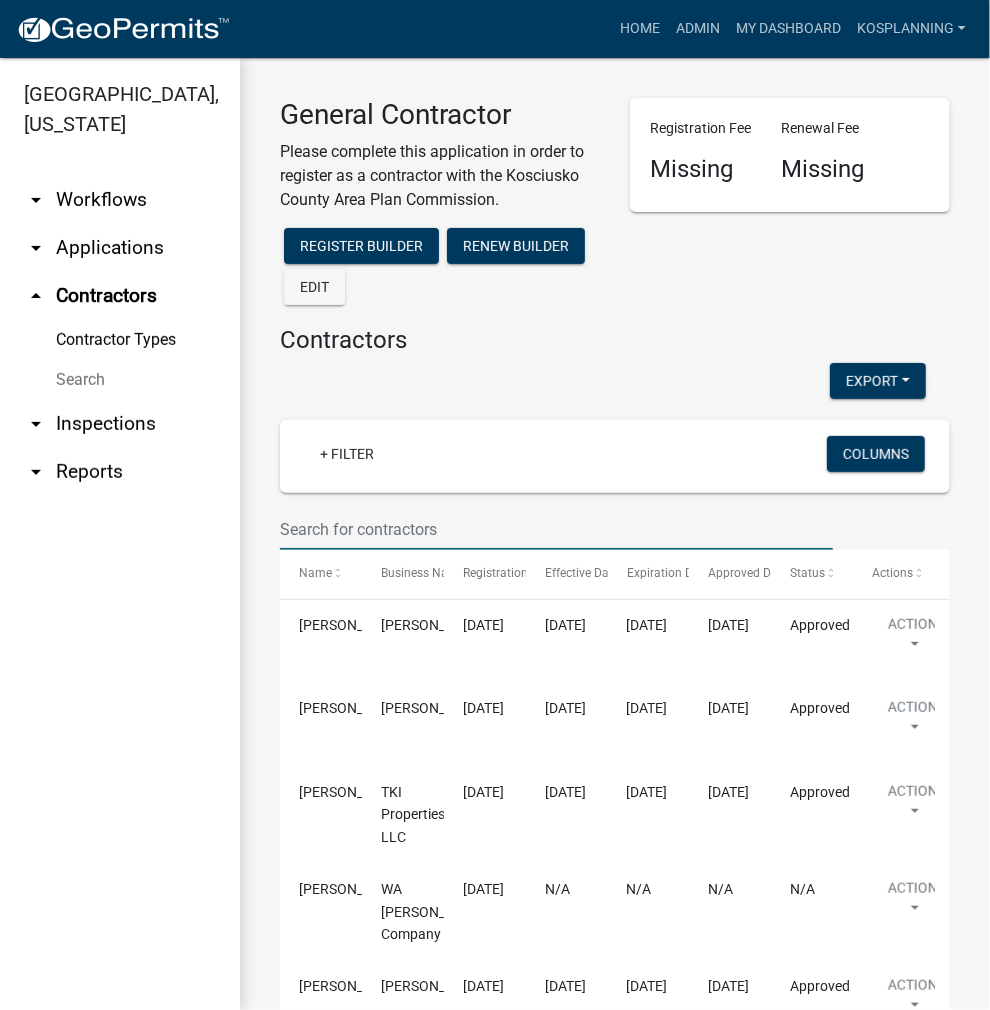 click at bounding box center [556, 529] 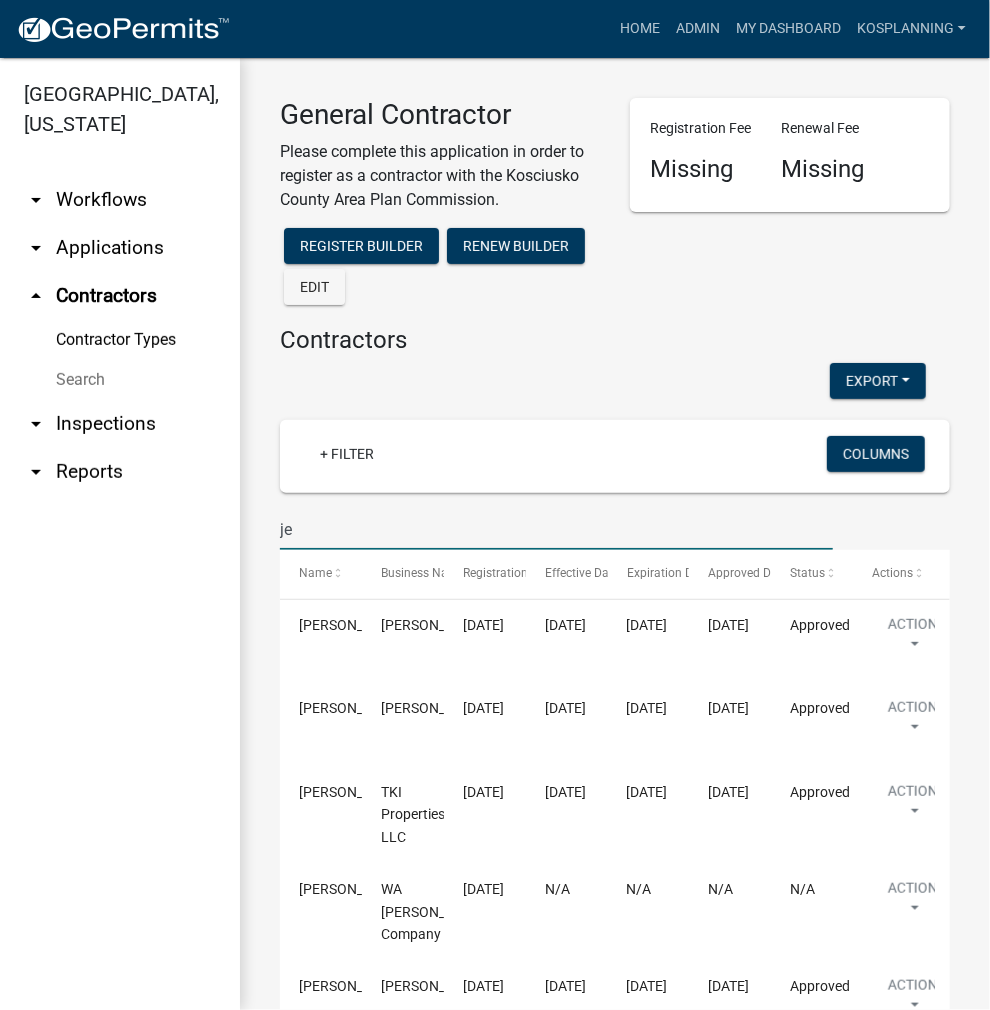 type on "j" 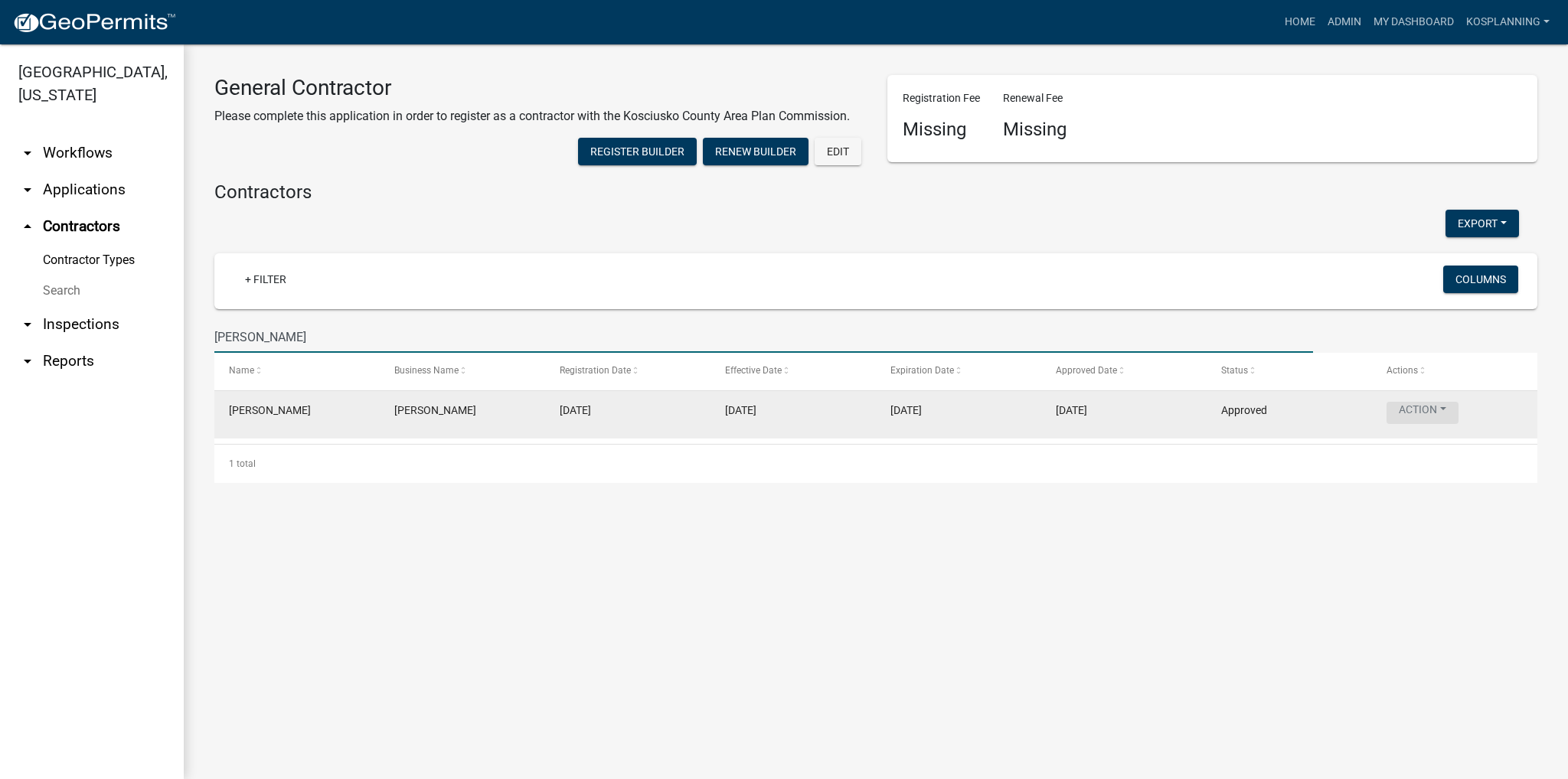 type on "[PERSON_NAME]" 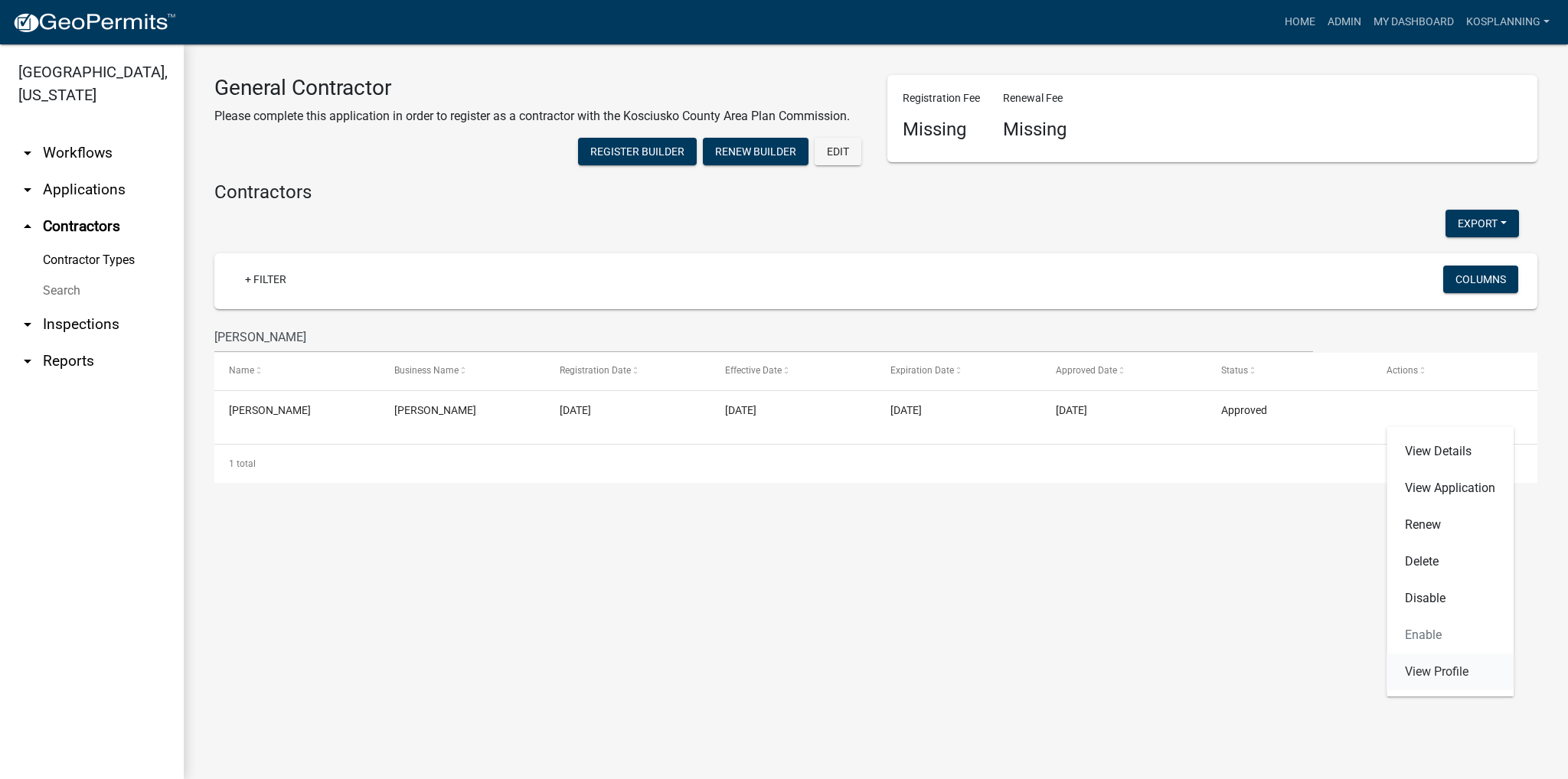 click on "View Profile" at bounding box center (1450, 672) 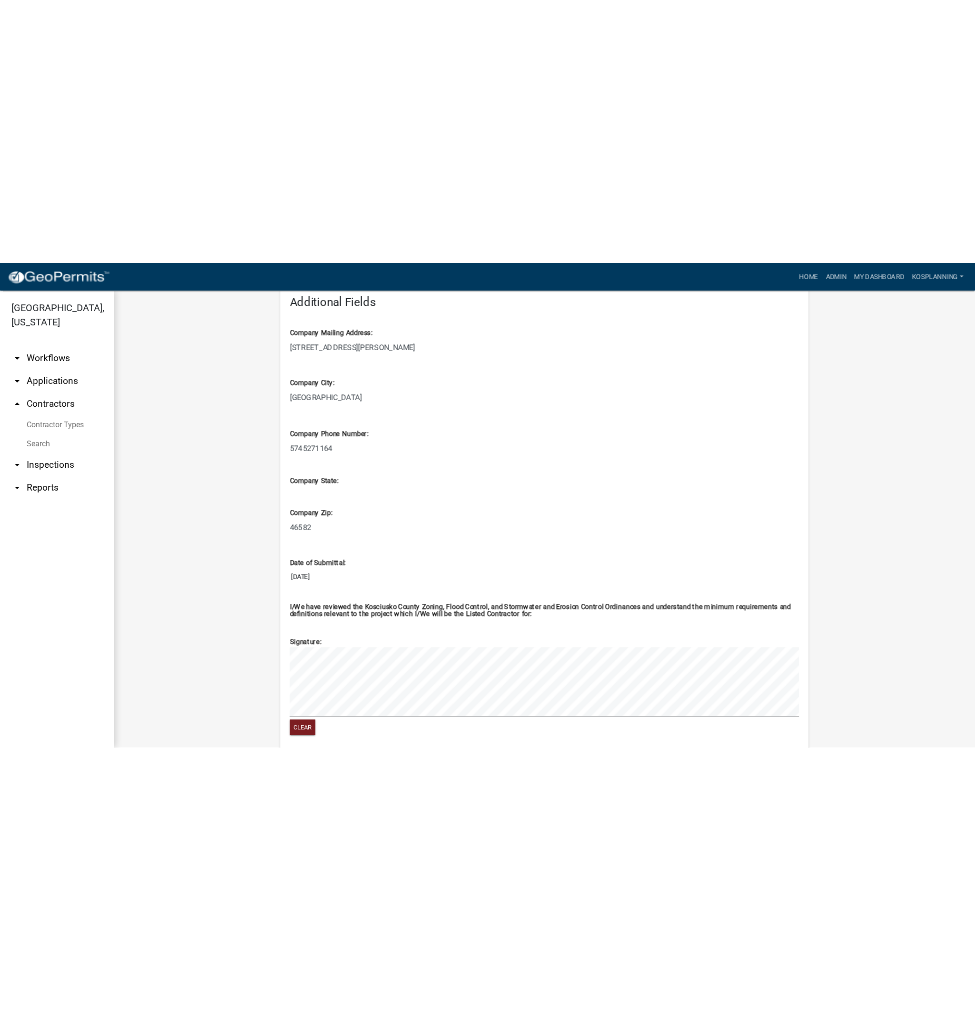 scroll, scrollTop: 1100, scrollLeft: 0, axis: vertical 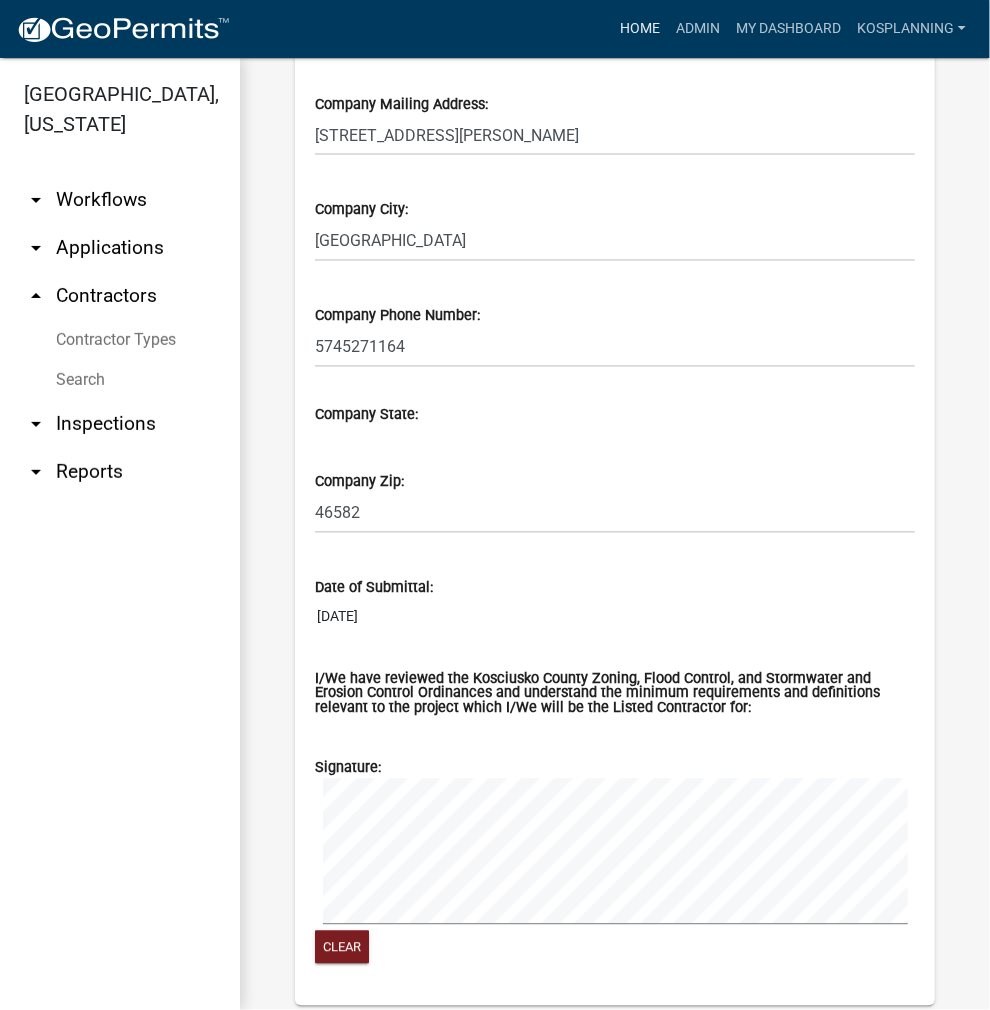 click on "Home" at bounding box center [640, 29] 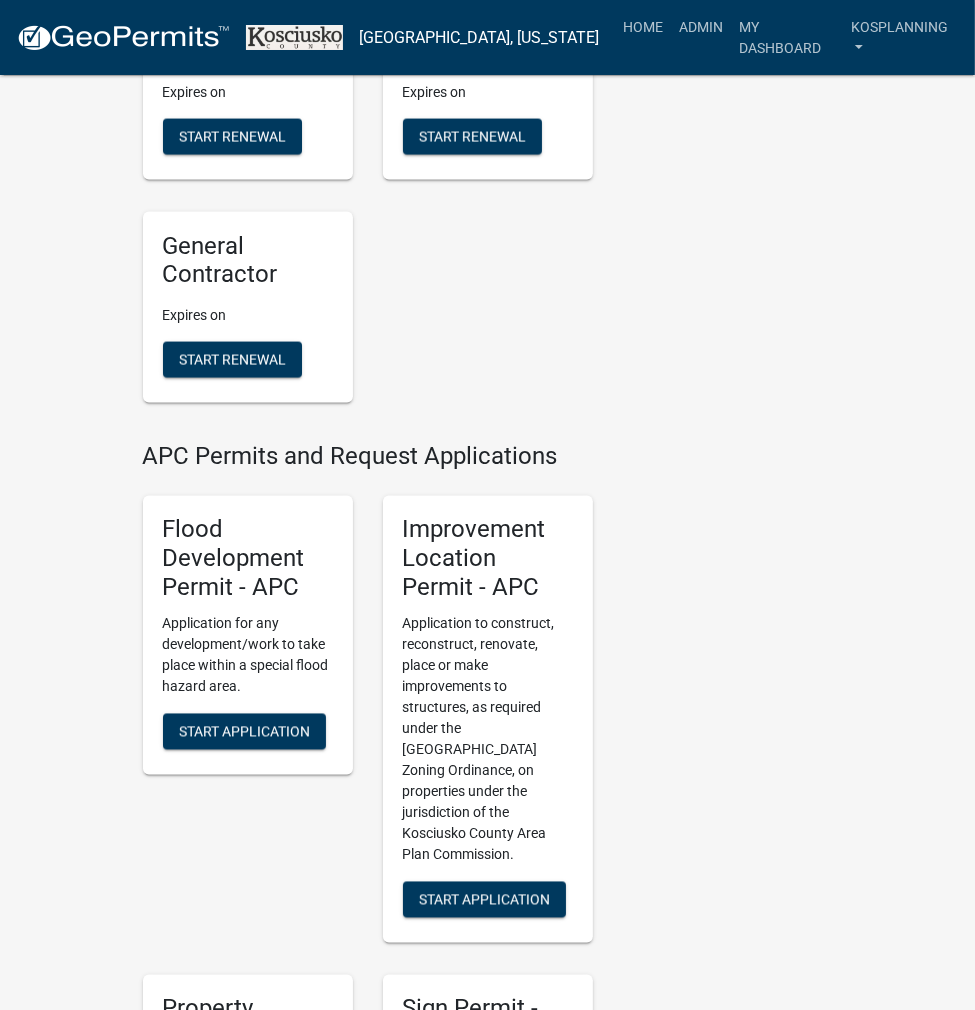 scroll, scrollTop: 2200, scrollLeft: 0, axis: vertical 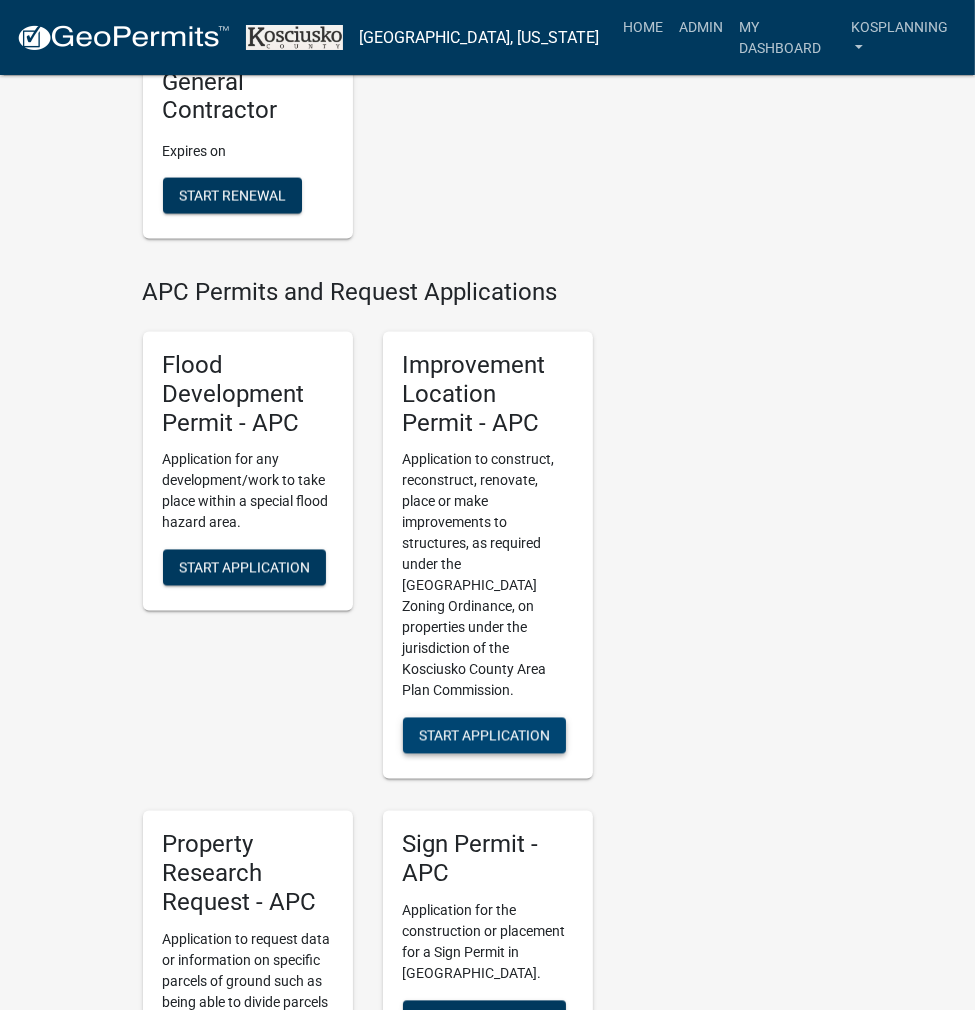 click on "Start Application" at bounding box center [484, 736] 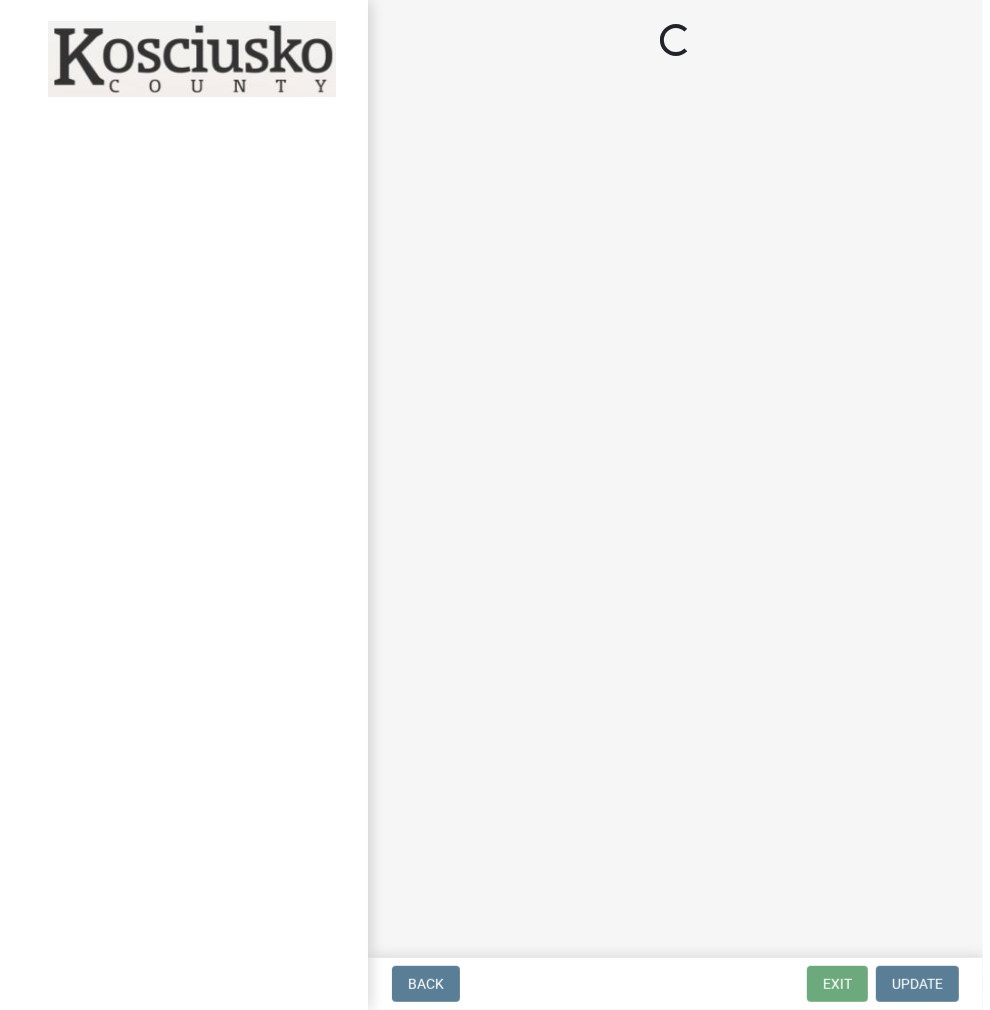 scroll, scrollTop: 0, scrollLeft: 0, axis: both 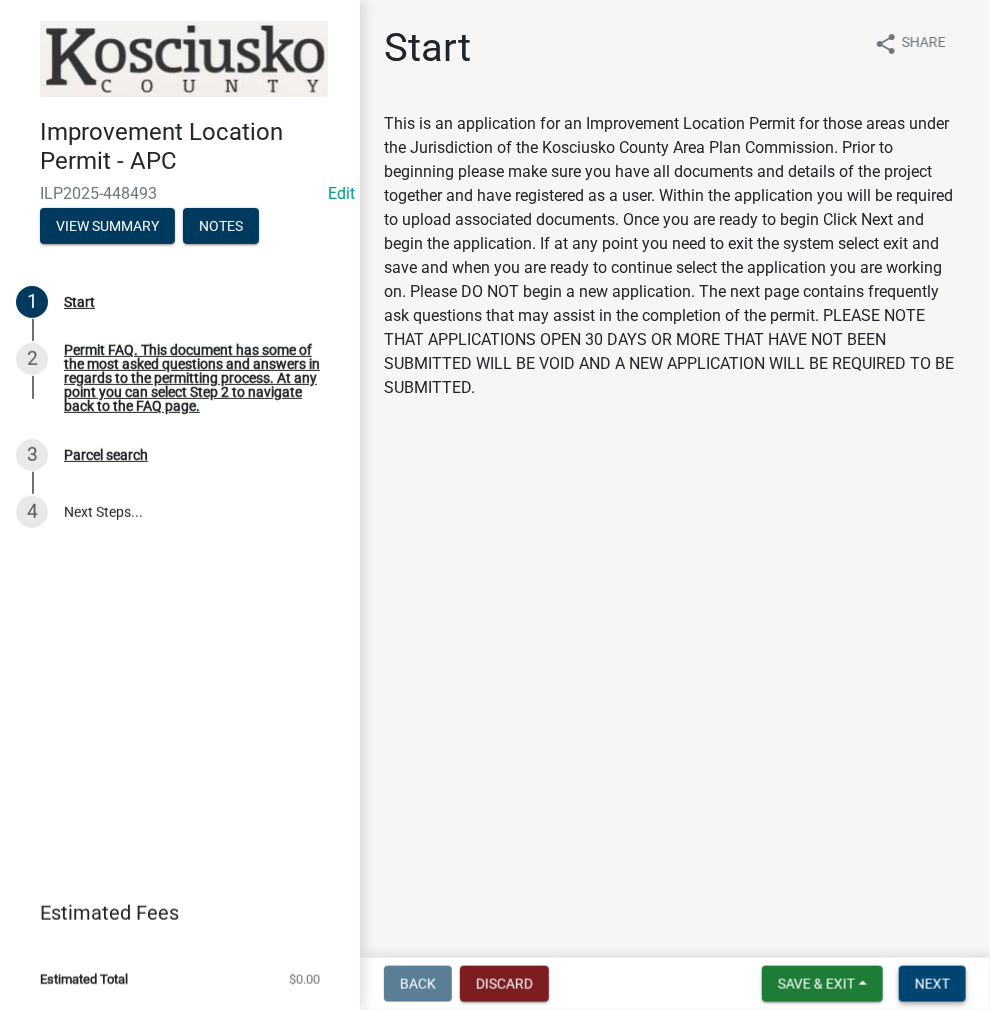 click on "Next" at bounding box center (932, 984) 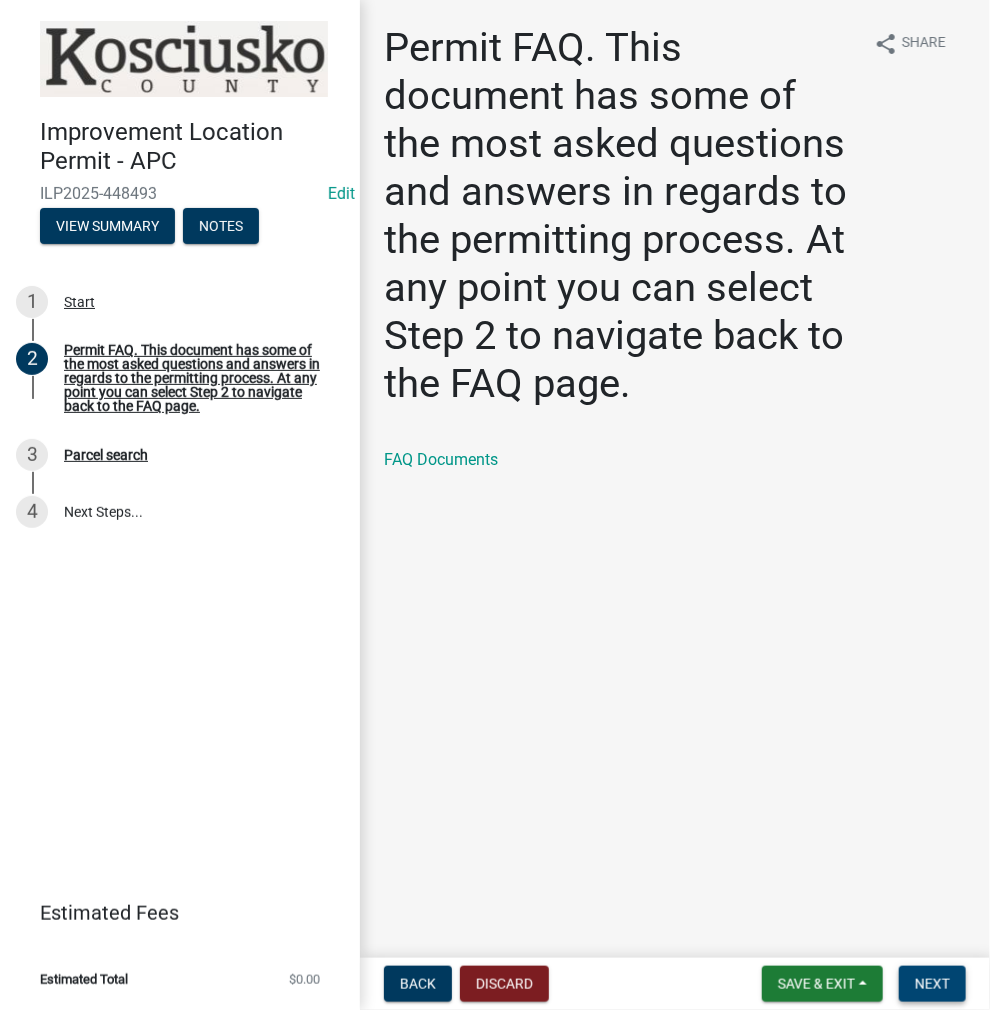 click on "Next" at bounding box center (932, 984) 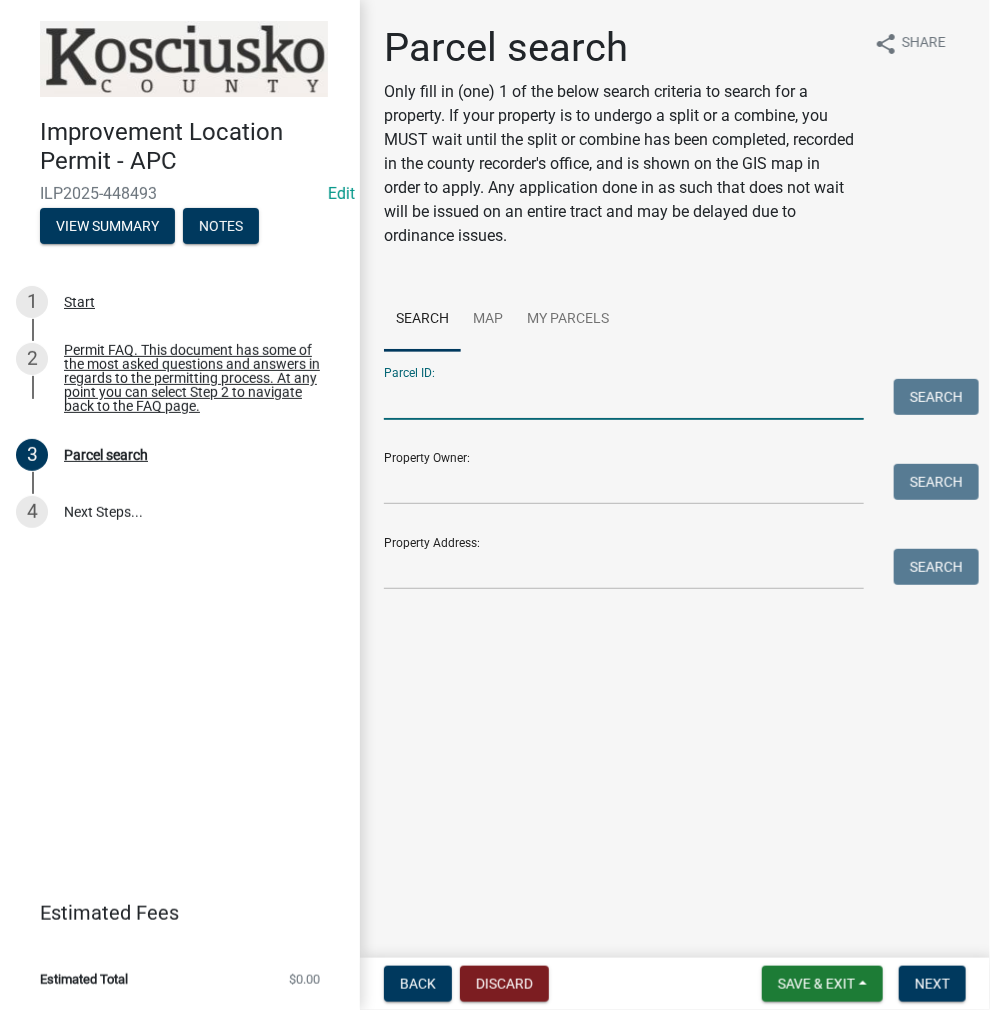 click on "Parcel ID:" at bounding box center [624, 399] 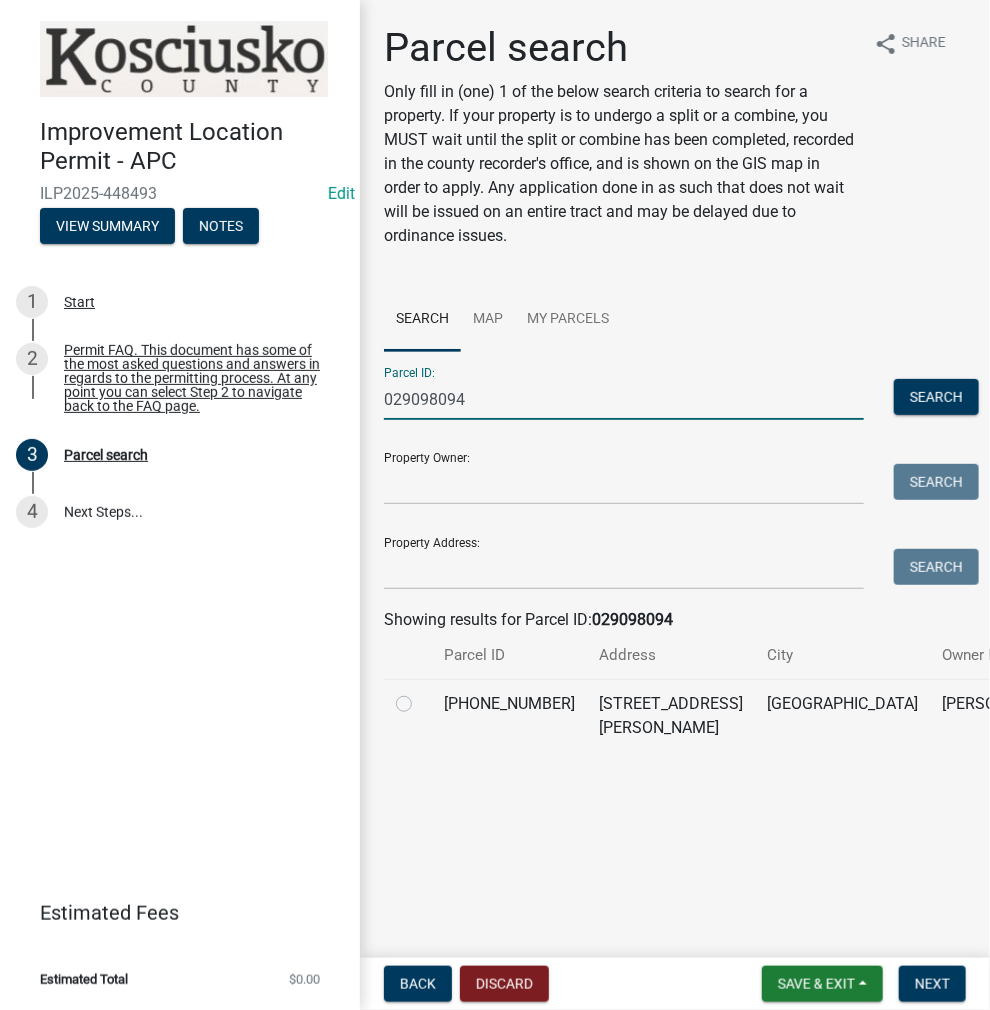 type on "029098094" 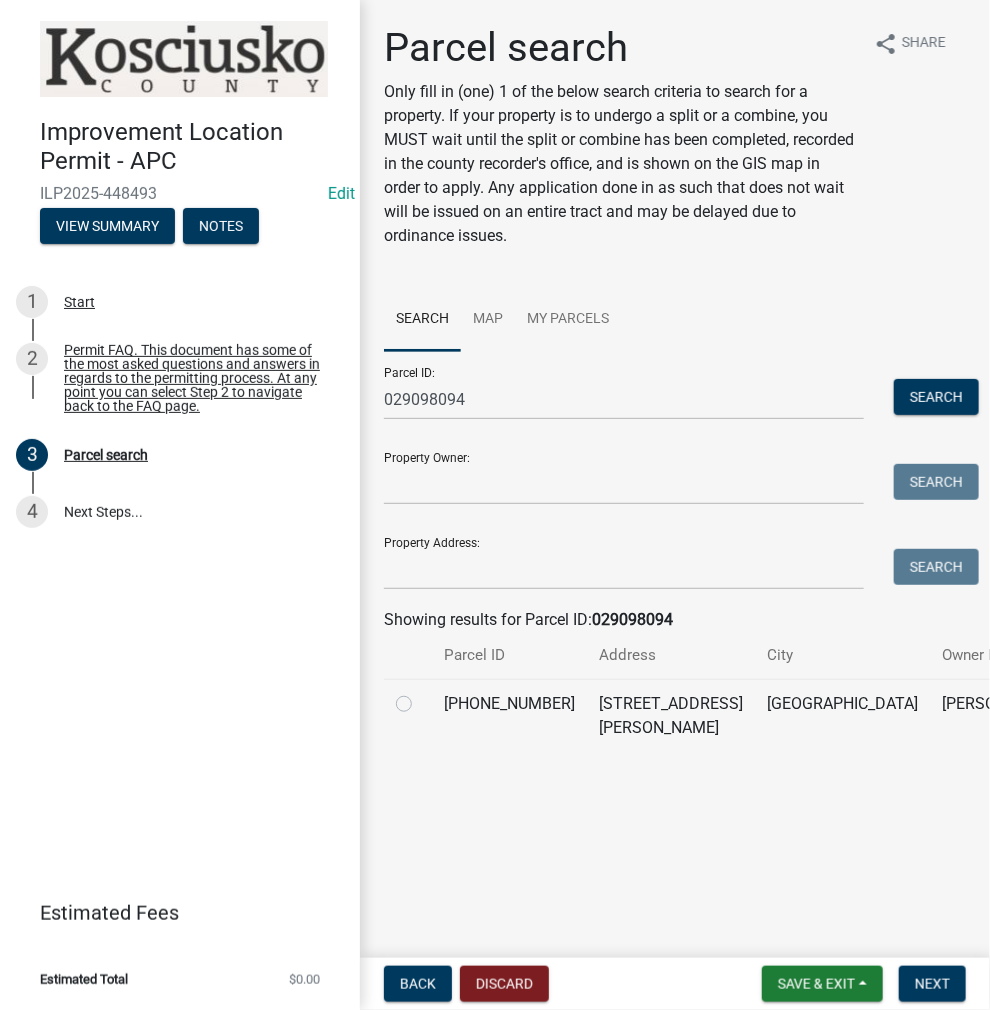 click 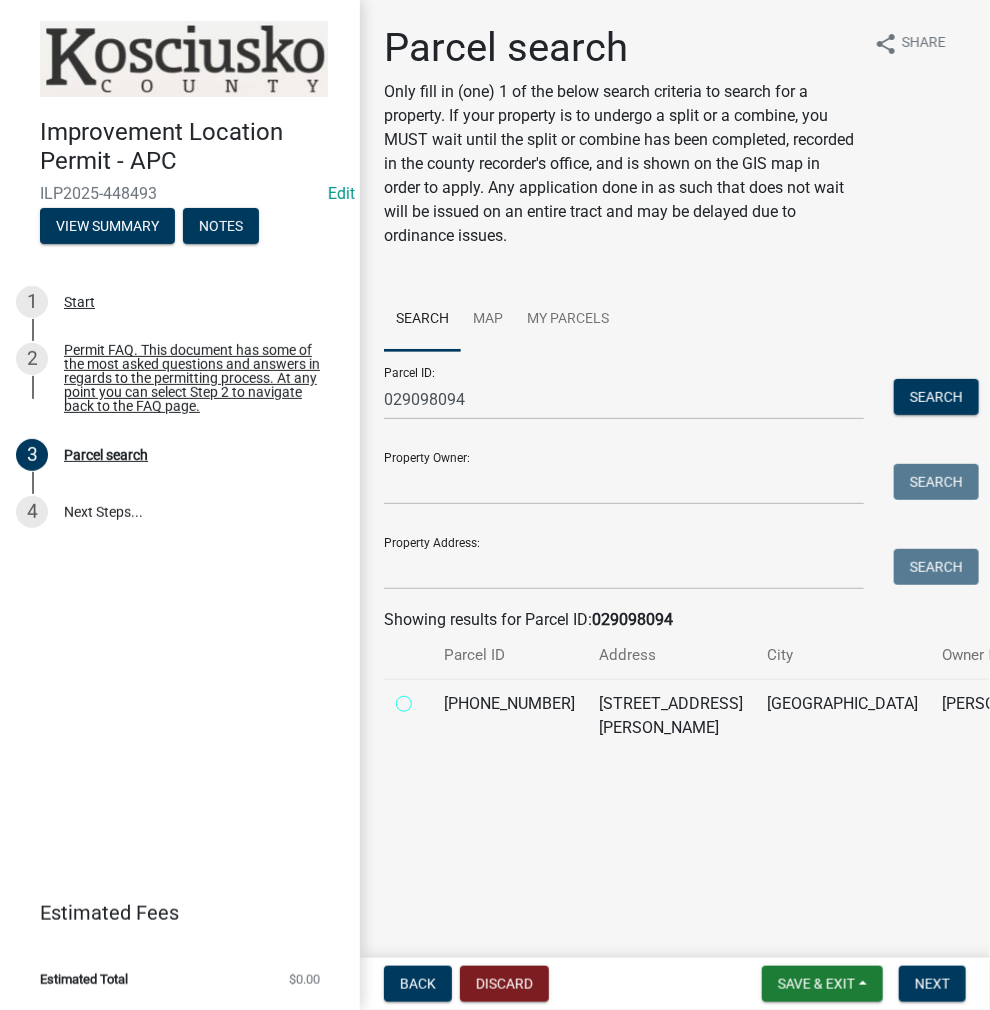 click at bounding box center (426, 698) 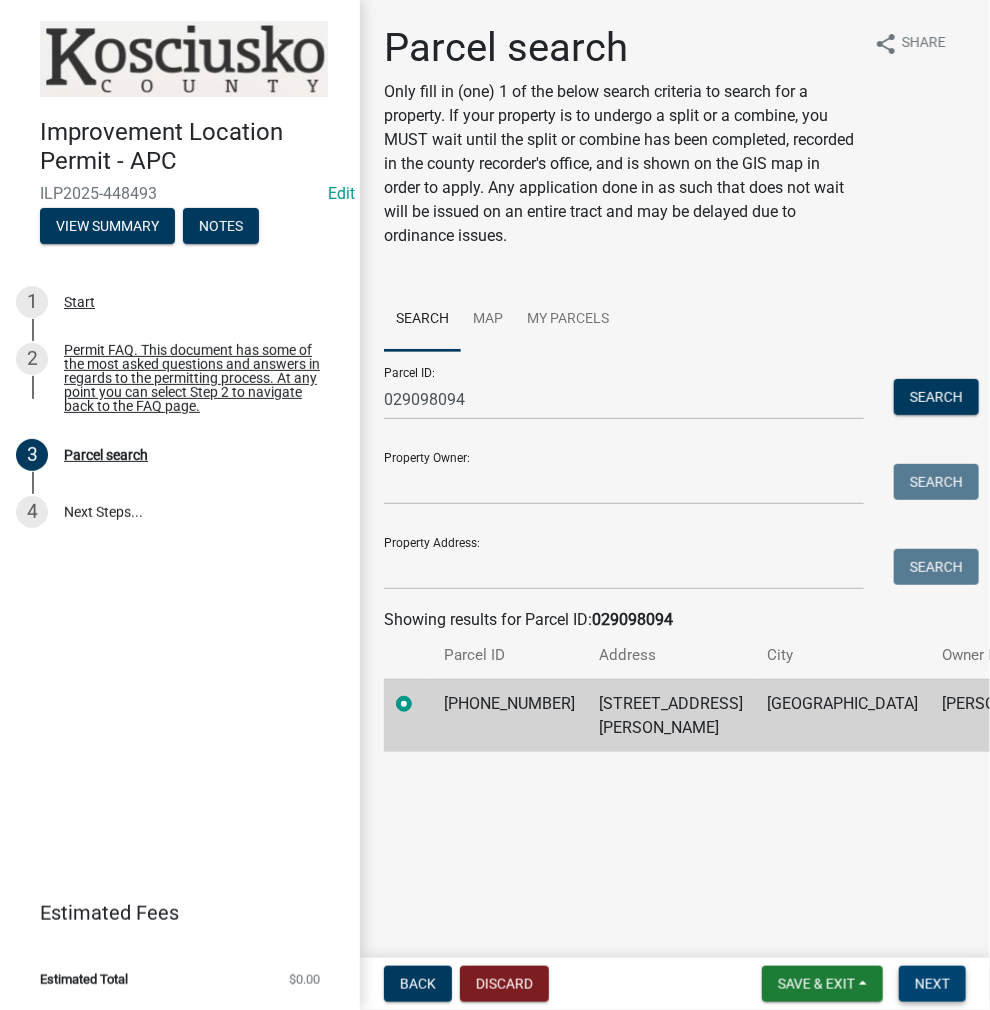 click on "Next" at bounding box center (932, 984) 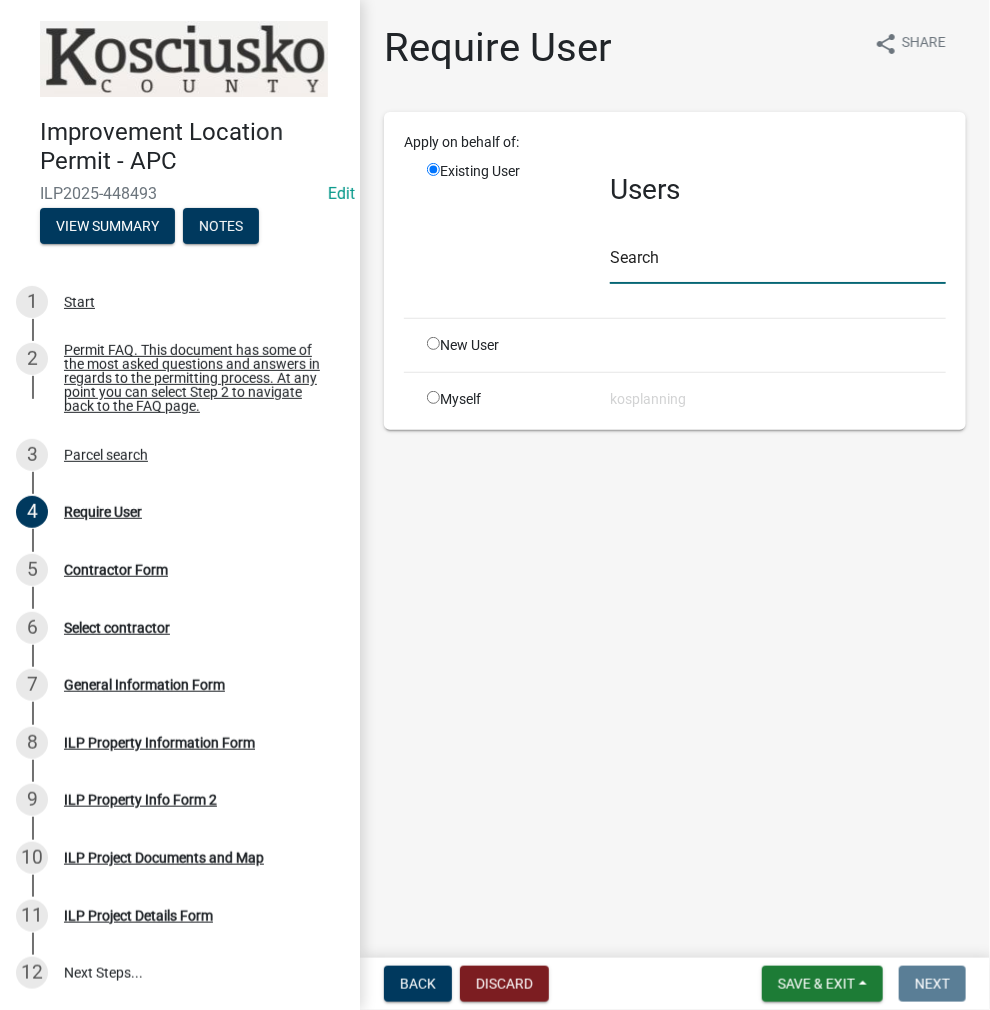 click 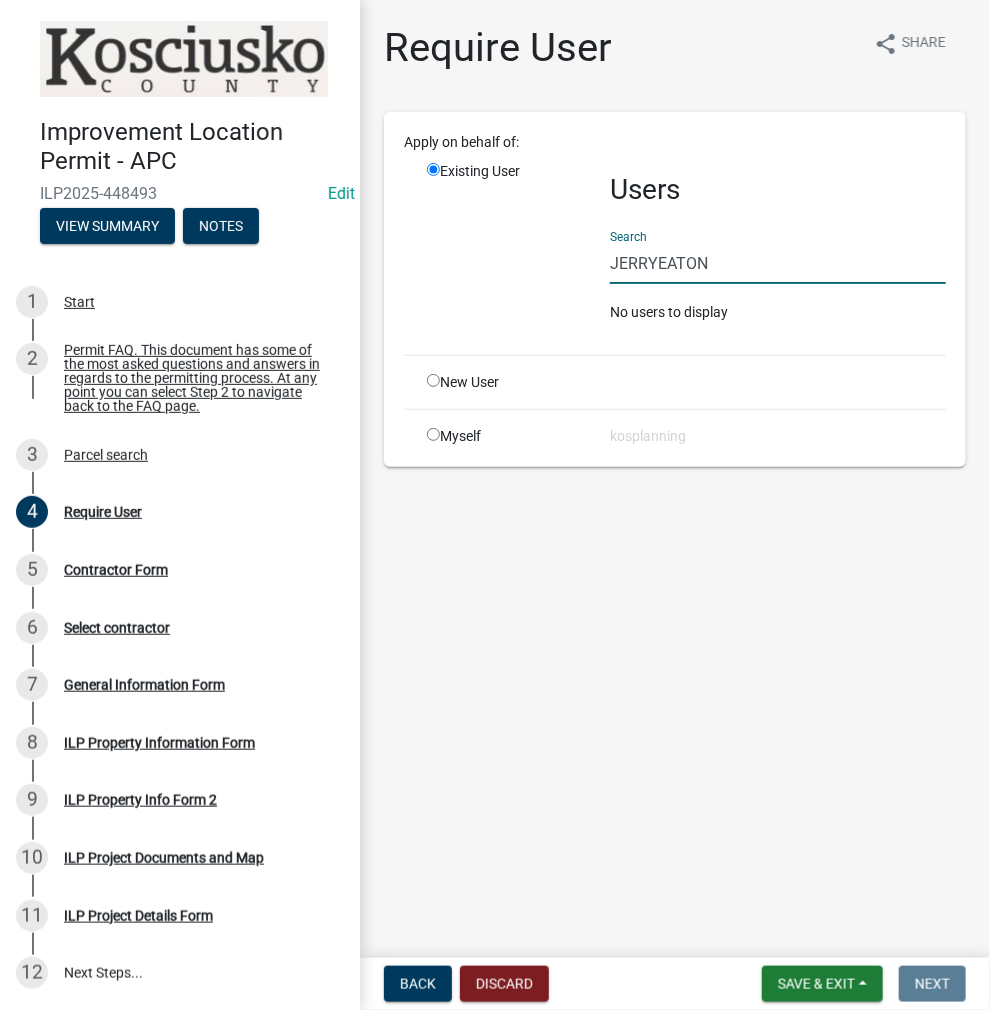 click on "JERRYEATON" 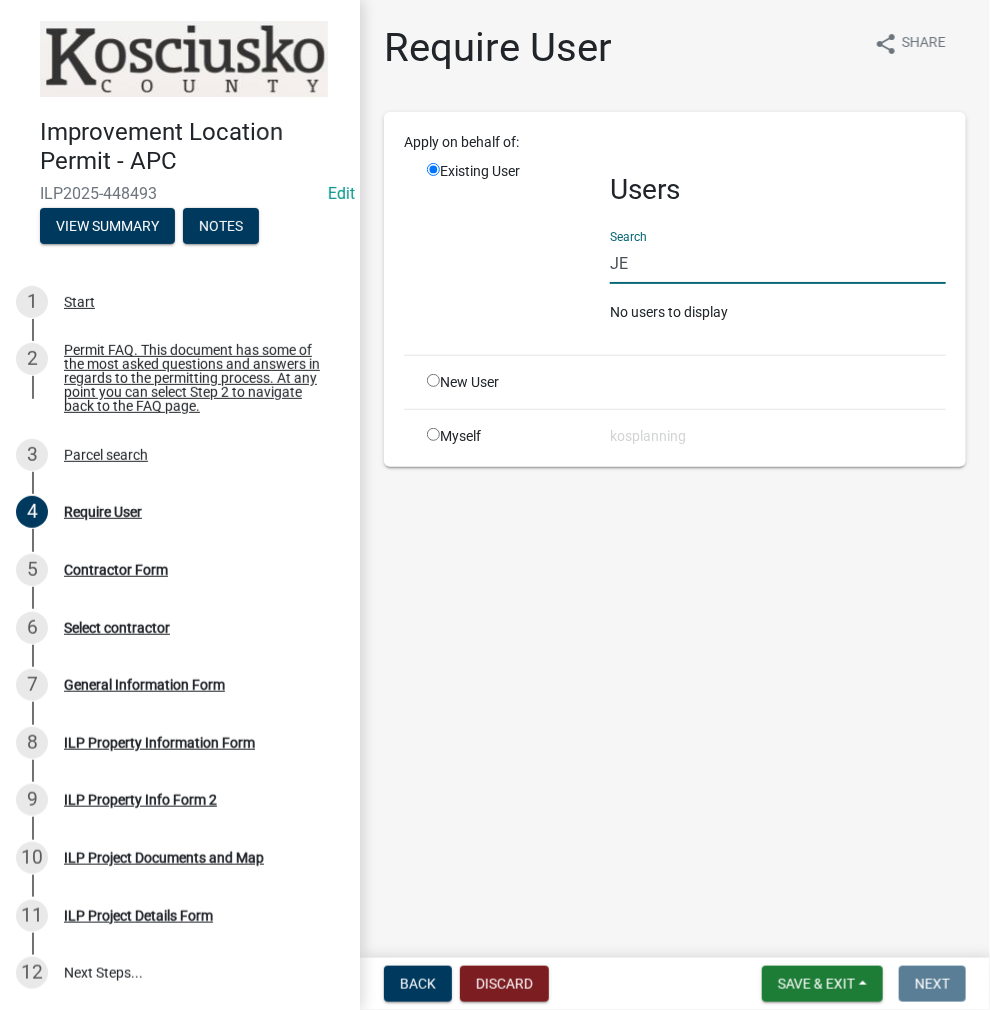 type on "J" 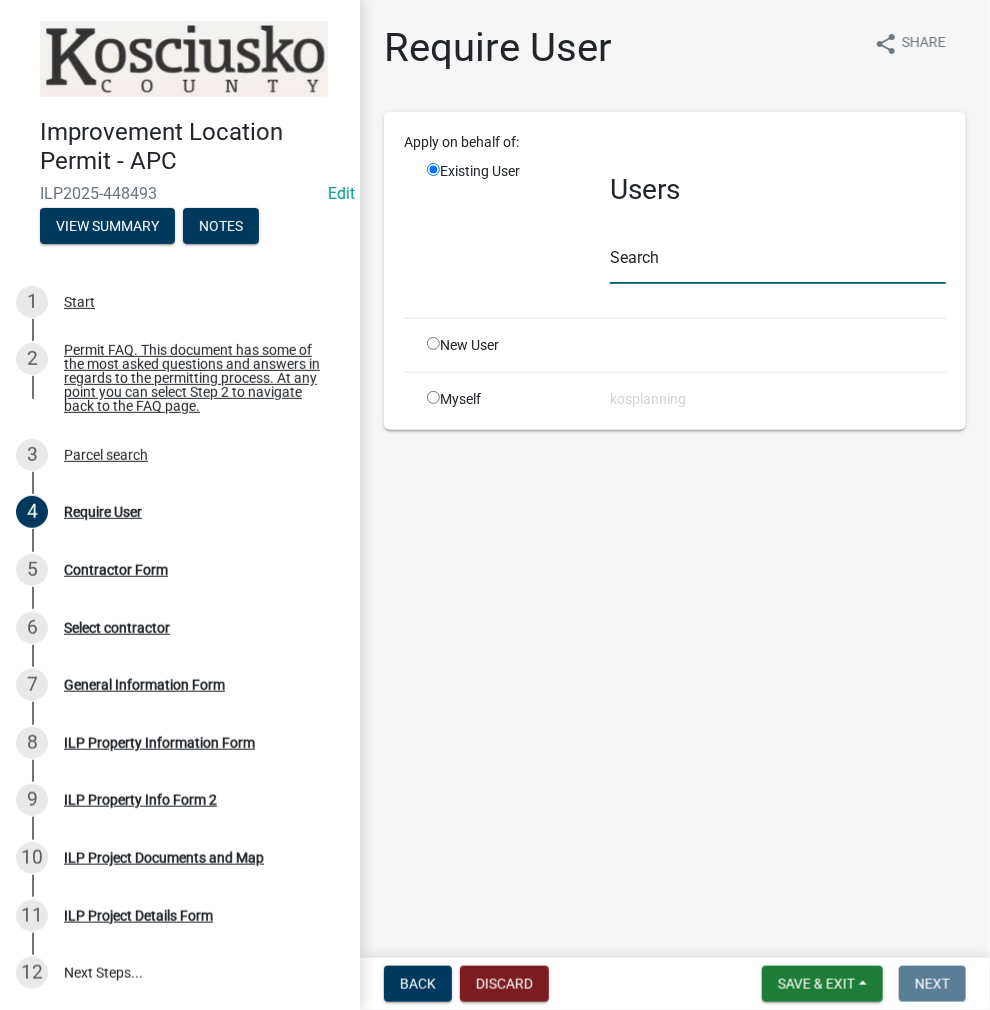 click 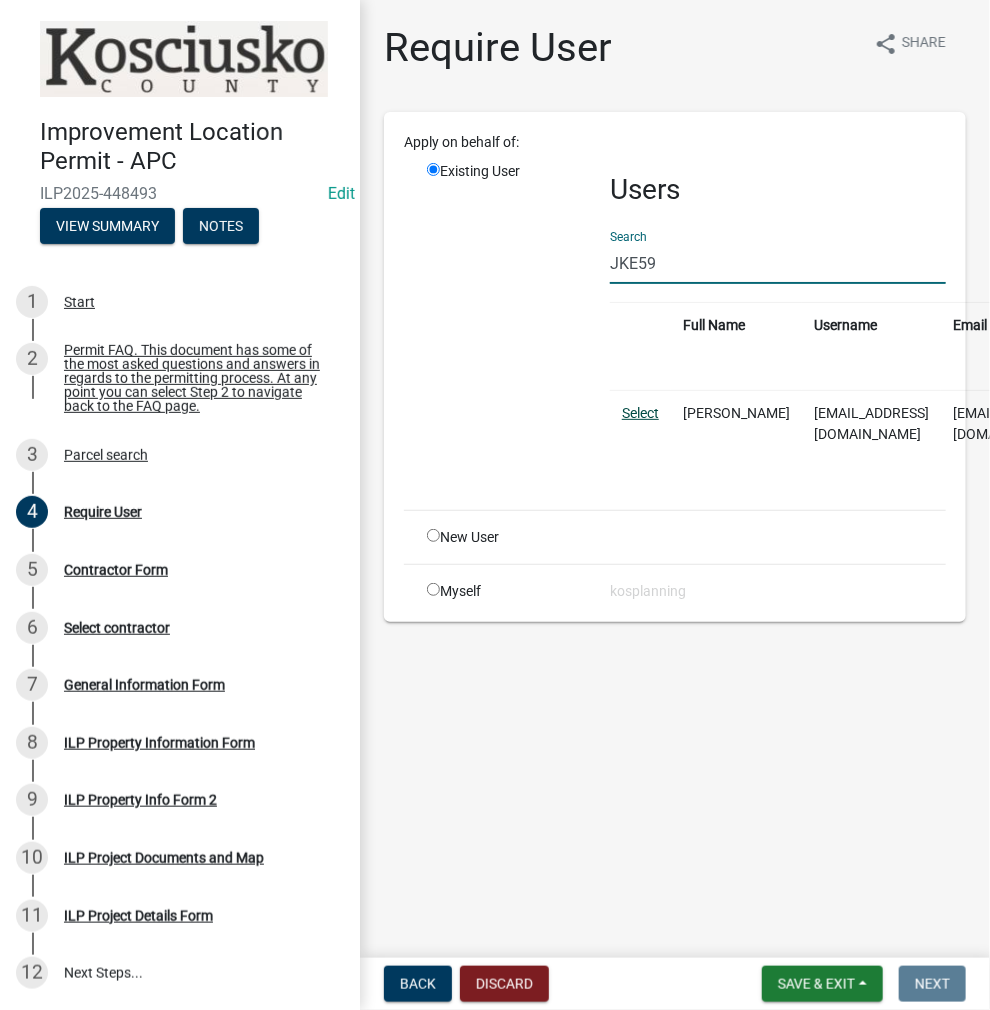 type on "JKE59" 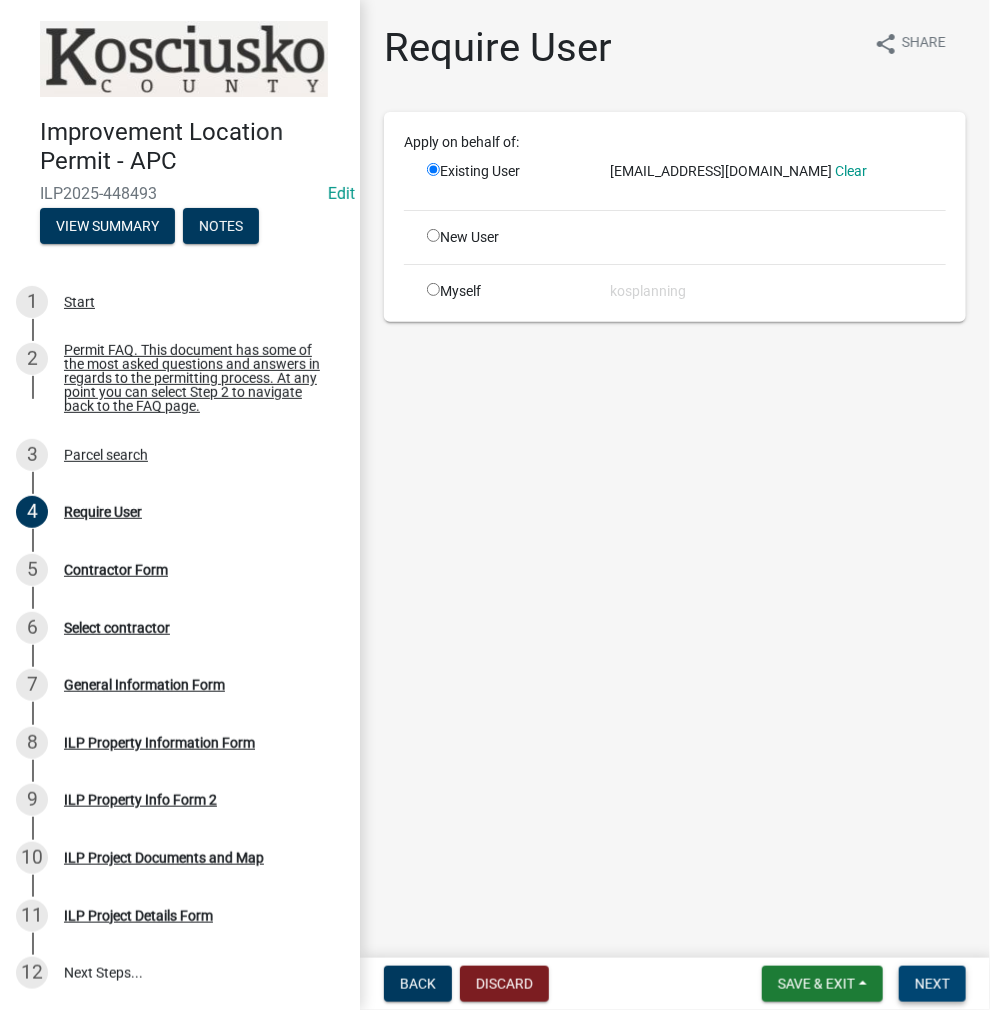 click on "Next" at bounding box center (932, 984) 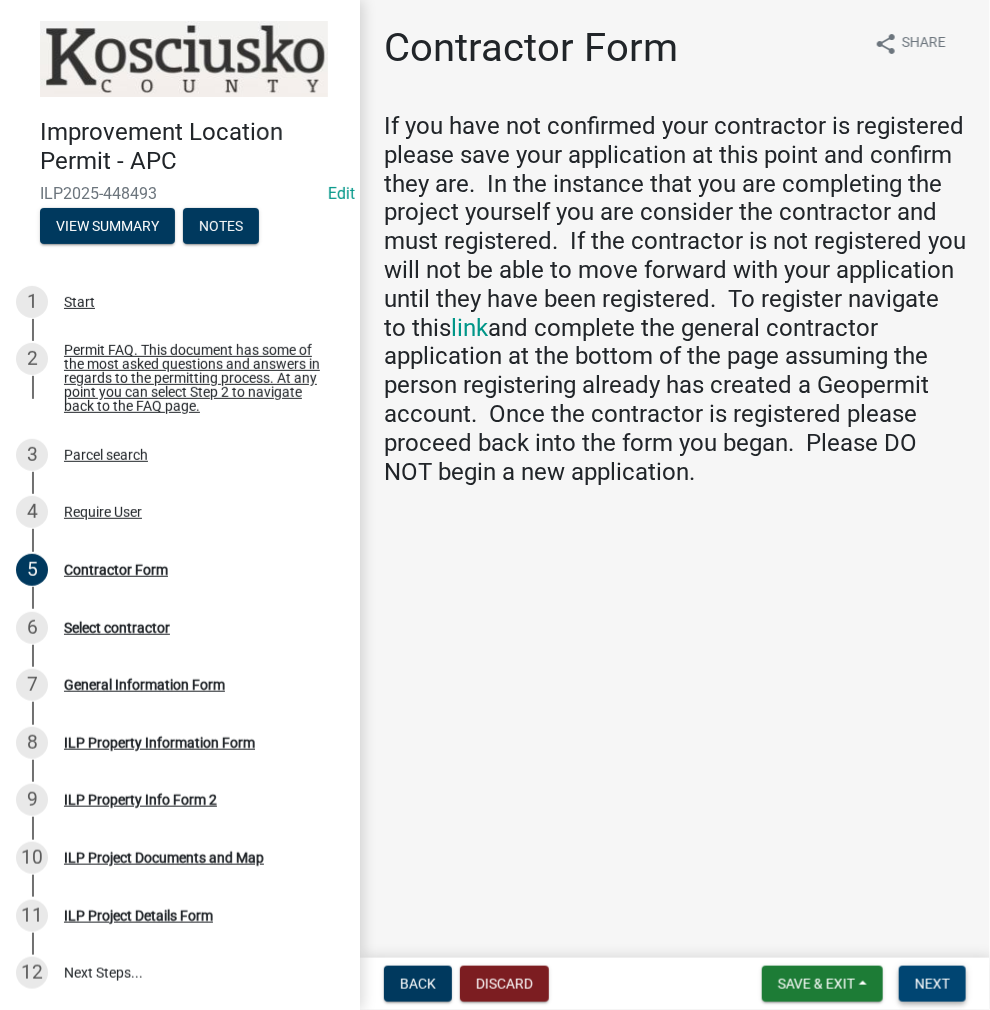 click on "Next" at bounding box center [932, 984] 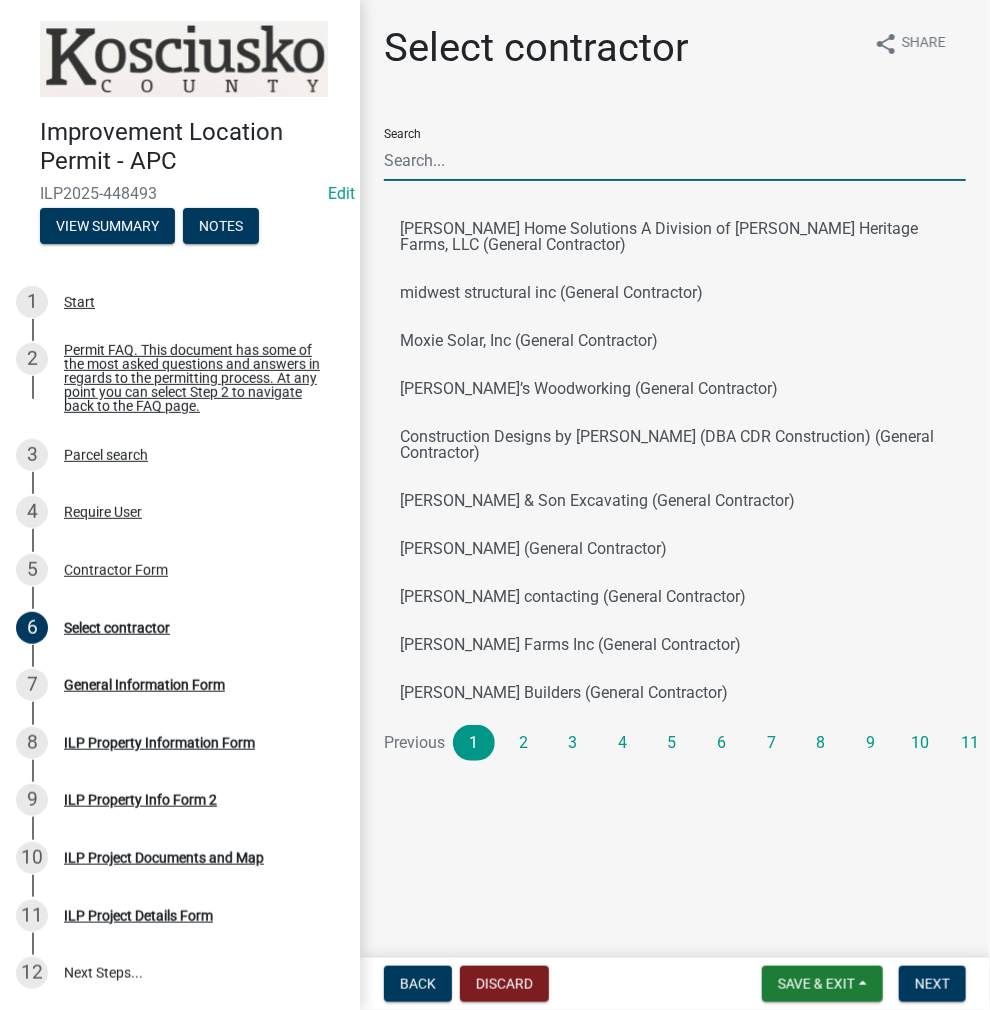 click on "Search" at bounding box center [675, 160] 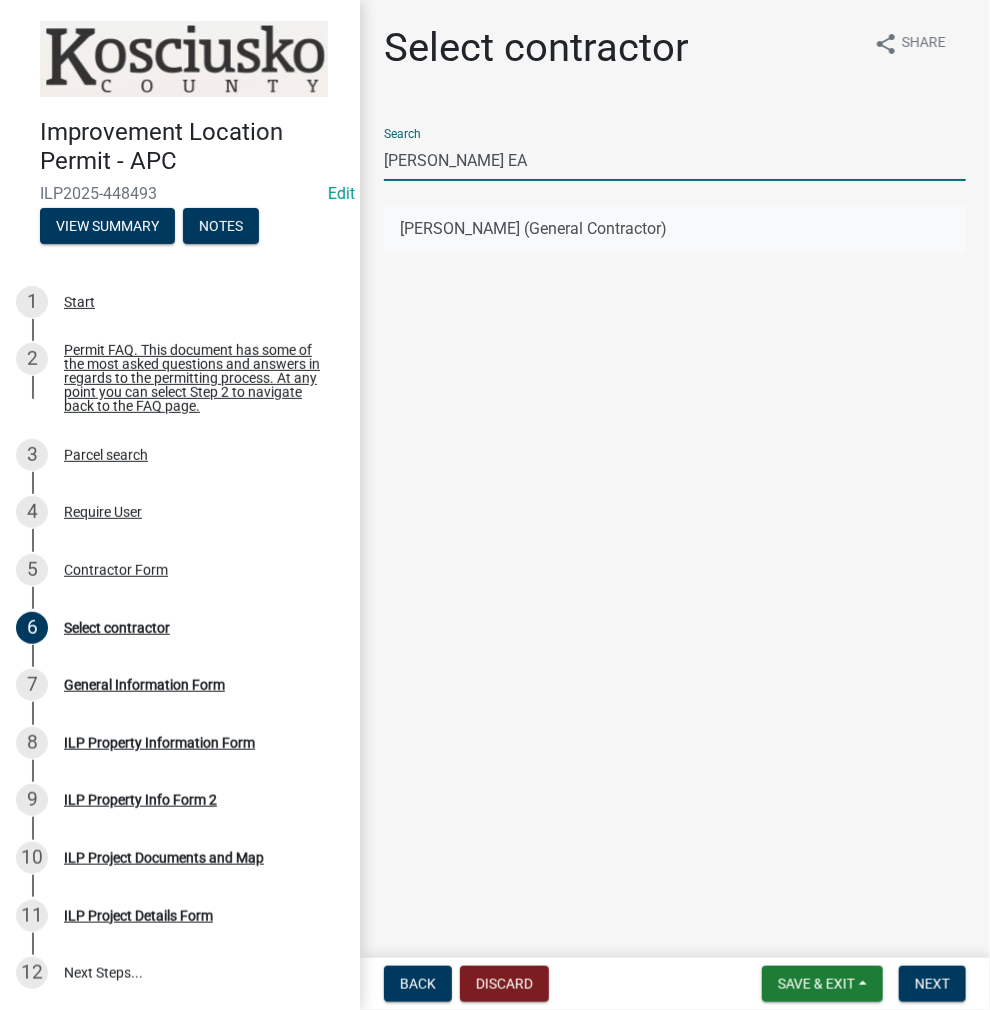 type on "[PERSON_NAME] EA" 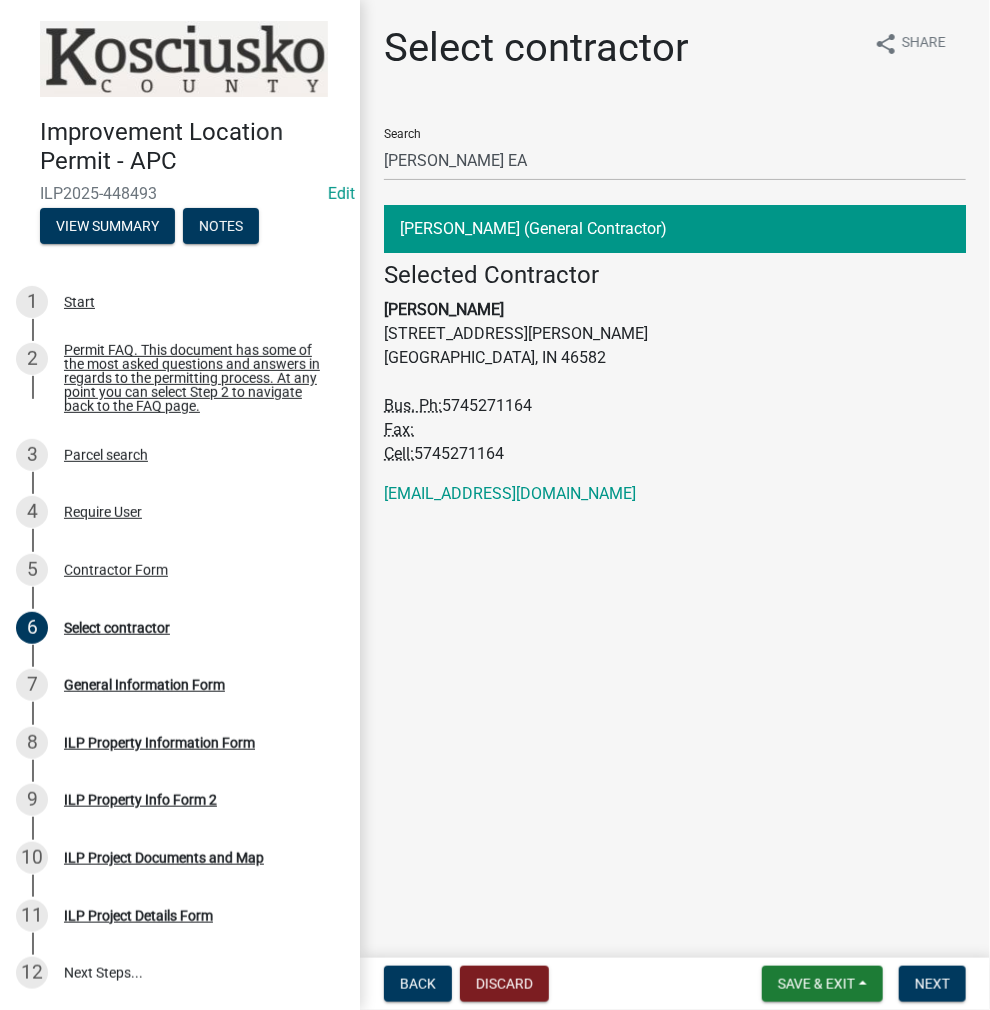 drag, startPoint x: 452, startPoint y: 406, endPoint x: 612, endPoint y: 411, distance: 160.07811 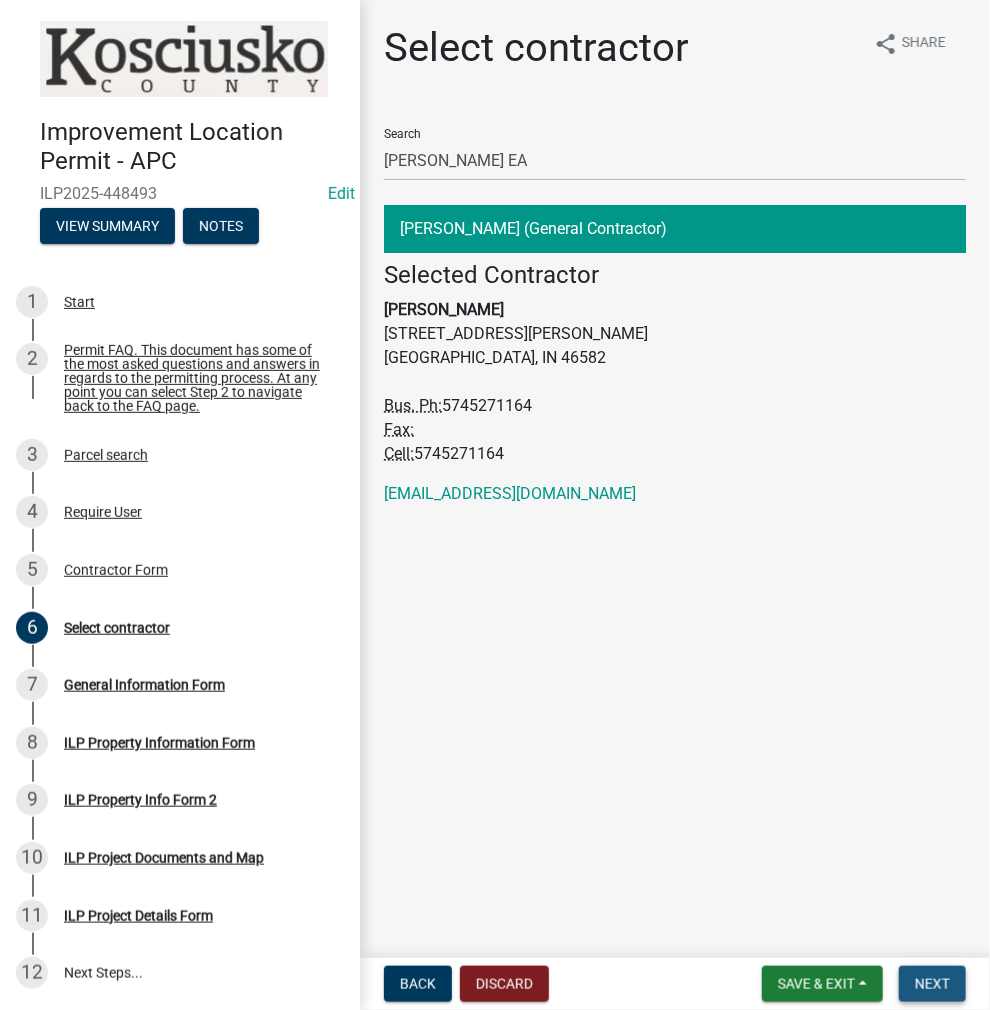 click on "Next" at bounding box center (932, 984) 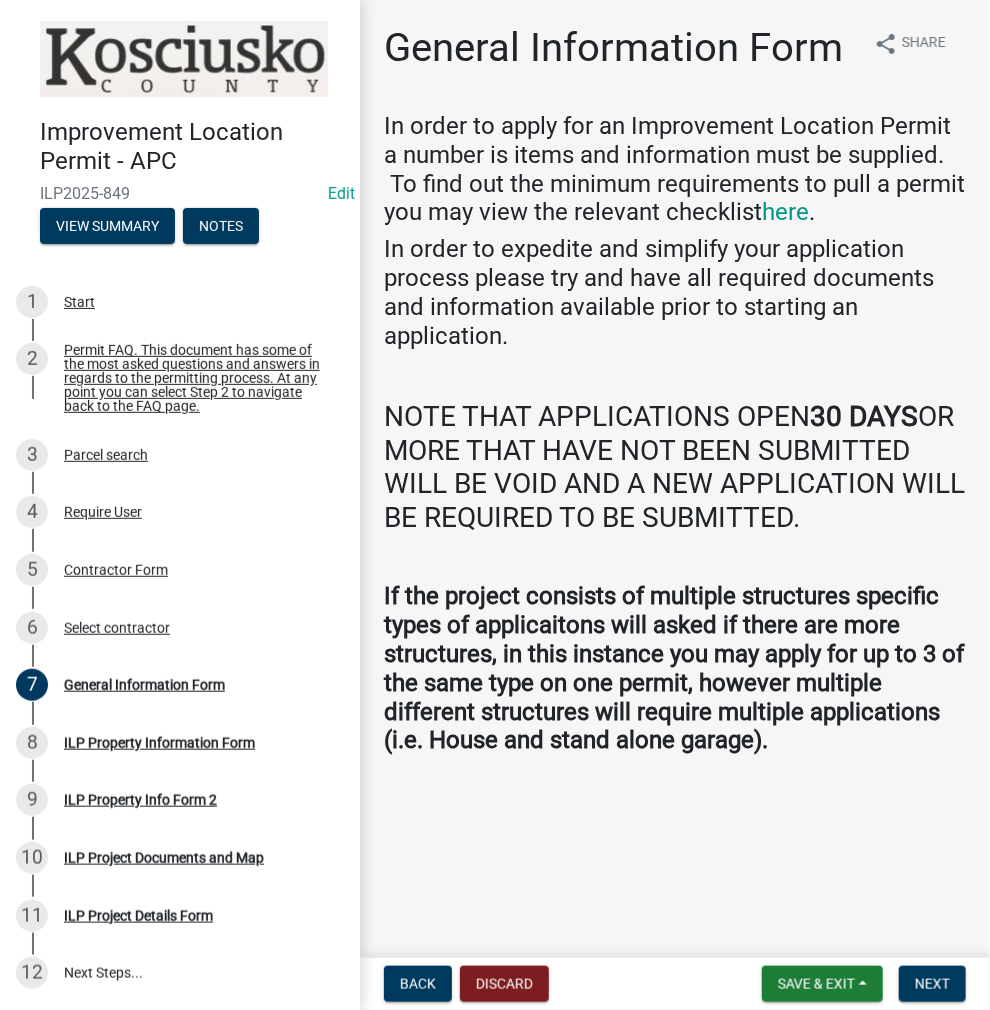 click on "Back  Discard   Save & Exit  Save  Save & Exit   Next" at bounding box center [675, 984] 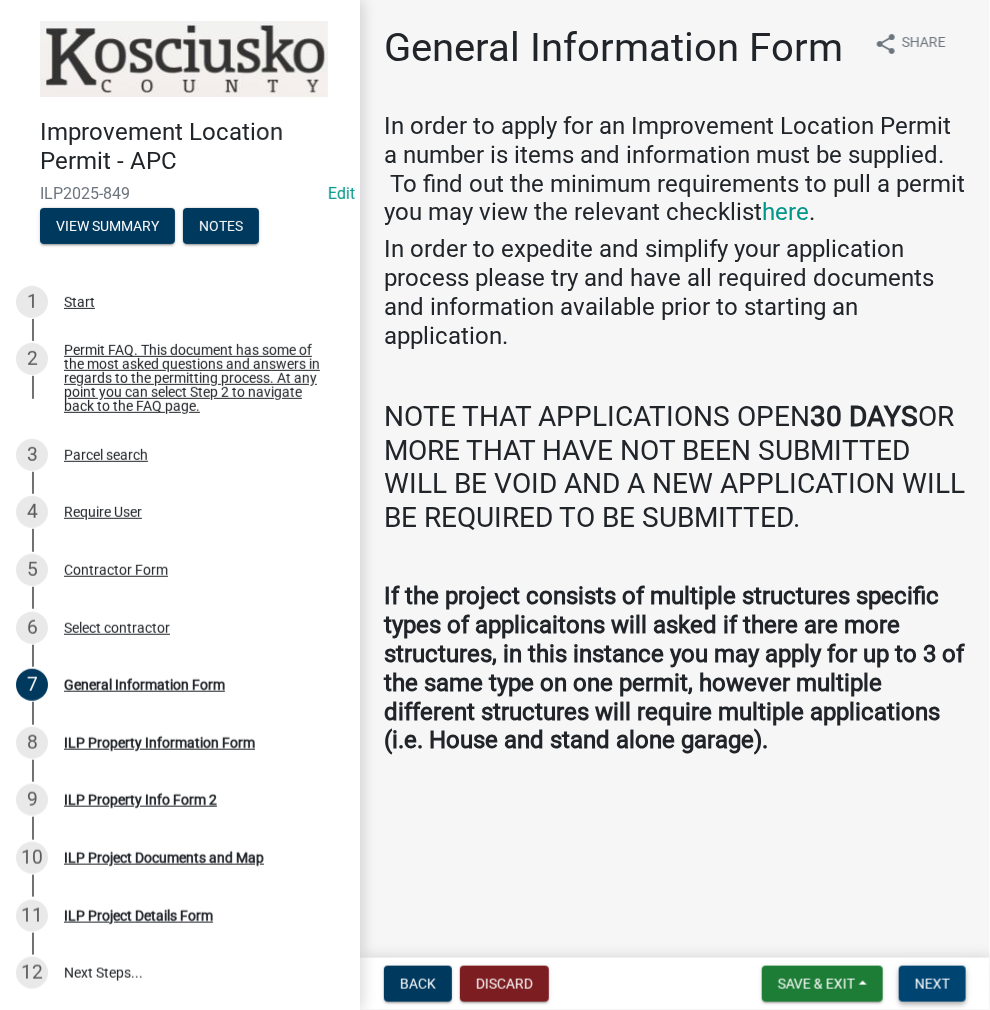 click on "Next" at bounding box center (932, 984) 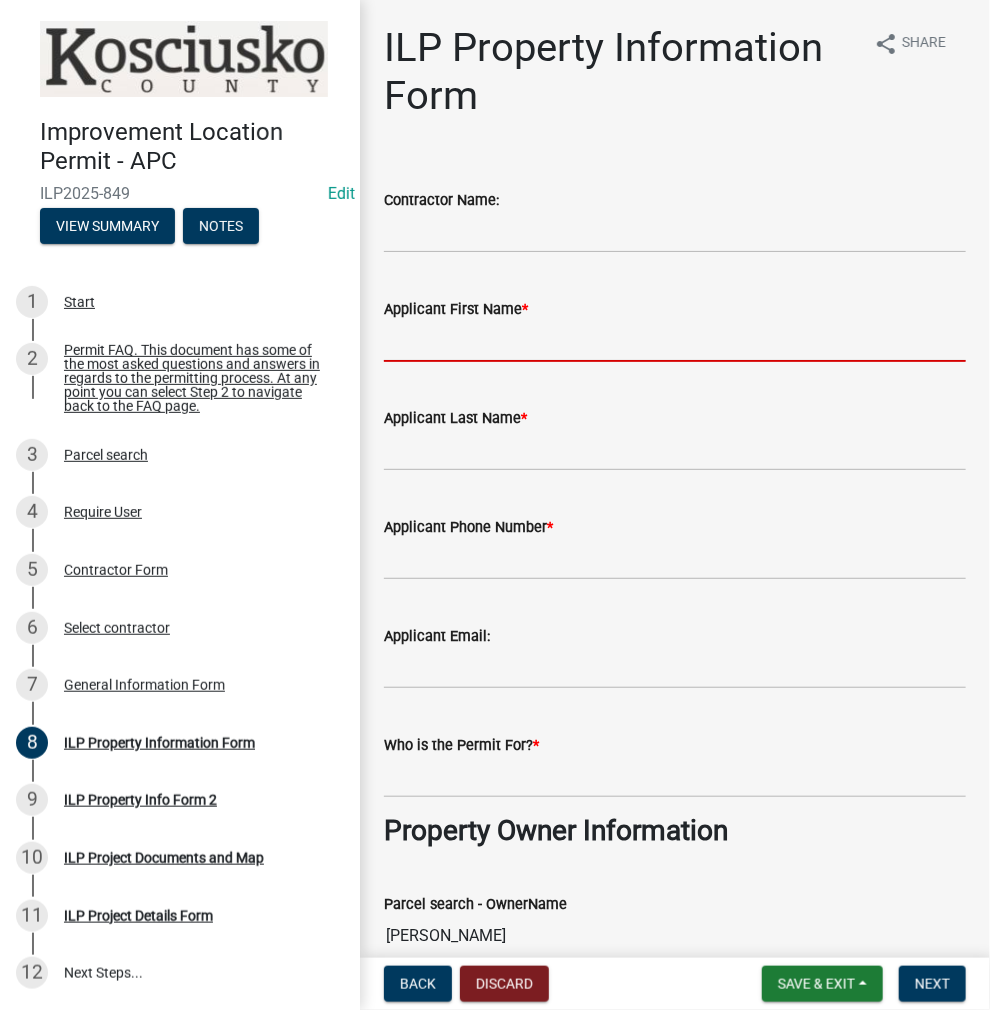 click on "Applicant First Name  *" at bounding box center (675, 341) 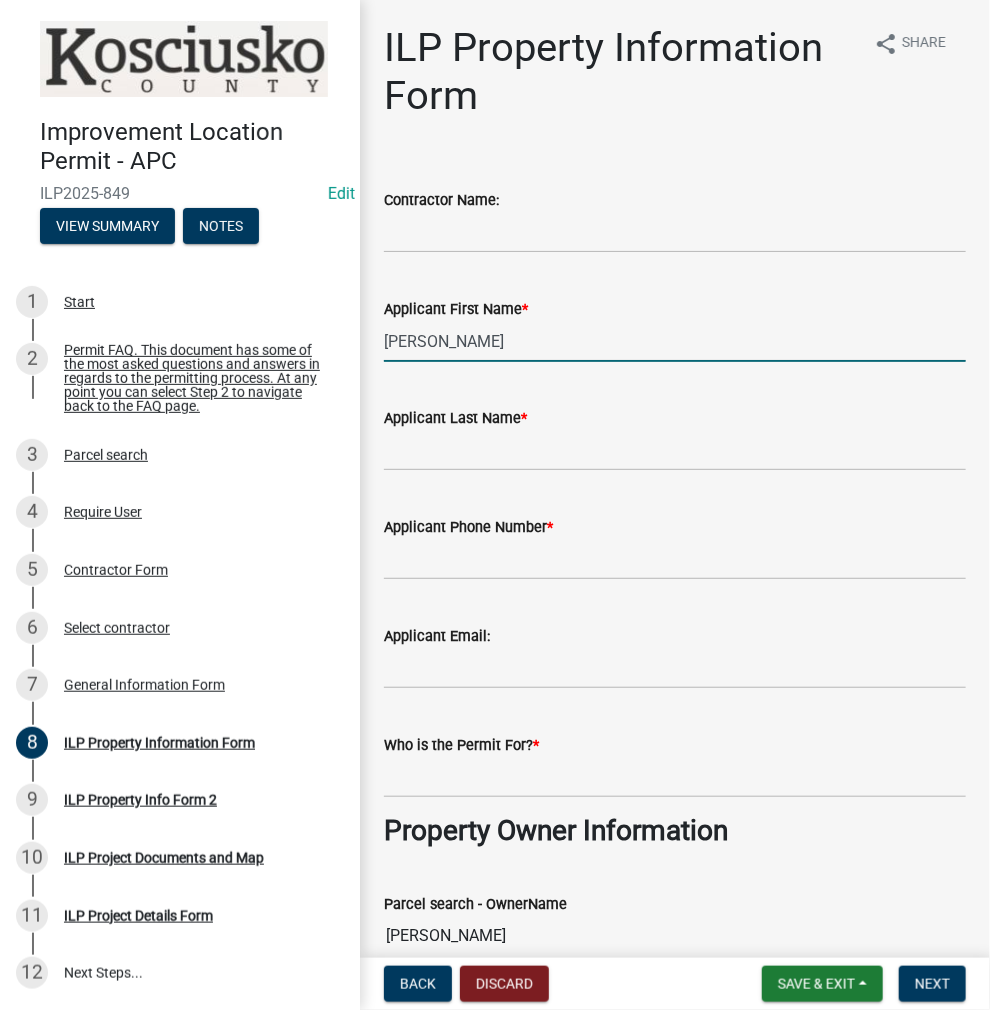 type on "[PERSON_NAME]" 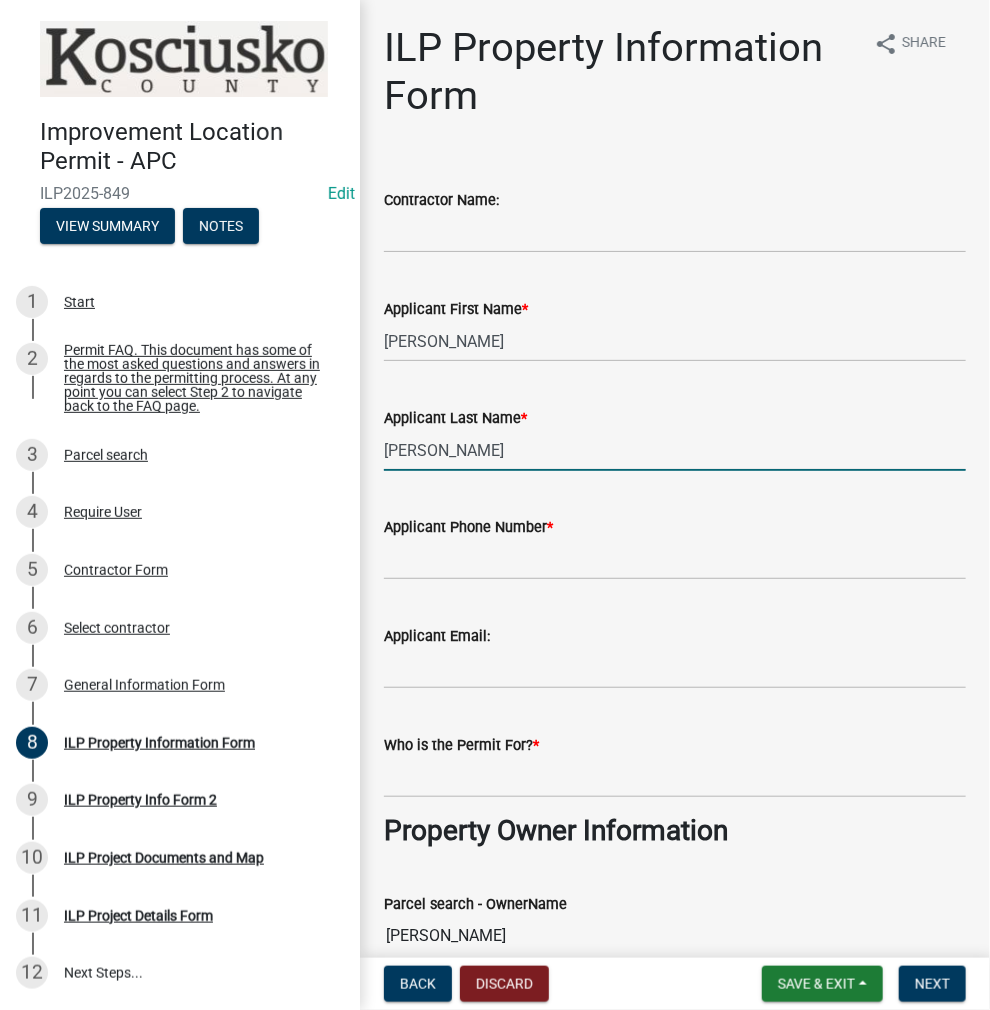 type on "[PERSON_NAME]" 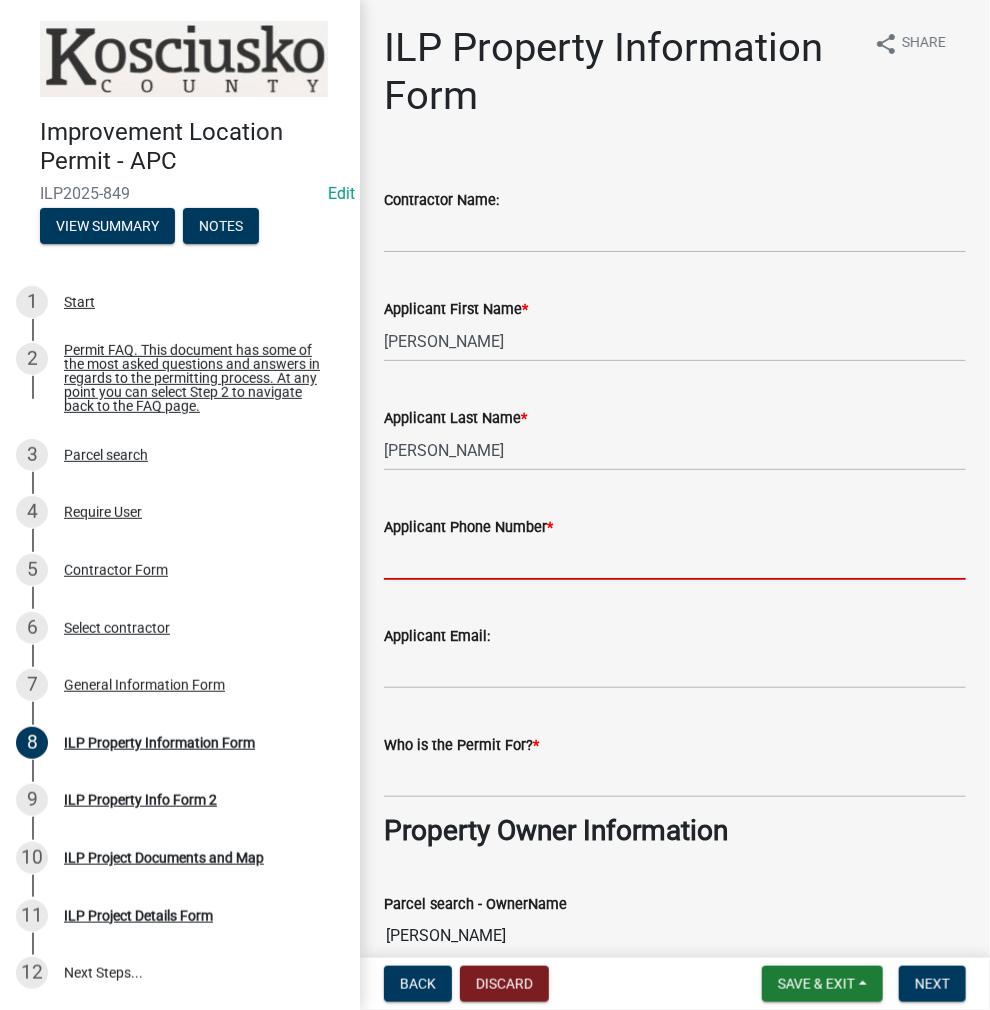 paste on "5745271164" 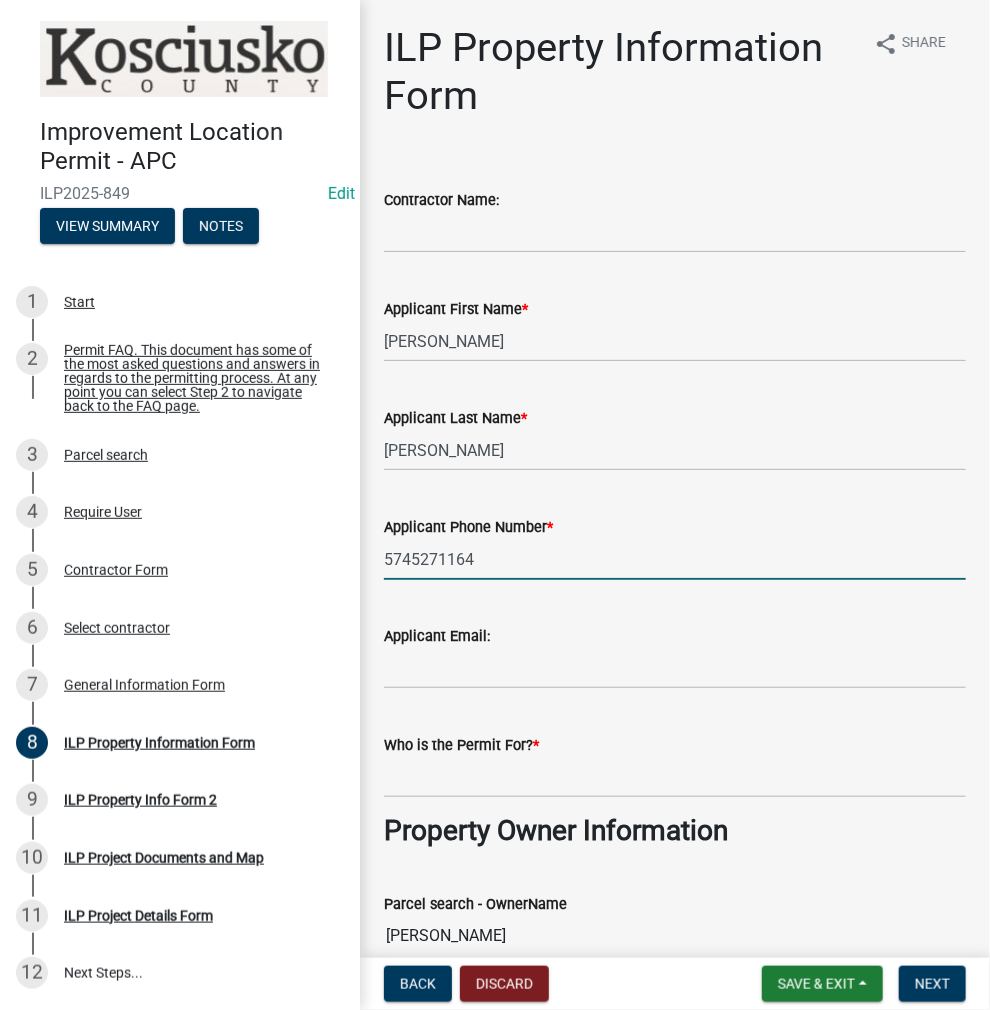 click on "5745271164" at bounding box center (675, 559) 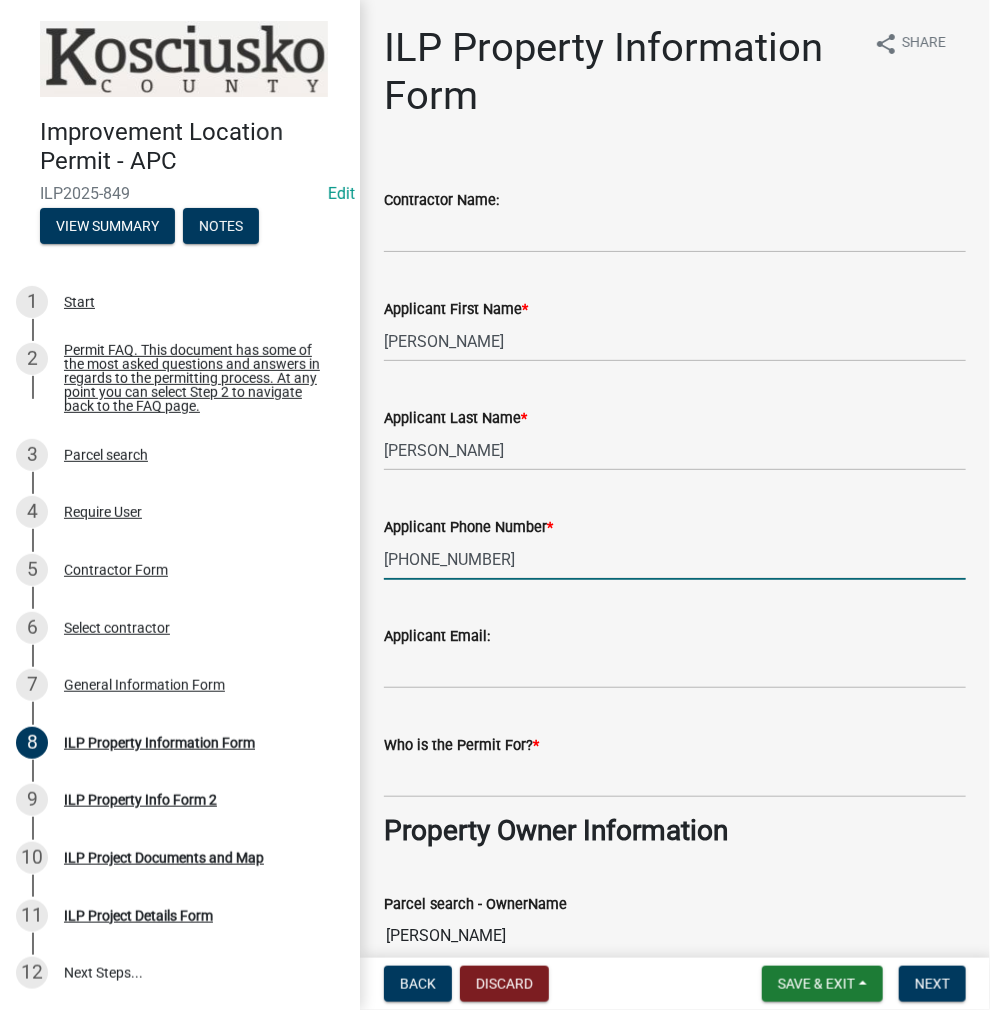 type on "[PHONE_NUMBER]" 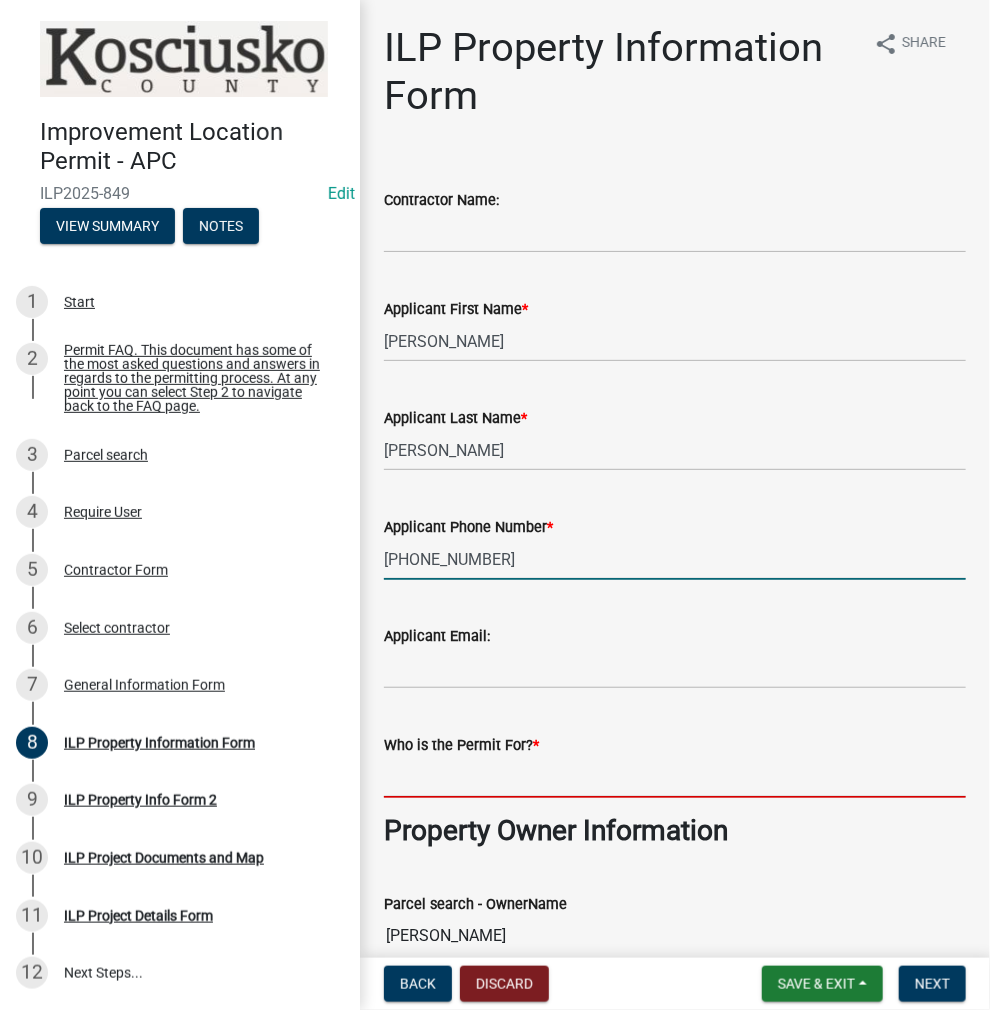 click on "Who is the Permit For?  *" at bounding box center (675, 777) 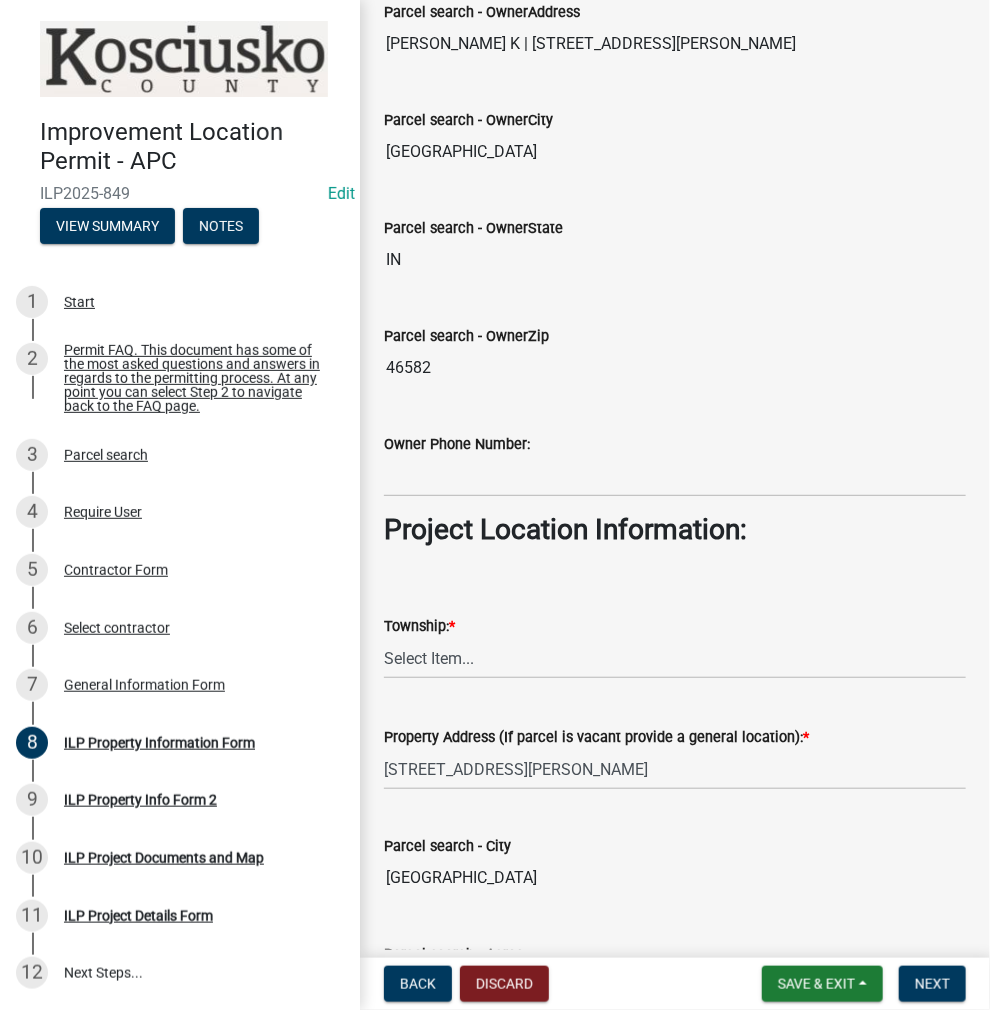 scroll, scrollTop: 1100, scrollLeft: 0, axis: vertical 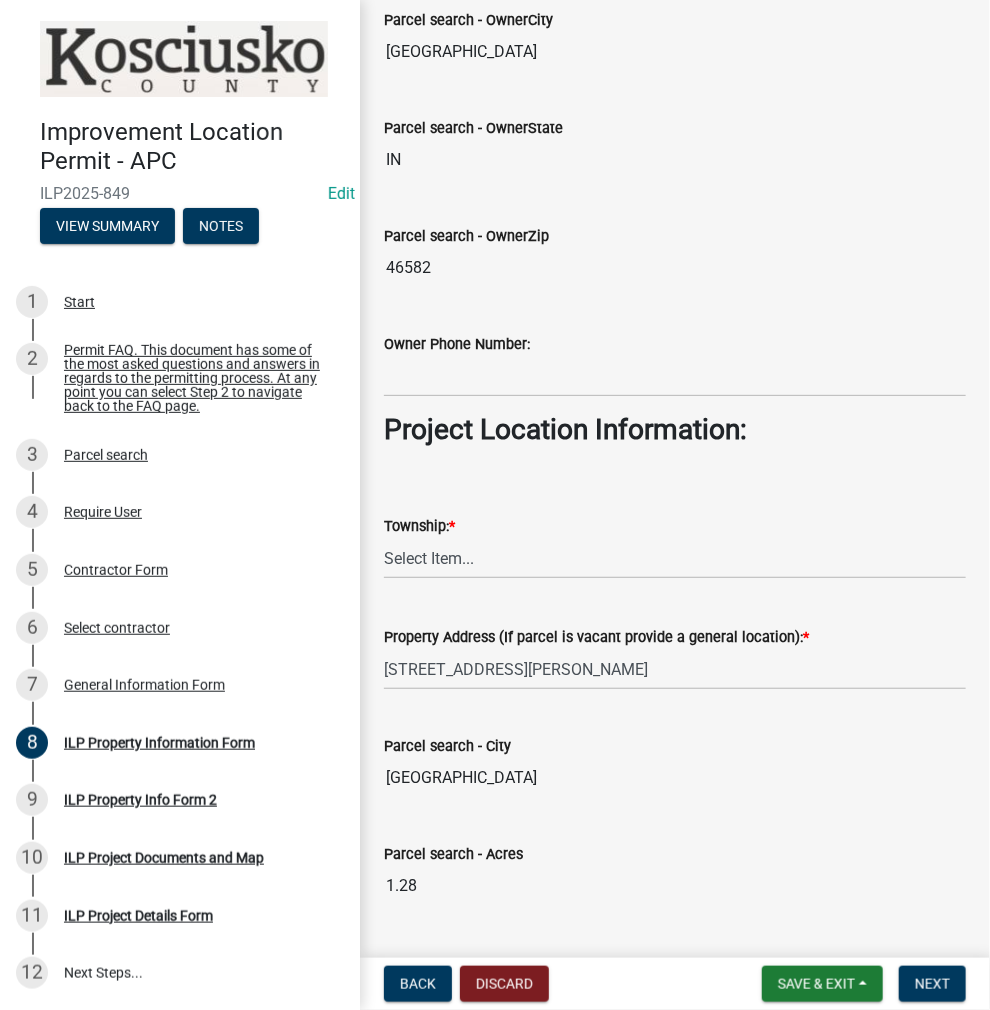 type on "[PERSON_NAME]" 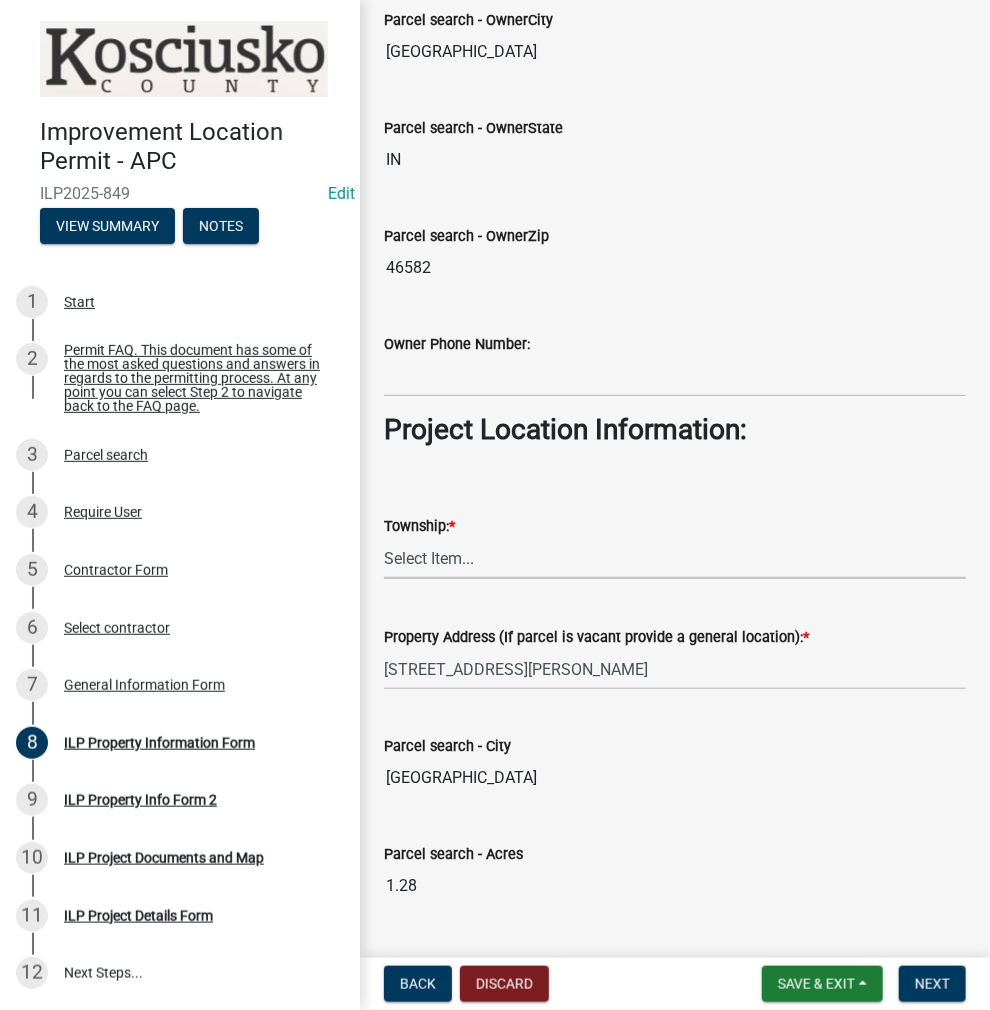 click on "Select Item...   [PERSON_NAME] - Elkhart Co   Clay   Etna   [GEOGRAPHIC_DATA][PERSON_NAME]   [PERSON_NAME][GEOGRAPHIC_DATA]   [GEOGRAPHIC_DATA]   [GEOGRAPHIC_DATA]   [GEOGRAPHIC_DATA][PERSON_NAME][GEOGRAPHIC_DATA]   [GEOGRAPHIC_DATA]   [GEOGRAPHIC_DATA] Creek   [GEOGRAPHIC_DATA] [GEOGRAPHIC_DATA]   [US_STATE][PERSON_NAME]" at bounding box center (675, 558) 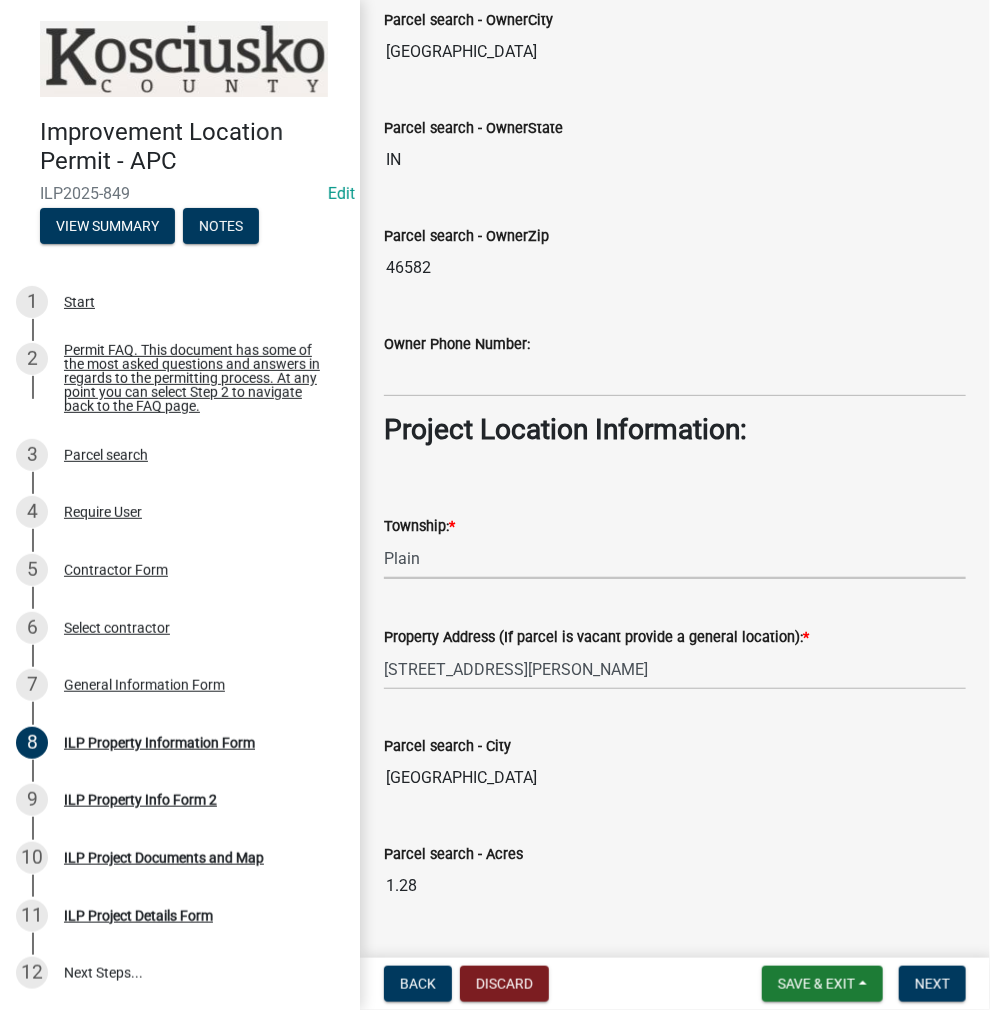 click on "Select Item...   [PERSON_NAME] - Elkhart Co   Clay   Etna   [GEOGRAPHIC_DATA][PERSON_NAME]   [PERSON_NAME][GEOGRAPHIC_DATA]   [GEOGRAPHIC_DATA]   [GEOGRAPHIC_DATA]   [GEOGRAPHIC_DATA][PERSON_NAME][GEOGRAPHIC_DATA]   [GEOGRAPHIC_DATA]   [GEOGRAPHIC_DATA] Creek   [GEOGRAPHIC_DATA] [GEOGRAPHIC_DATA]   [US_STATE][PERSON_NAME]" at bounding box center [675, 558] 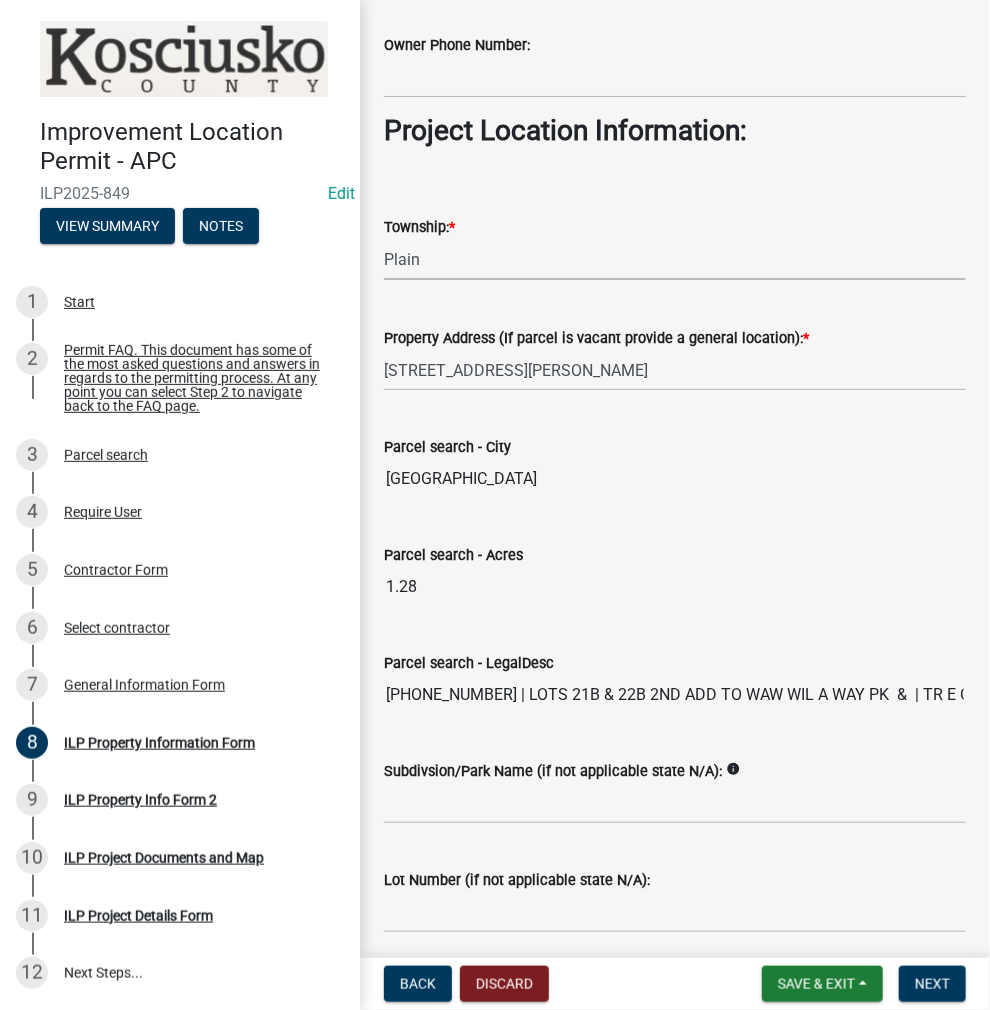 scroll, scrollTop: 1400, scrollLeft: 0, axis: vertical 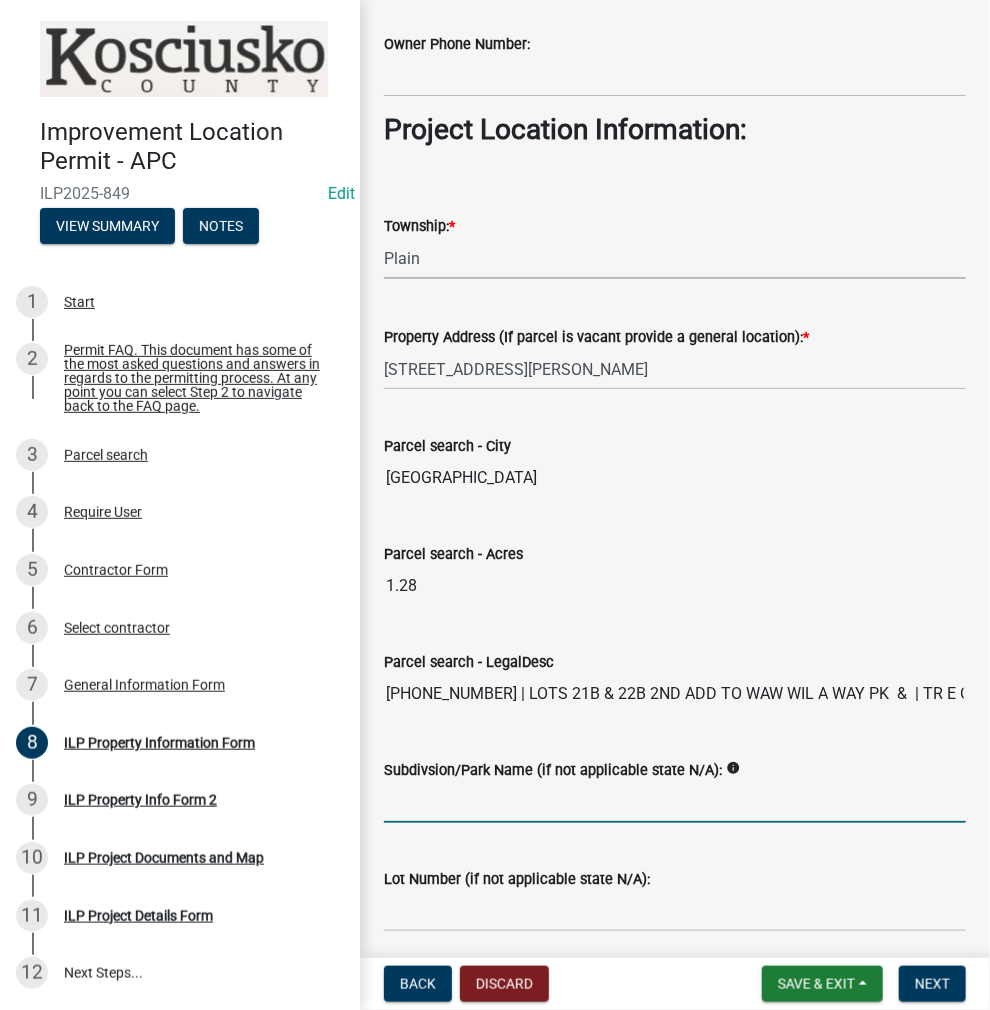 click on "Subdivsion/Park Name (if not applicable state N/A):" at bounding box center (675, 802) 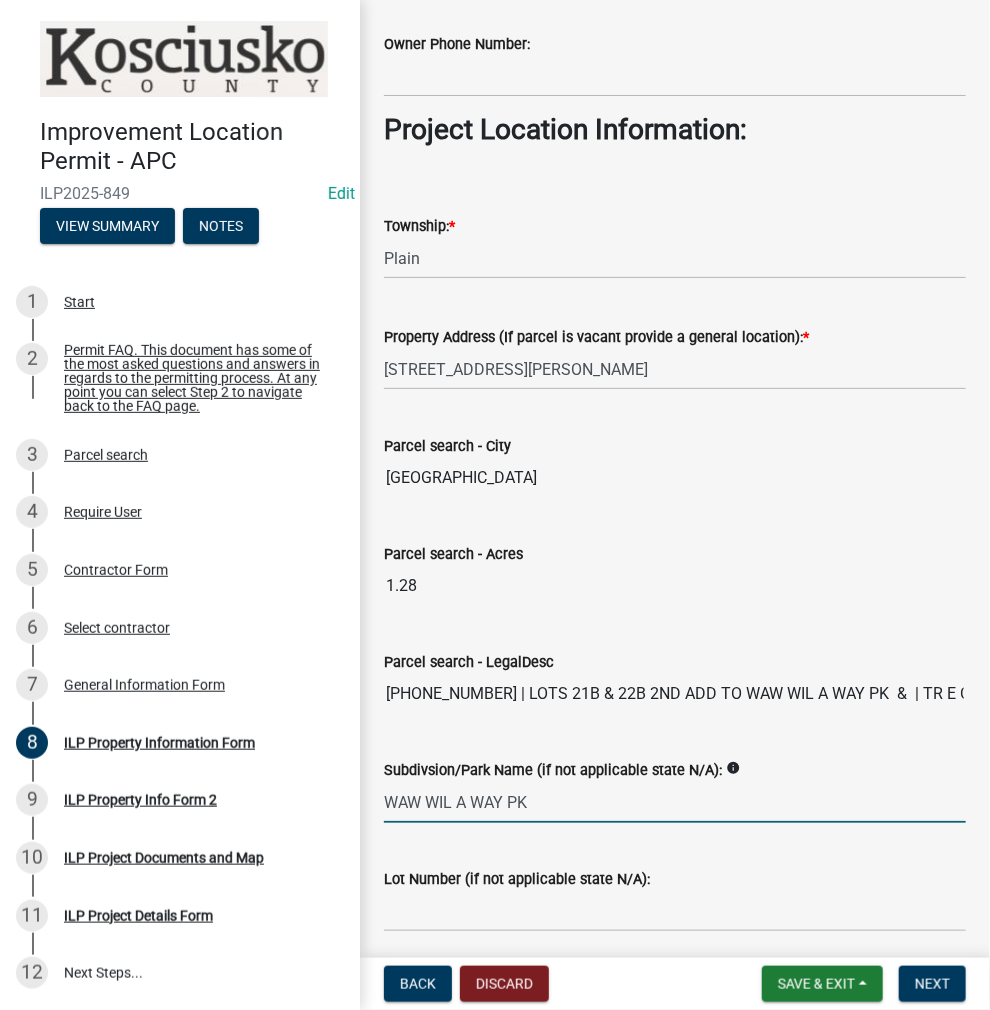 type on "WAW WIL A WAY PK" 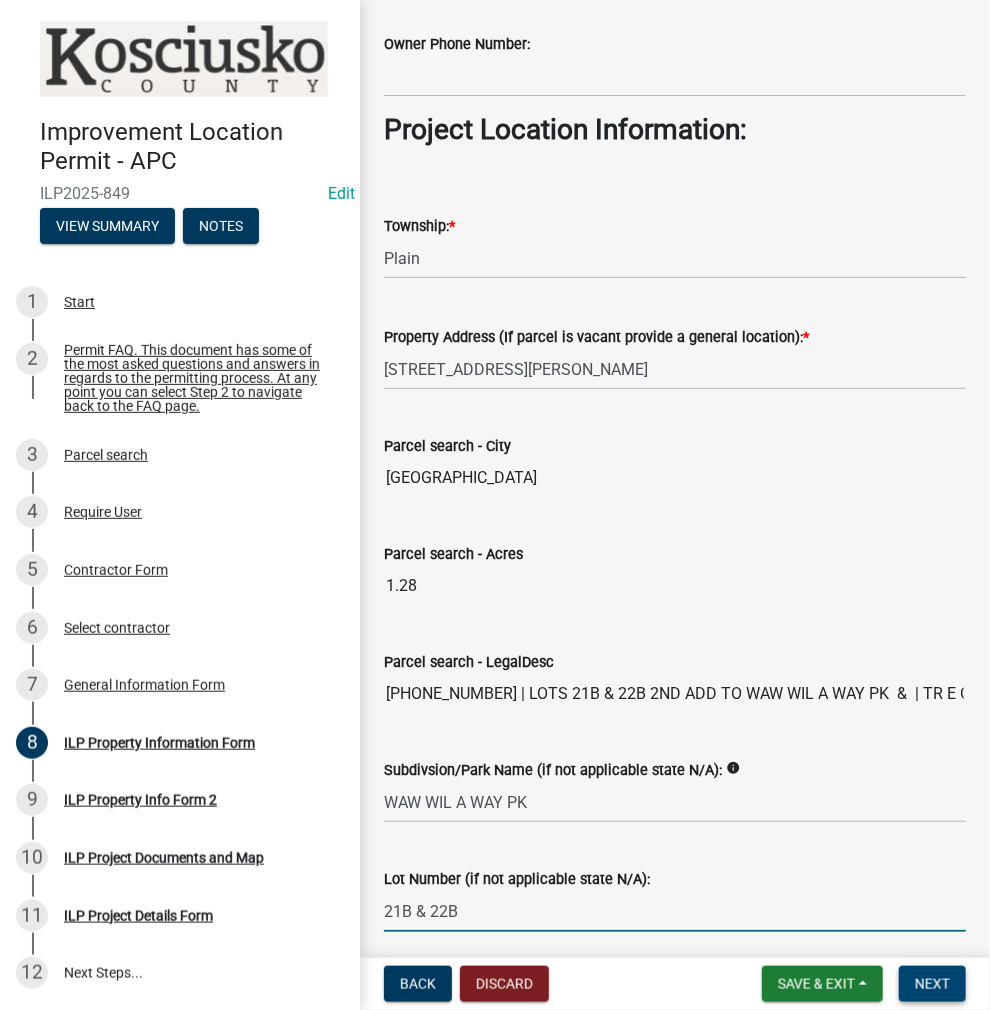 type on "21B & 22B" 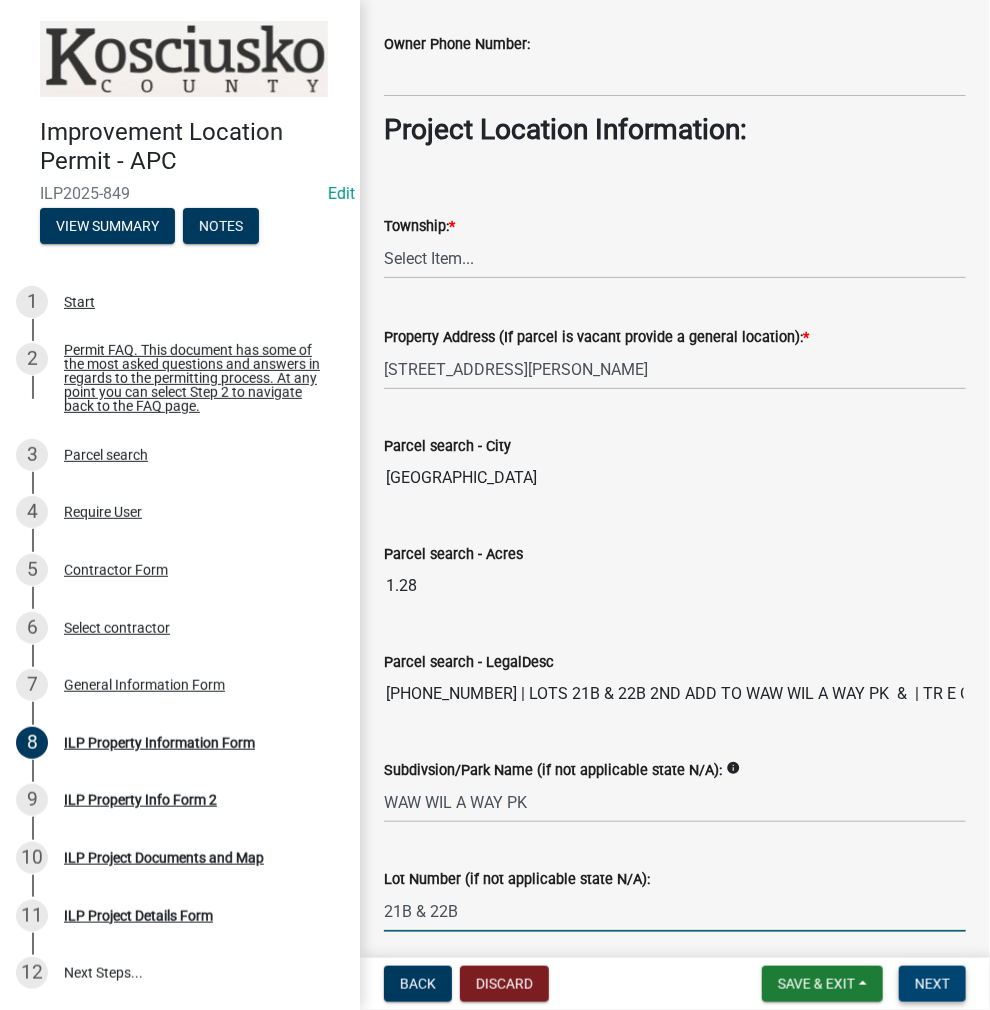 scroll, scrollTop: 0, scrollLeft: 0, axis: both 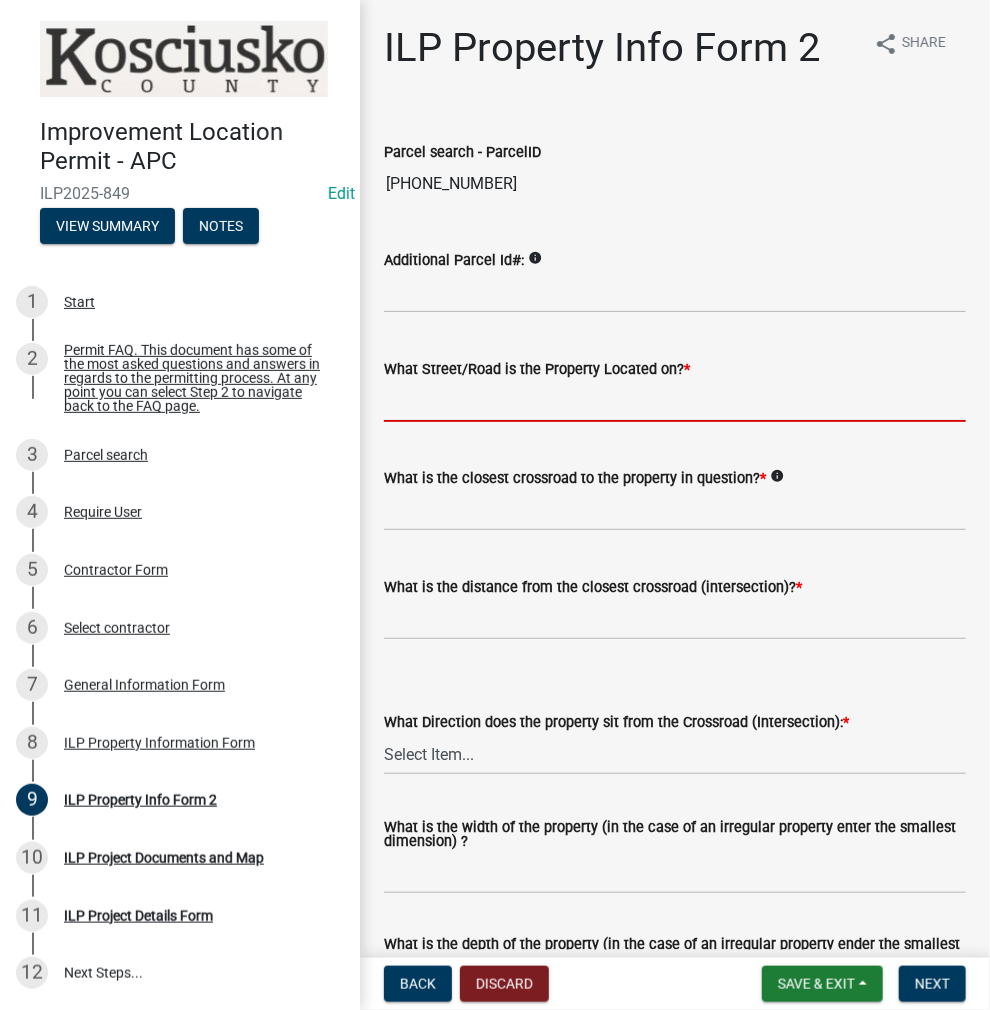 click on "What Street/Road is the Property Located on?  *" at bounding box center (675, 401) 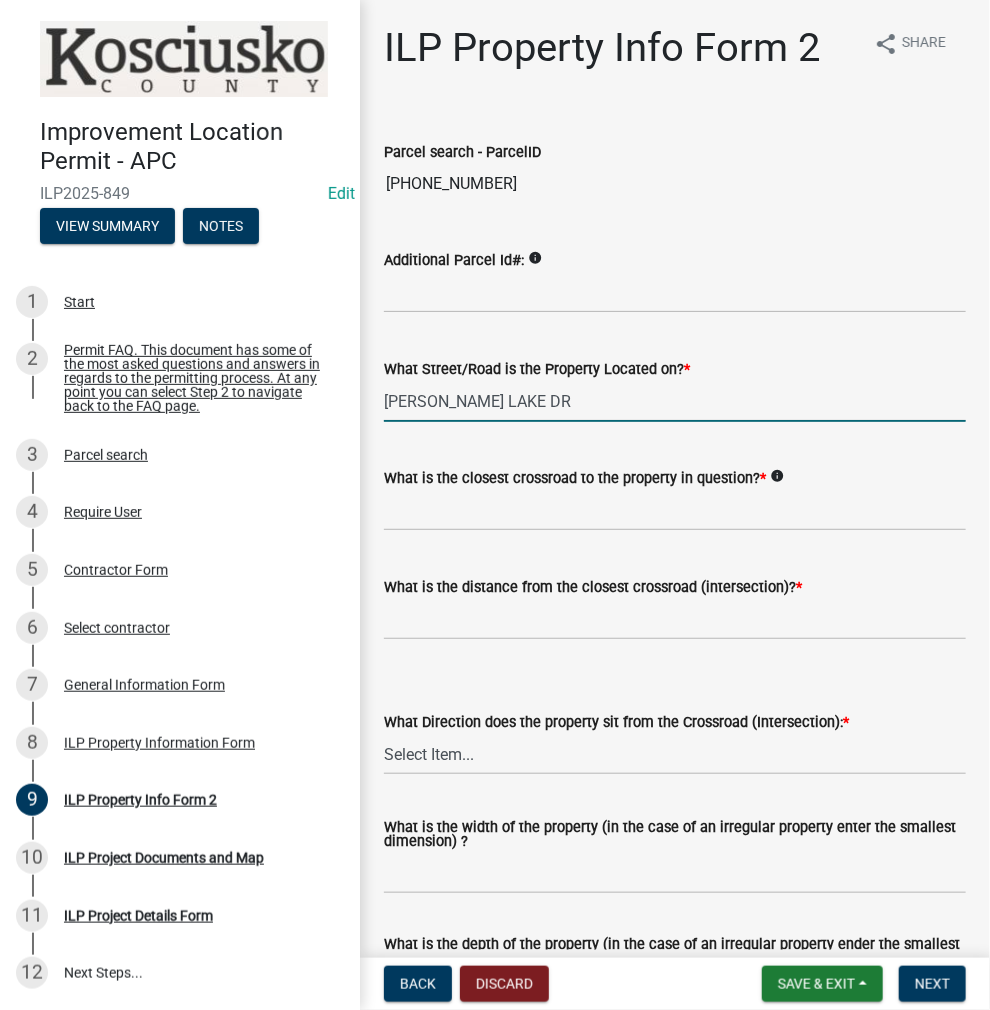 type on "[PERSON_NAME] LAKE DR" 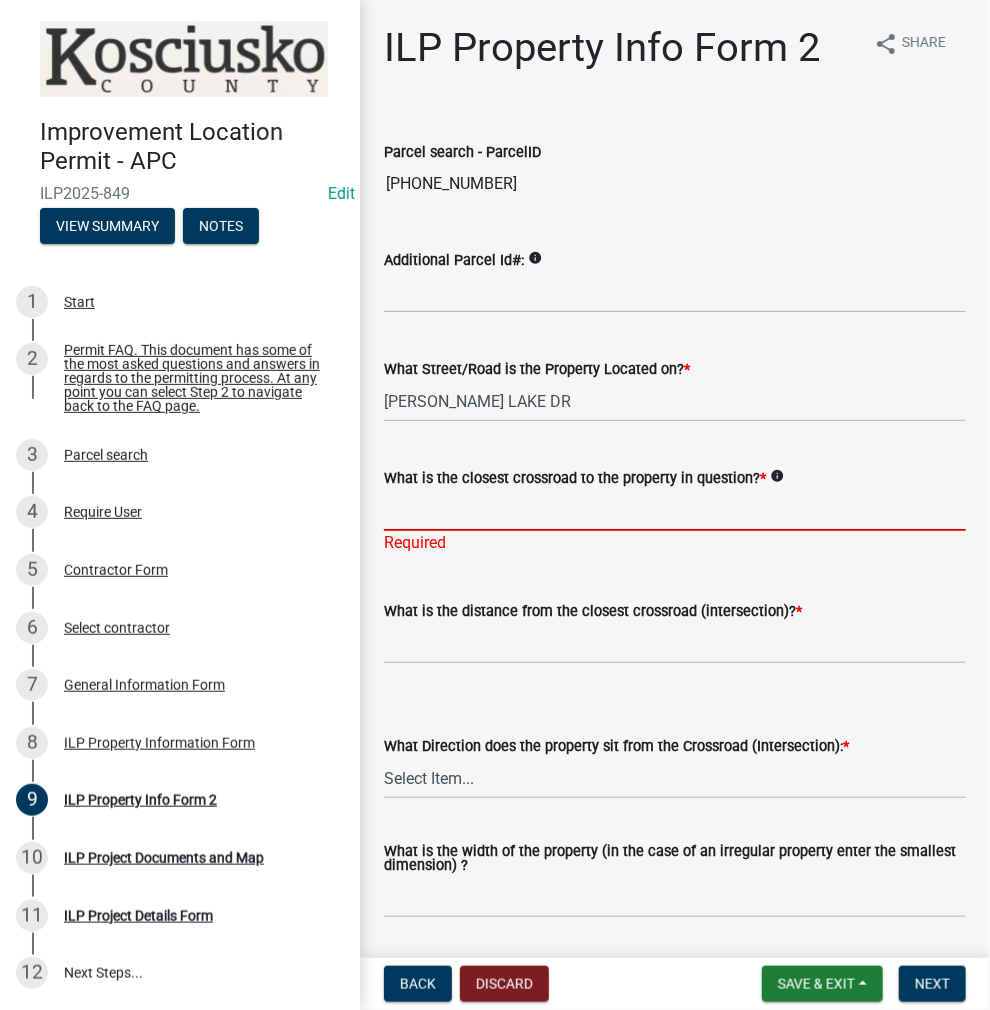 click on "What is the closest crossroad to the property in question?  *" at bounding box center (675, 510) 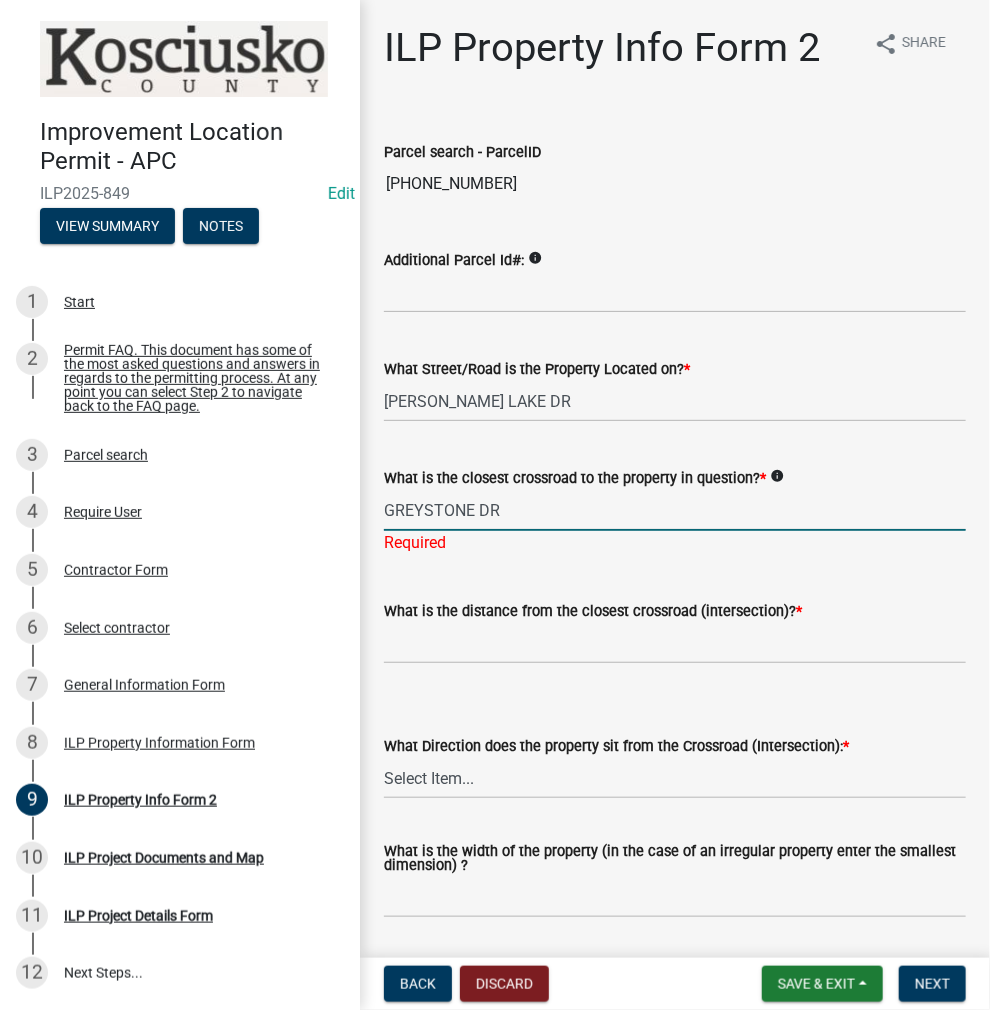 type on "GREYSTONE DR" 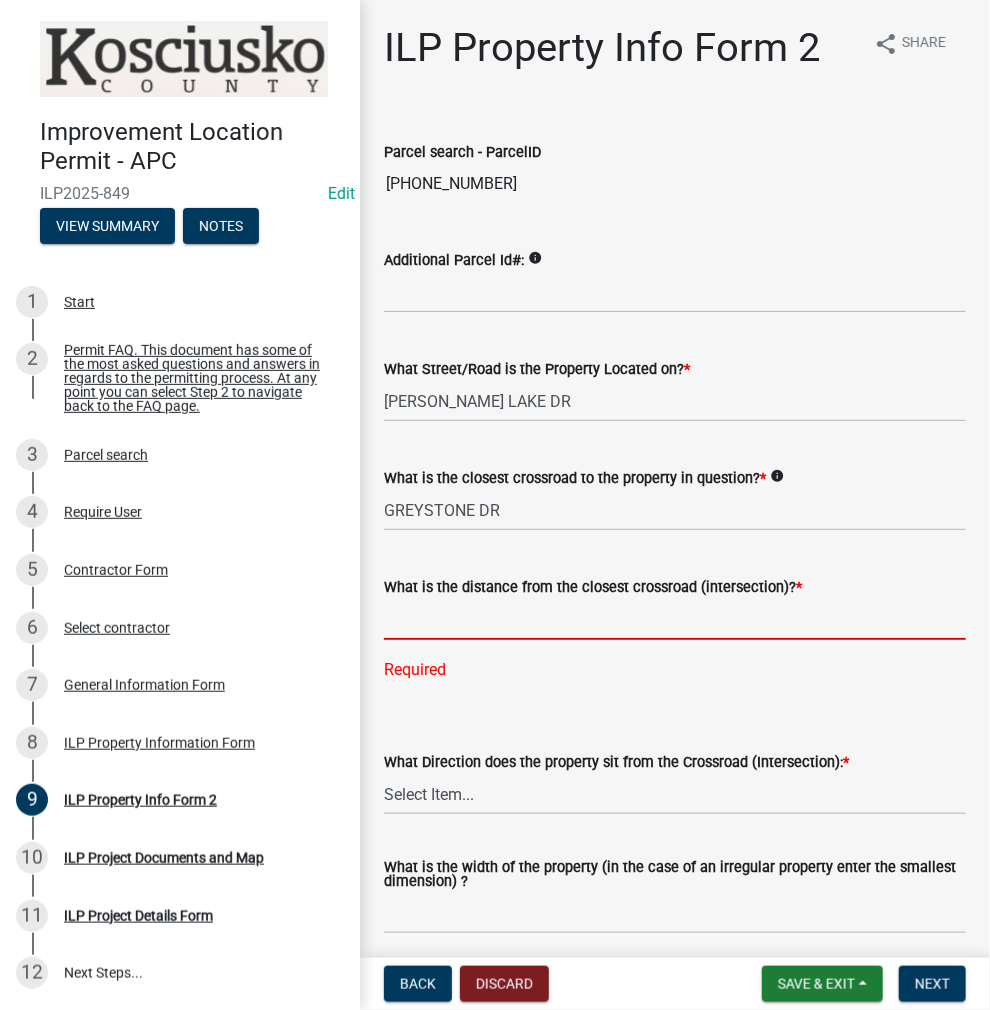 click 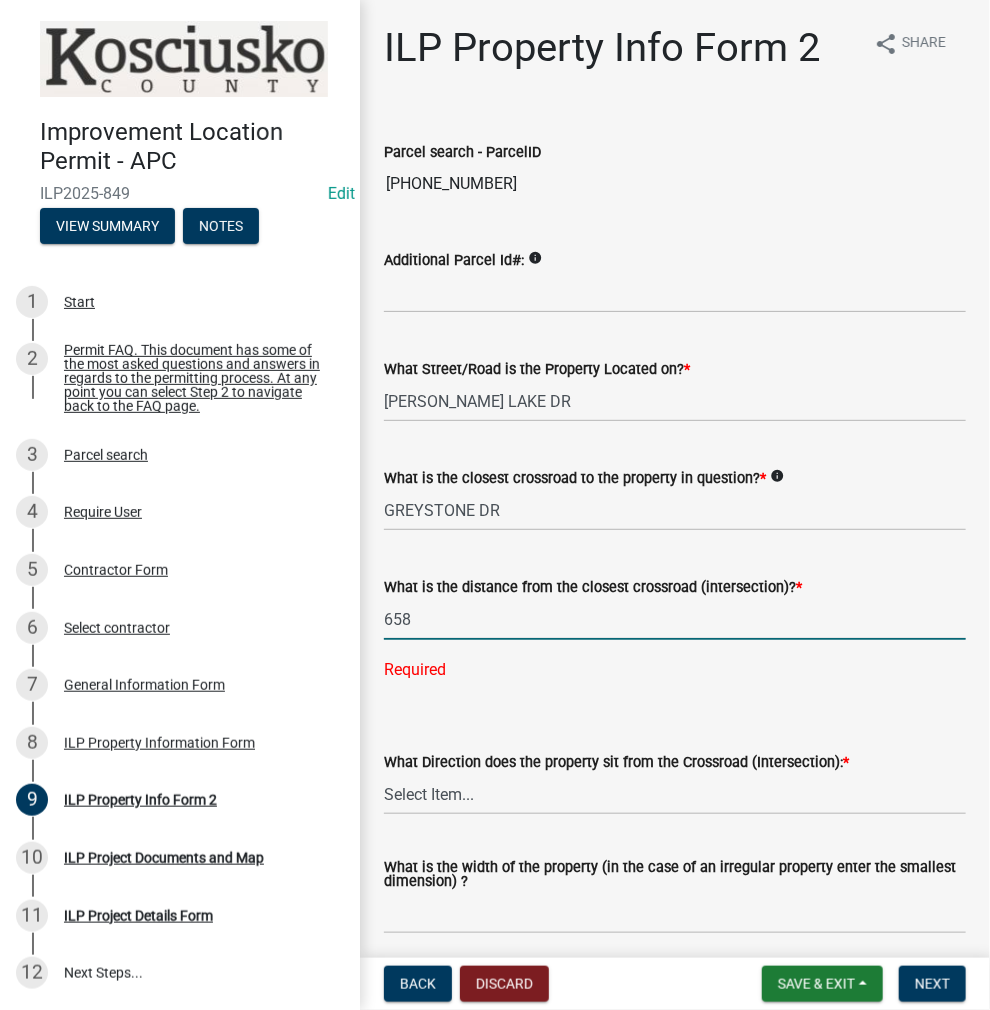 type on "658" 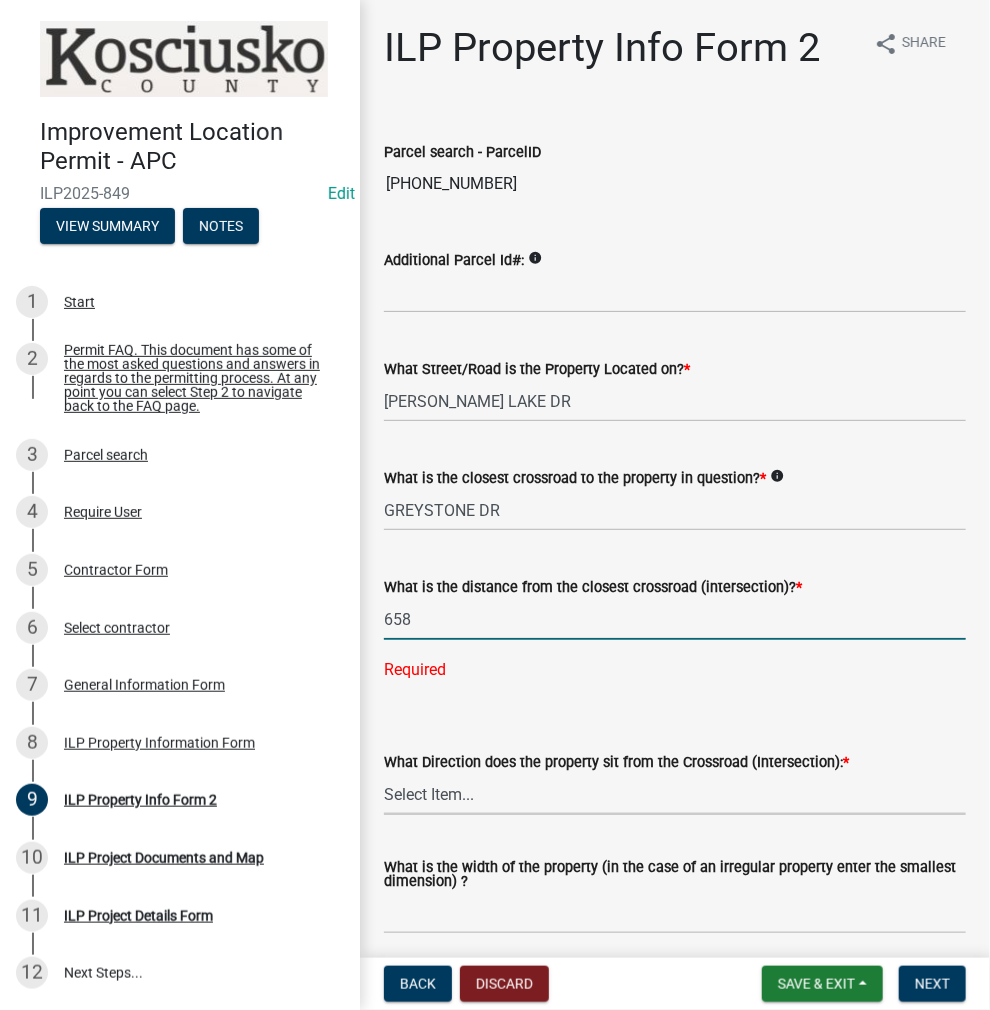 click on "Parcel search - ParcelID  [PHONE_NUMBER]  Additional Parcel Id#:   info
What Street/Road is the Property Located on?  * [PERSON_NAME] LAKE DR  What is the closest crossroad to the property in question?  *  info
GREYSTONE DR  What is the distance from the closest crossroad (intersection)?  * 658 Required  What Direction does the property sit from the Crossroad (Intersection):  *  Select Item...   N   NE   NW   S   SE   SW   E   W   What is the width of the property (in the case of an irregular property enter the smallest dimension) ?   What is the depth of the property (in the case of an irregular property ender the smallest dimension)?   Lot Size:  *  Acres or Sq. Ft.  *  Acres   Sq Ft   What is the property zoned (Please note this is not the classification listed on the tax records but rather can be found on the map under County Zoning.)?  *  info
Select Item...   Agricultural   Agricultural 2   Commercial   Environmental   Industrial 1   Industrial 2   Industrial 3   Public Use   Residential         *  info" 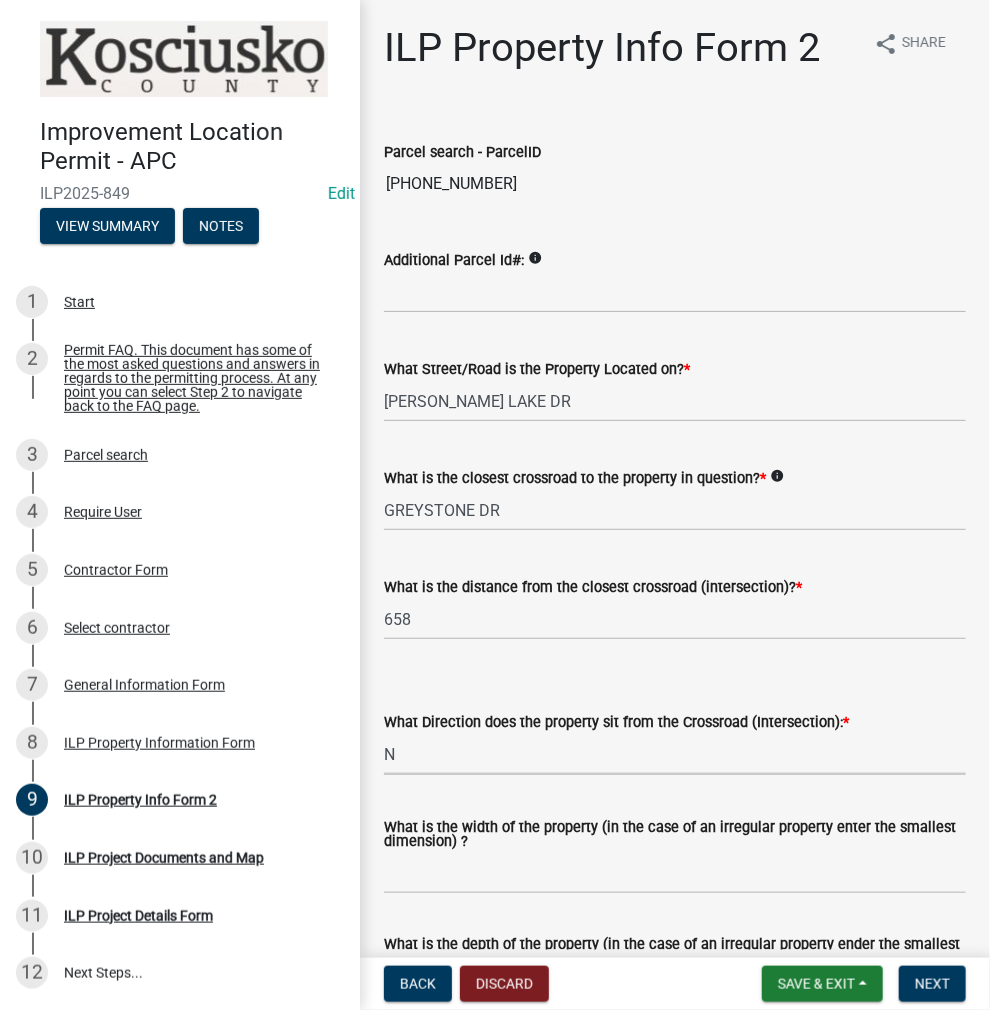 click on "Select Item...   N   NE   NW   S   SE   SW   E   W" at bounding box center [675, 754] 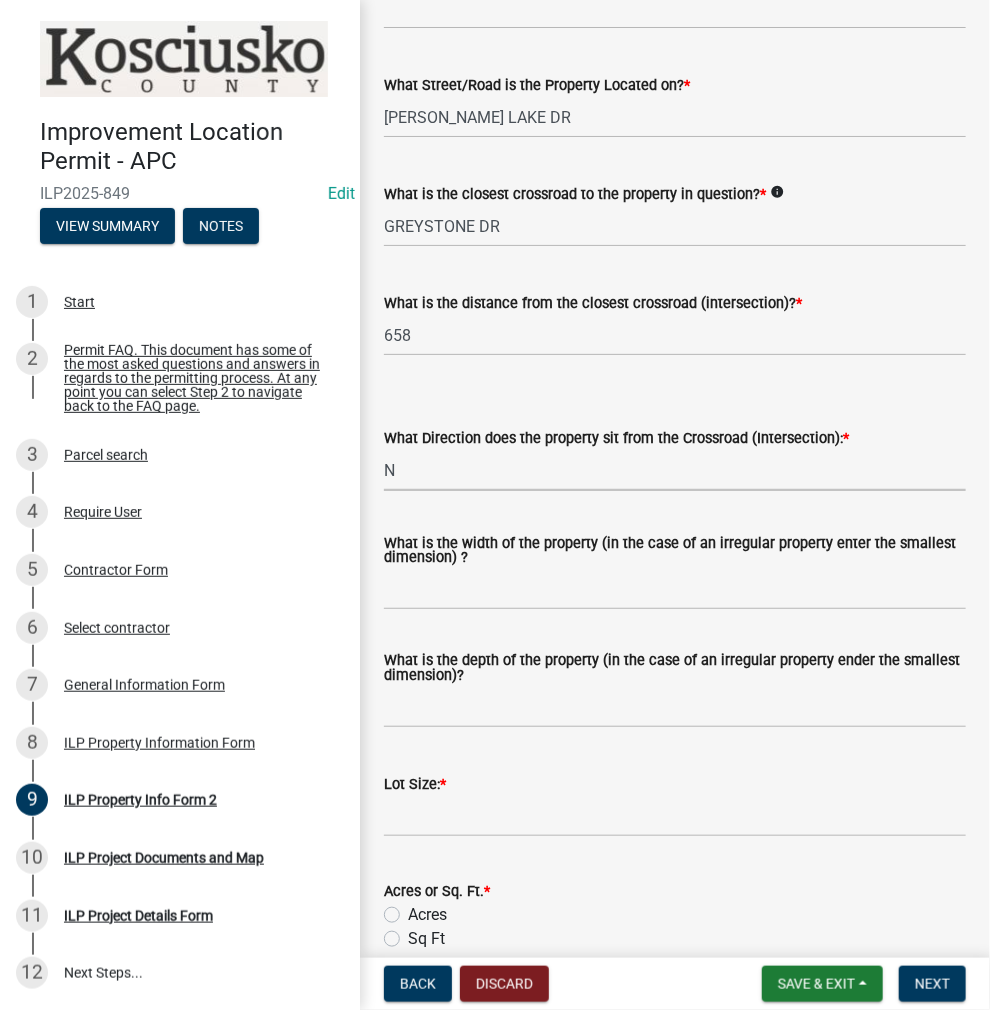 scroll, scrollTop: 300, scrollLeft: 0, axis: vertical 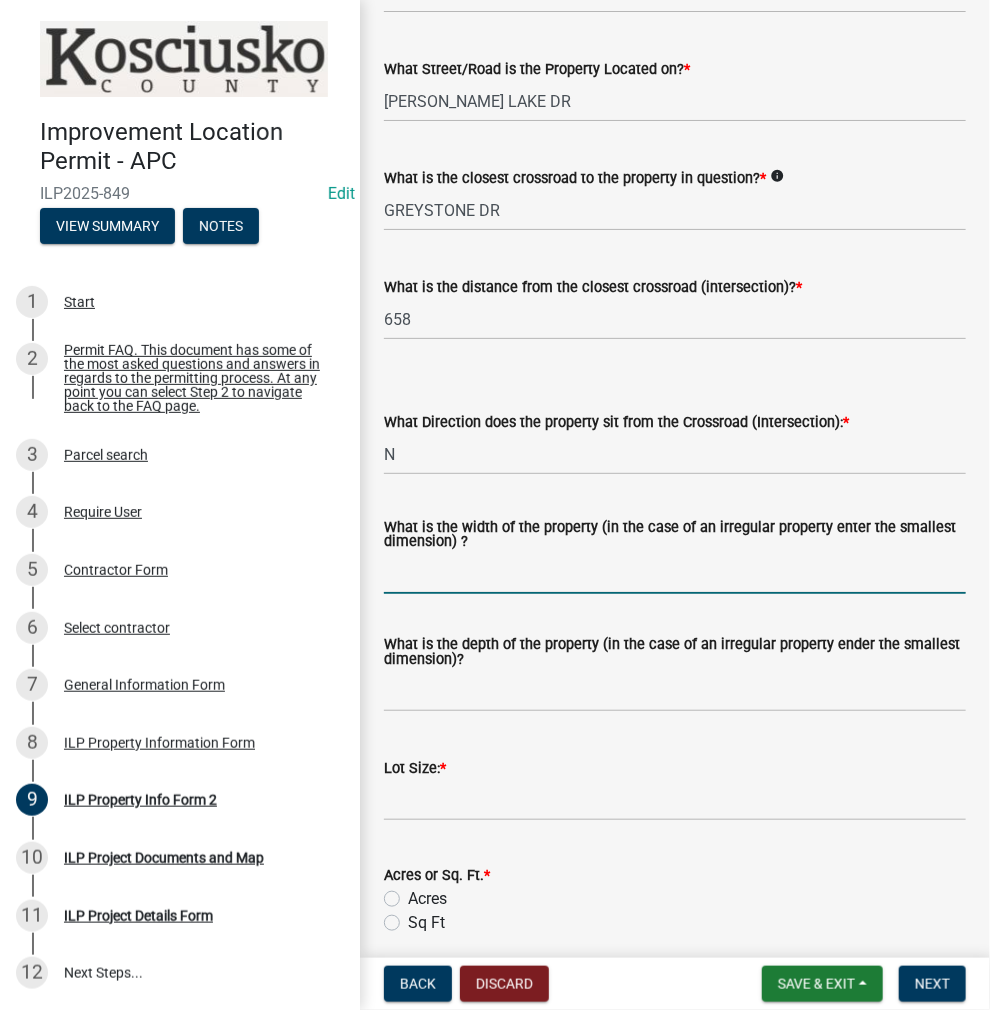 click on "What is the width of the property (in the case of an irregular property enter the smallest dimension) ?" at bounding box center [675, 573] 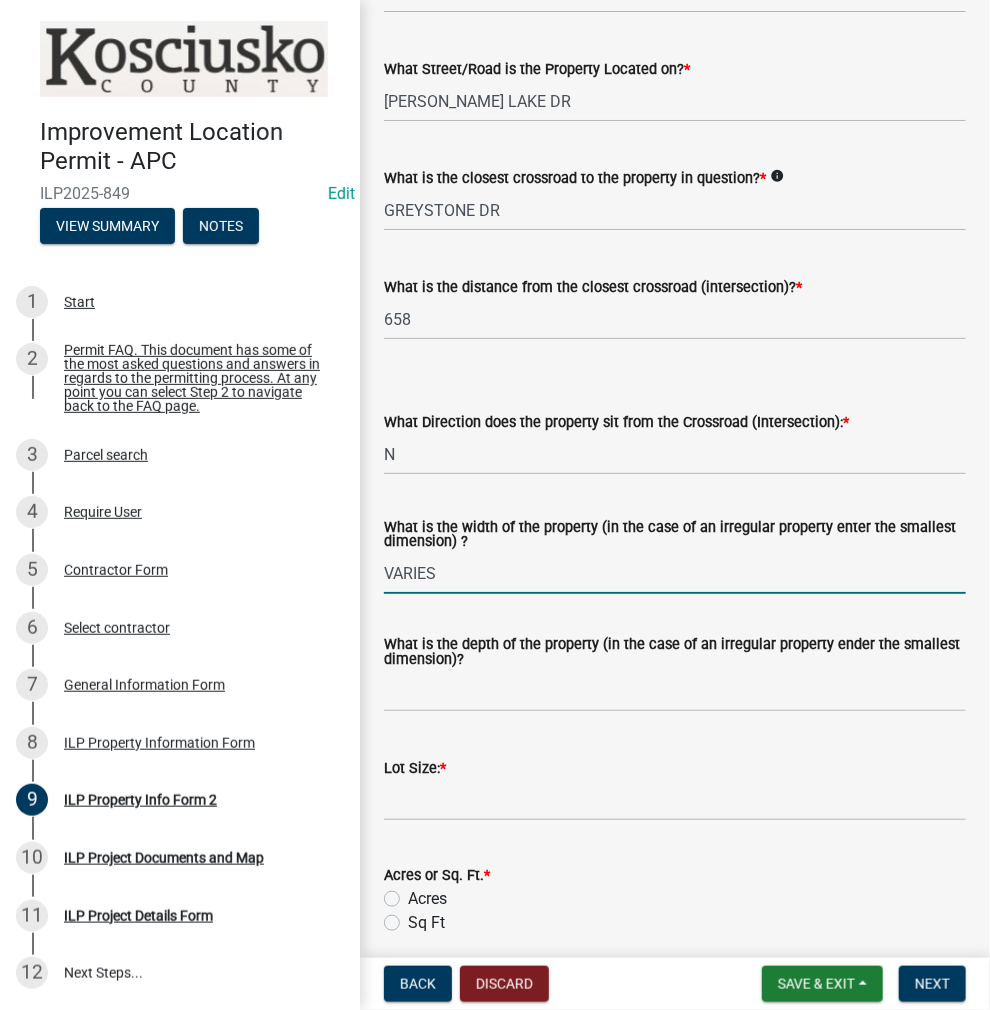 type on "VARIES" 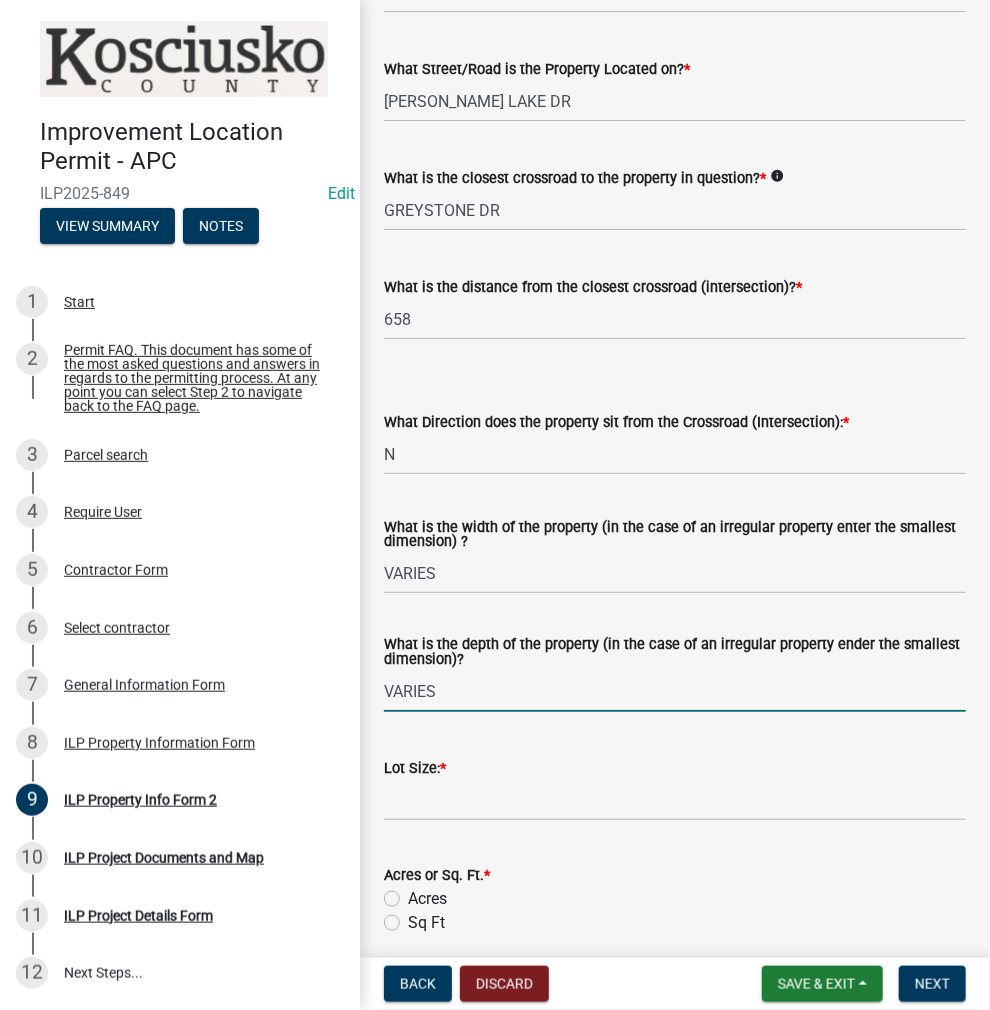 type on "VARIES" 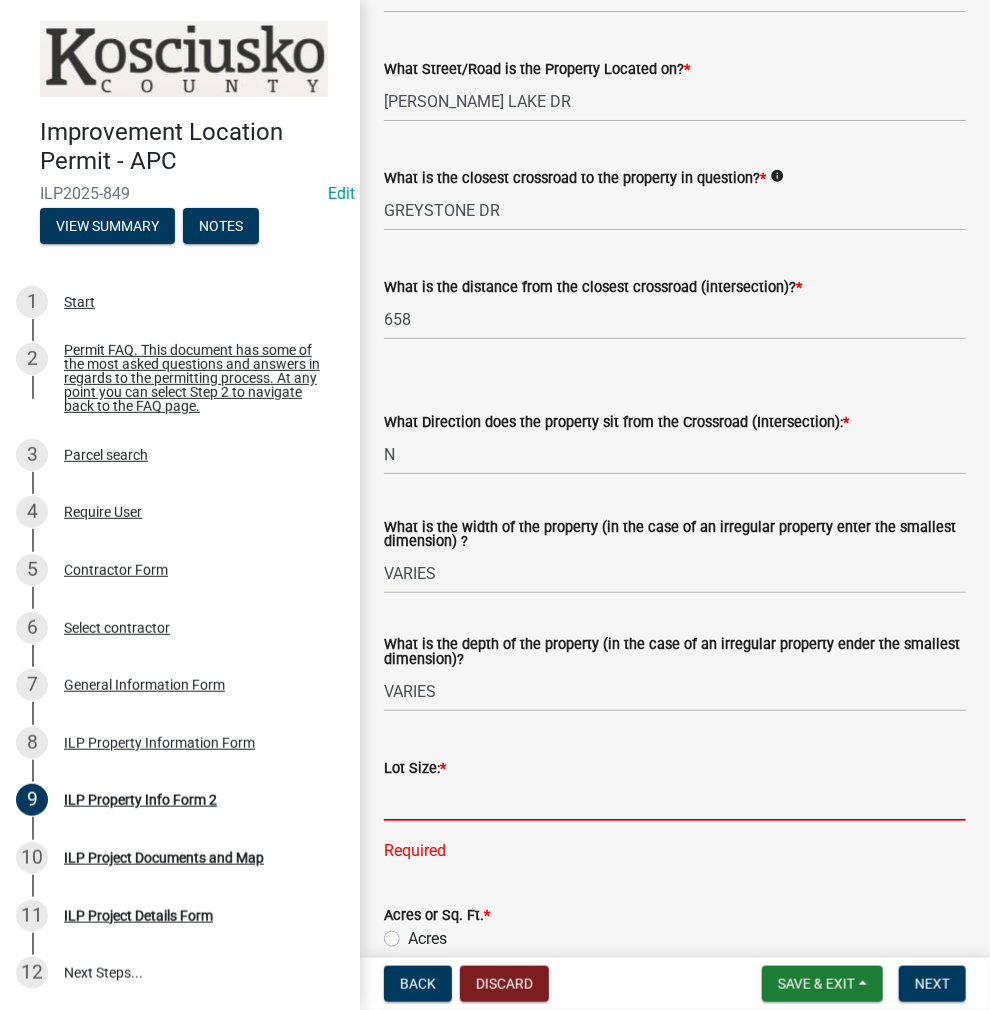 click 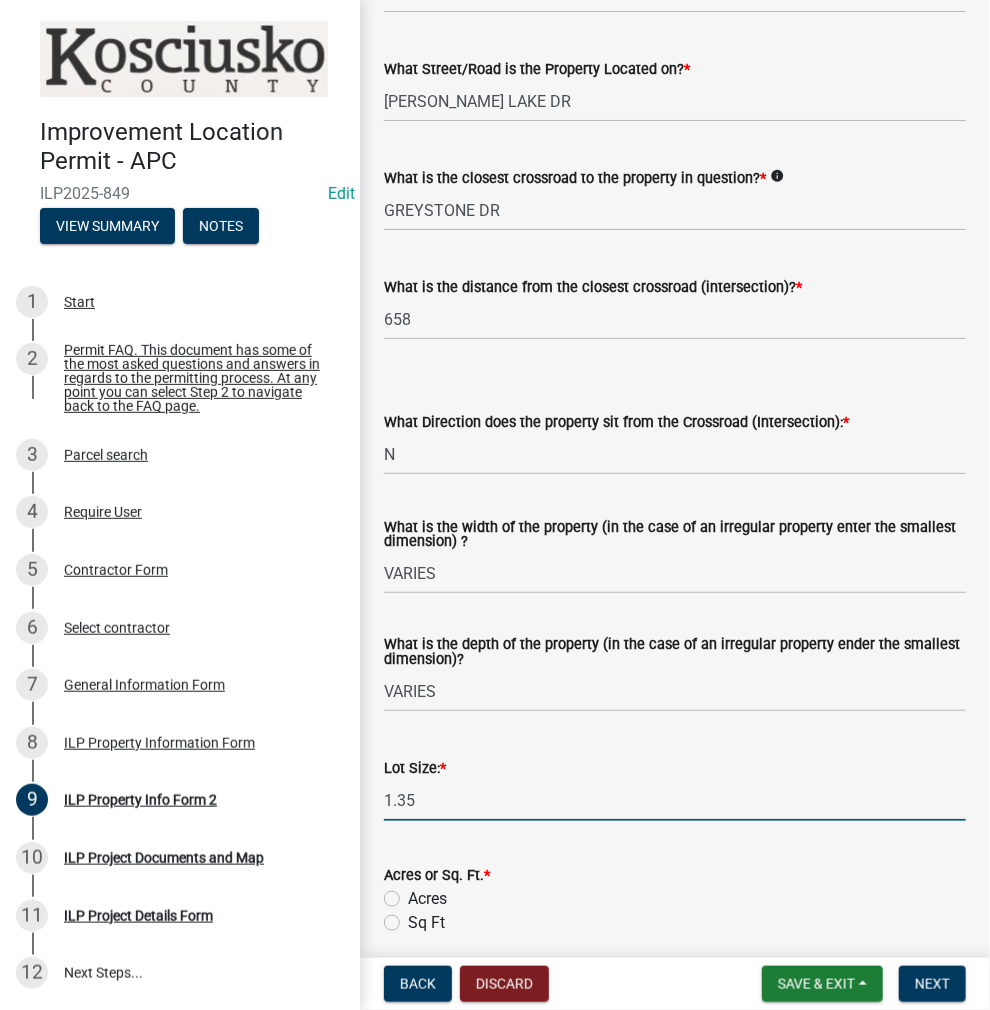 click on "1.35" 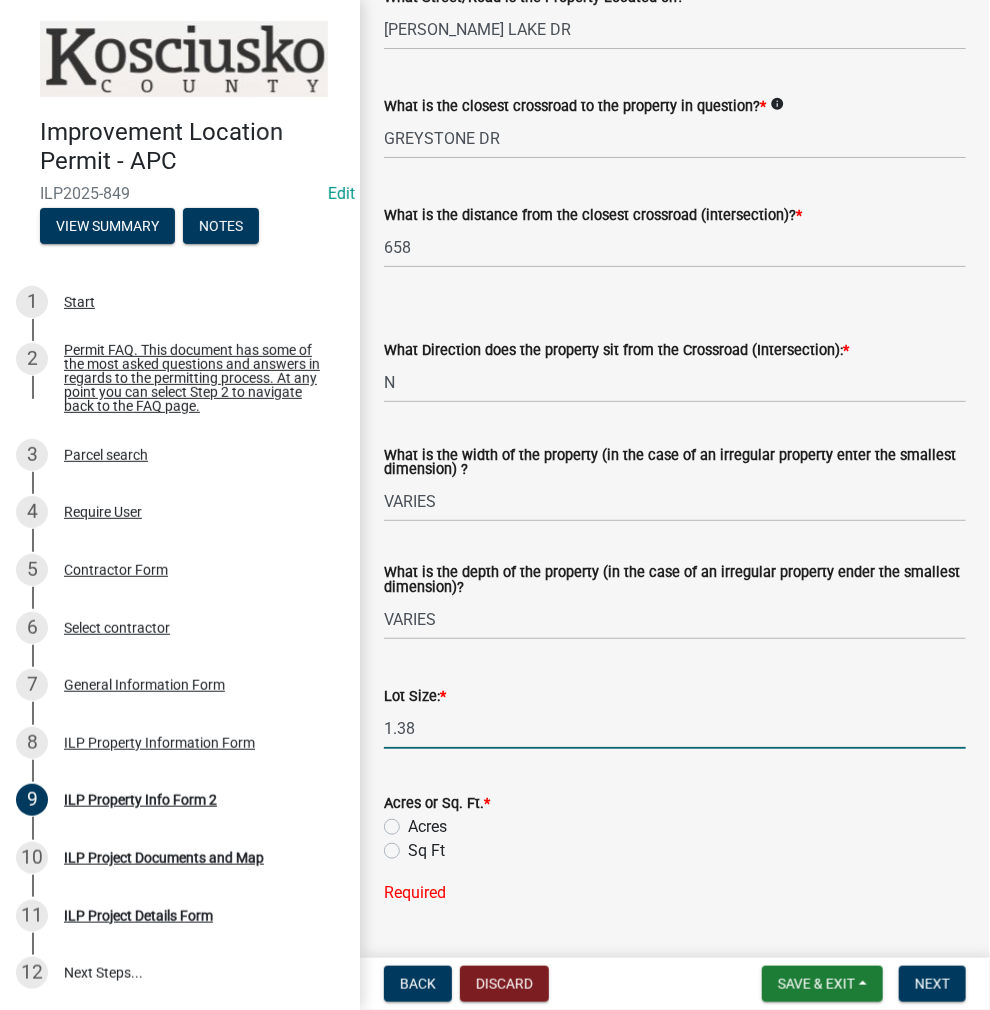 scroll, scrollTop: 700, scrollLeft: 0, axis: vertical 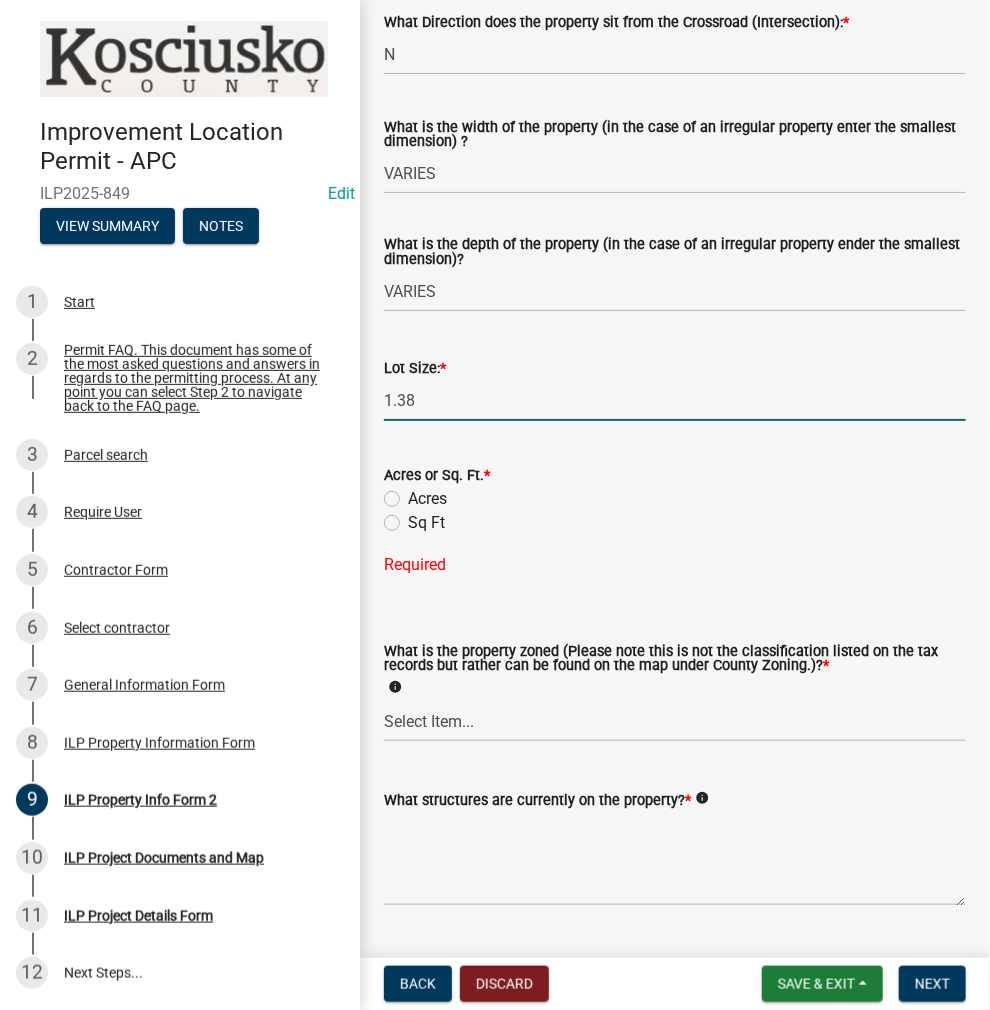 type on "1.38" 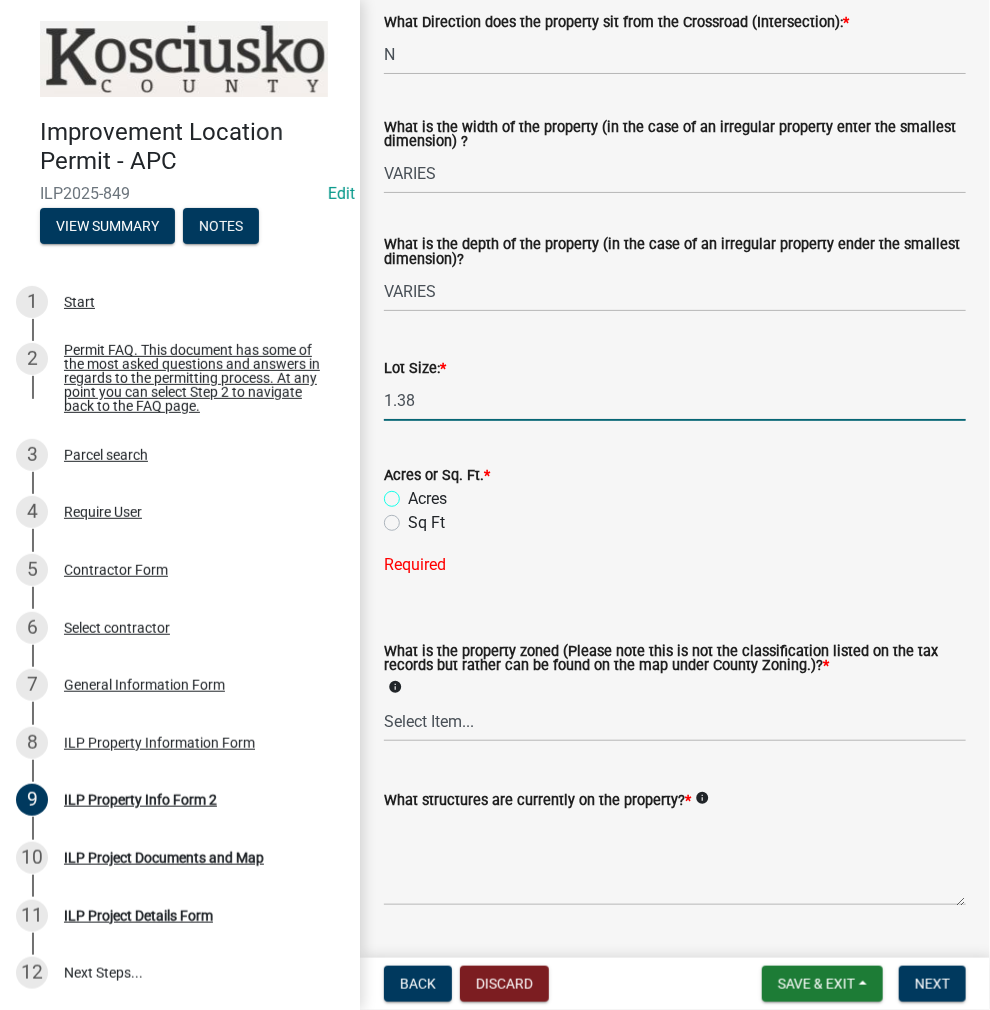 click on "Acres" at bounding box center (414, 493) 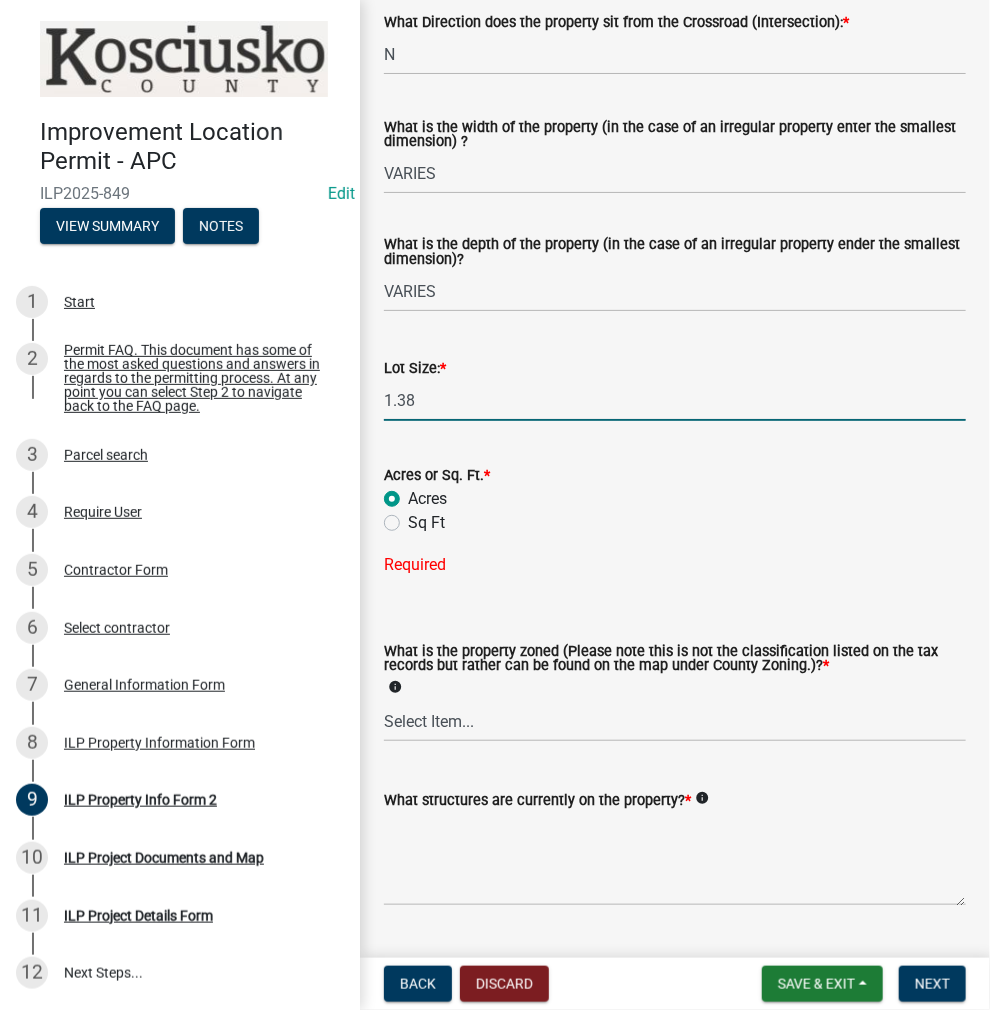 radio on "true" 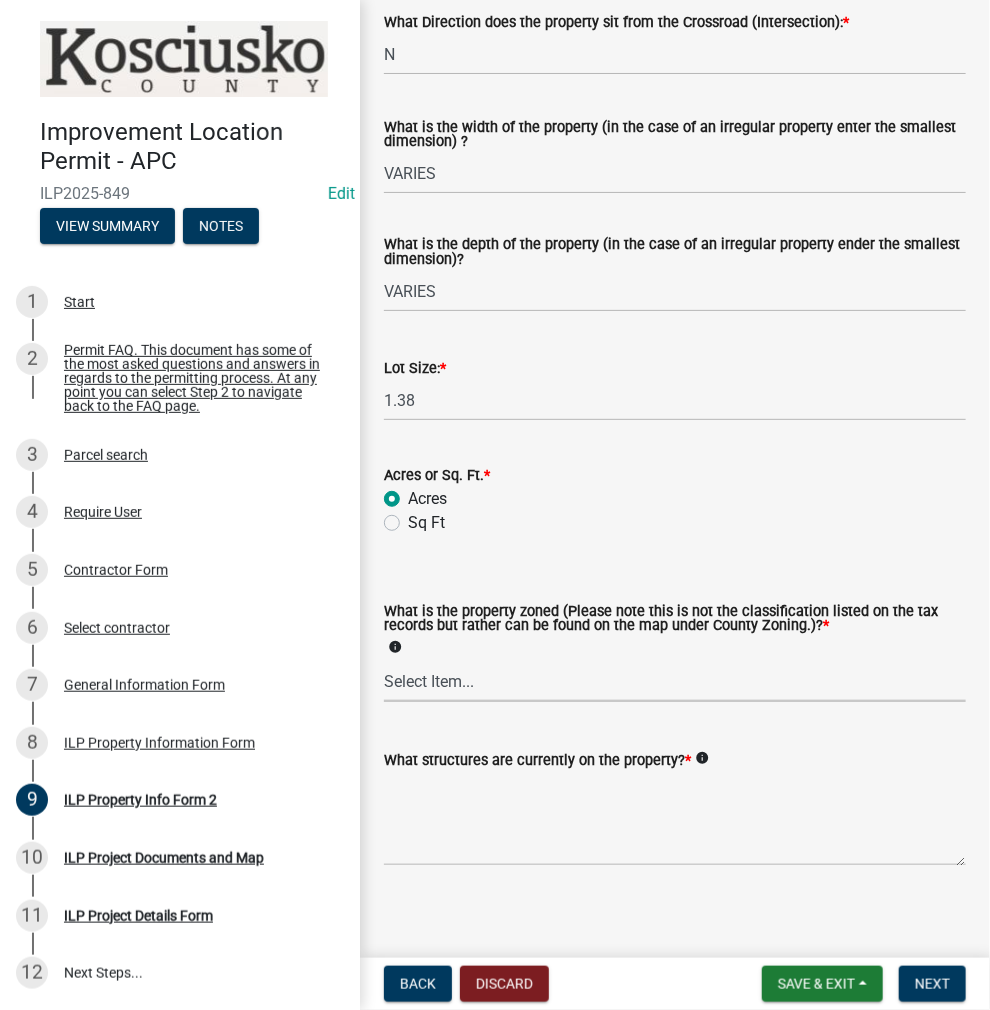 click on "Select Item...   Agricultural   Agricultural 2   Commercial   Environmental   Industrial 1   Industrial 2   Industrial 3   Public Use   Residential" at bounding box center [675, 681] 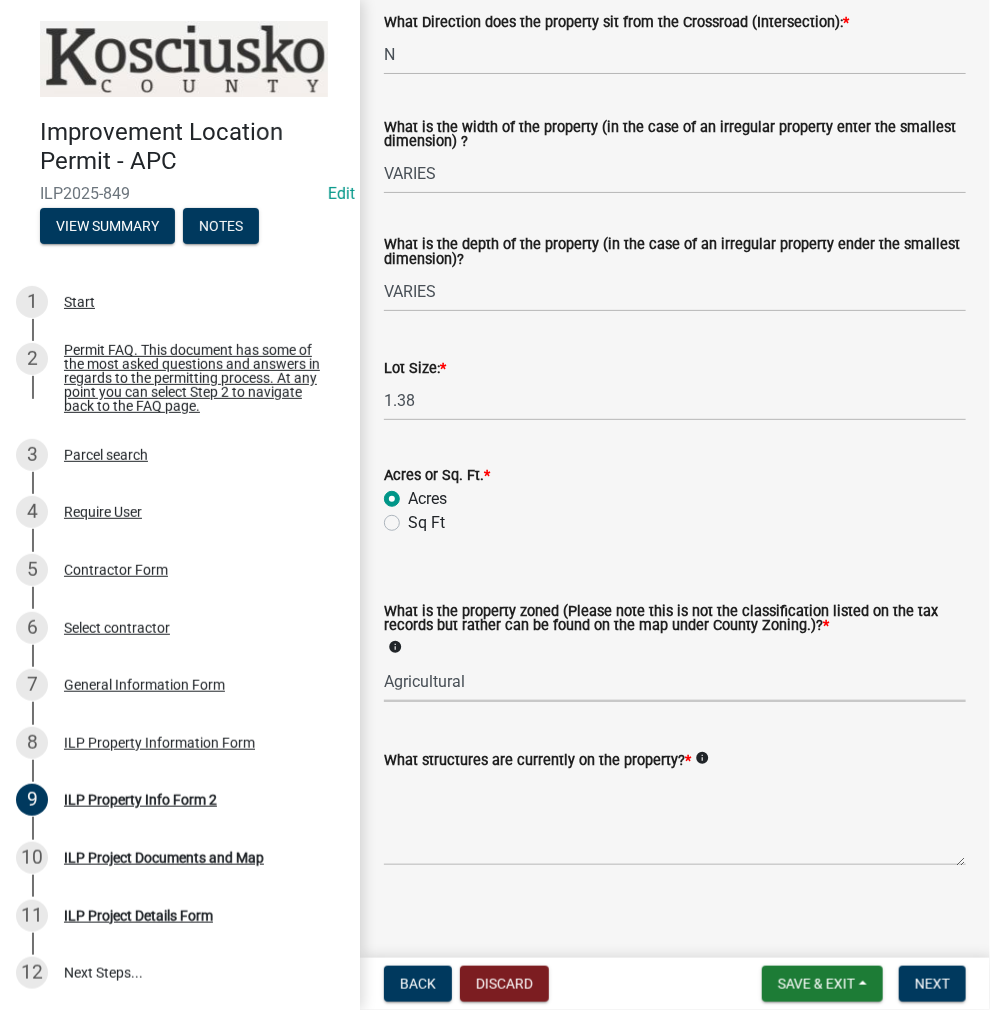 click on "Select Item...   Agricultural   Agricultural 2   Commercial   Environmental   Industrial 1   Industrial 2   Industrial 3   Public Use   Residential" at bounding box center (675, 681) 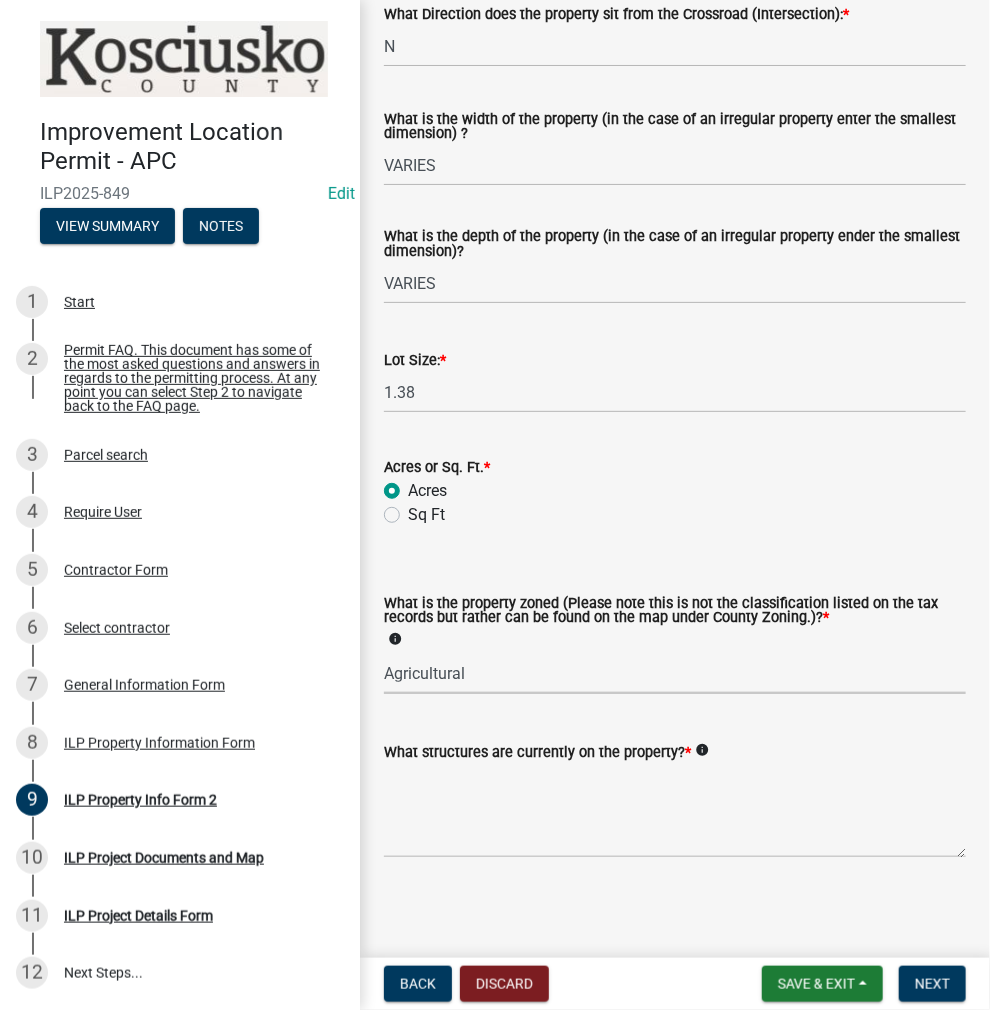 scroll, scrollTop: 710, scrollLeft: 0, axis: vertical 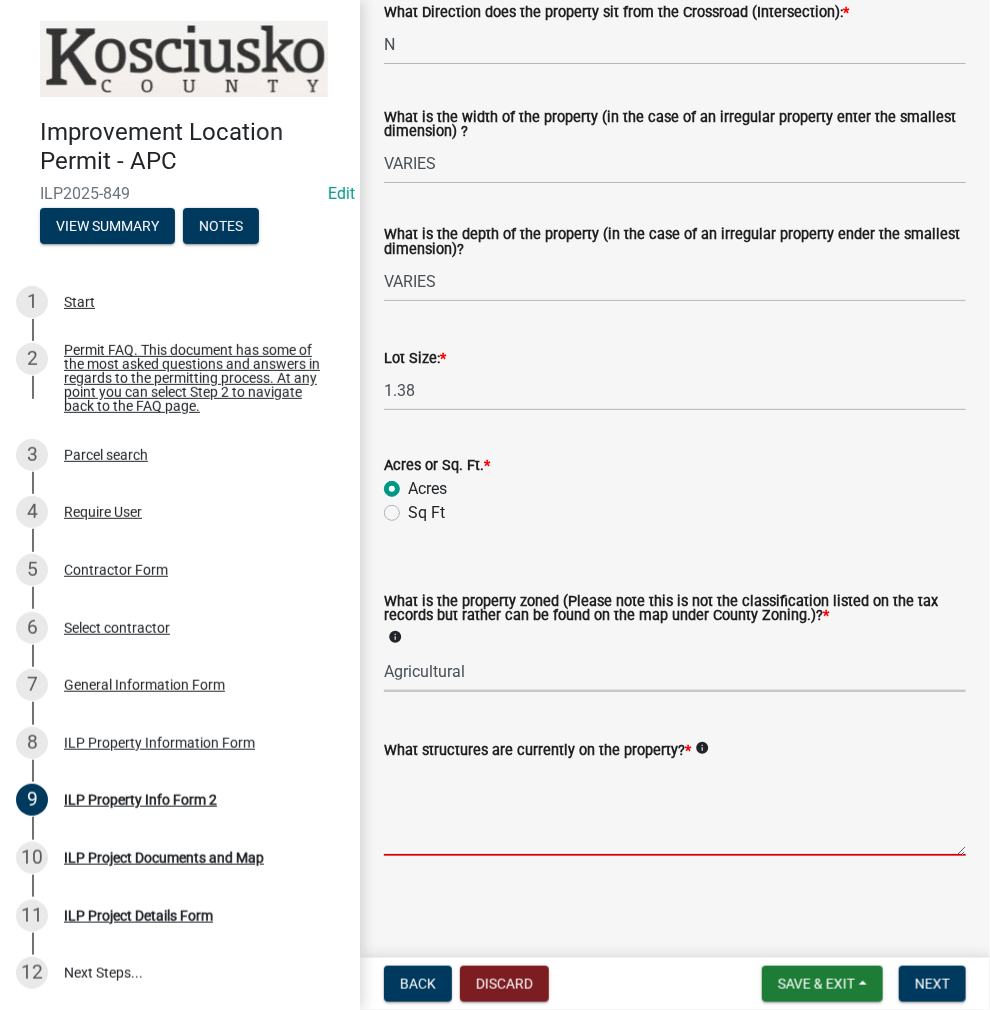 click on "What structures are currently on the property?  *" at bounding box center [675, 809] 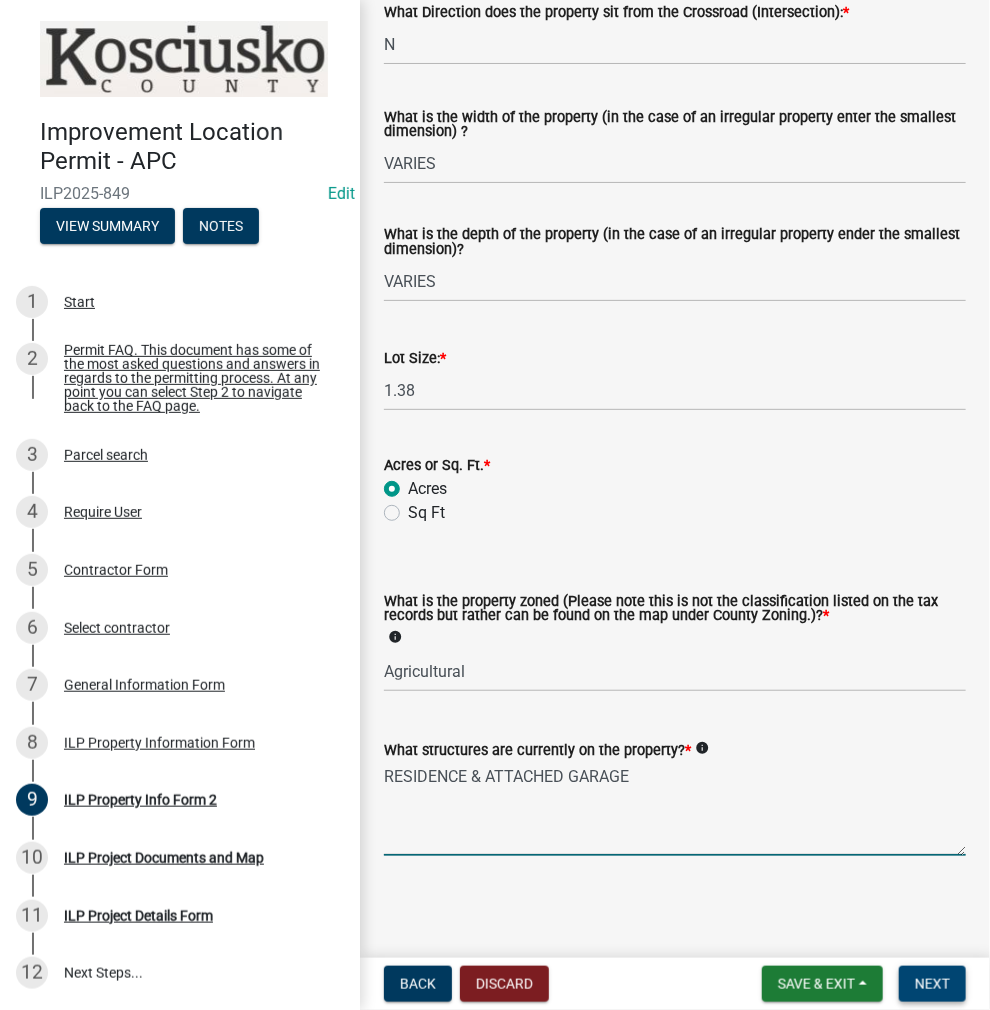 type on "RESIDENCE & ATTACHED GARAGE" 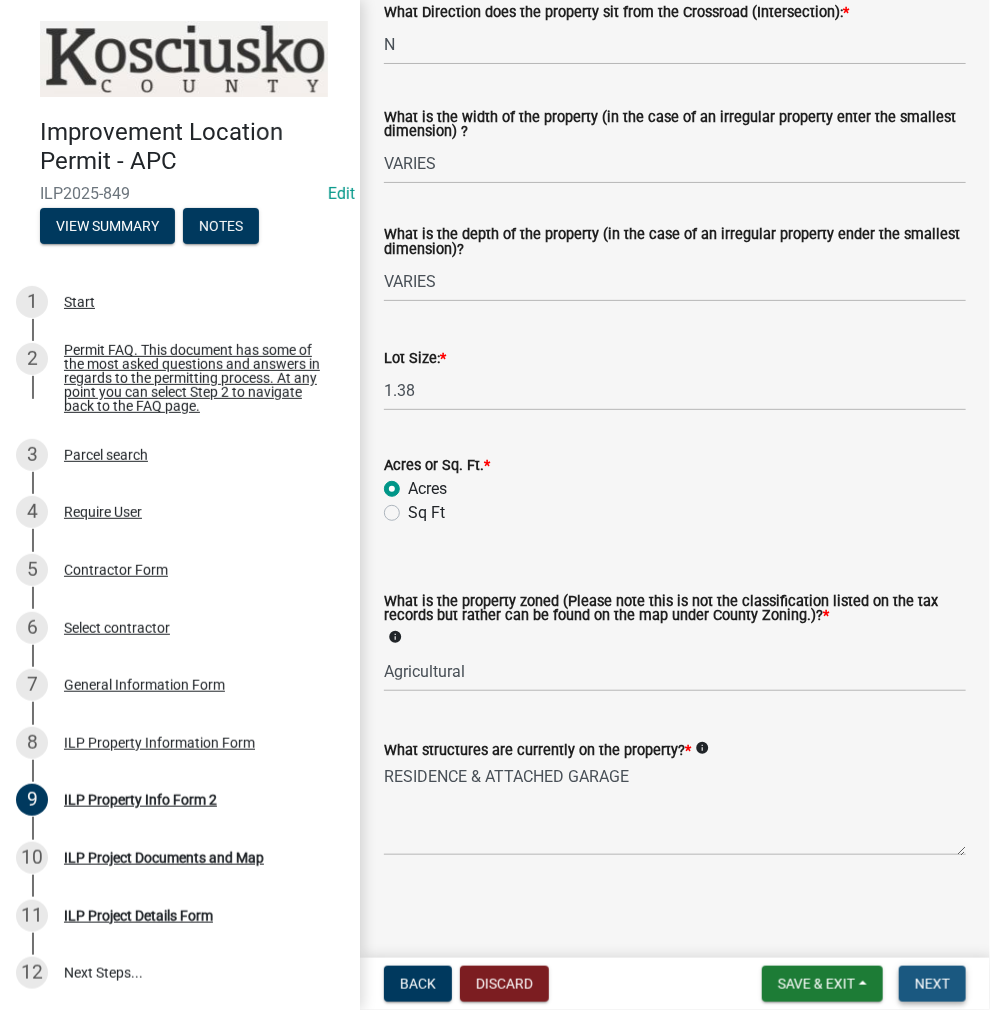 click on "Next" at bounding box center [932, 984] 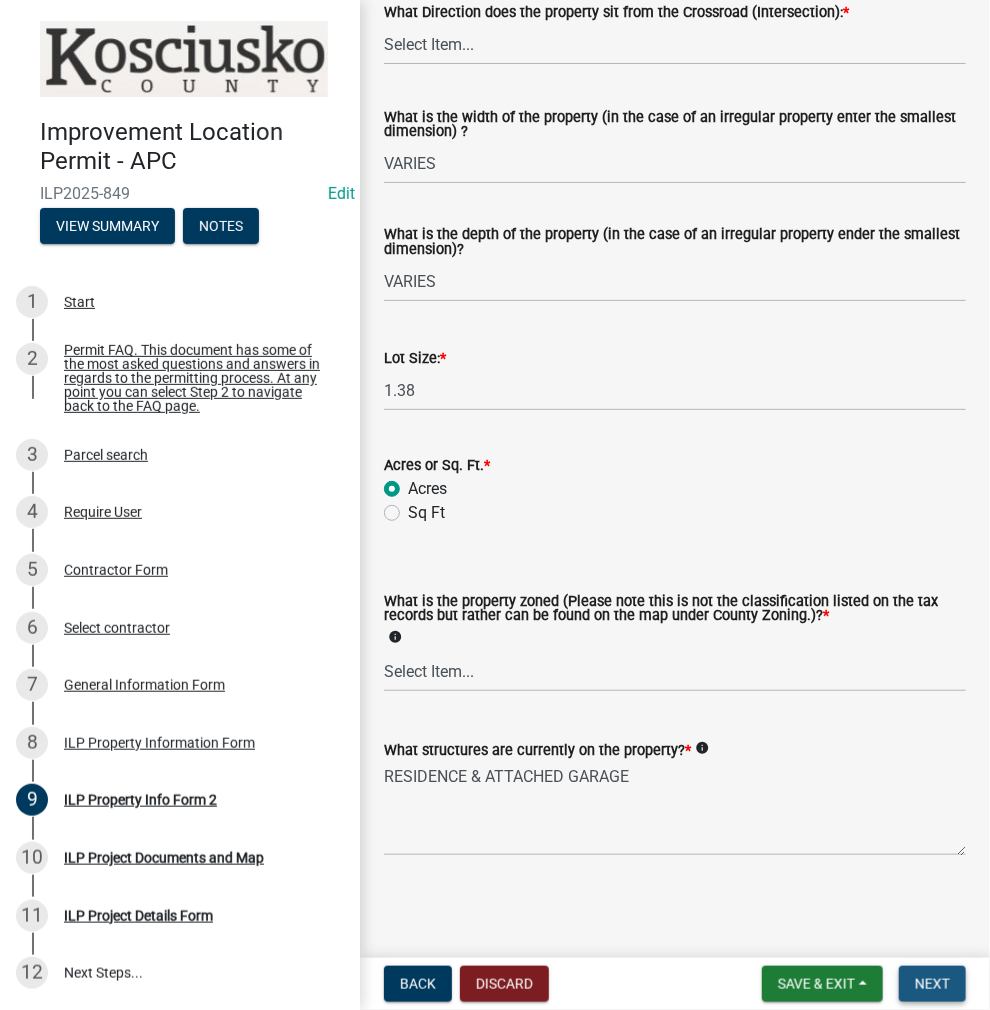 scroll, scrollTop: 0, scrollLeft: 0, axis: both 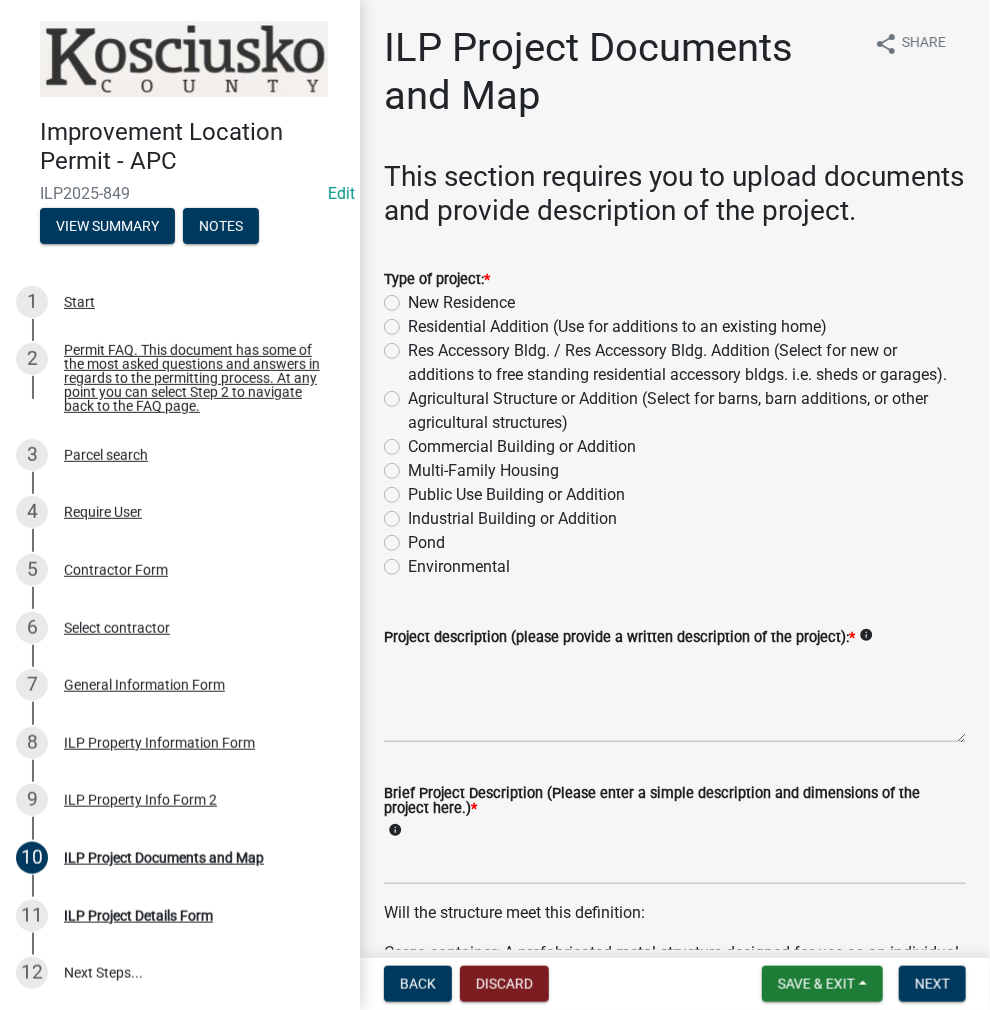 drag, startPoint x: 392, startPoint y: 381, endPoint x: 410, endPoint y: 450, distance: 71.30919 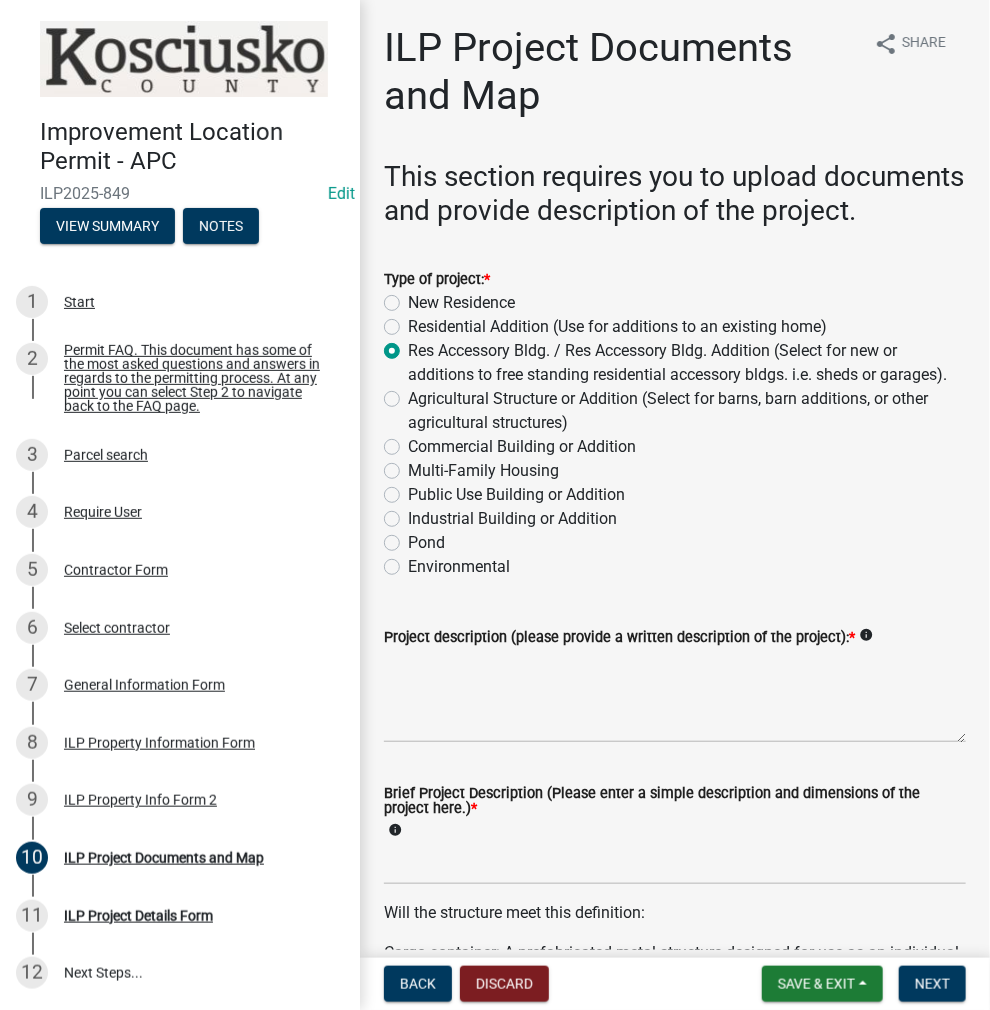radio on "true" 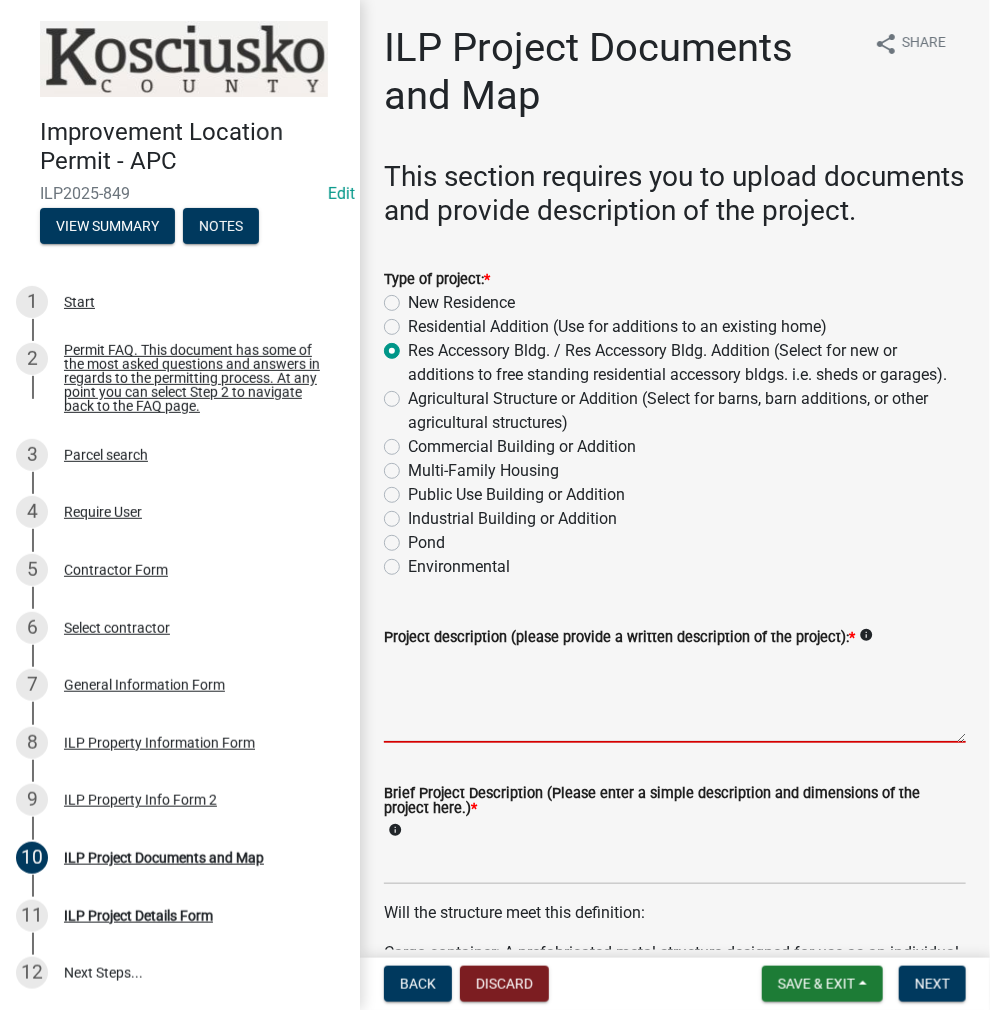 click on "Project description (please provide a written description of the project):  *" at bounding box center (675, 696) 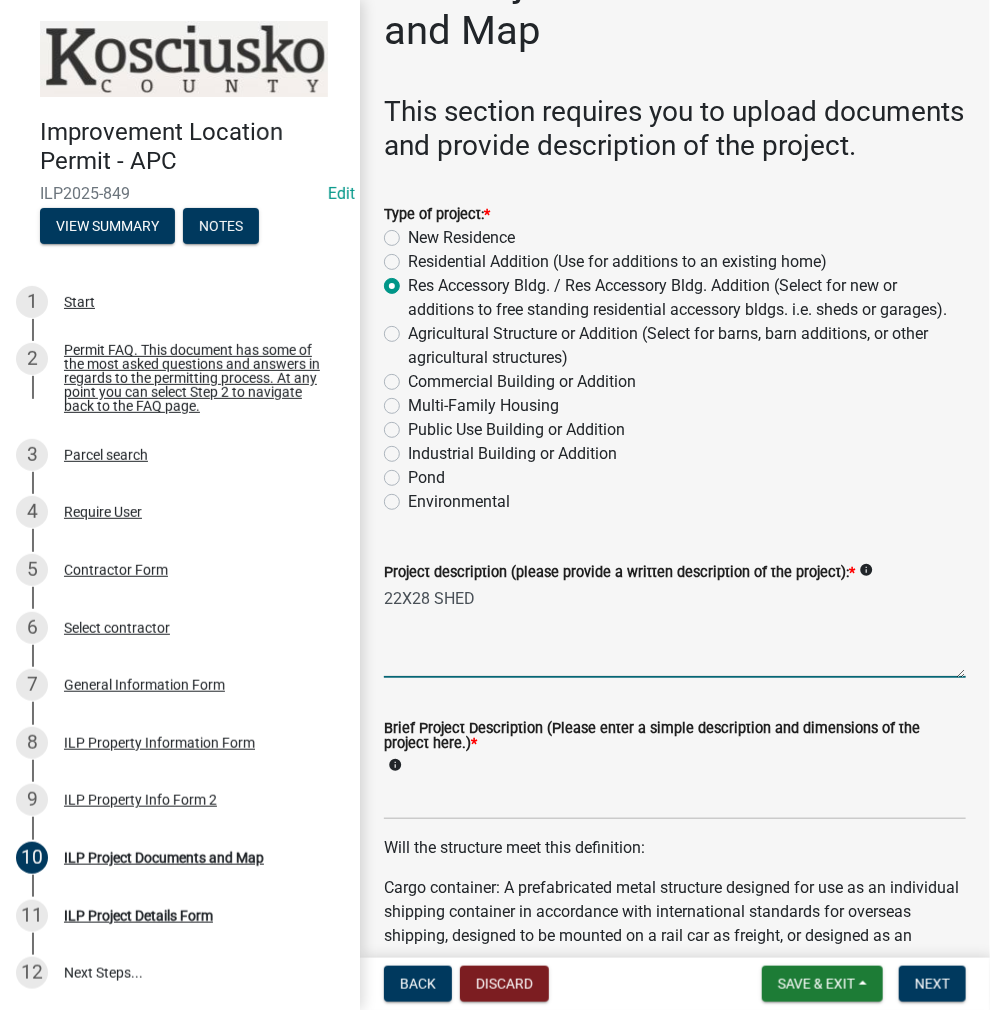 scroll, scrollTop: 100, scrollLeft: 0, axis: vertical 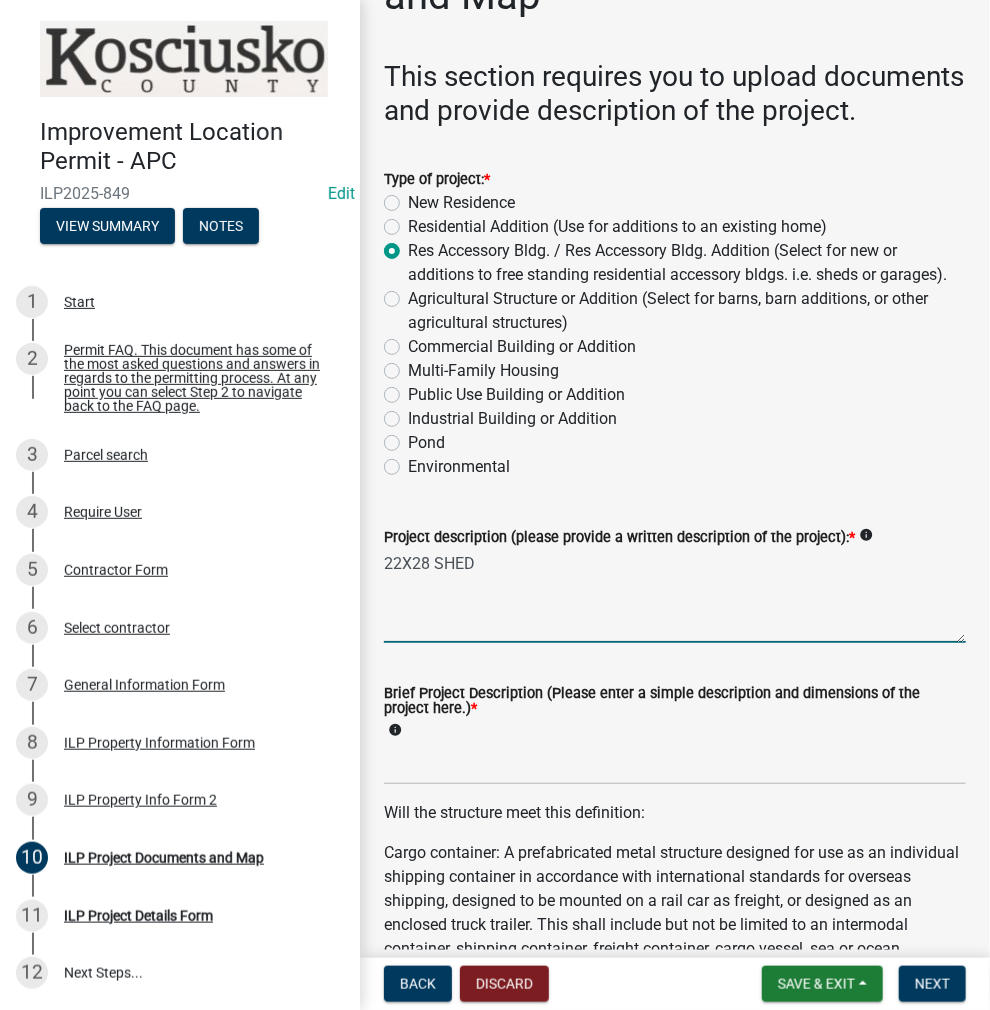 type on "22X28 SHED" 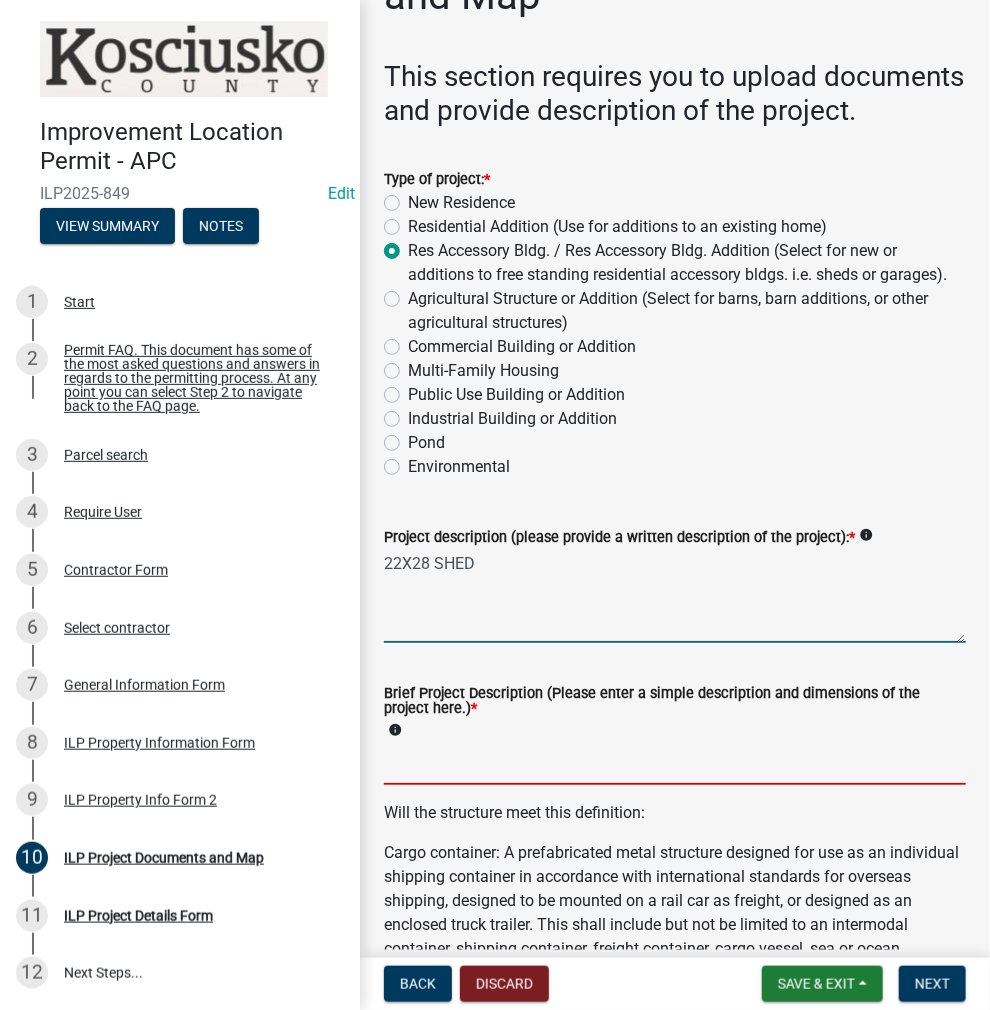 click on "Brief Project Description (Please enter a simple description and dimensions of the project here.)  *" at bounding box center (675, 764) 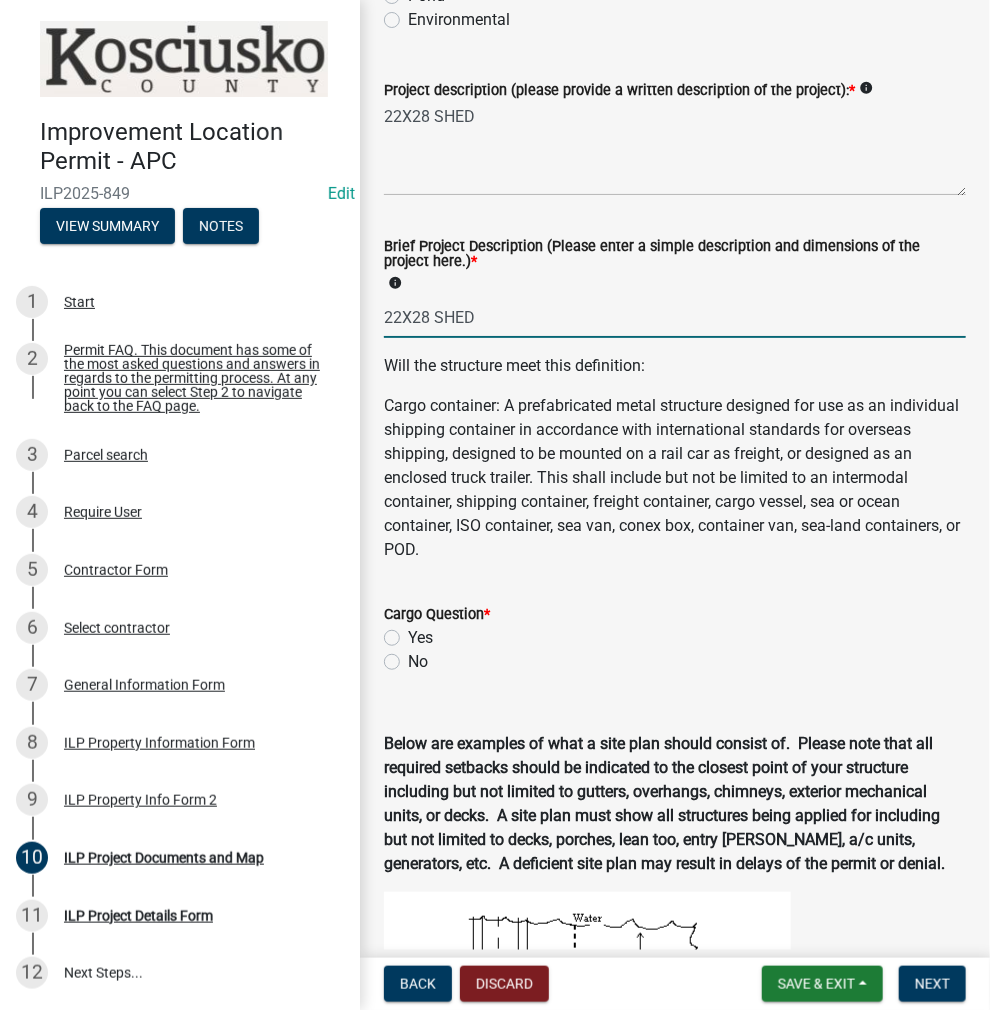scroll, scrollTop: 800, scrollLeft: 0, axis: vertical 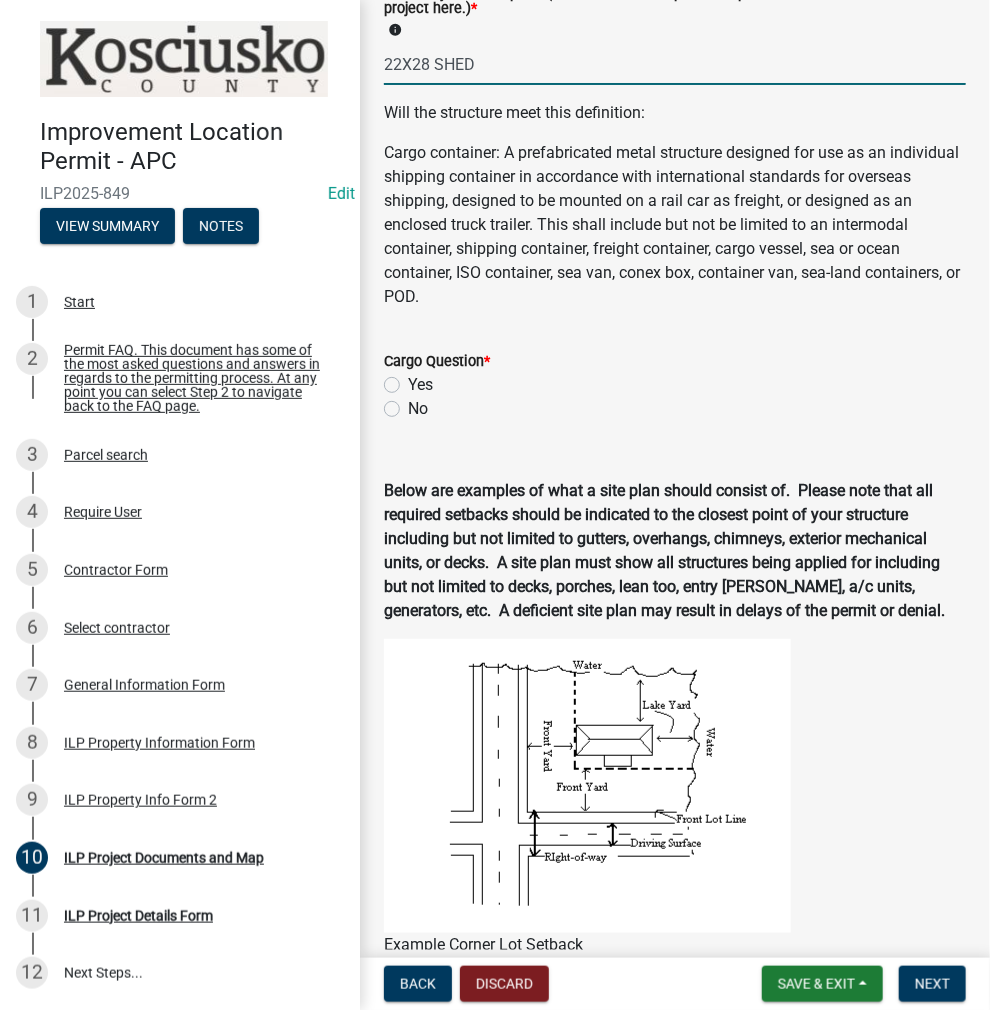type on "22X28 SHED" 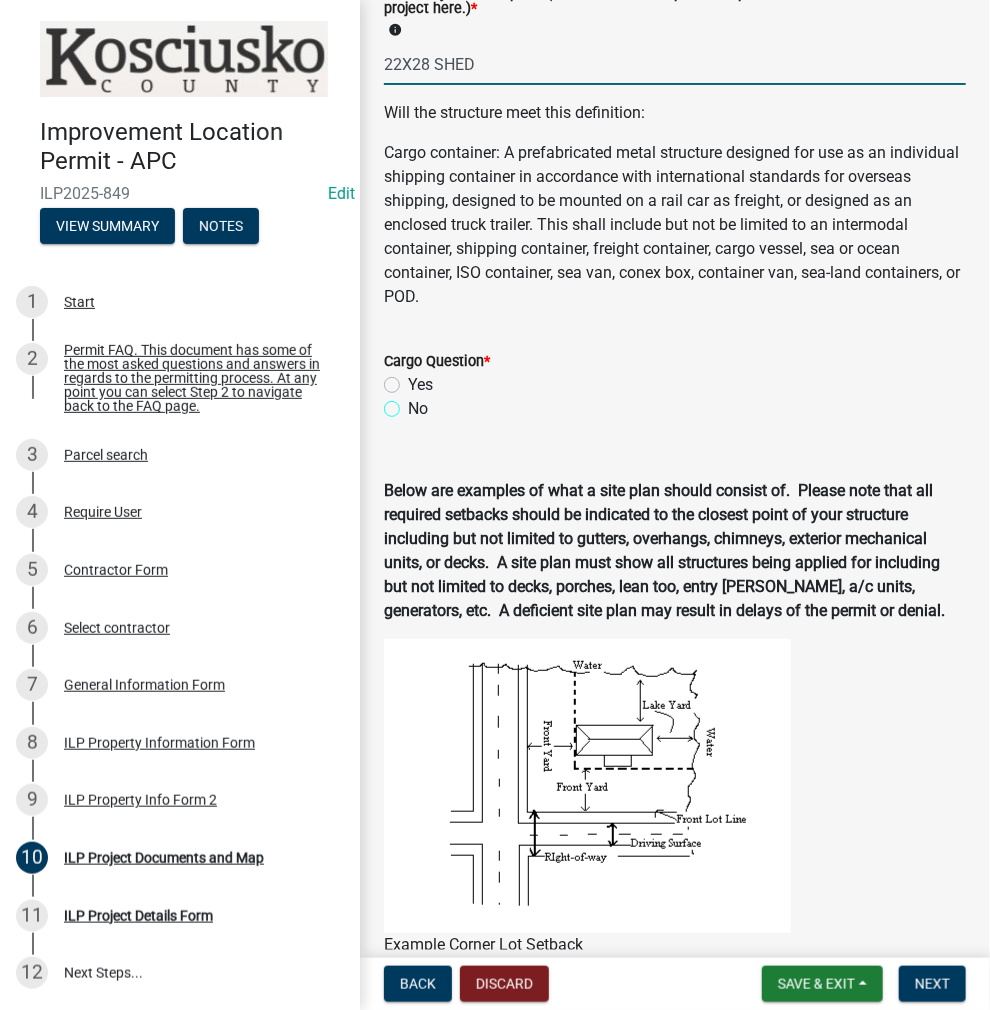 click on "No" at bounding box center [414, 403] 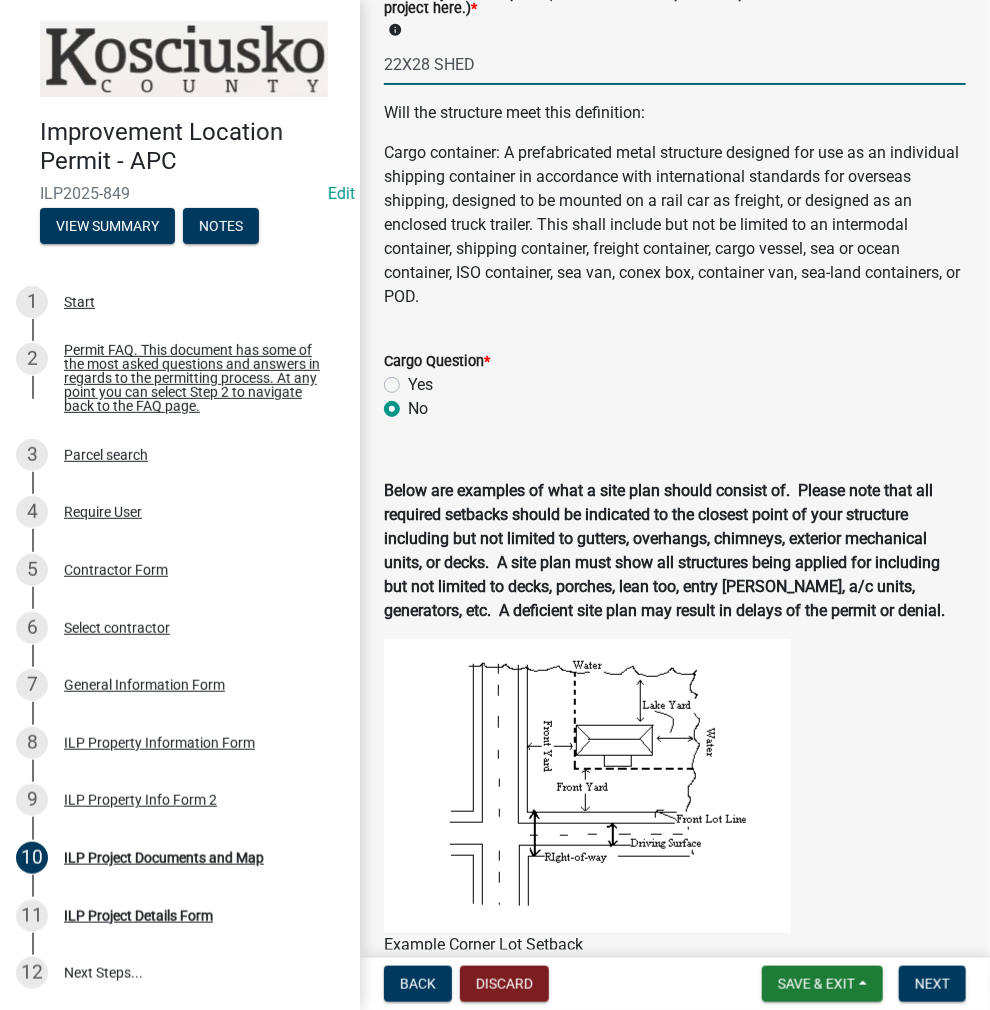 radio on "true" 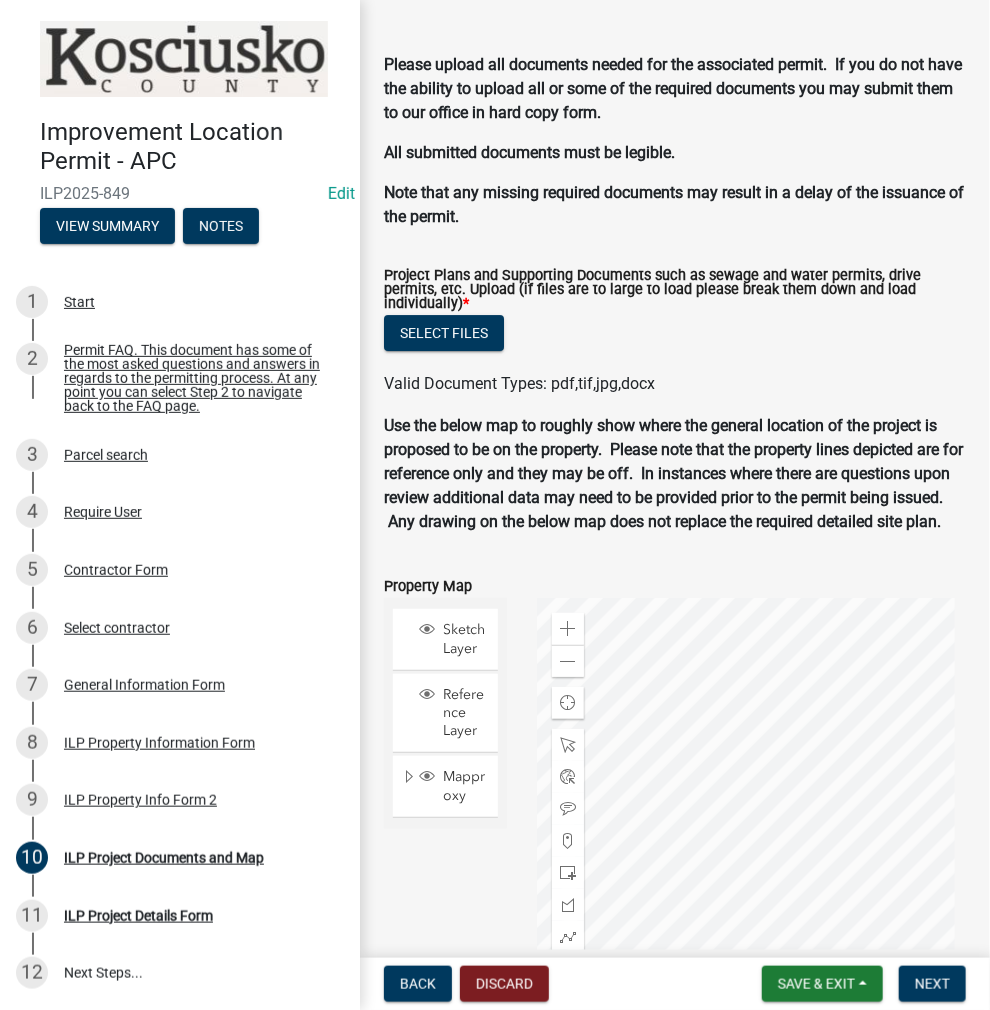 scroll, scrollTop: 2100, scrollLeft: 0, axis: vertical 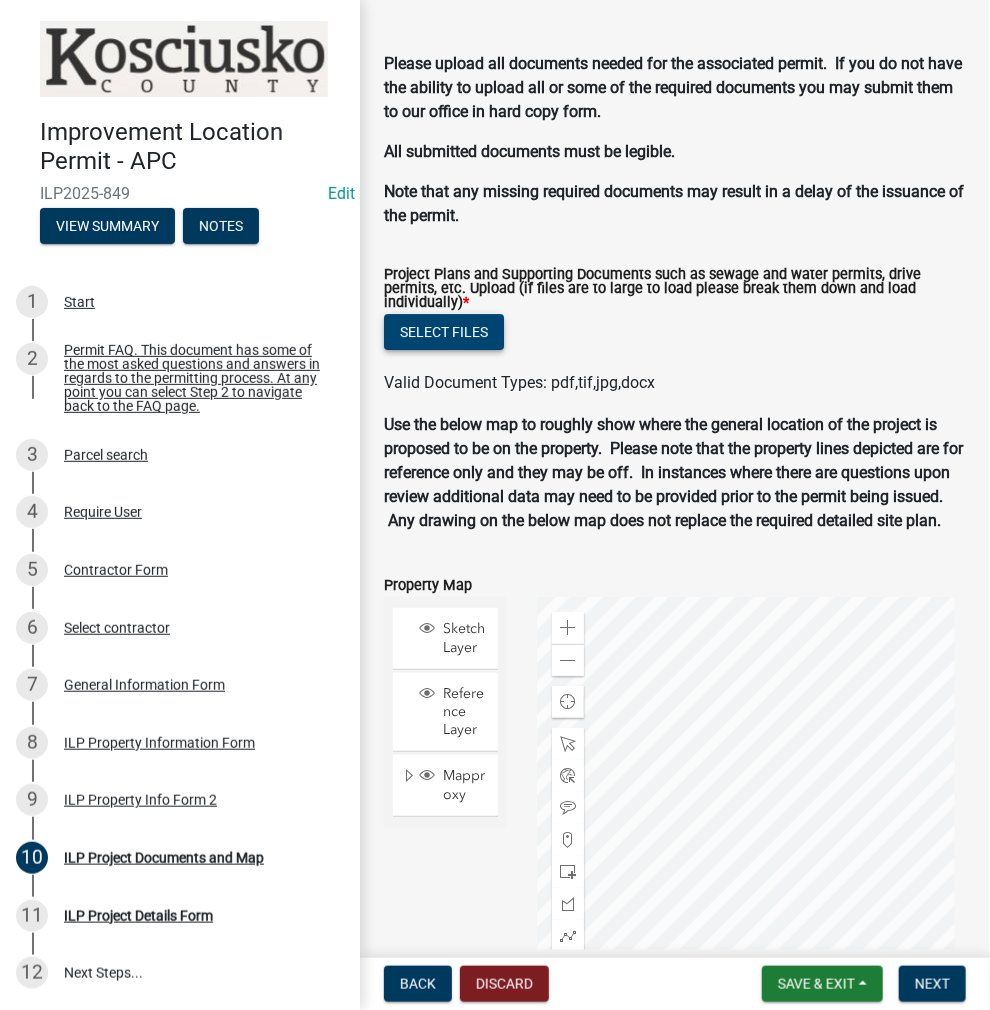 click on "Select files" 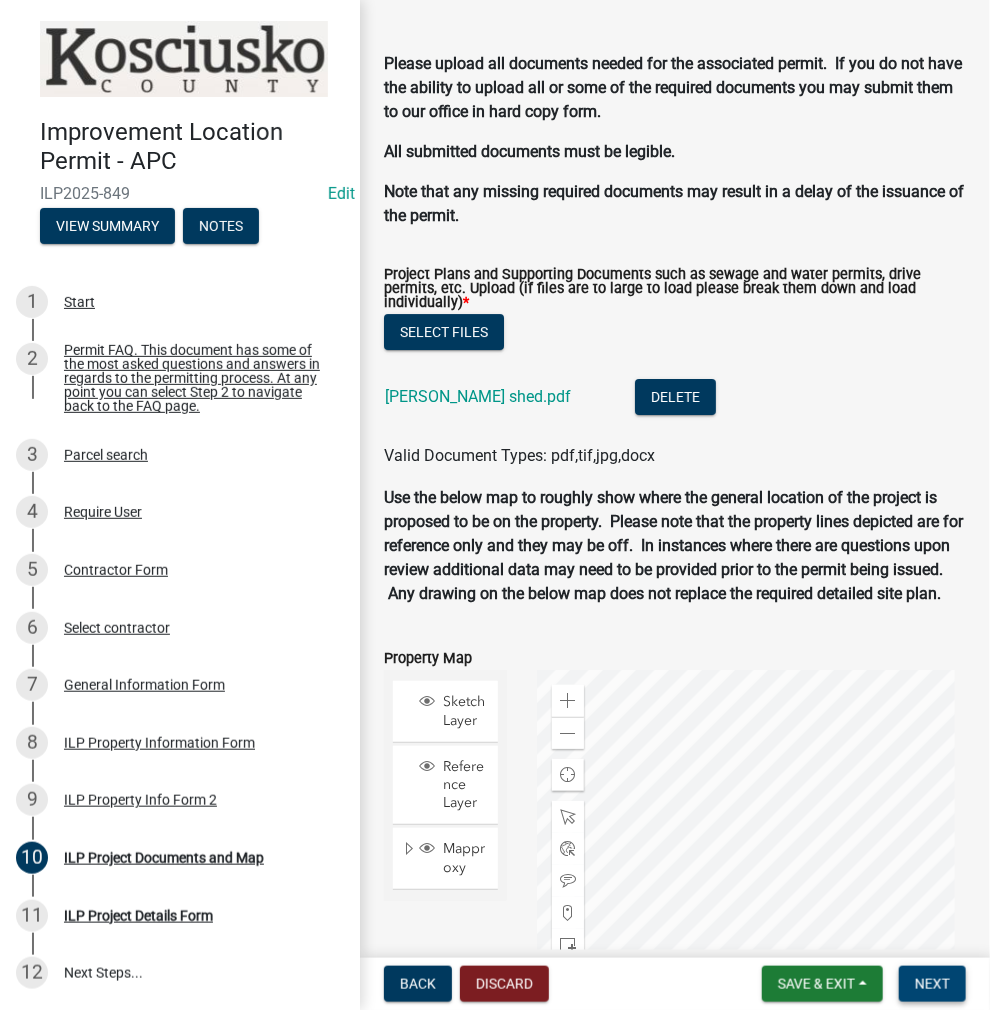 click on "Next" at bounding box center (932, 984) 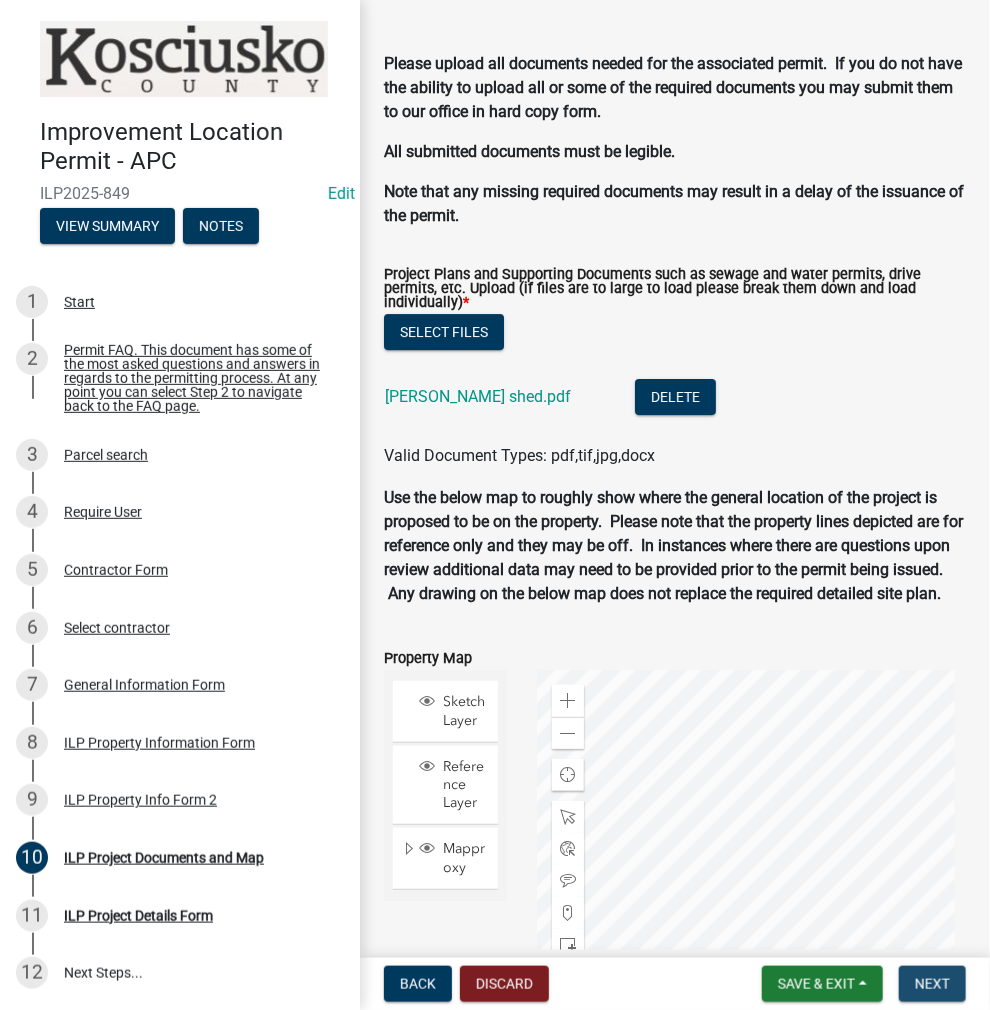 scroll, scrollTop: 0, scrollLeft: 0, axis: both 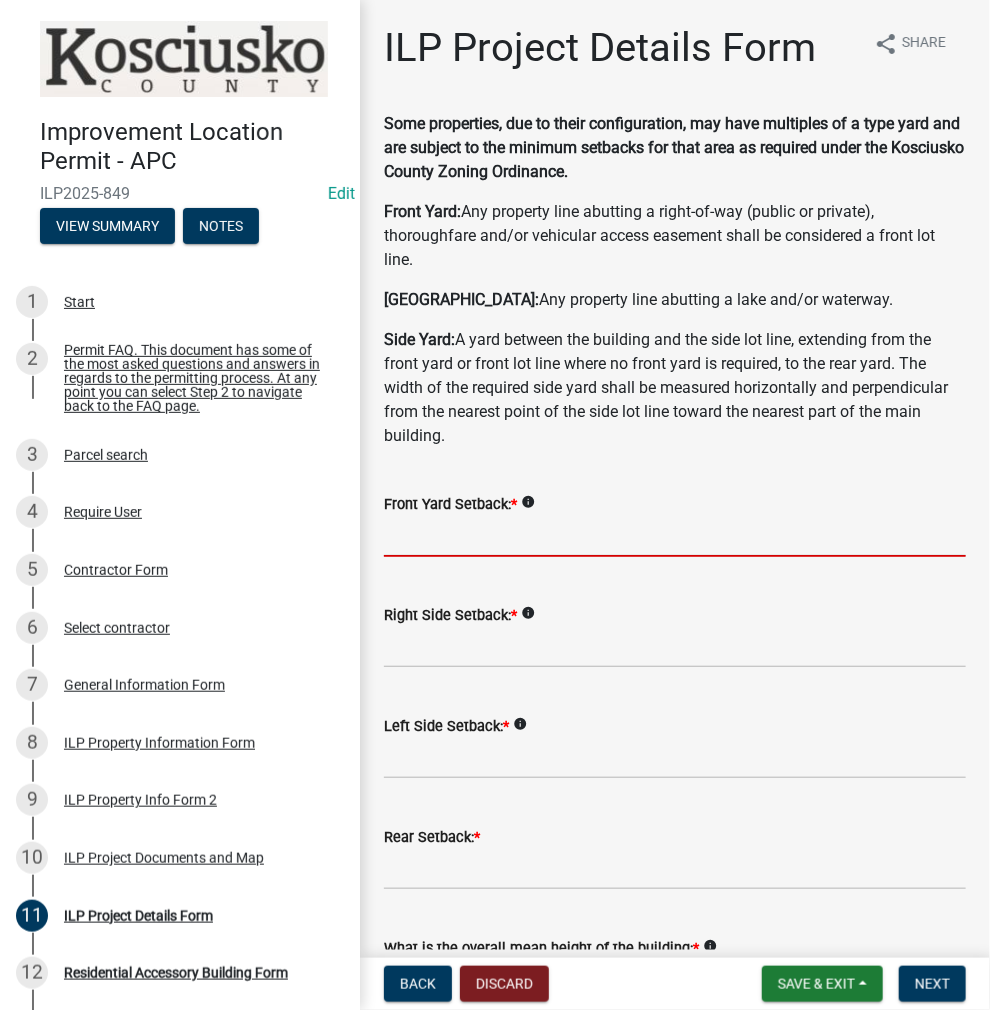 click 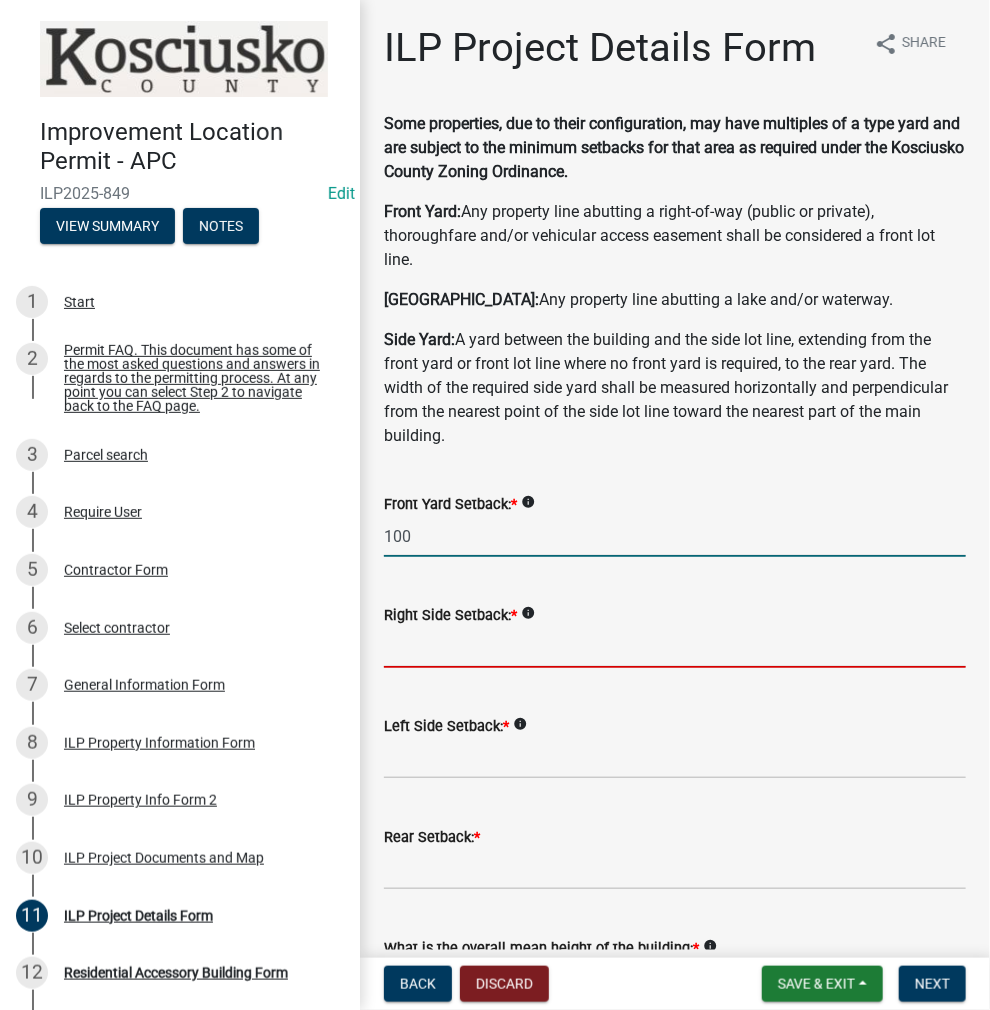 type on "100.0" 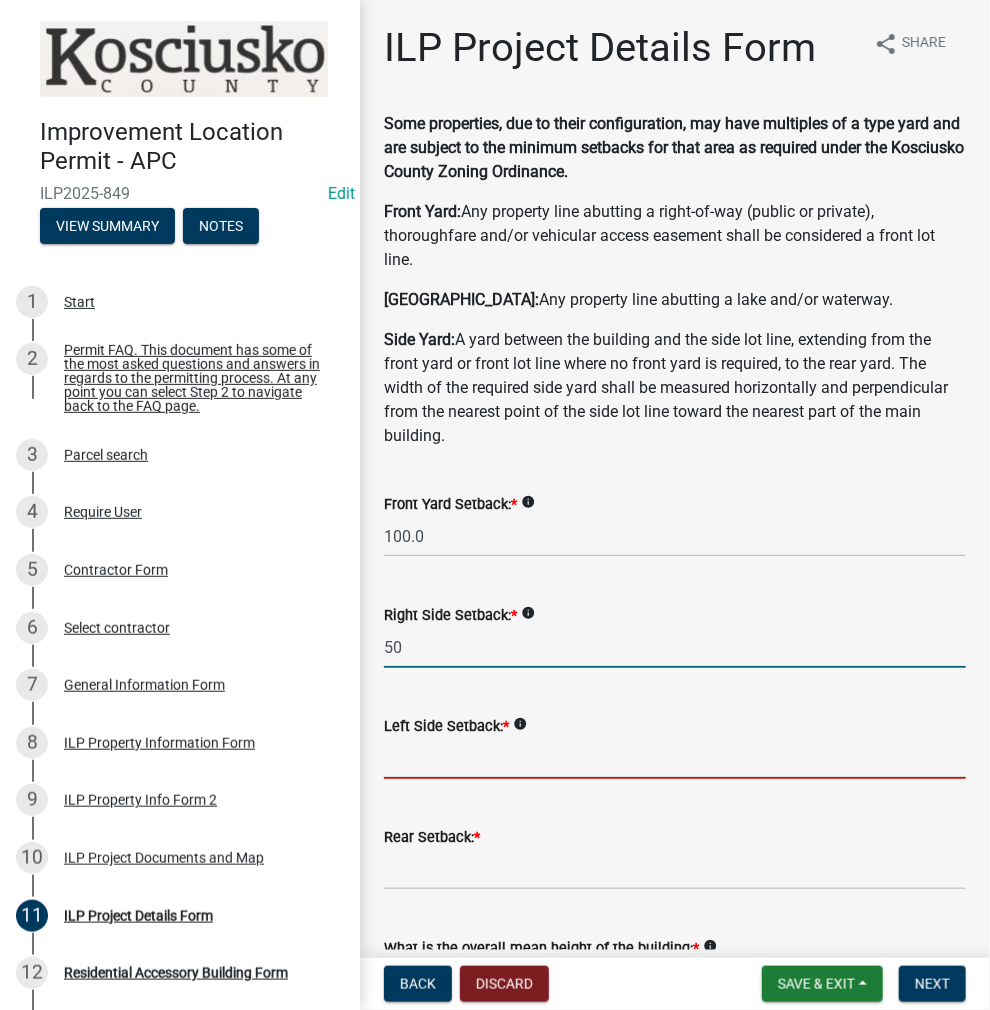 type on "50.0" 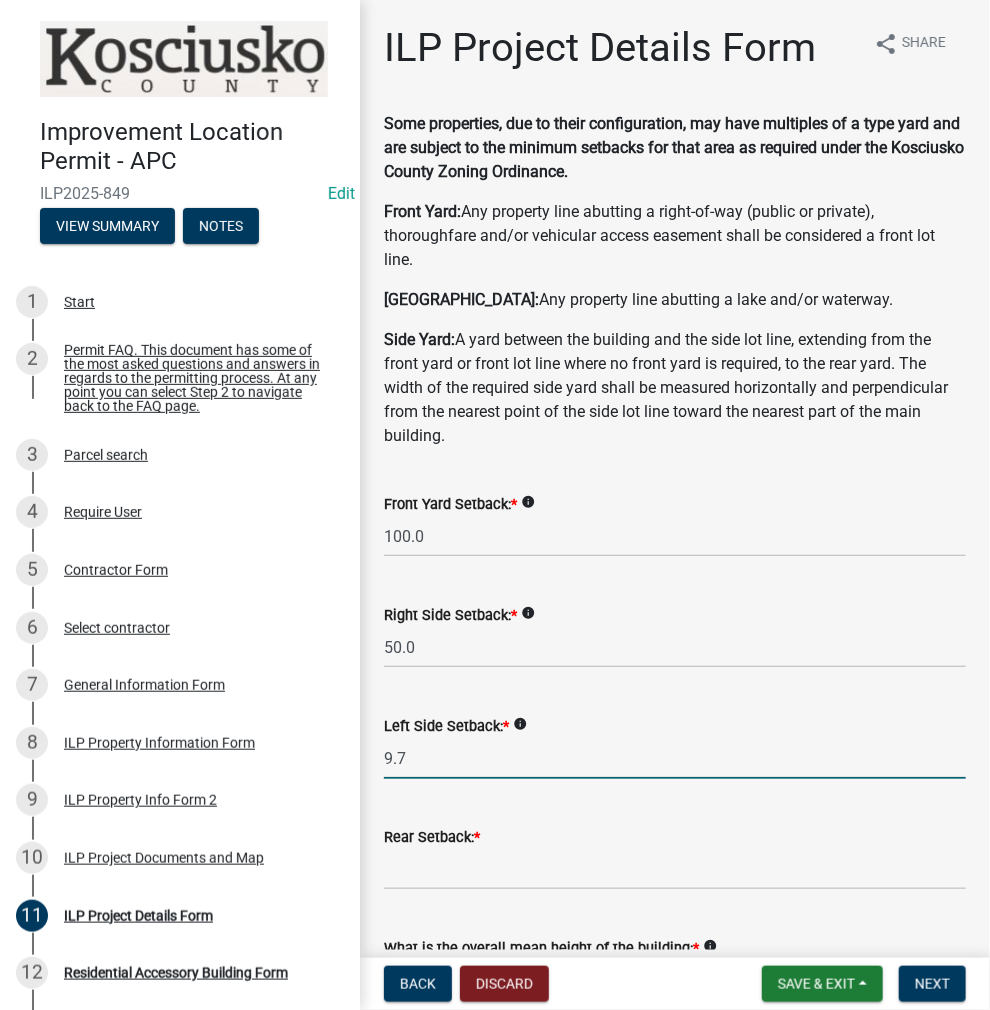 type on "9.7" 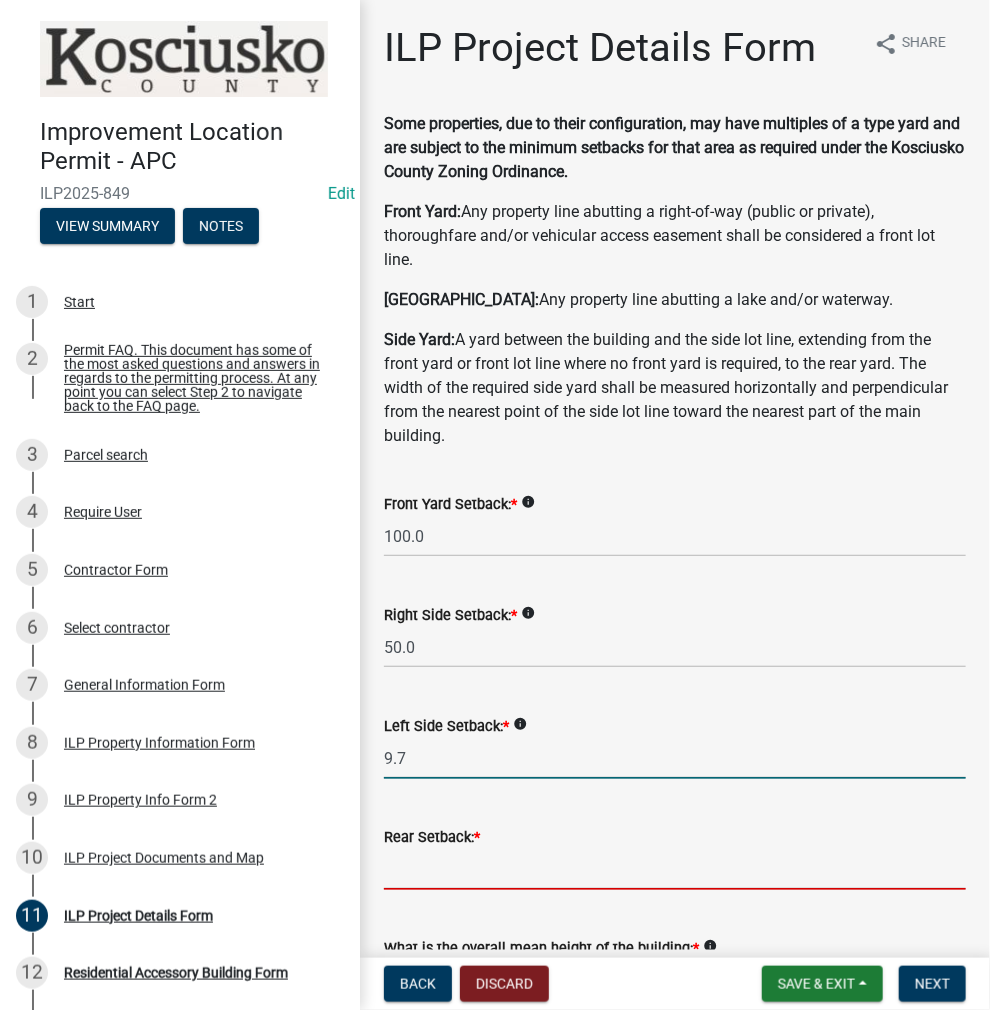 click 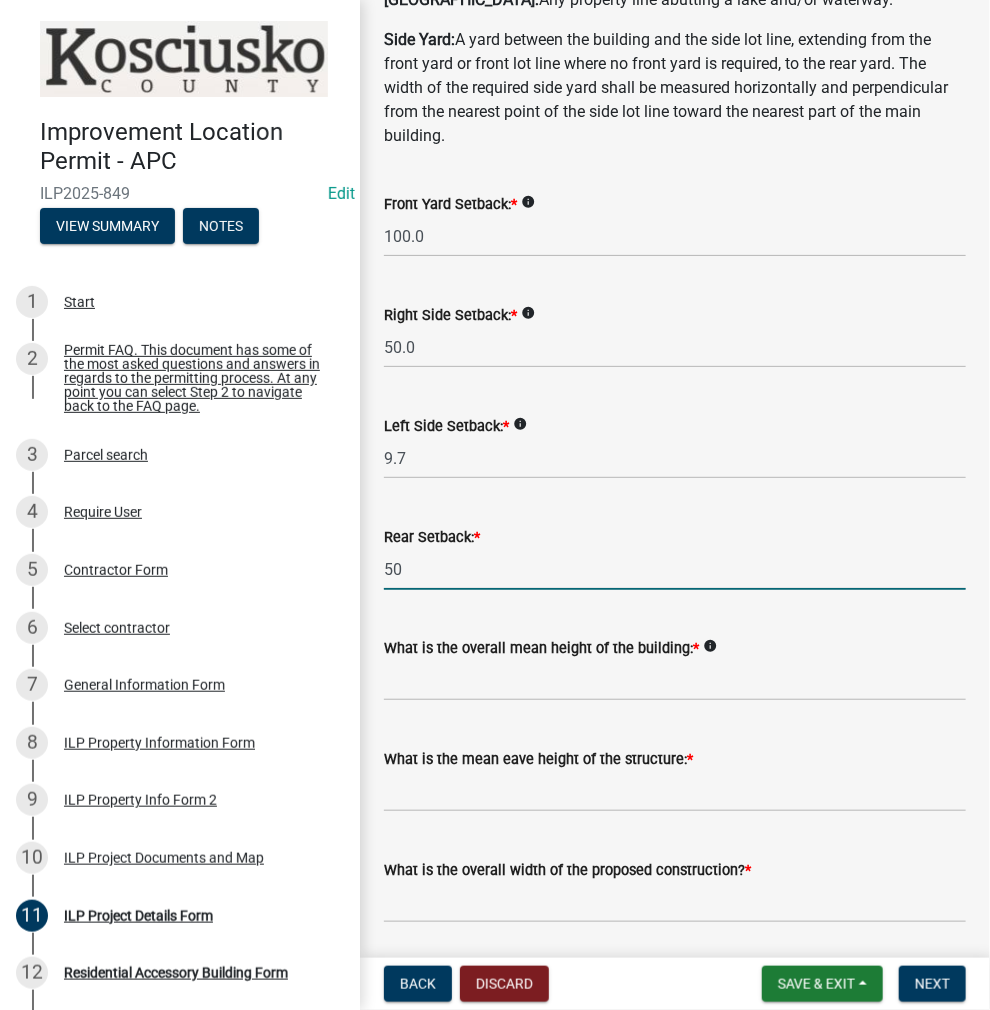 scroll, scrollTop: 400, scrollLeft: 0, axis: vertical 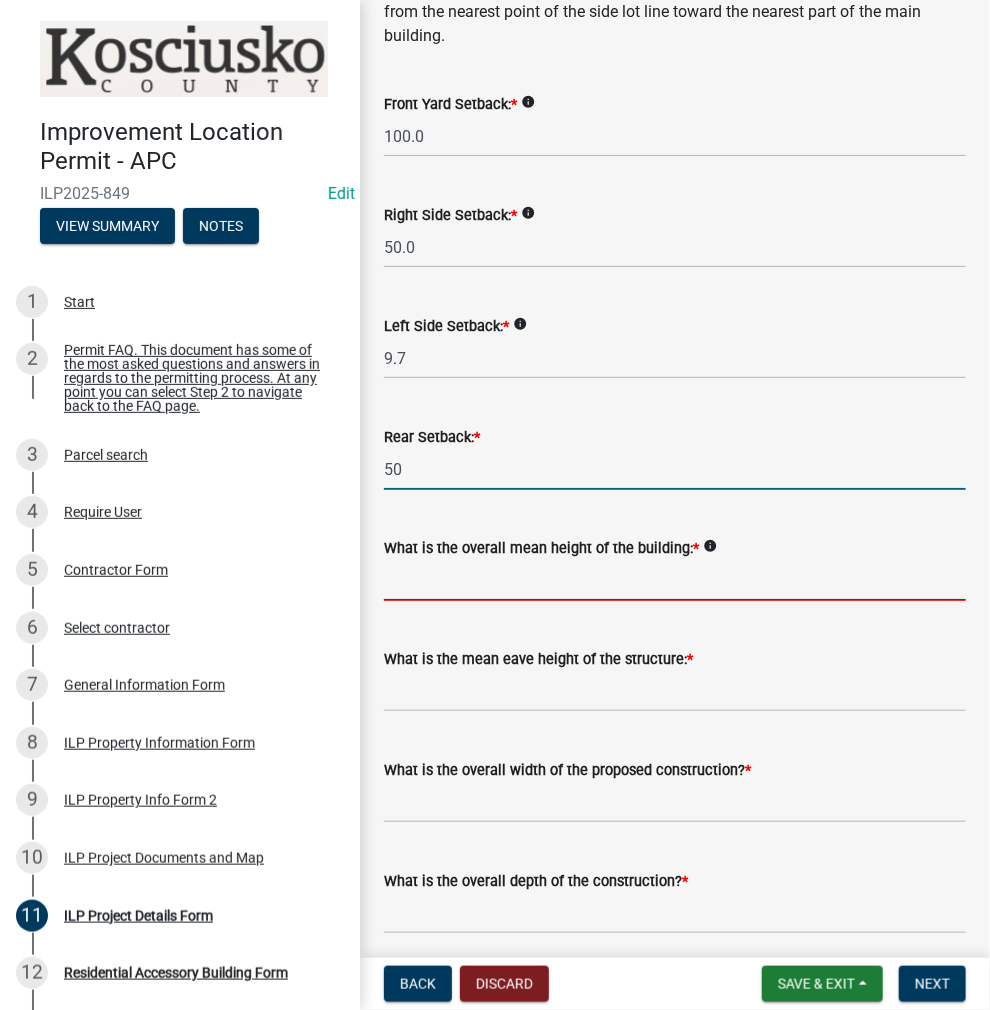 type on "50.0" 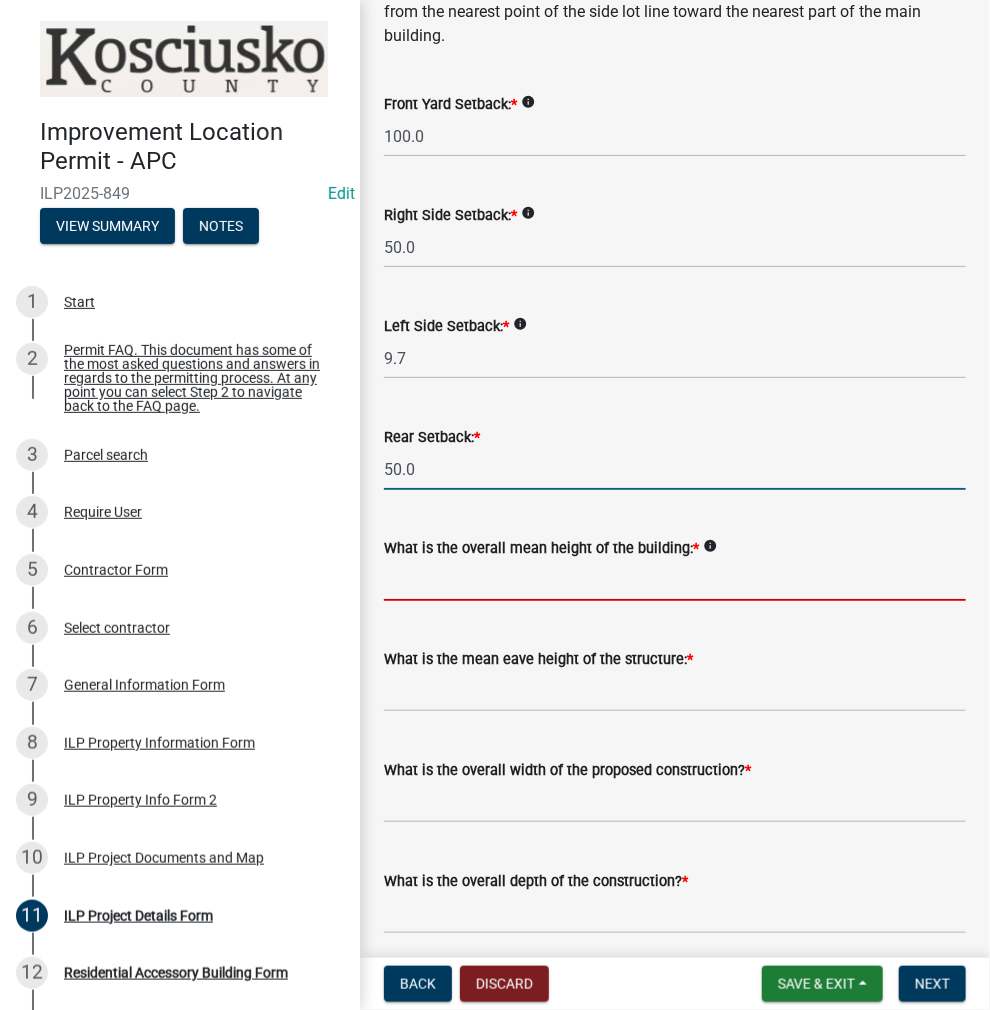 click 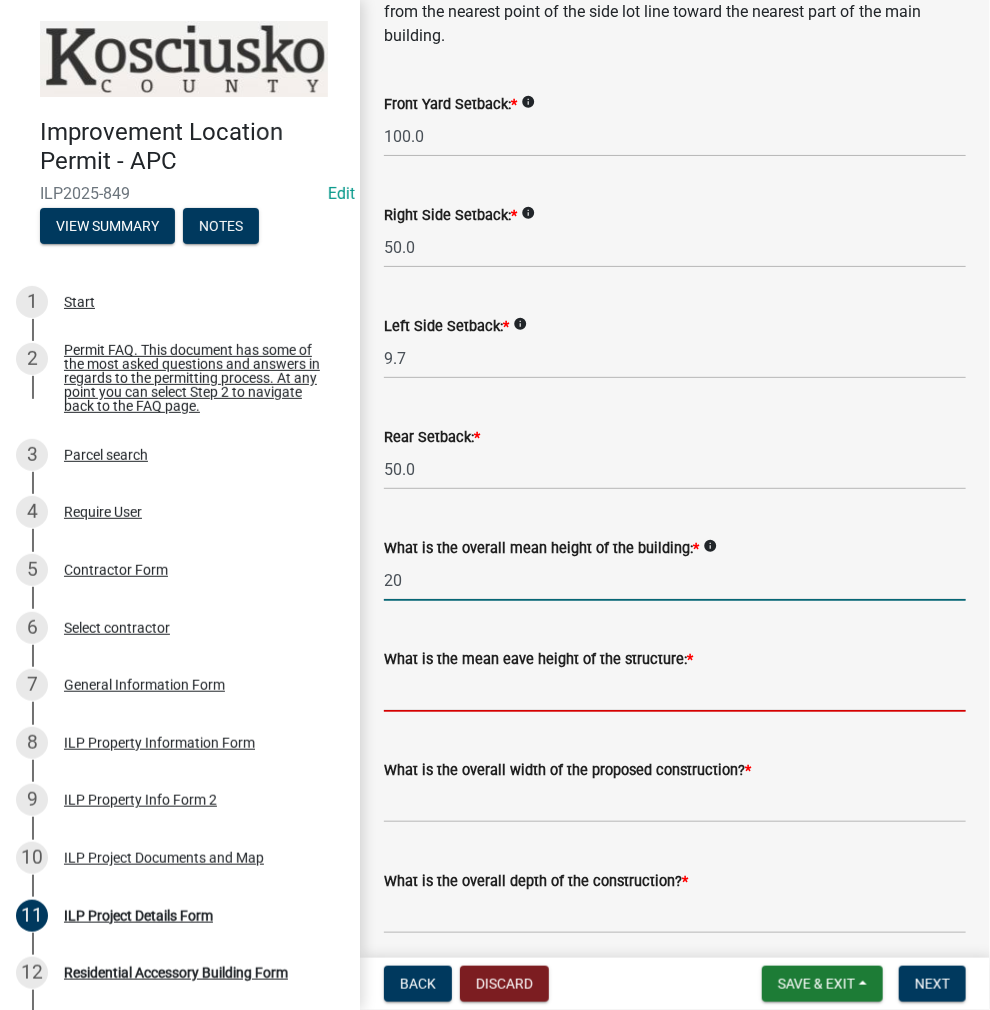 type on "20.0" 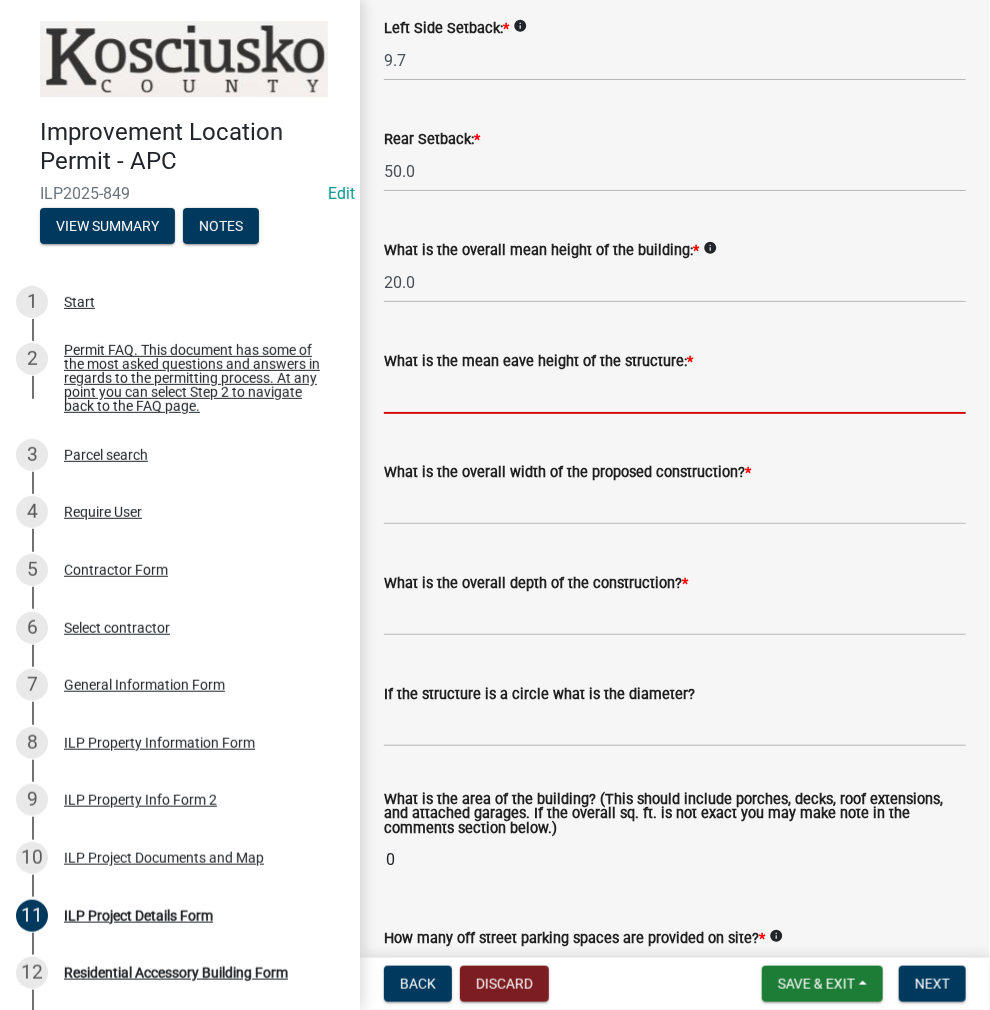 scroll, scrollTop: 700, scrollLeft: 0, axis: vertical 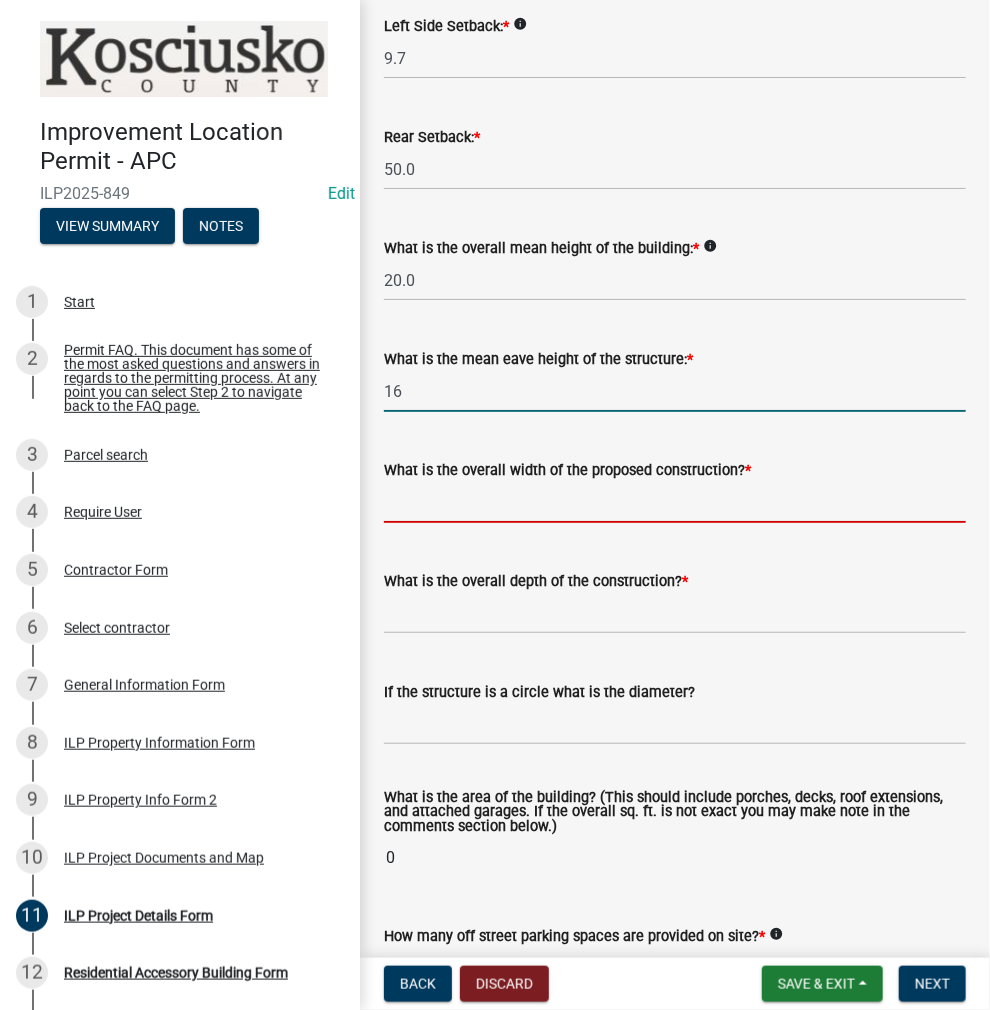type on "16.0" 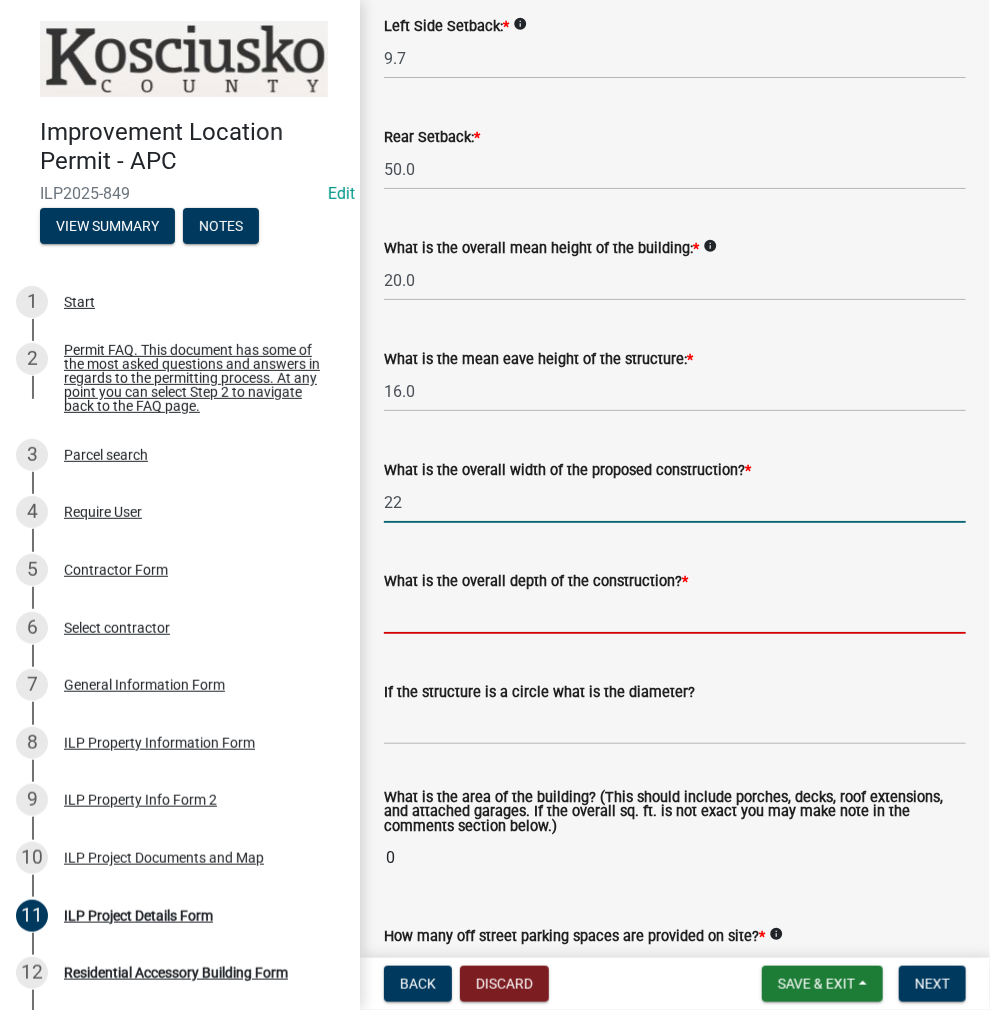 type on "22.00" 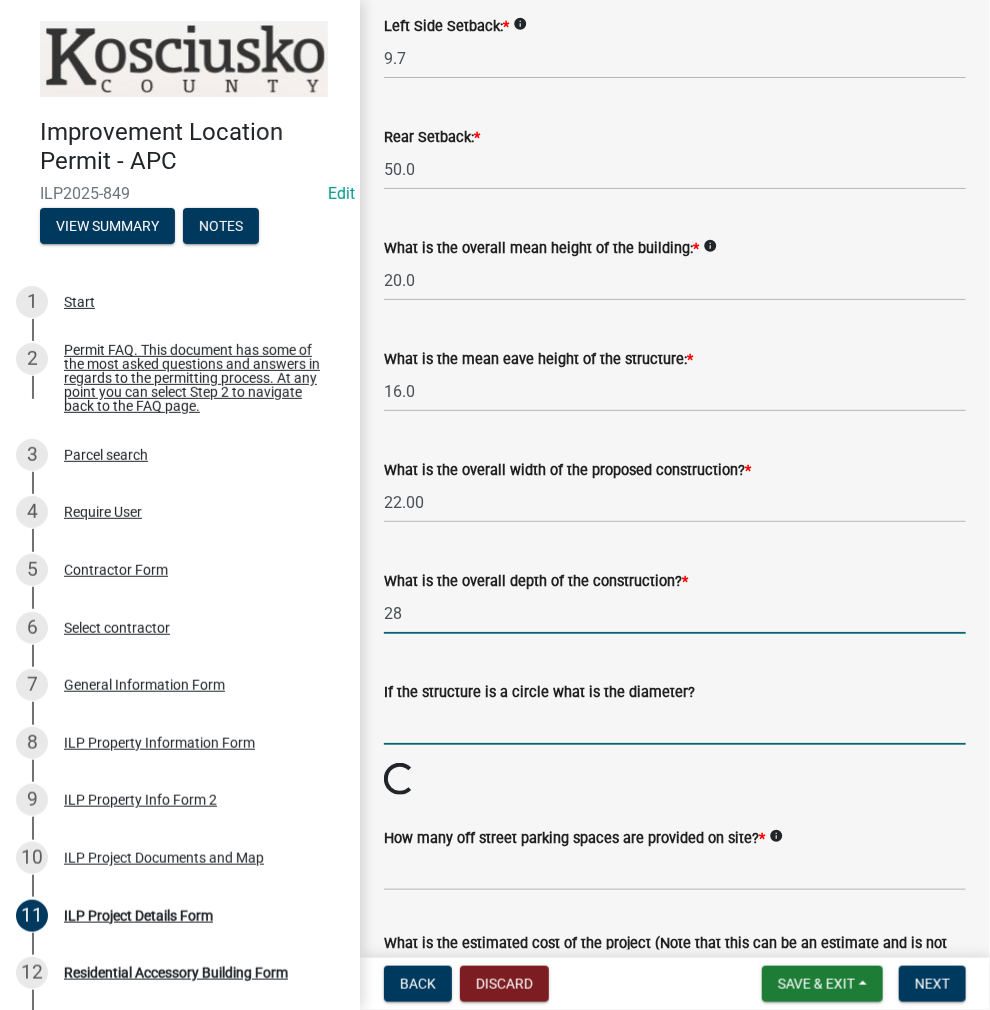 type on "28.00" 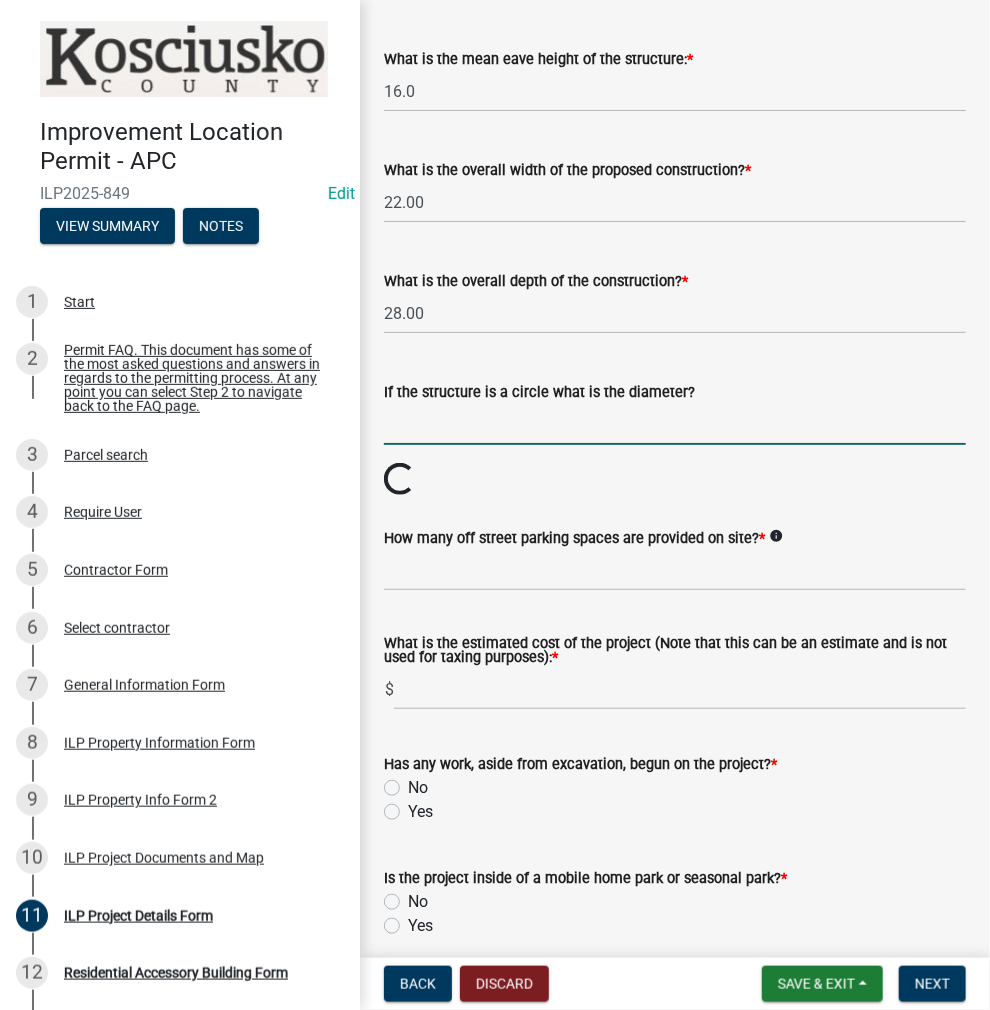 scroll, scrollTop: 1100, scrollLeft: 0, axis: vertical 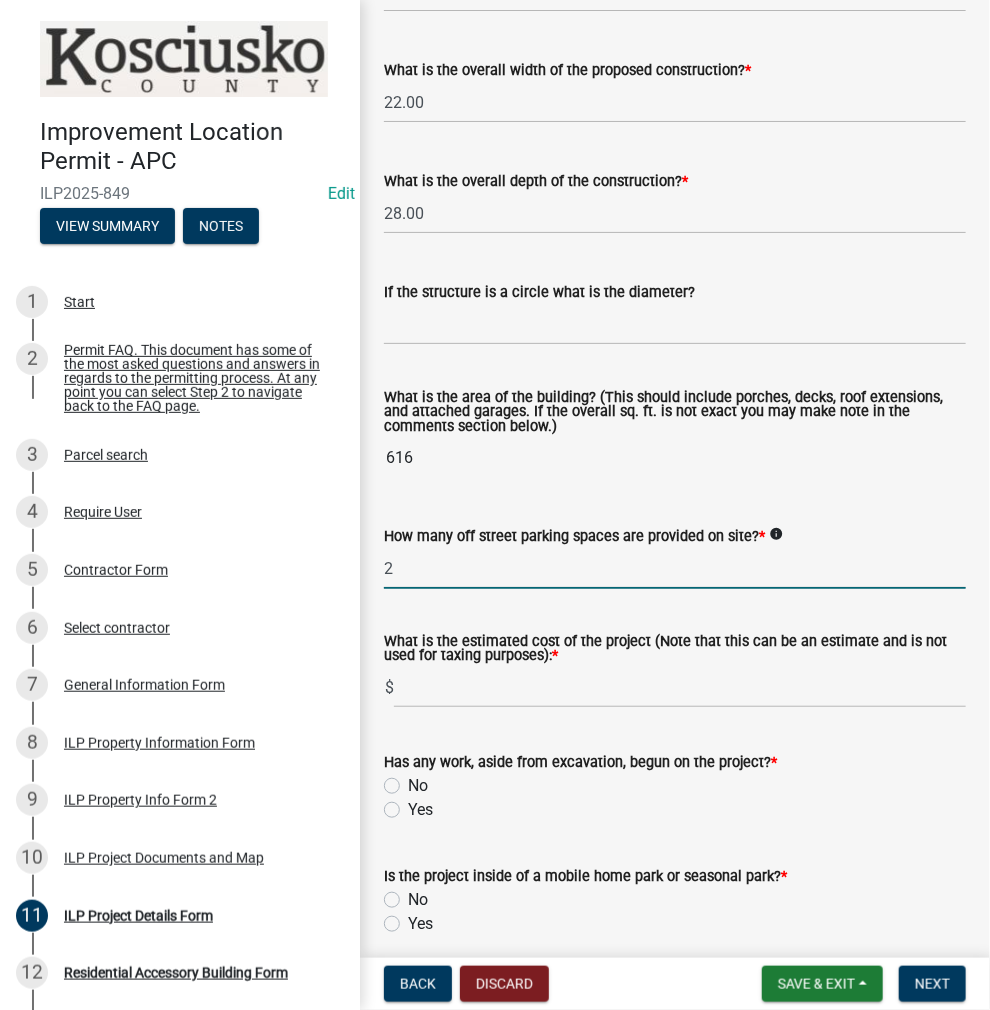 type on "2" 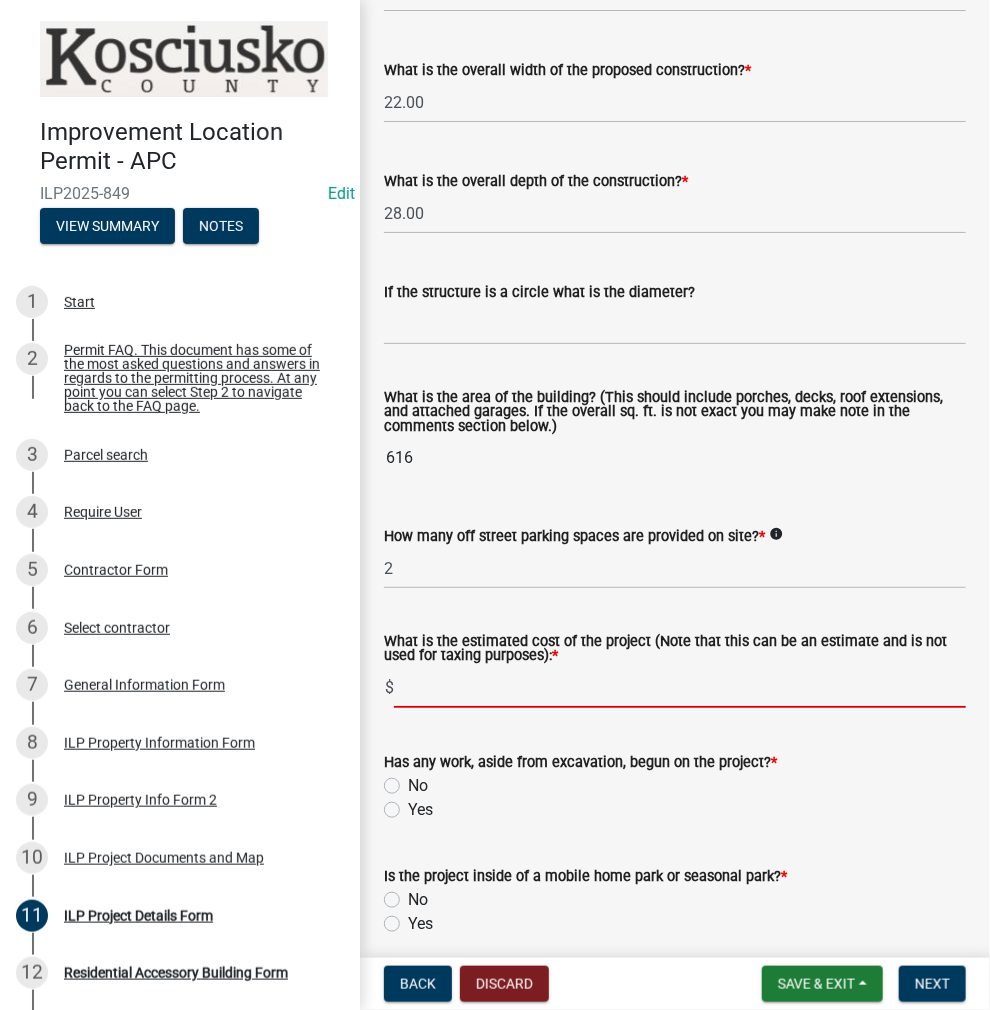 scroll, scrollTop: 700, scrollLeft: 0, axis: vertical 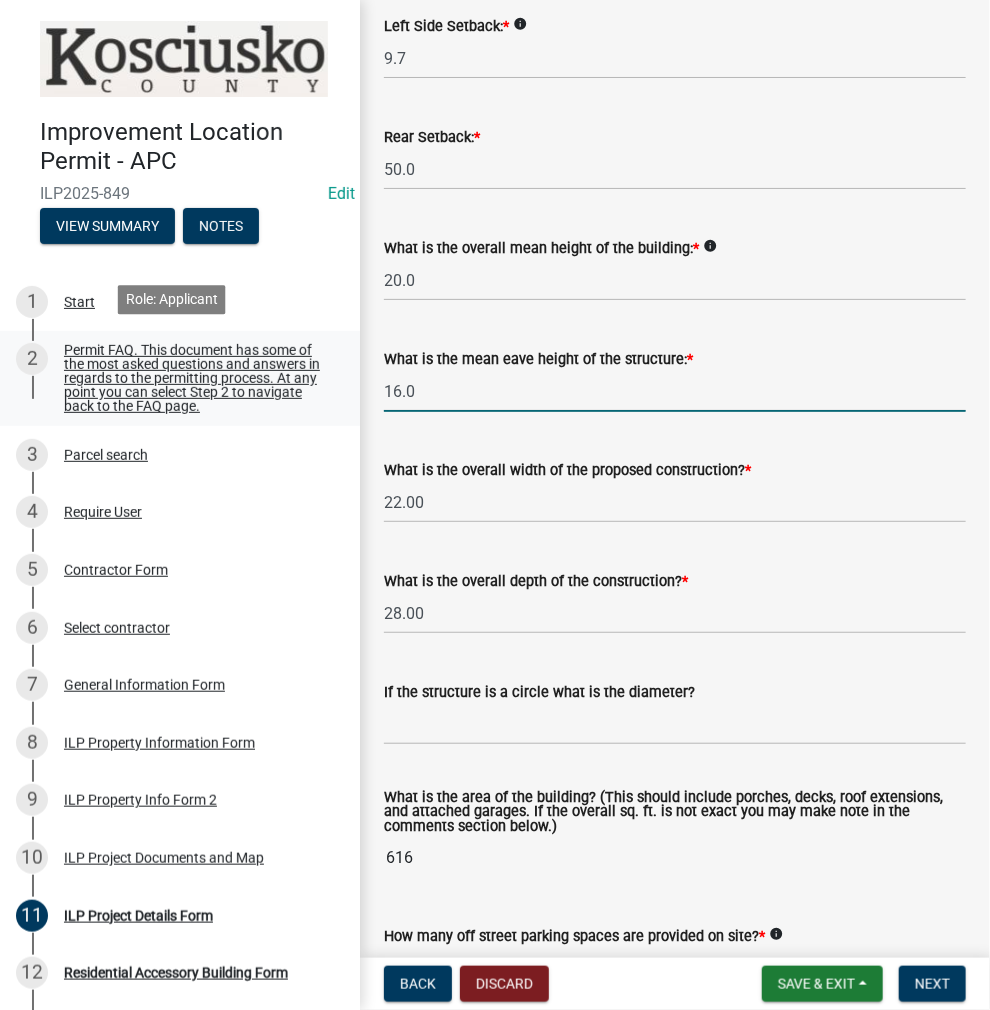 drag, startPoint x: 473, startPoint y: 391, endPoint x: 310, endPoint y: 381, distance: 163.30646 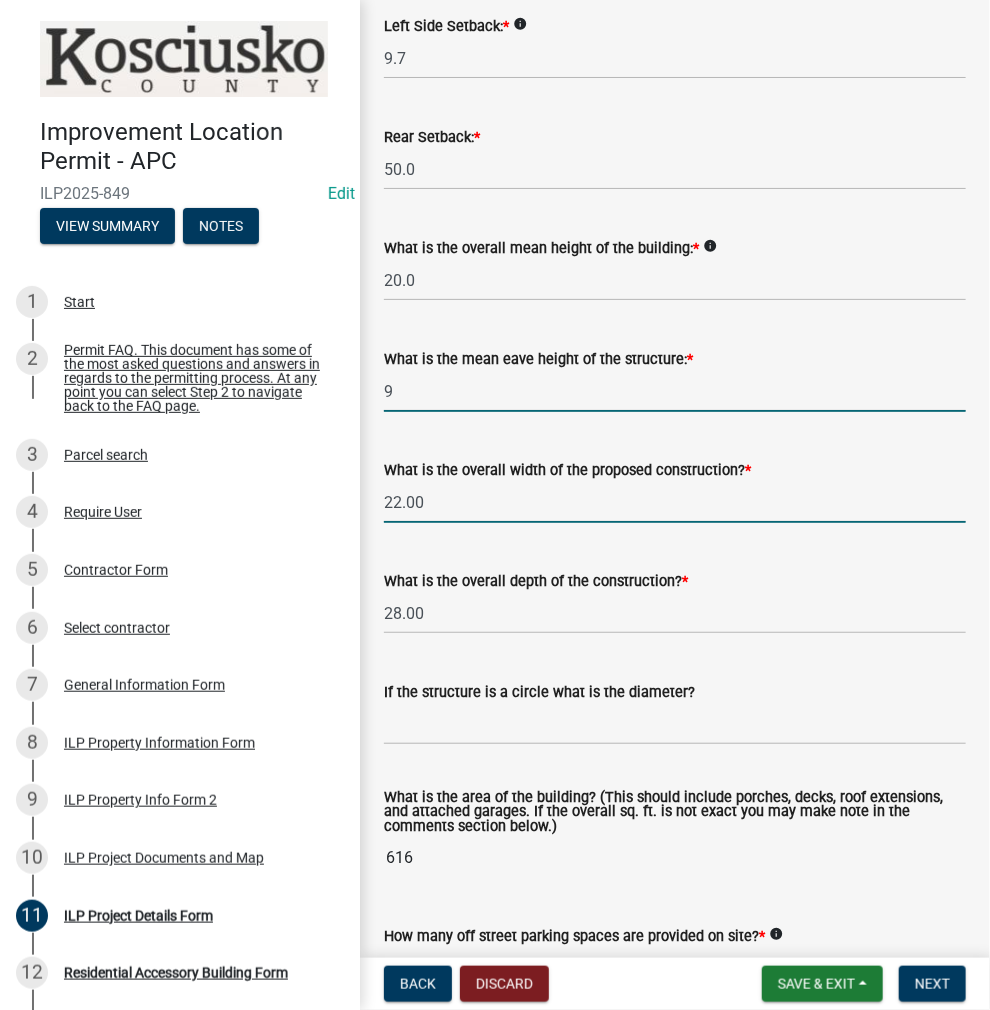 type on "9.0" 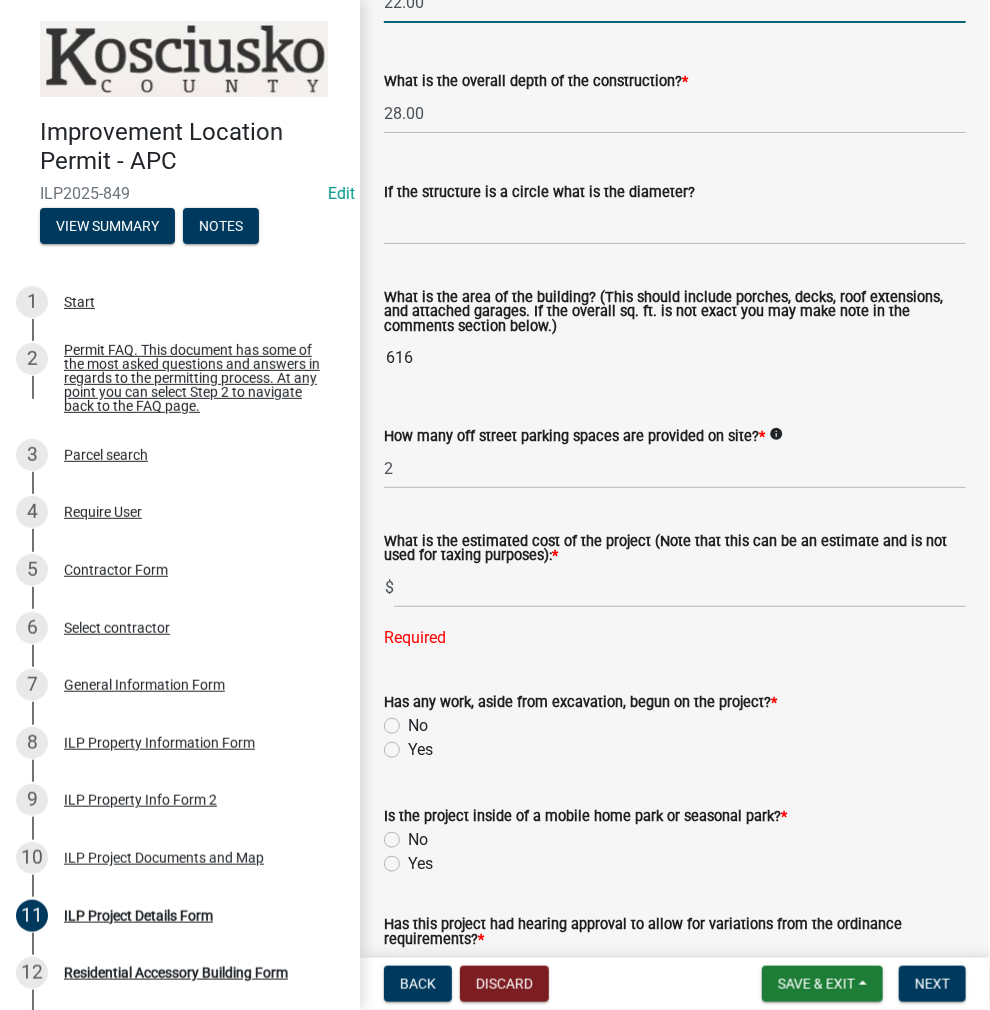 scroll, scrollTop: 1454, scrollLeft: 0, axis: vertical 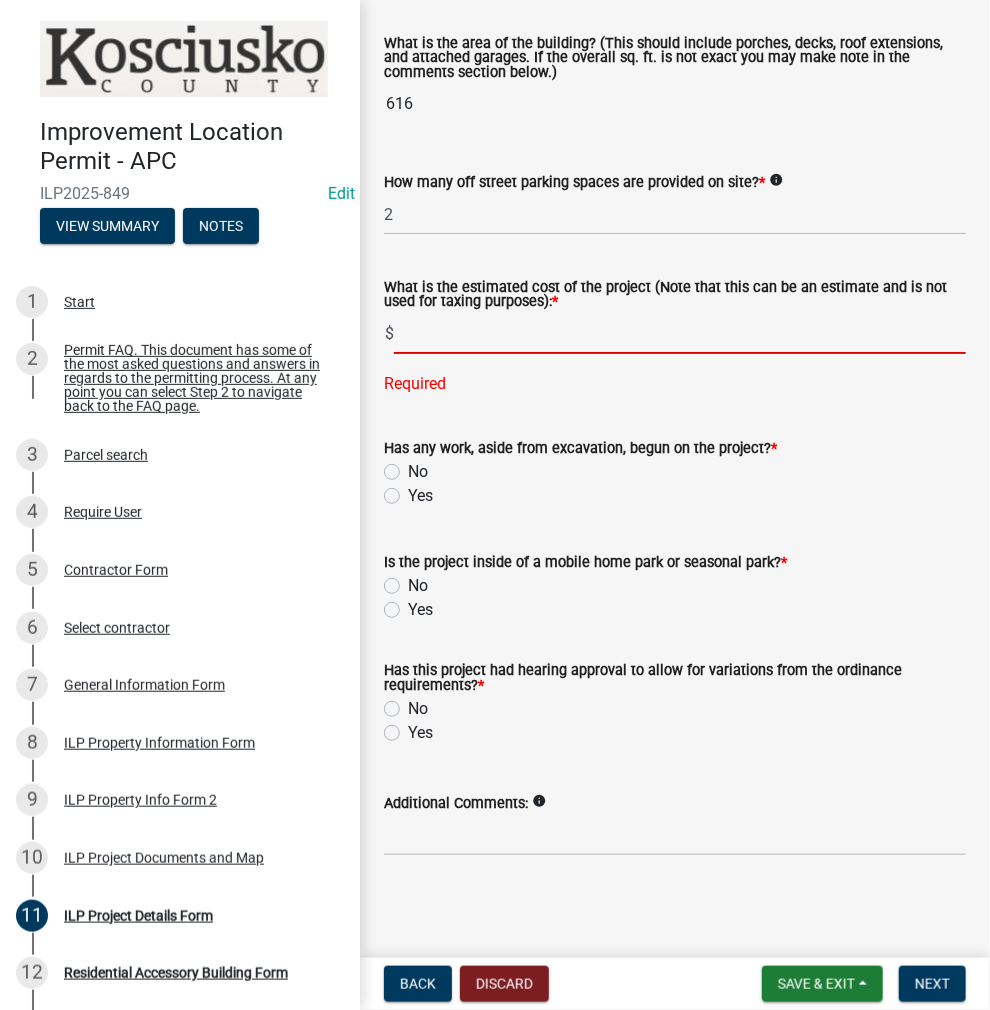 click 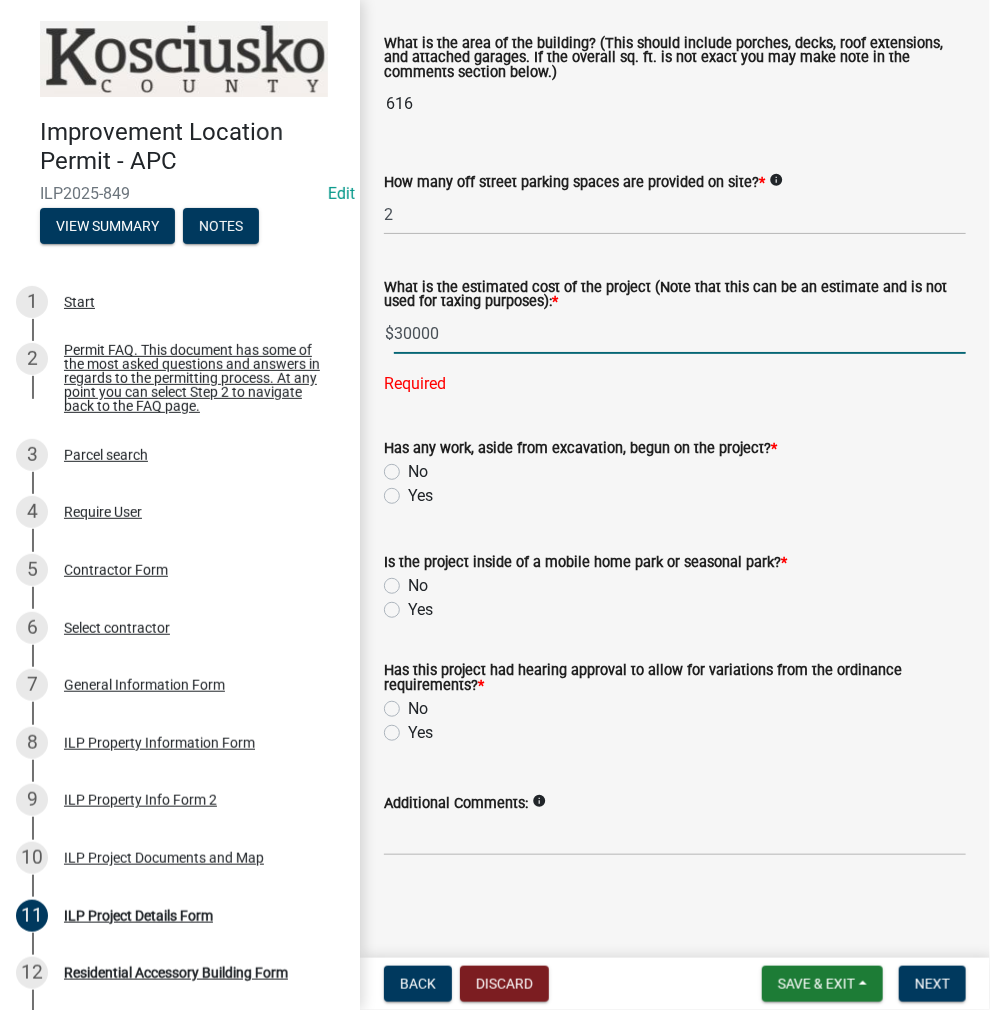 type on "30000" 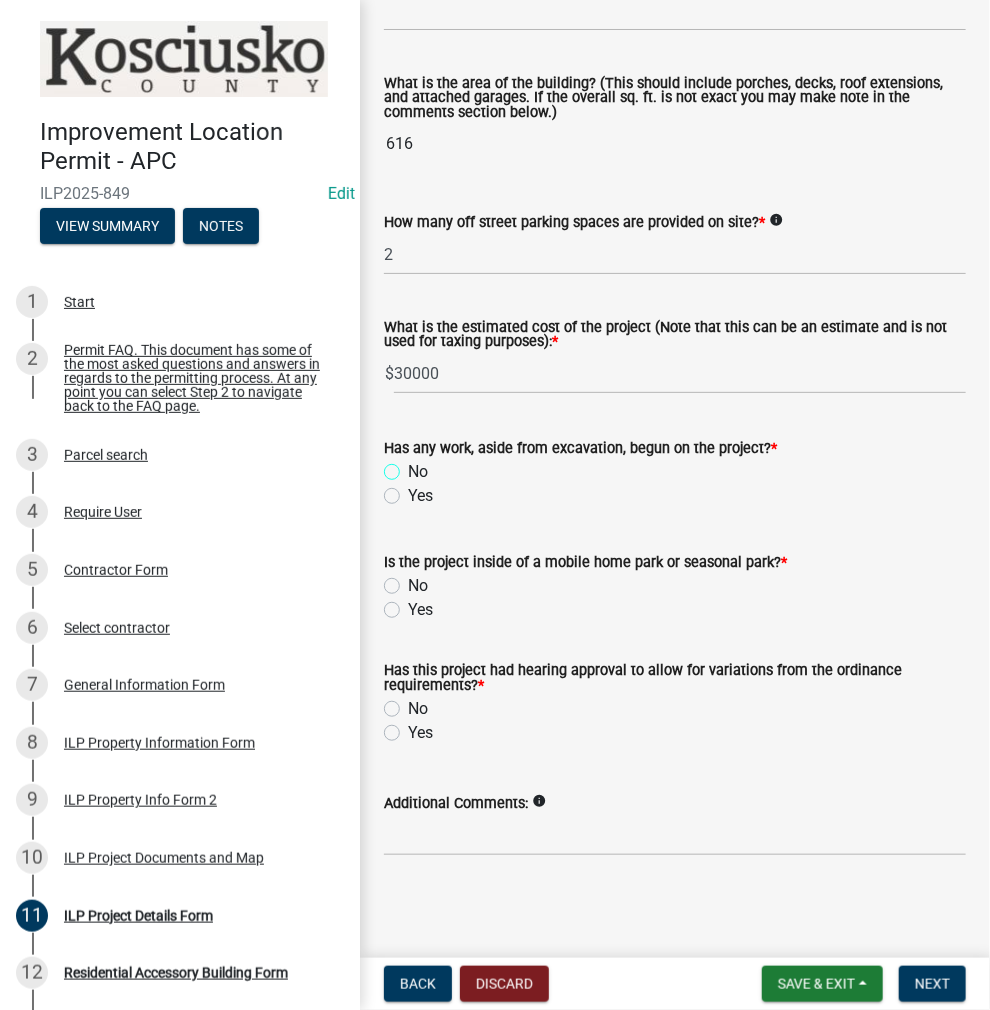 scroll, scrollTop: 1414, scrollLeft: 0, axis: vertical 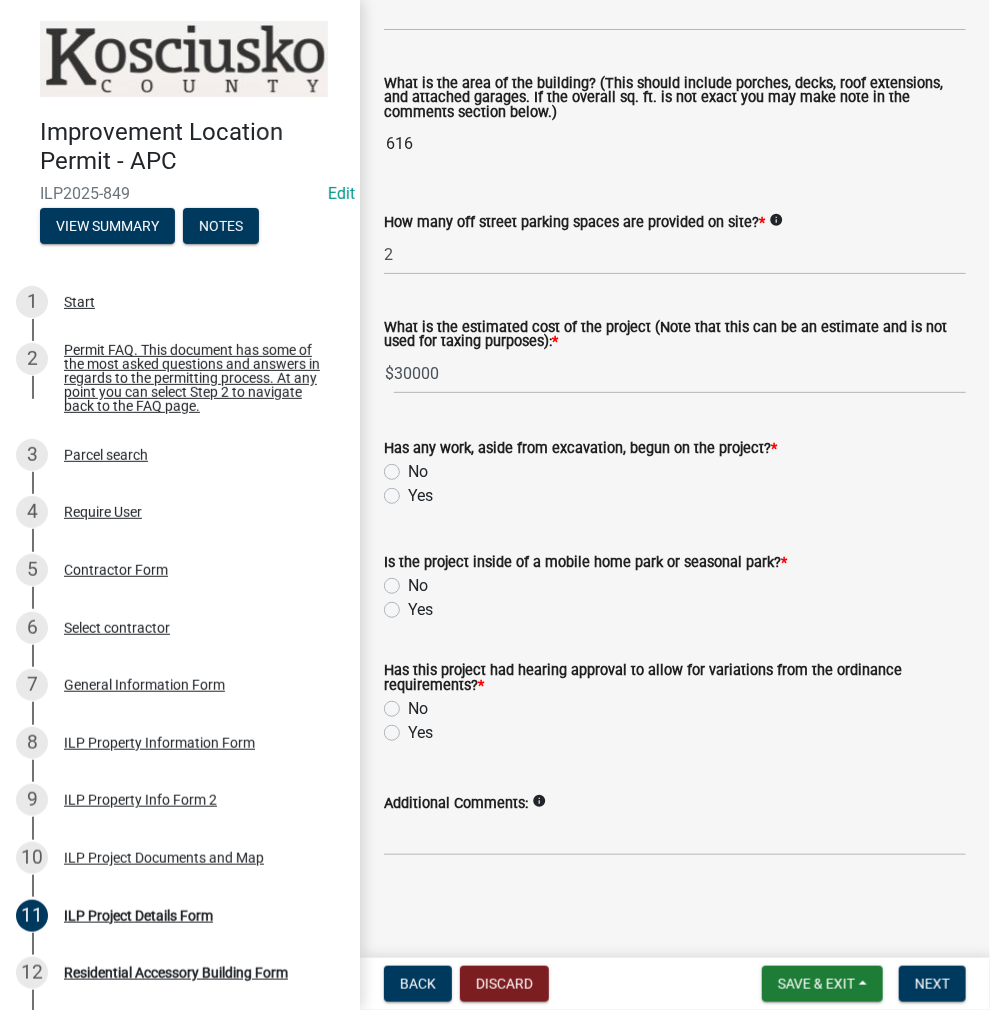 click on "No" 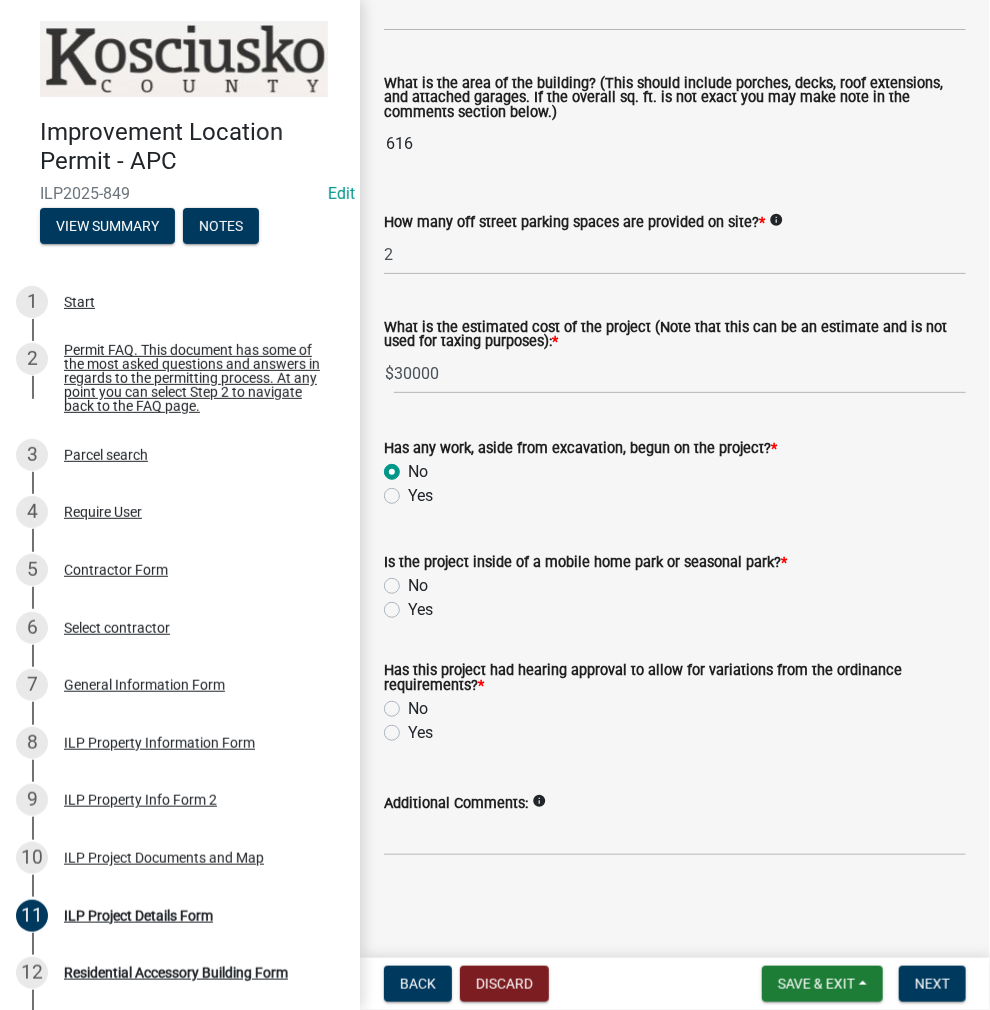 radio on "true" 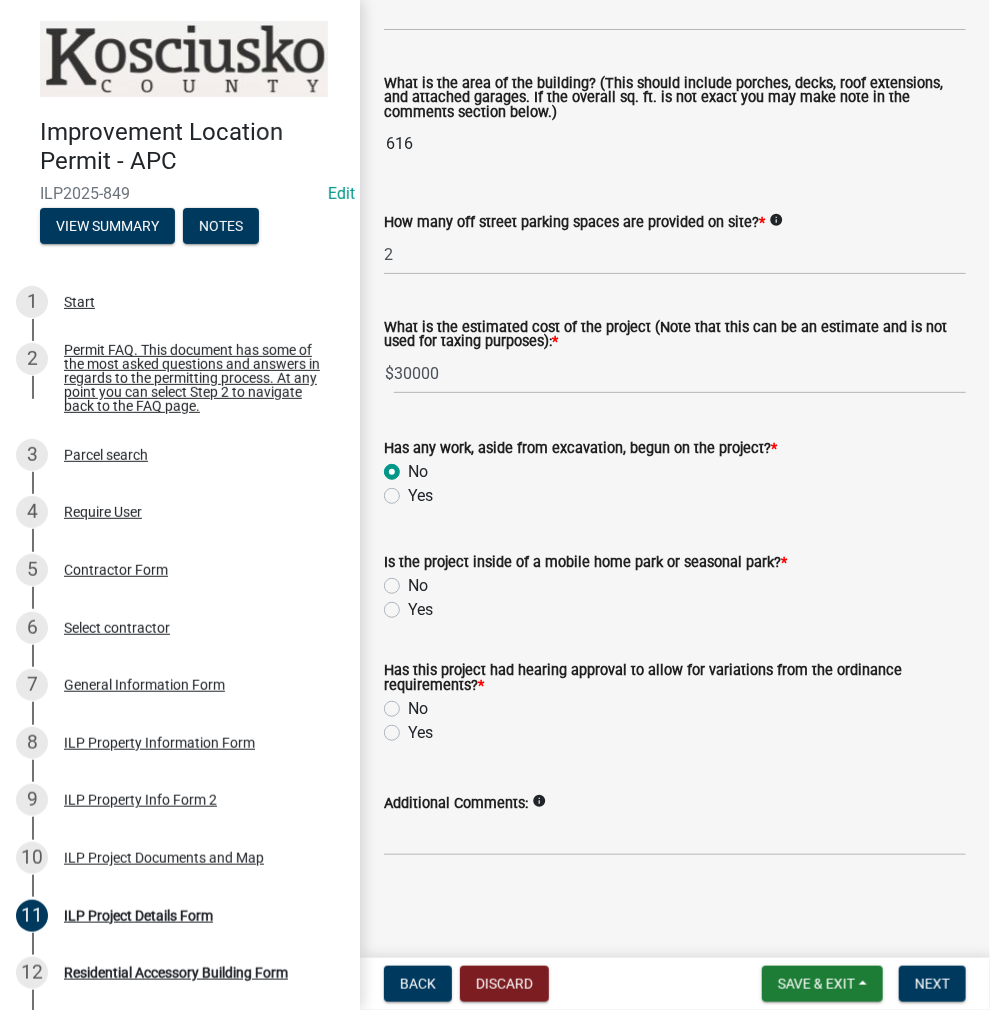 click on "No" 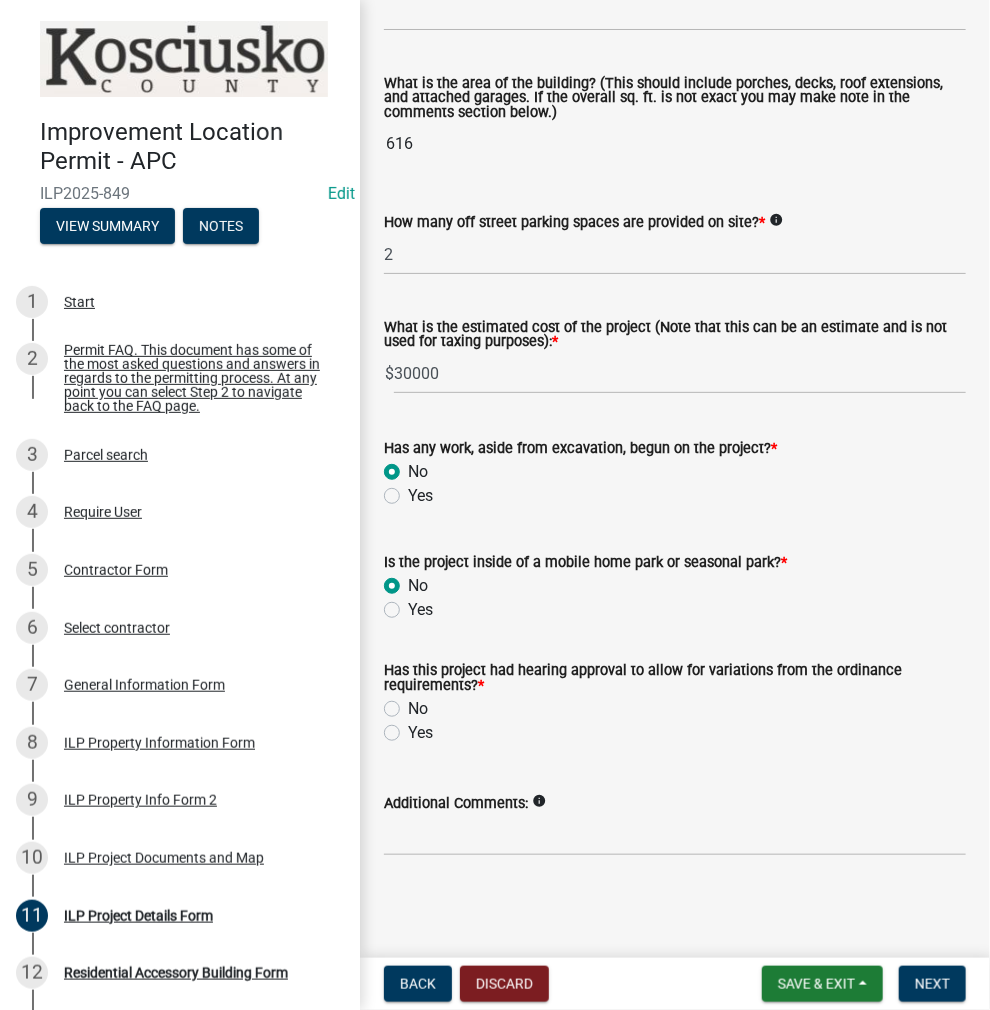 radio on "true" 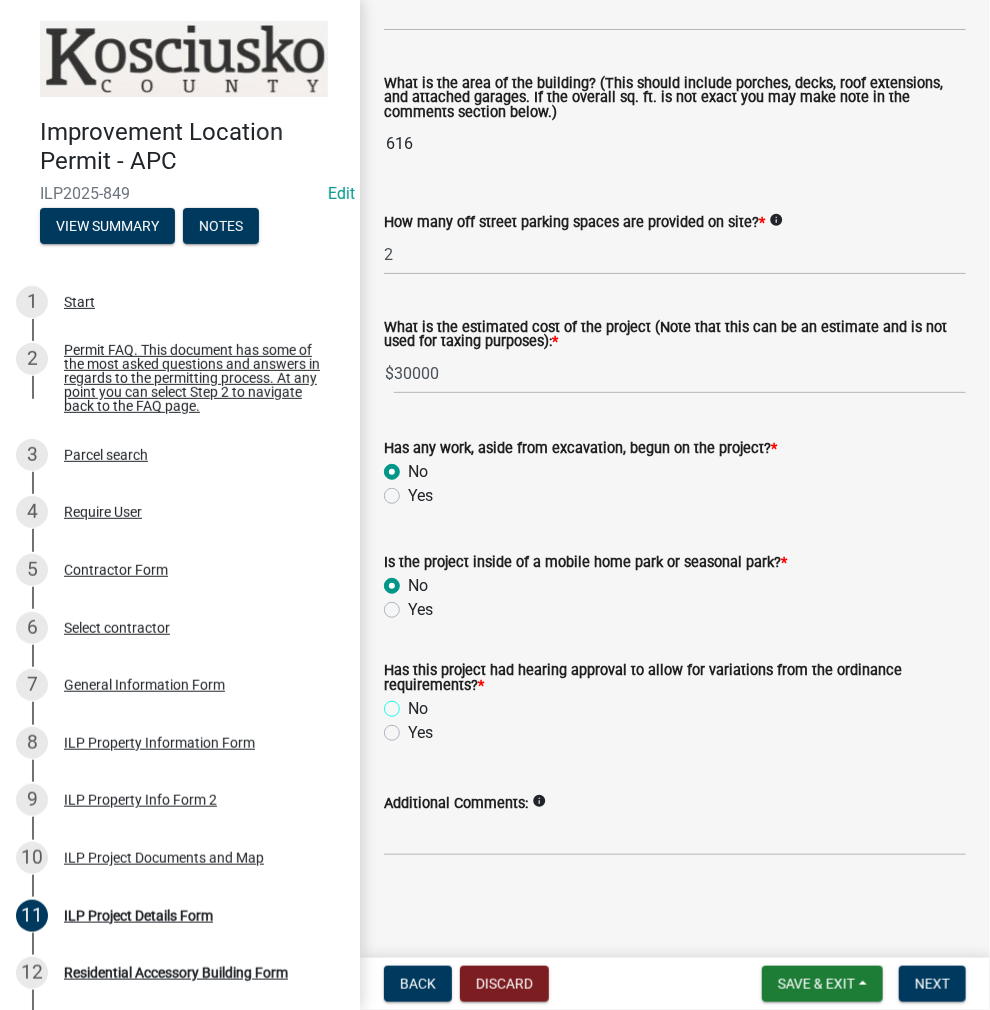 click on "No" at bounding box center [414, 703] 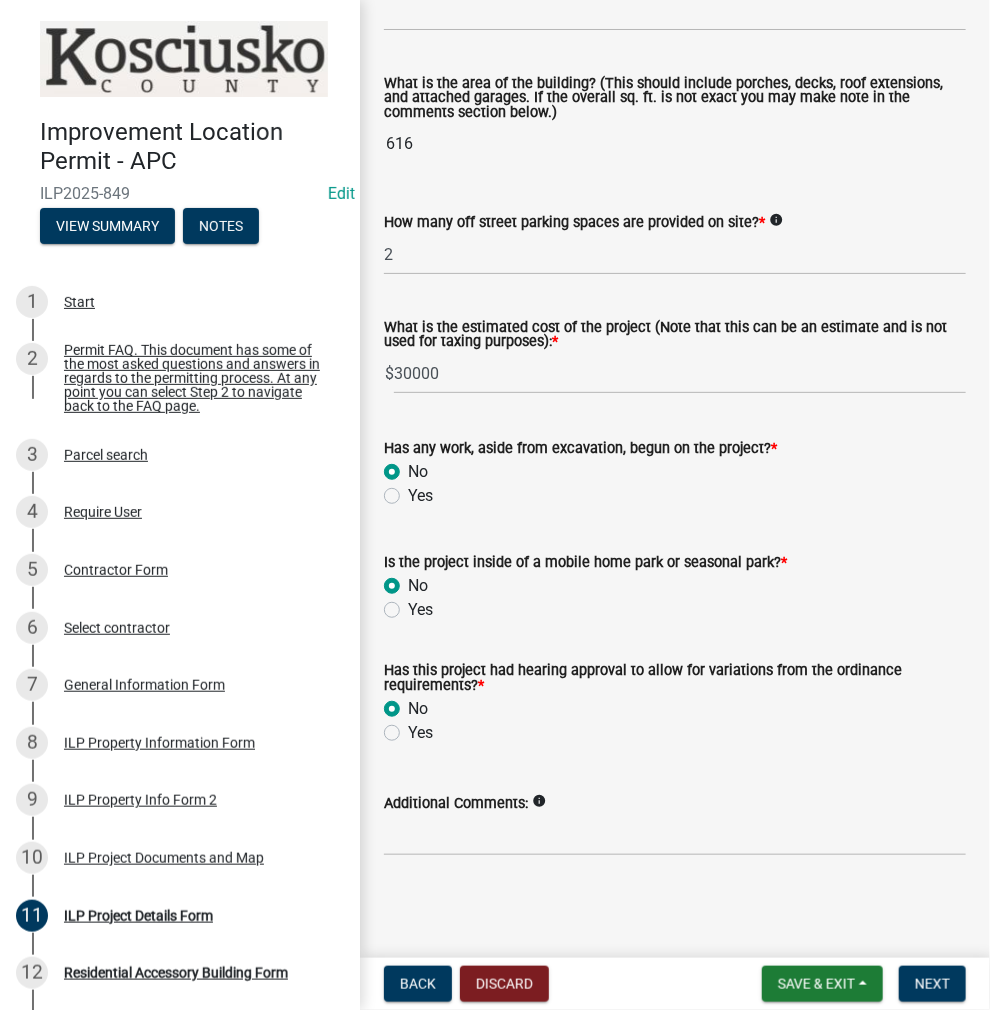 radio on "true" 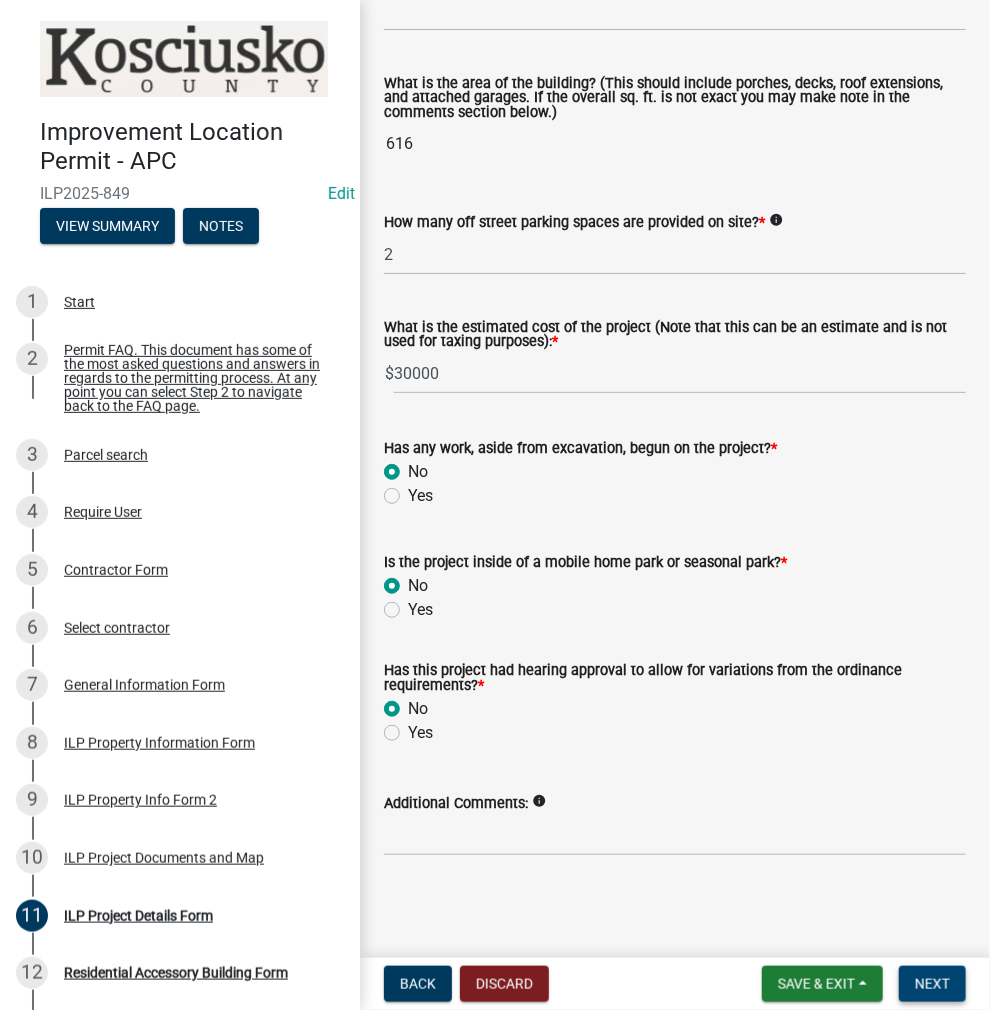 click on "Next" at bounding box center (932, 984) 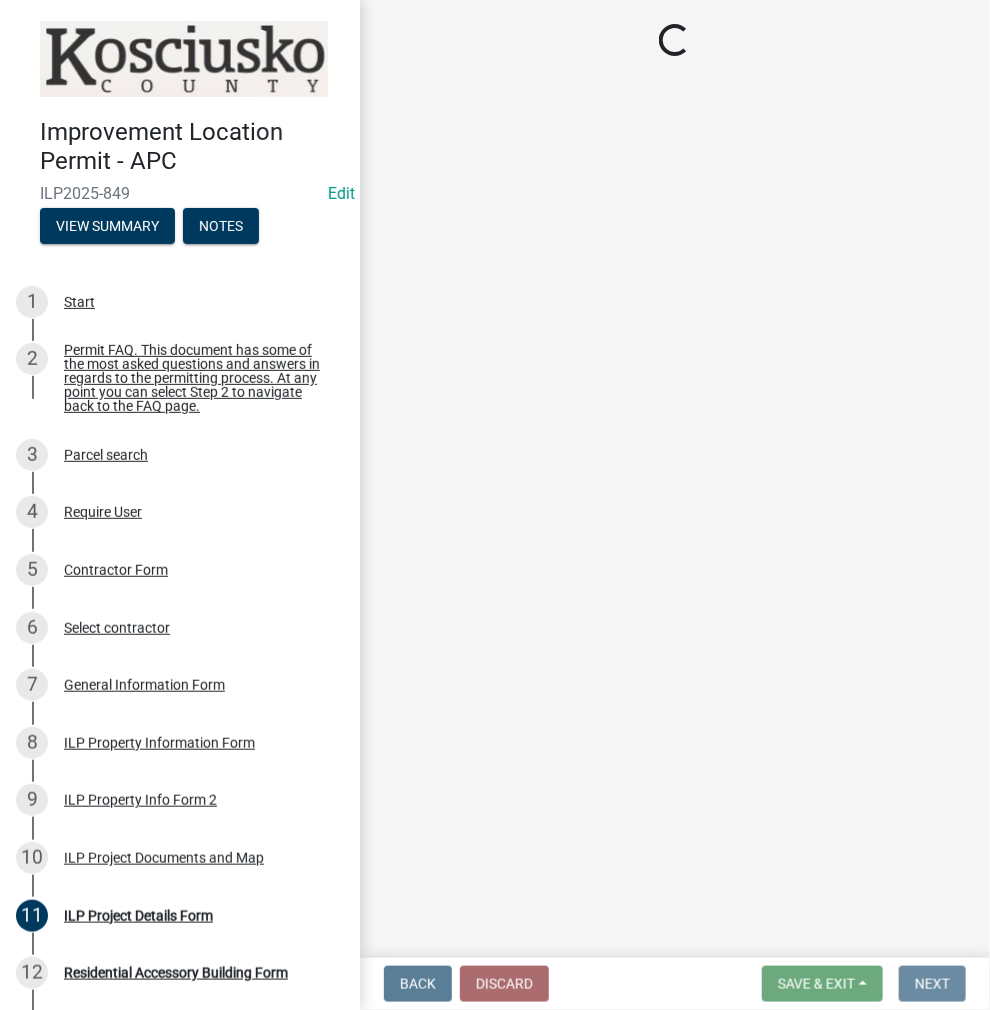 scroll, scrollTop: 0, scrollLeft: 0, axis: both 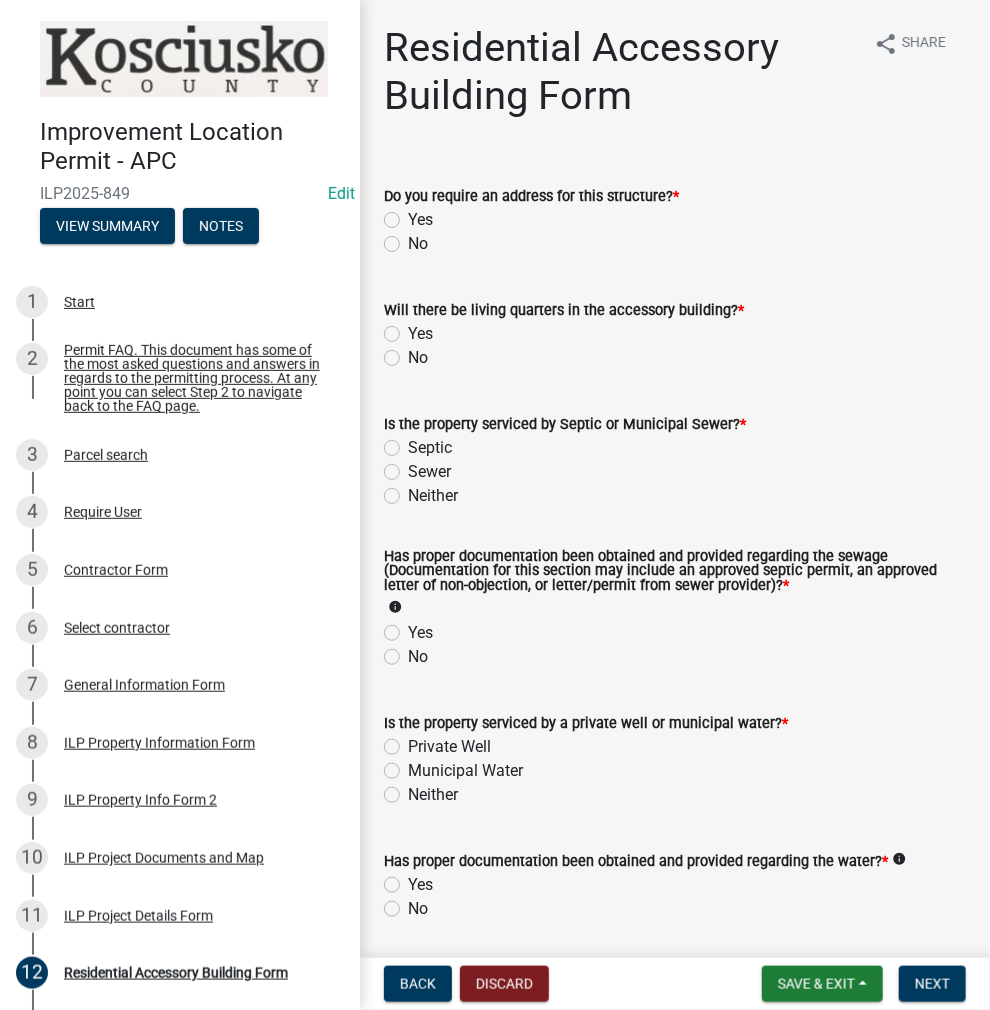 click on "No" 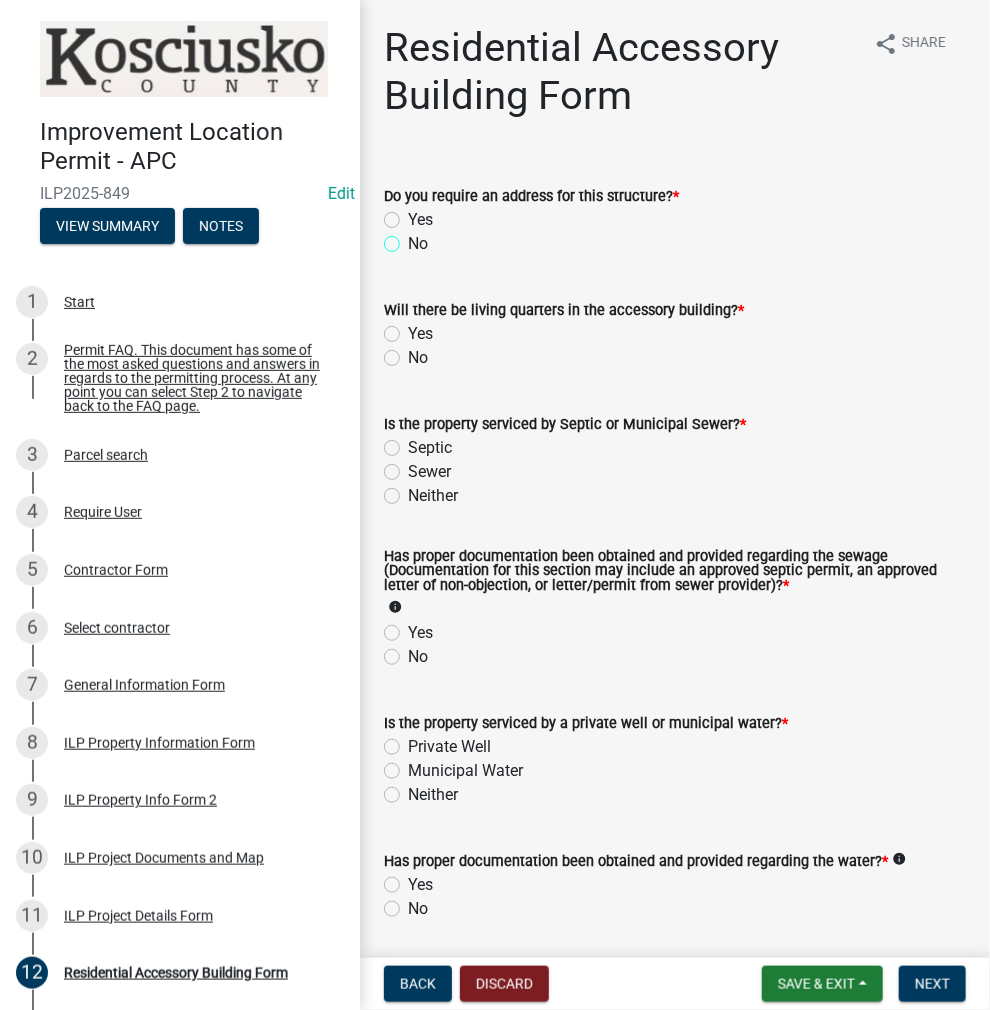 click on "No" at bounding box center (414, 238) 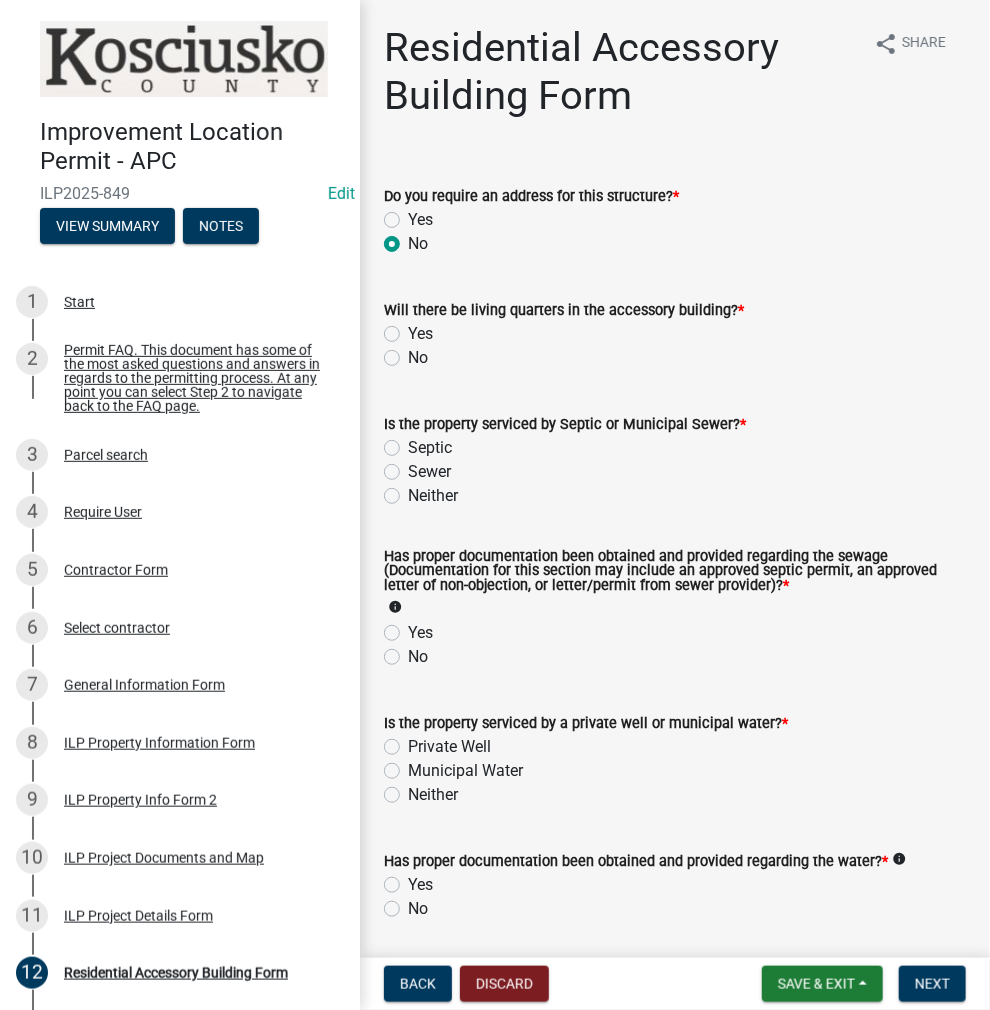 radio on "true" 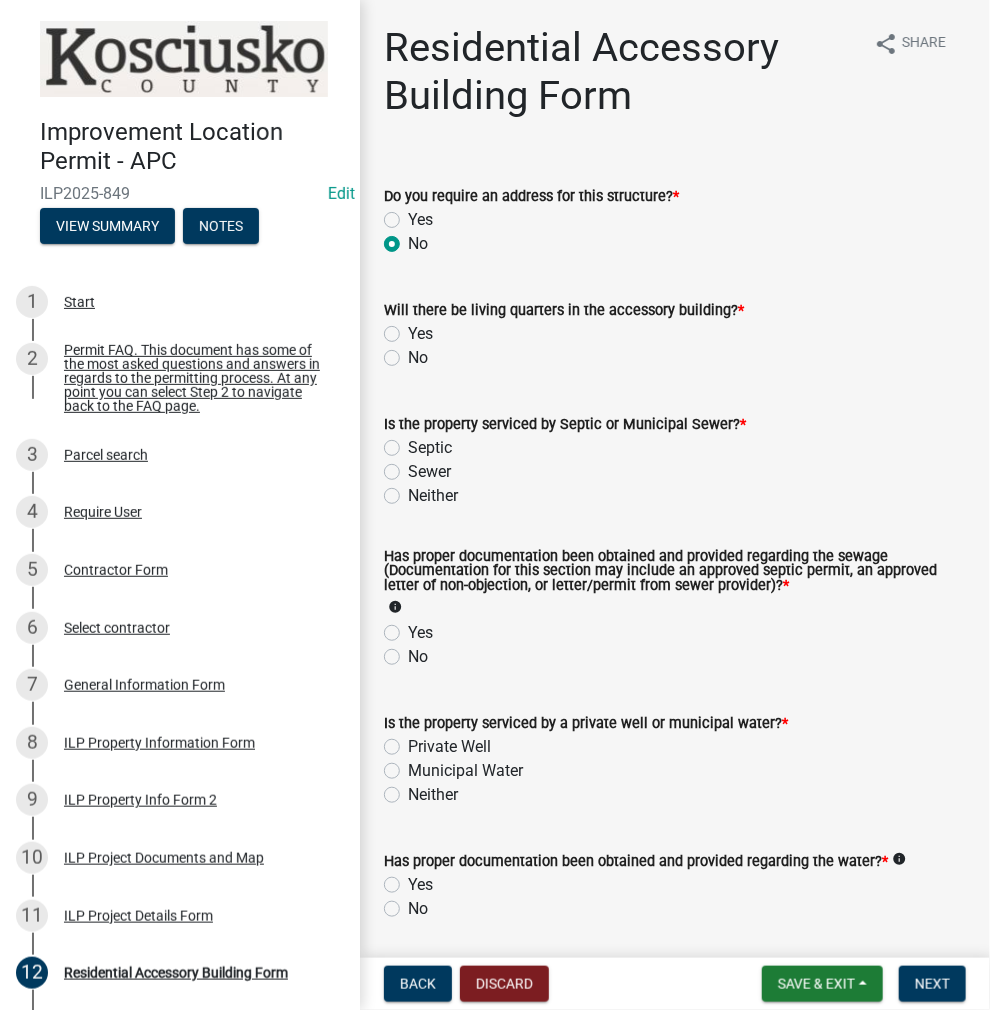 click on "No" 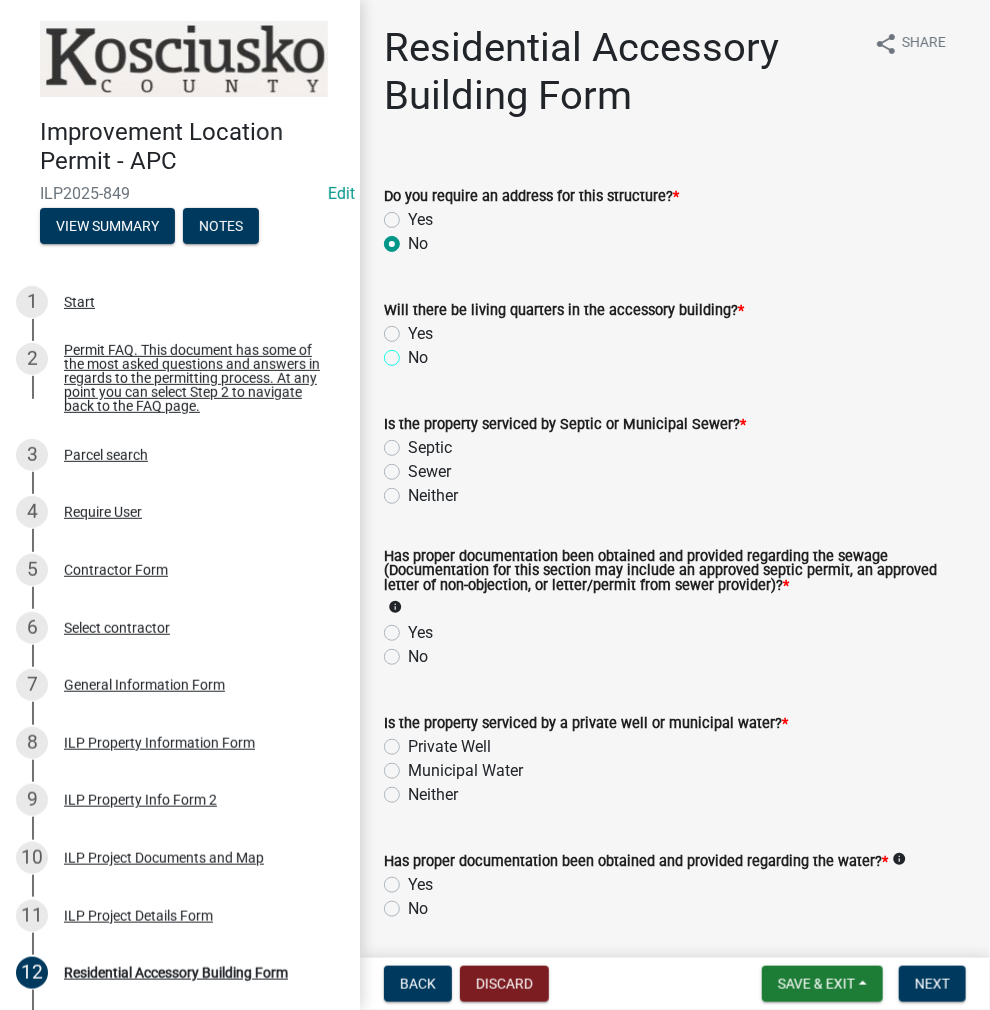 click on "No" at bounding box center [414, 352] 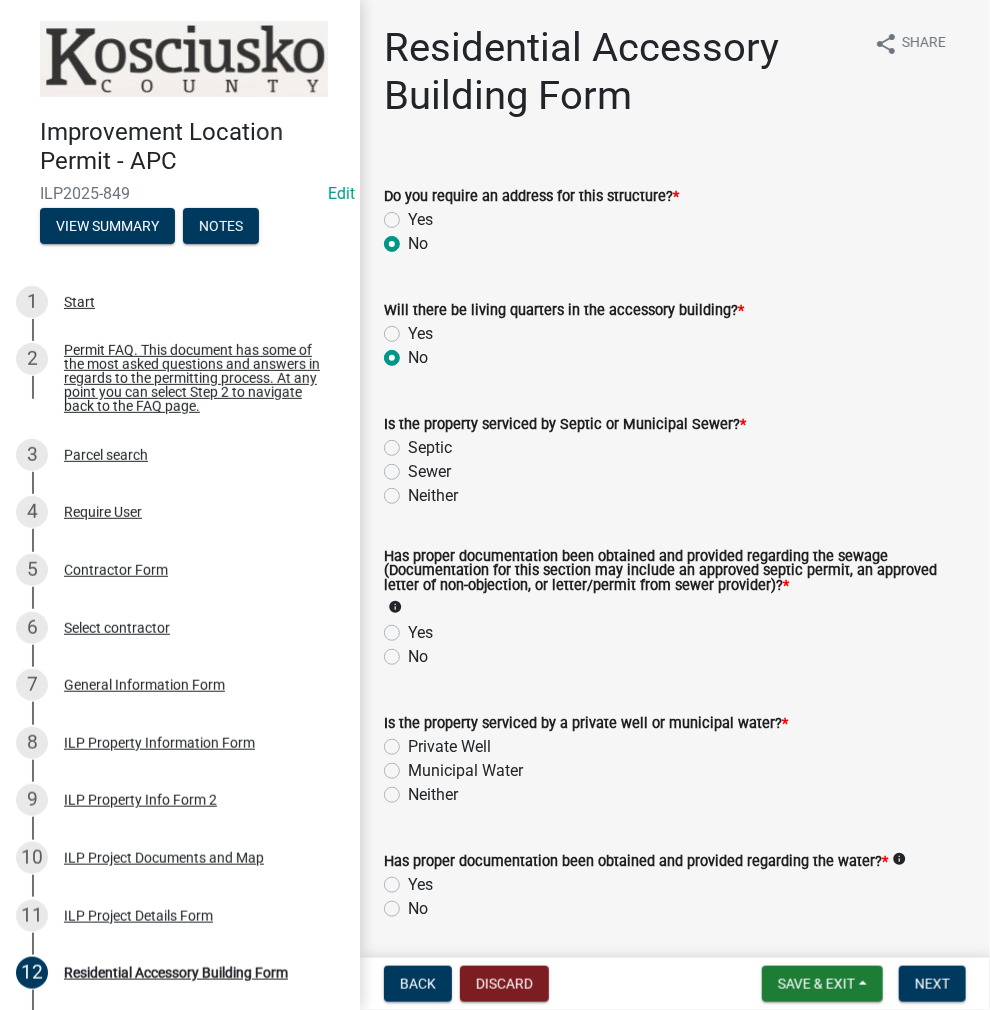 radio on "true" 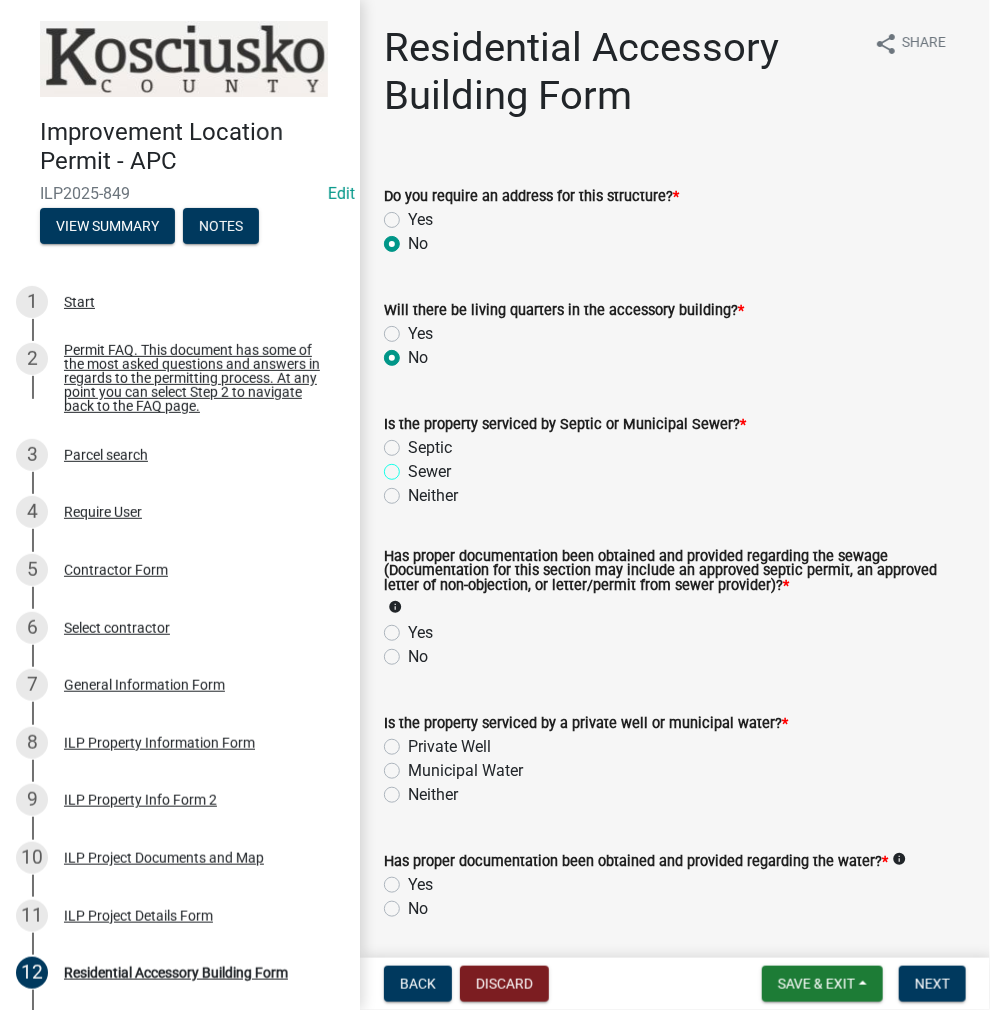 click on "Sewer" at bounding box center (414, 466) 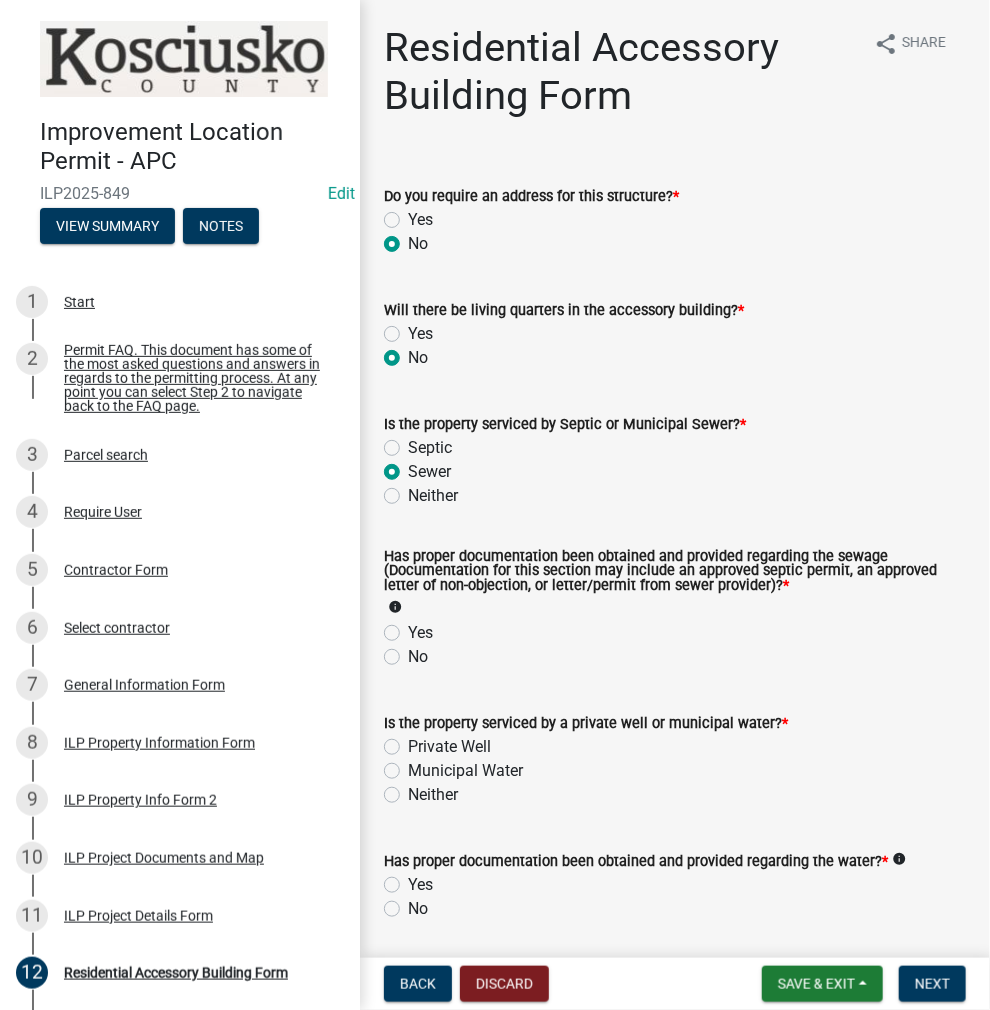 radio on "true" 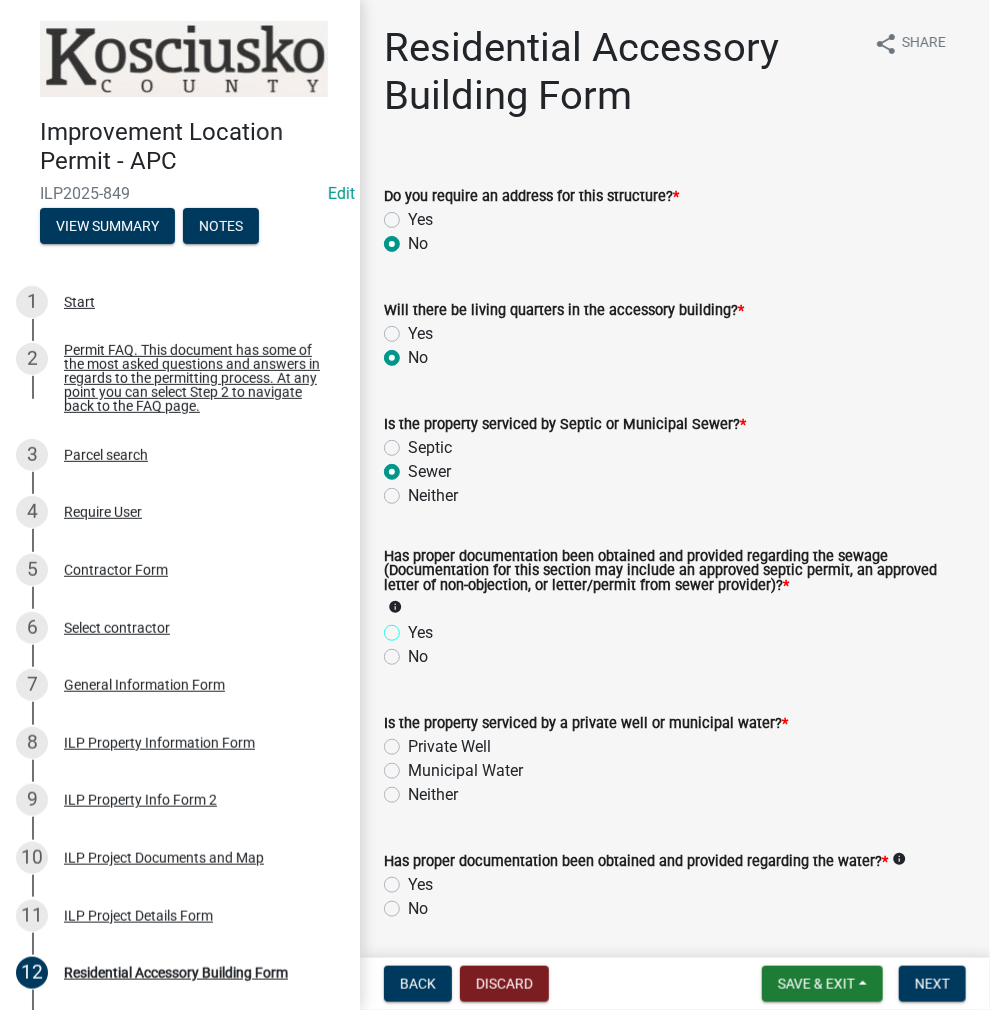 click on "Yes" at bounding box center [414, 627] 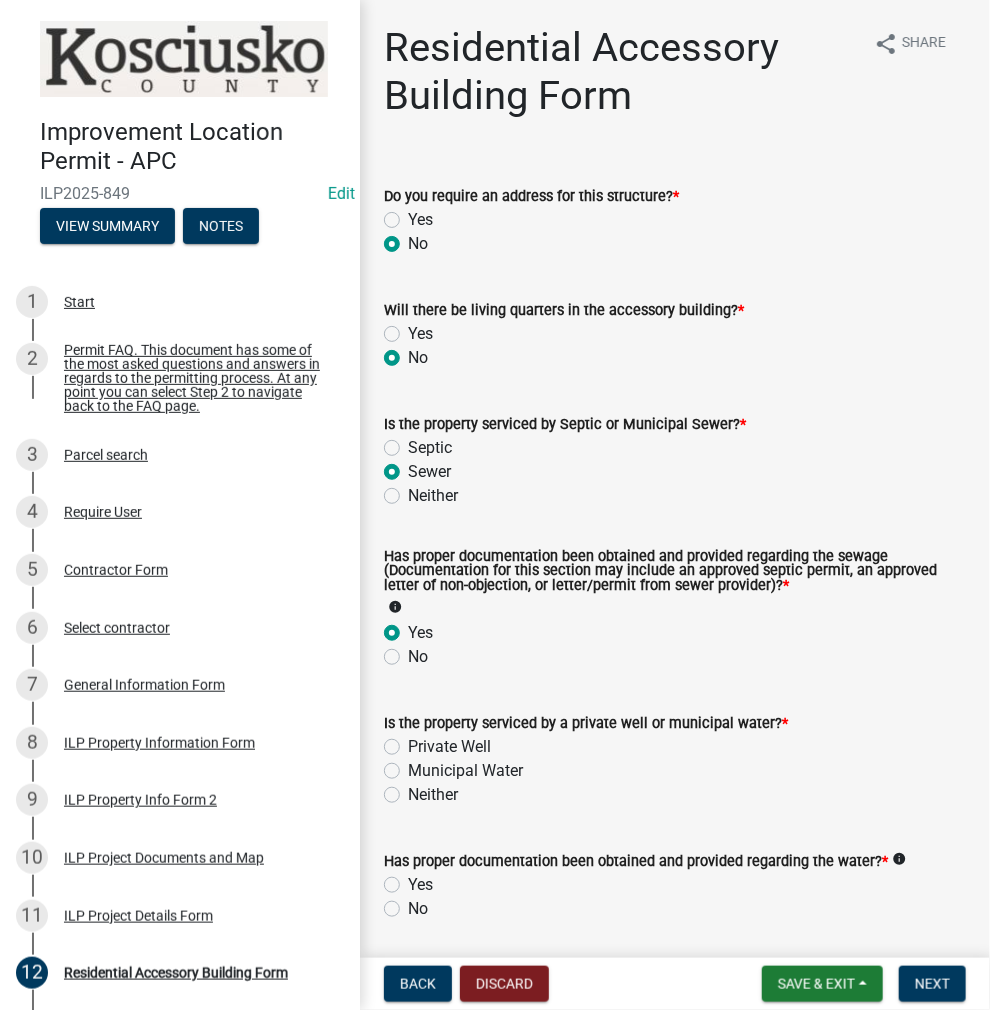 radio on "true" 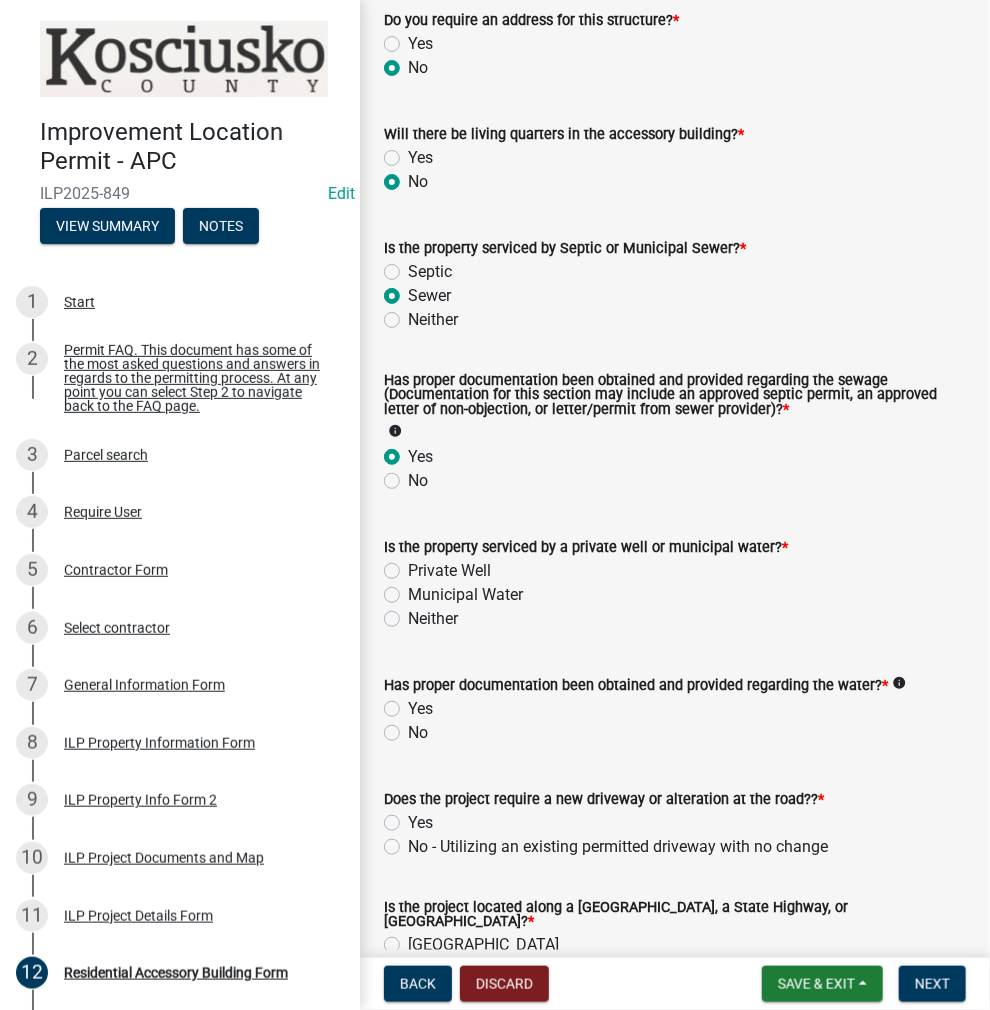 scroll, scrollTop: 200, scrollLeft: 0, axis: vertical 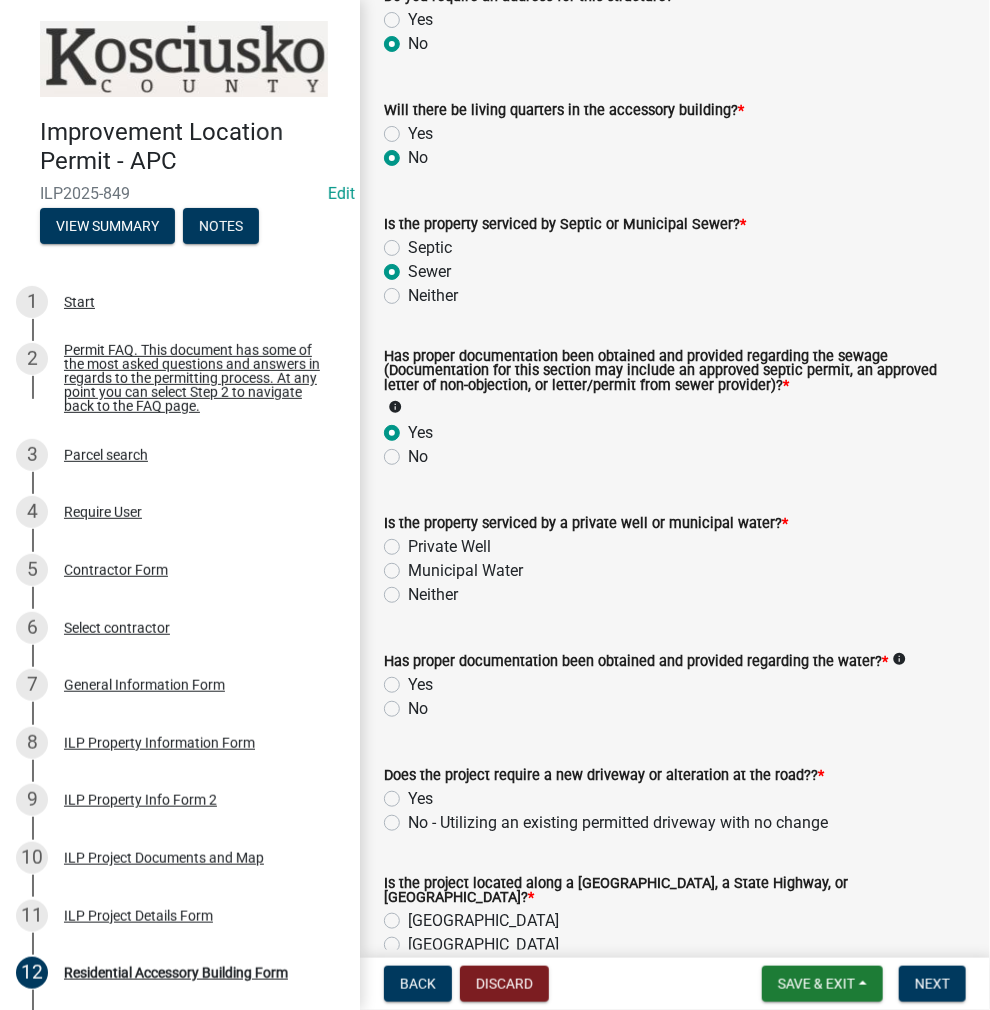 click on "Private Well" 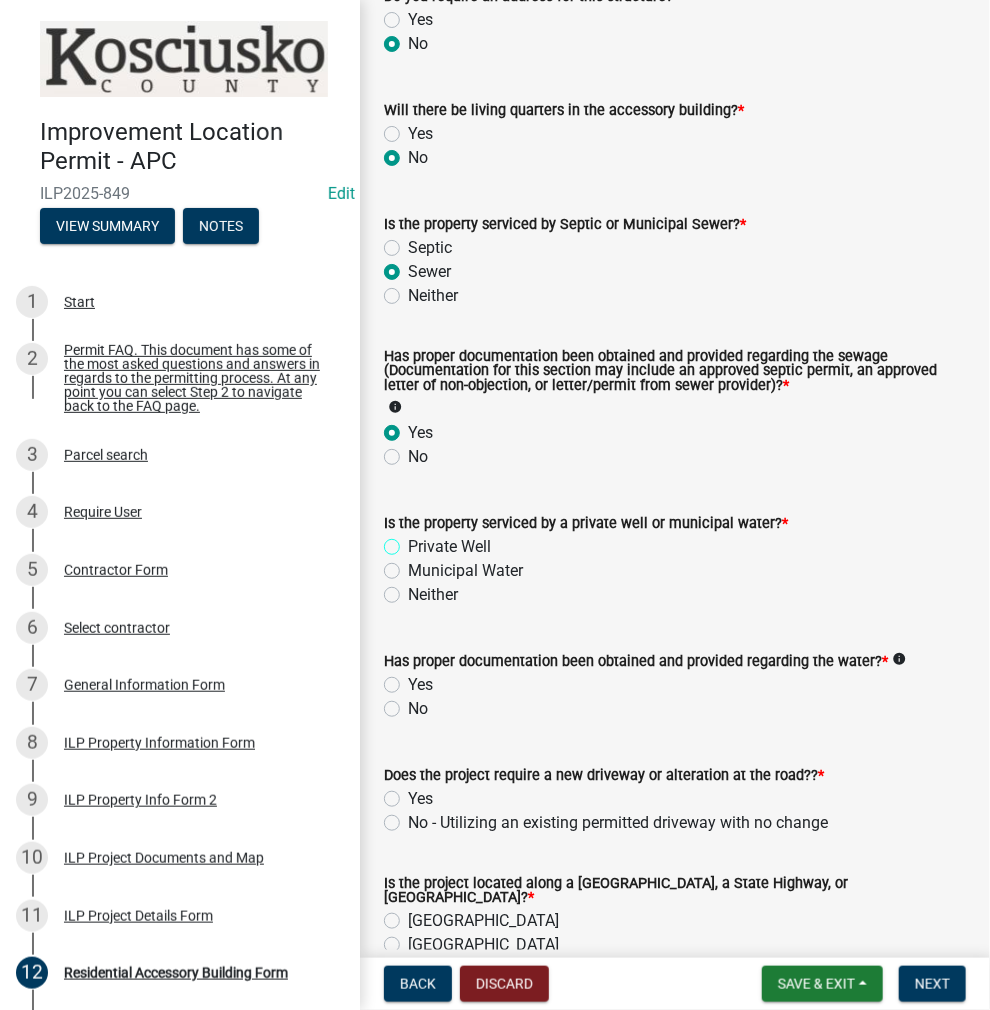 click on "Private Well" at bounding box center (414, 541) 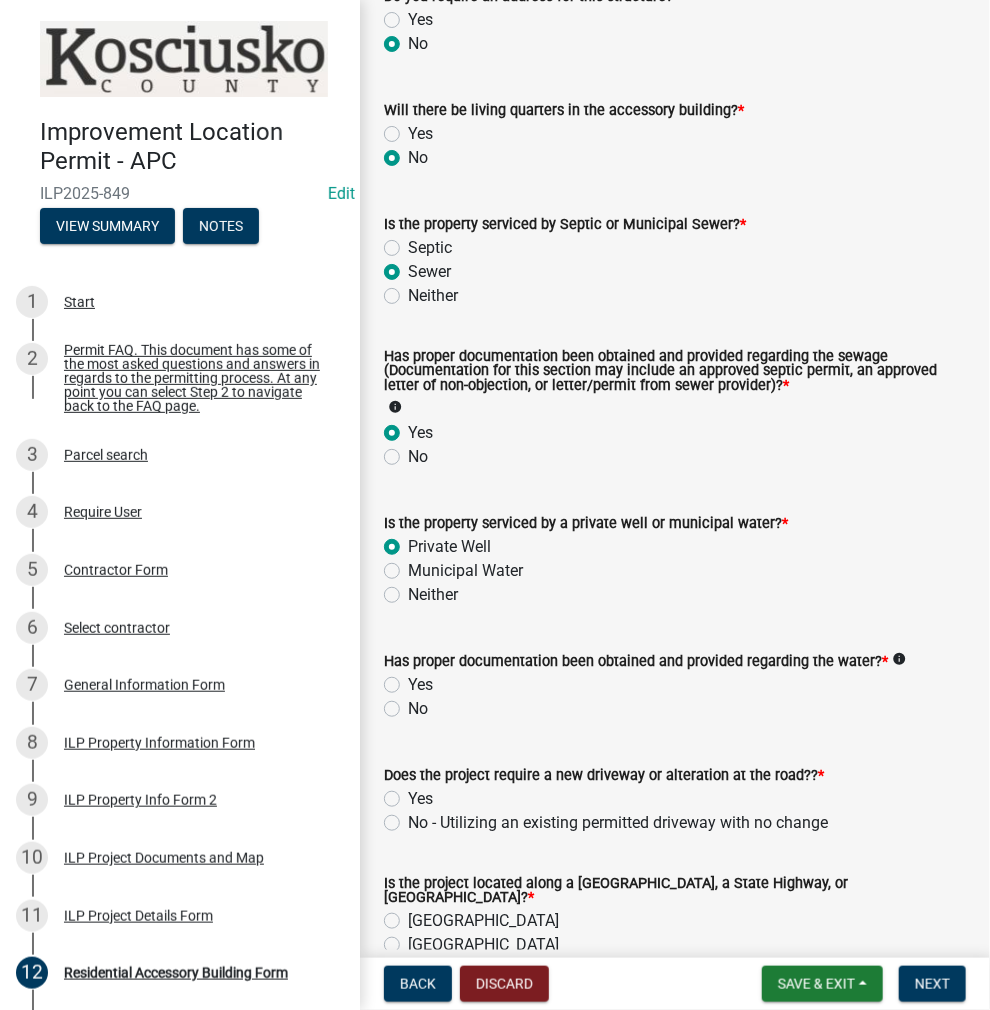 radio on "true" 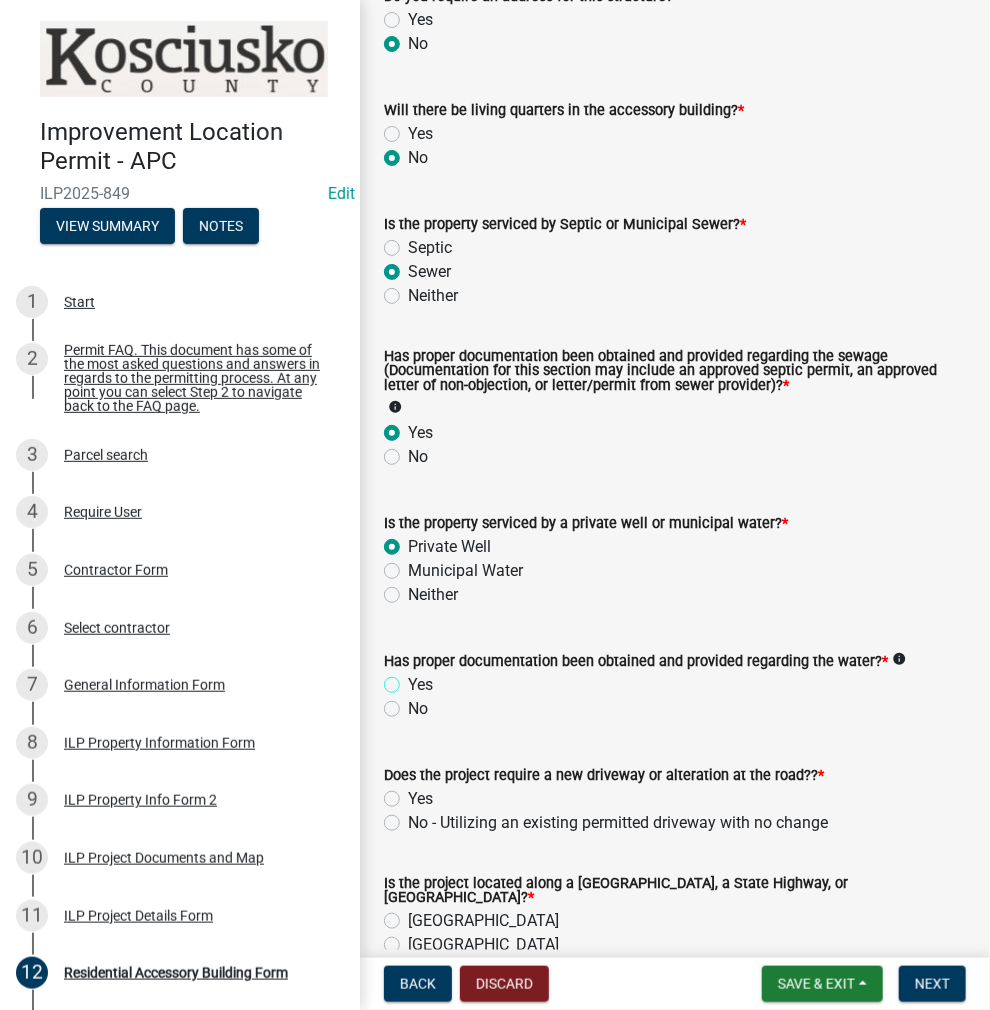 click on "Yes" at bounding box center (414, 679) 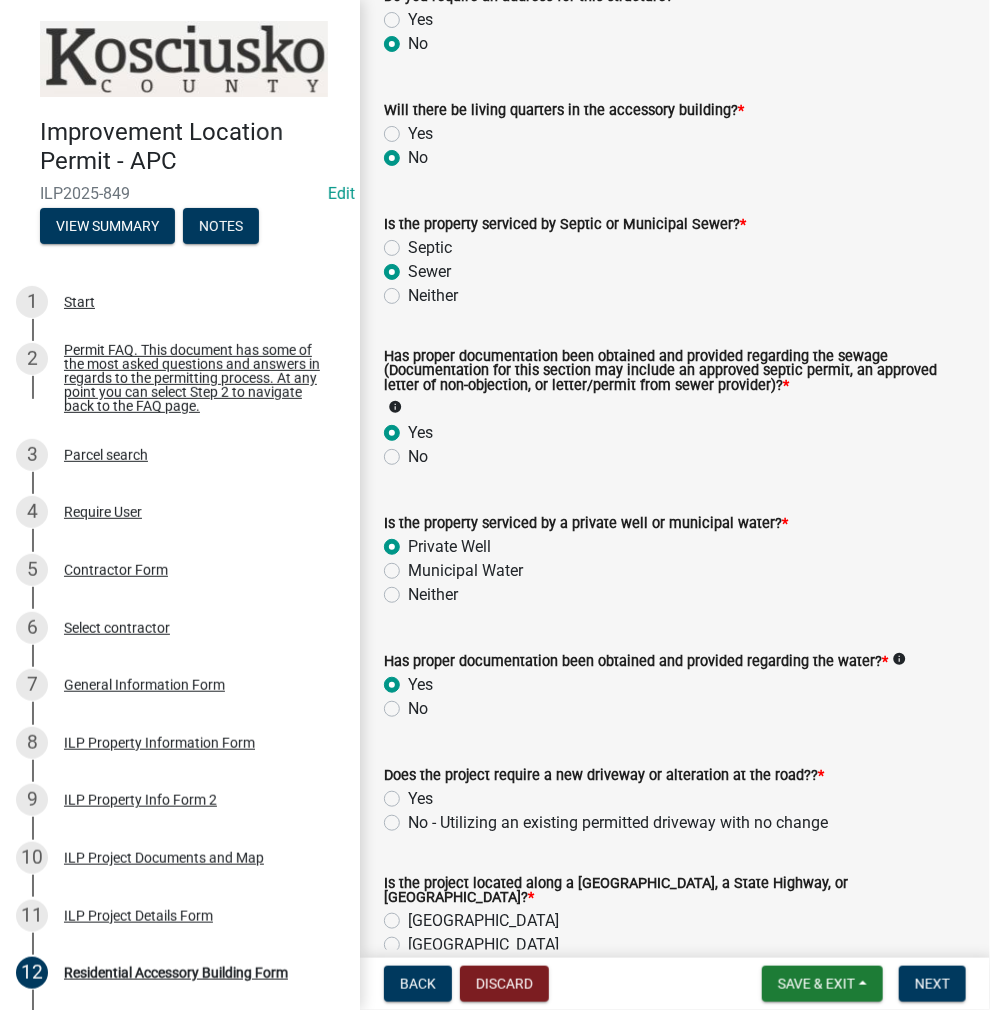 radio on "true" 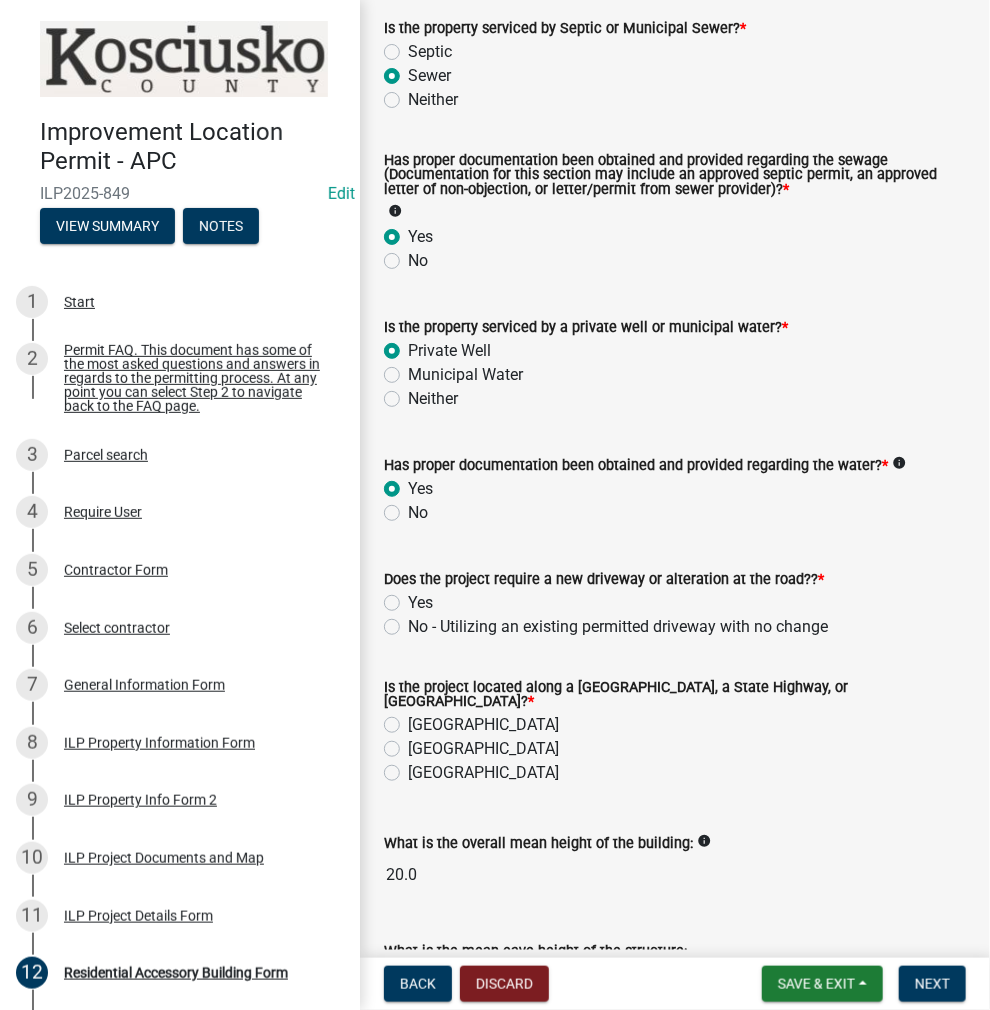 scroll, scrollTop: 400, scrollLeft: 0, axis: vertical 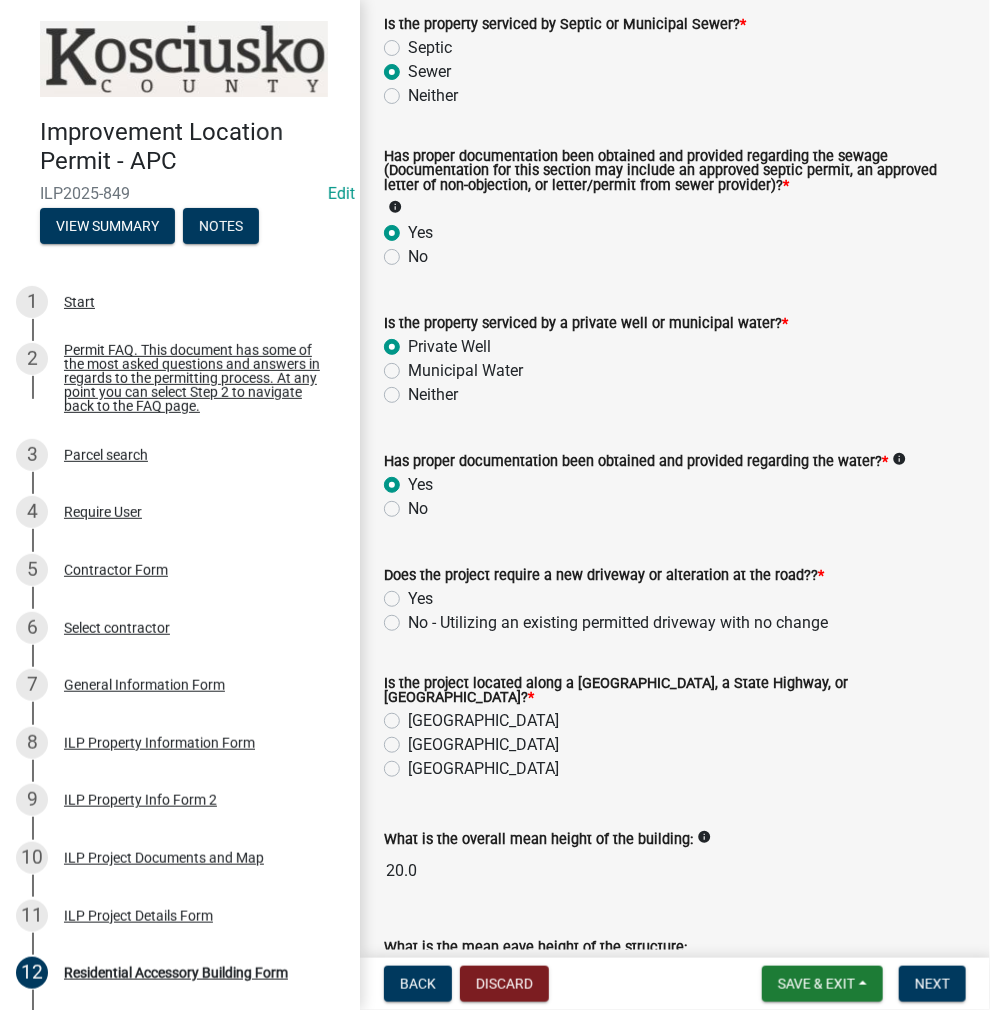 click on "No - Utilizing an existing permitted driveway with no change" 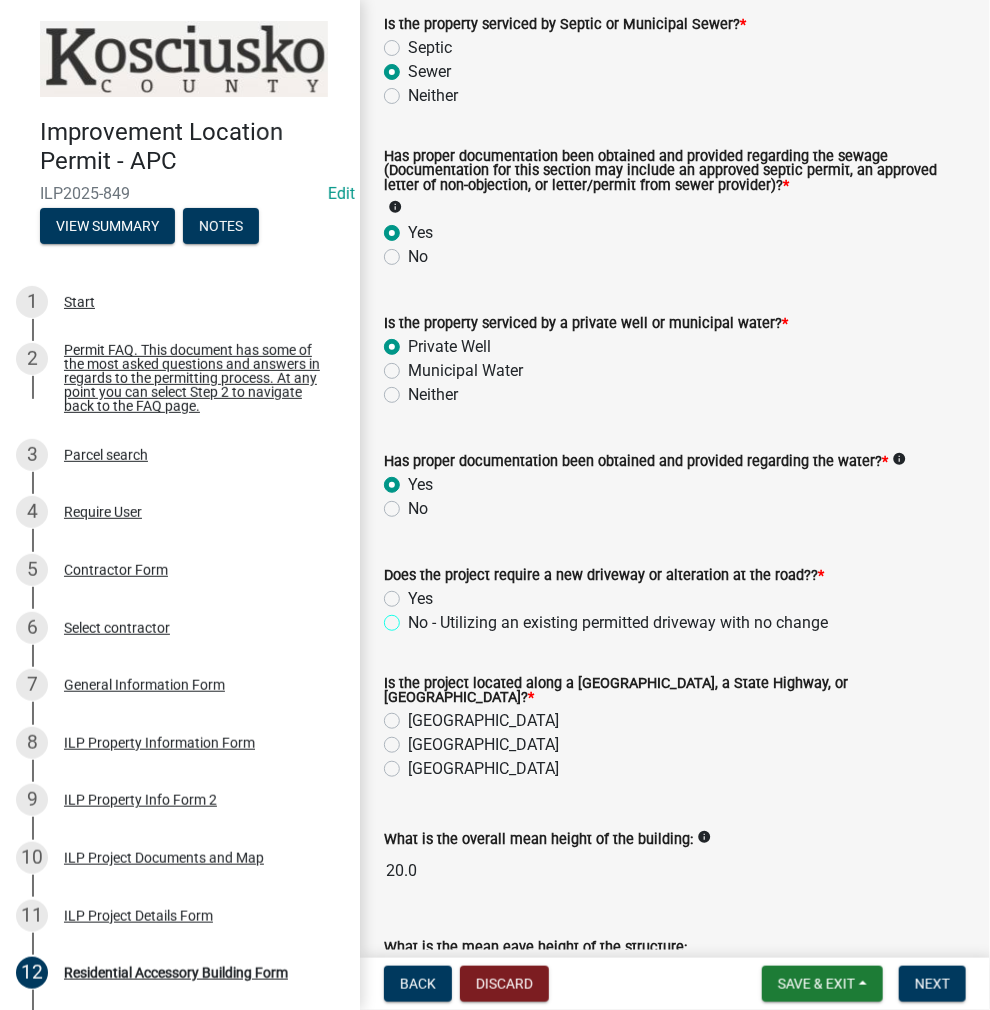 click on "No - Utilizing an existing permitted driveway with no change" at bounding box center (414, 617) 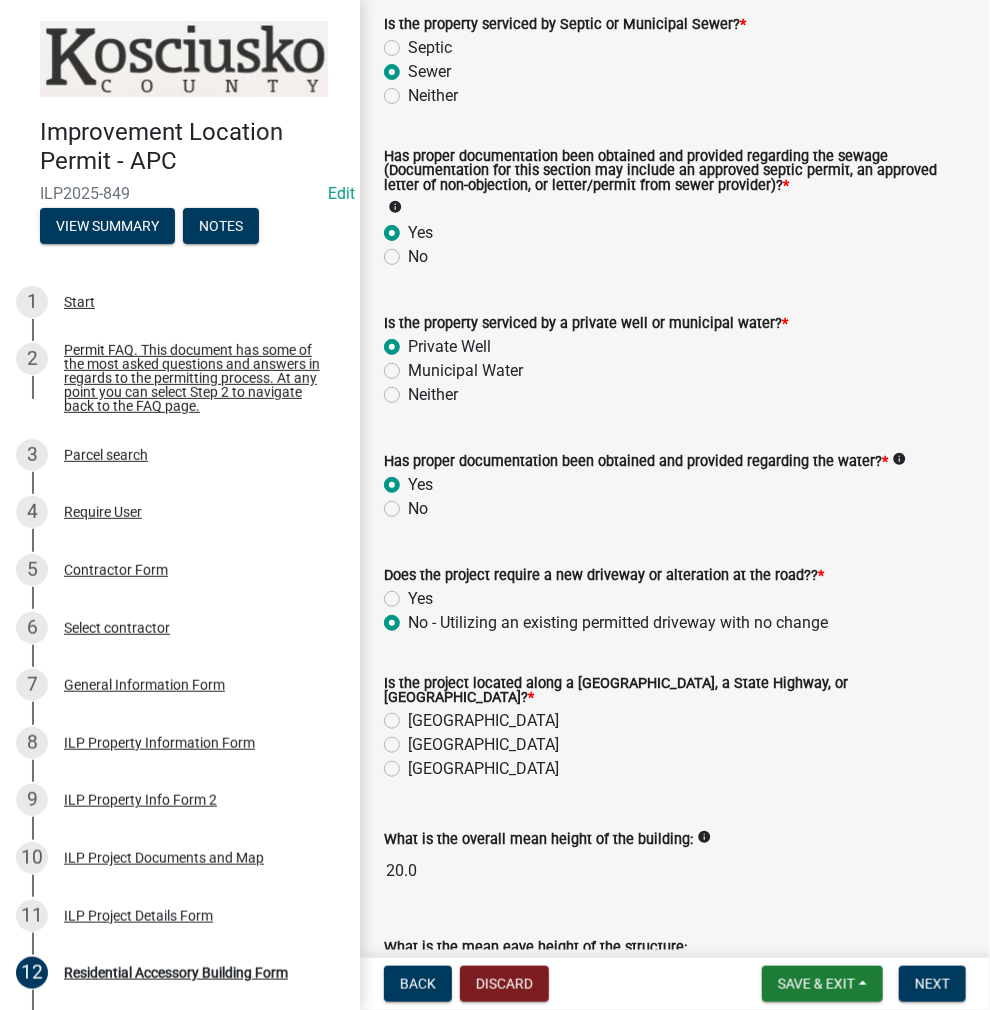 radio on "true" 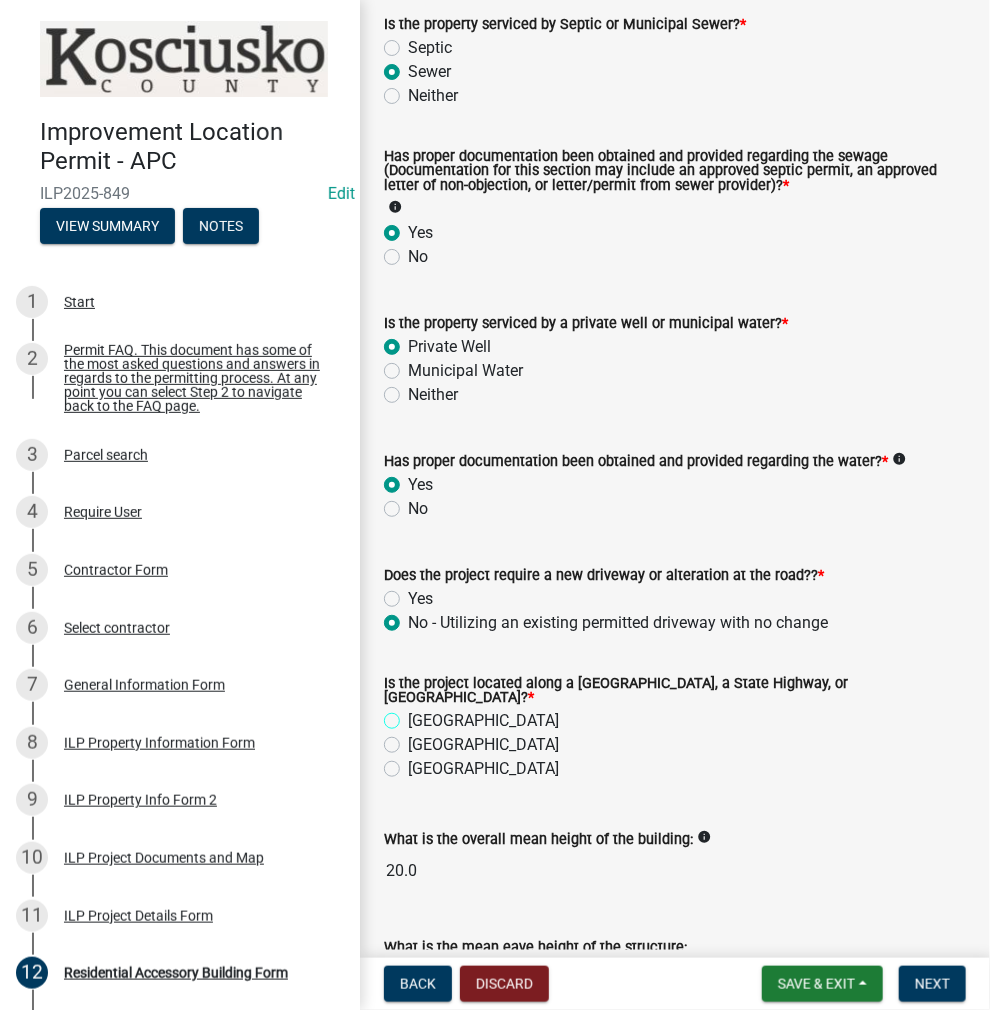 click on "[GEOGRAPHIC_DATA]" at bounding box center [414, 715] 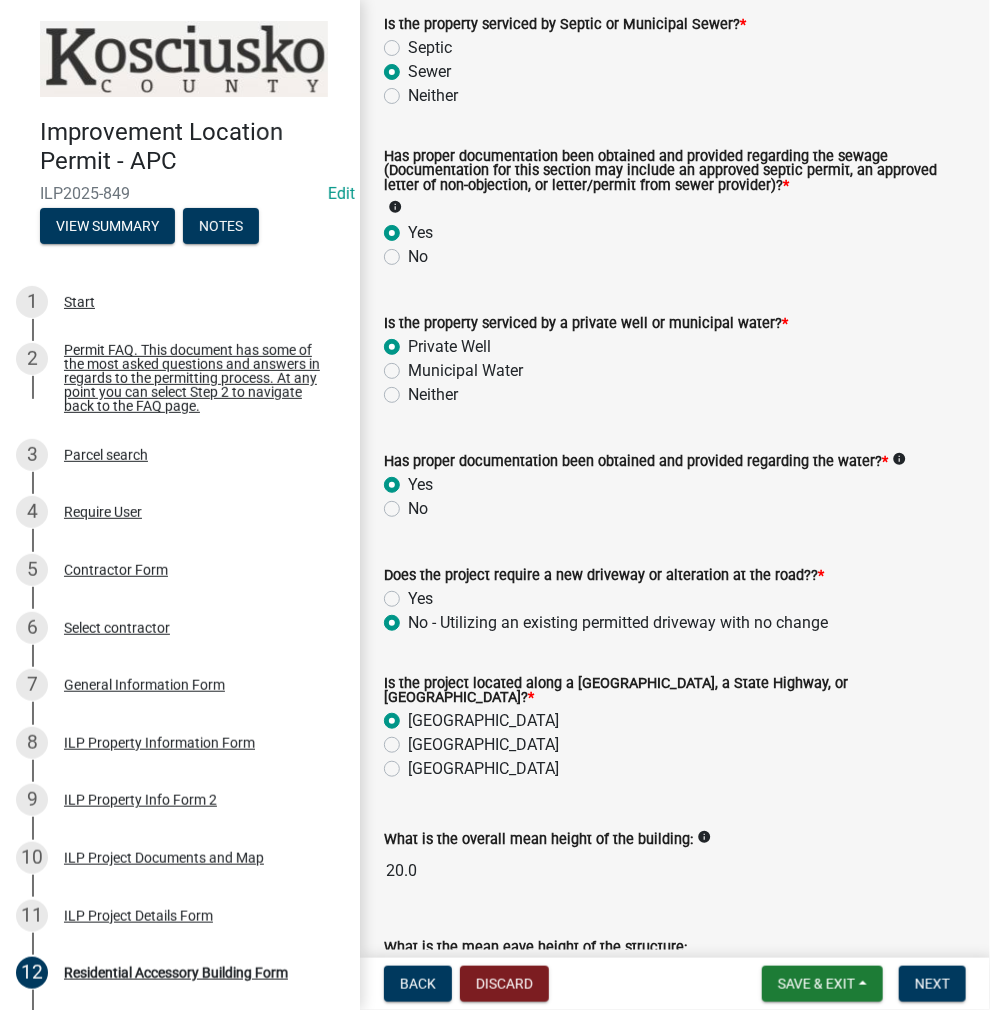 radio on "true" 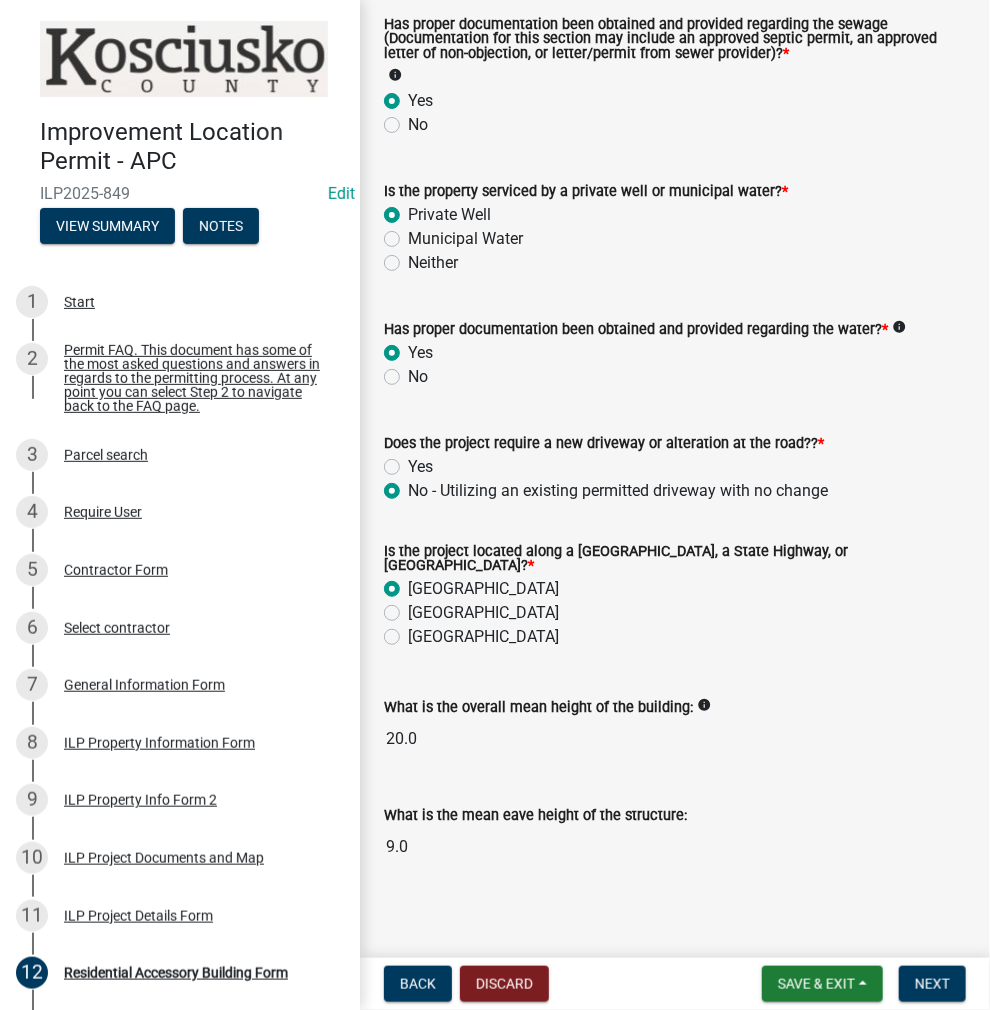 scroll, scrollTop: 534, scrollLeft: 0, axis: vertical 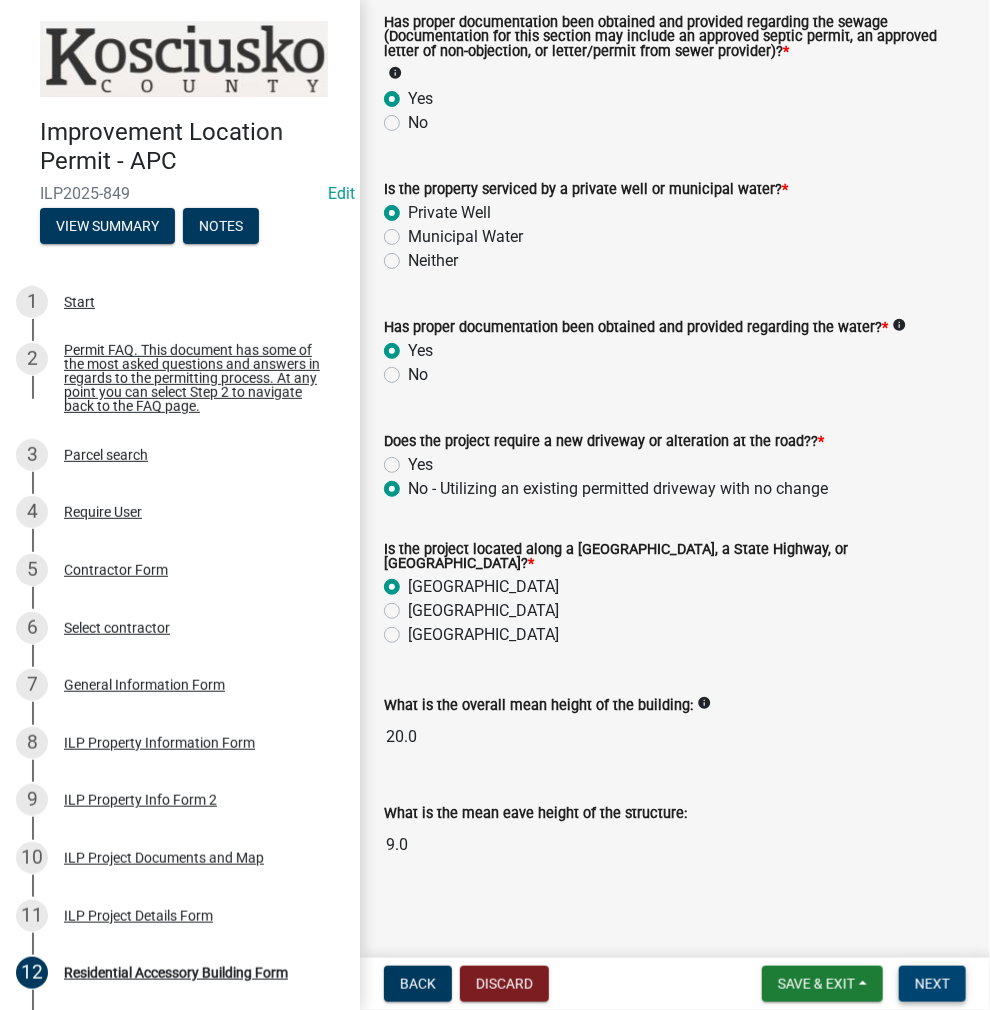 click on "Next" at bounding box center [932, 984] 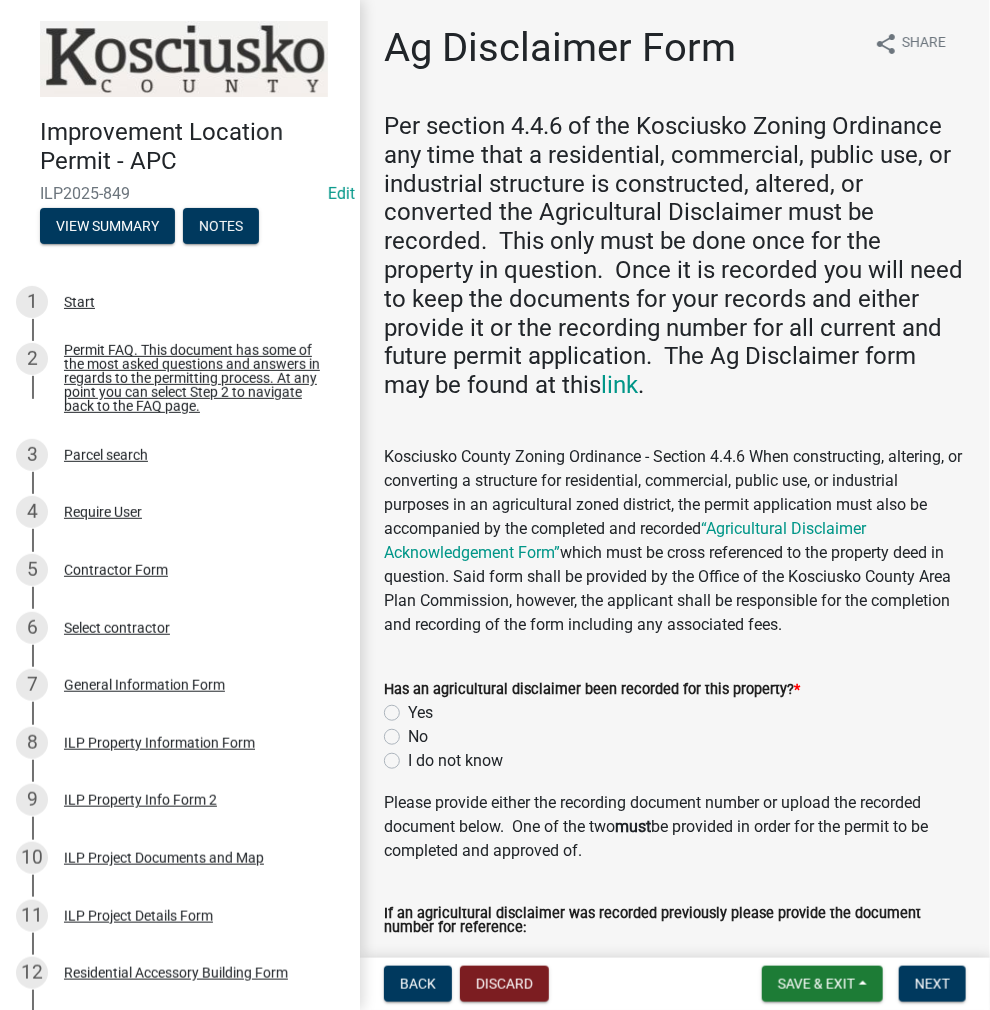 scroll, scrollTop: 100, scrollLeft: 0, axis: vertical 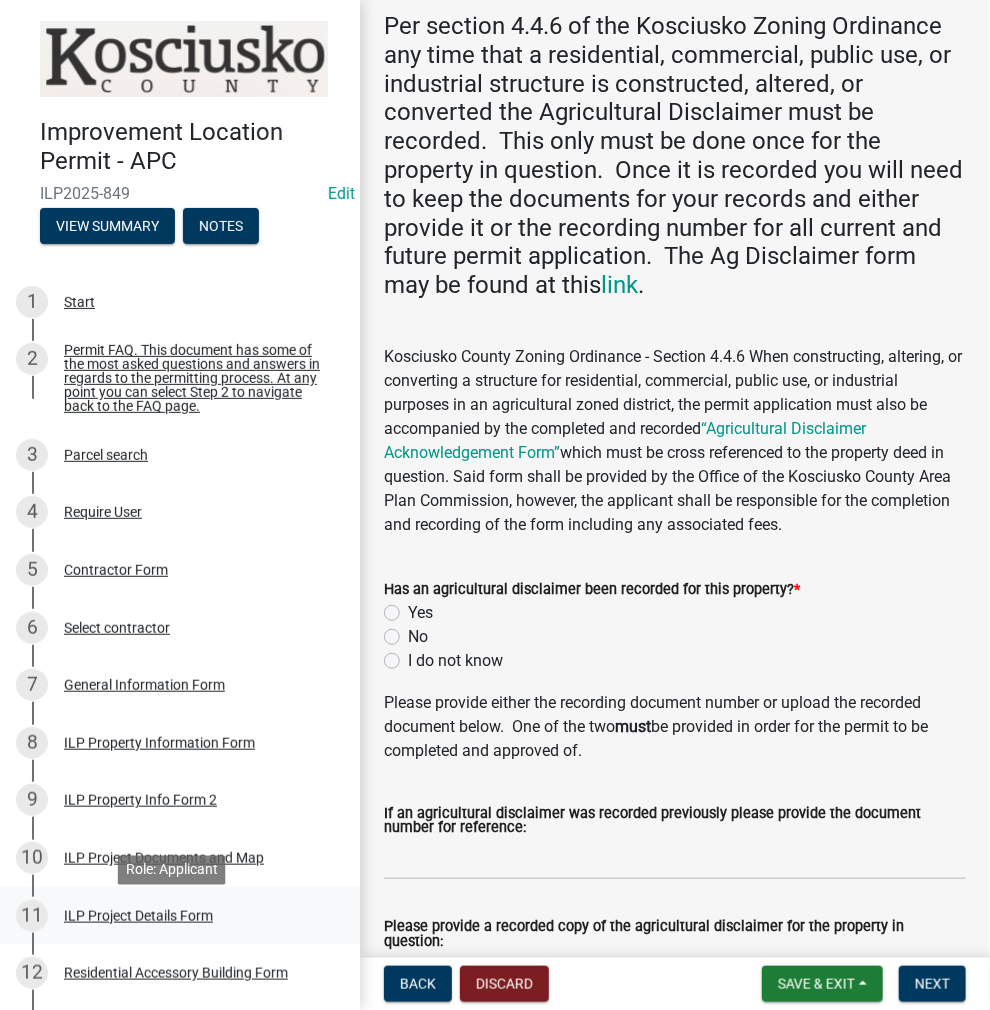 click on "ILP Project Details Form" at bounding box center (138, 916) 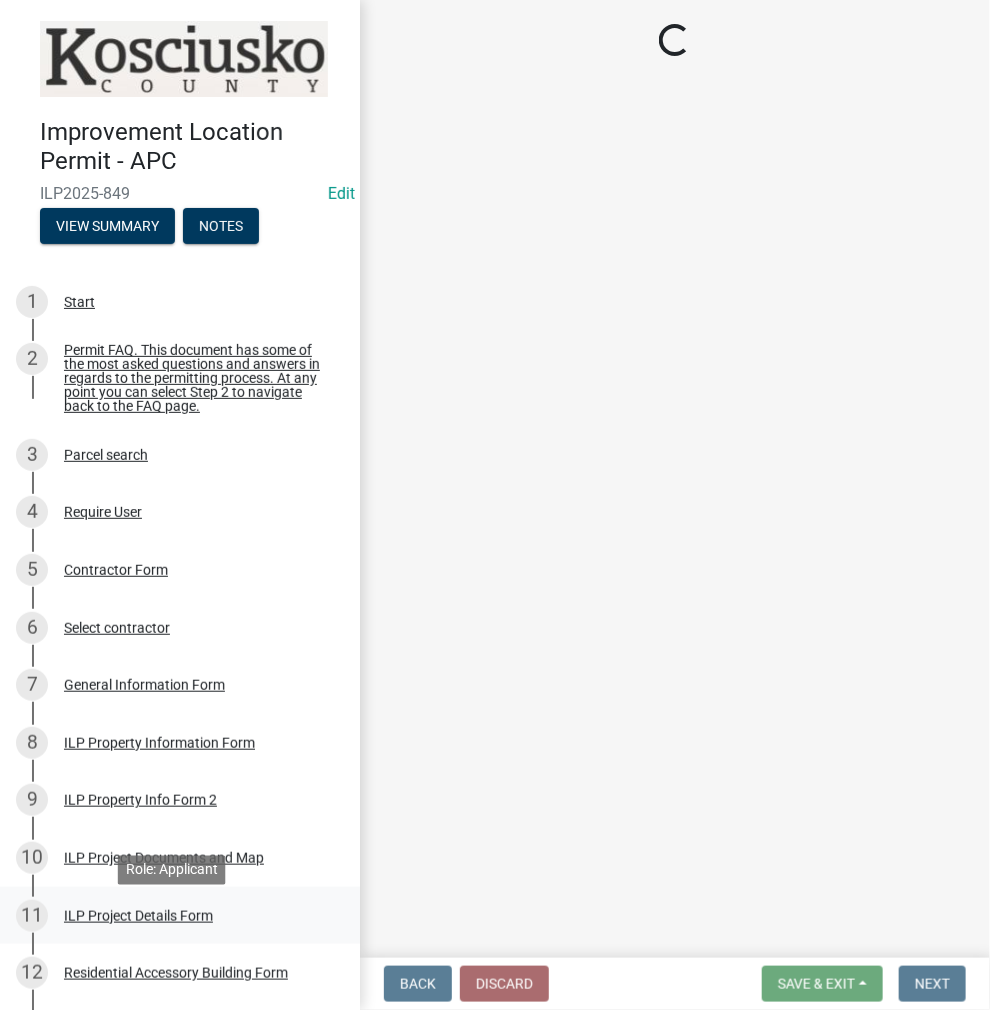 scroll, scrollTop: 0, scrollLeft: 0, axis: both 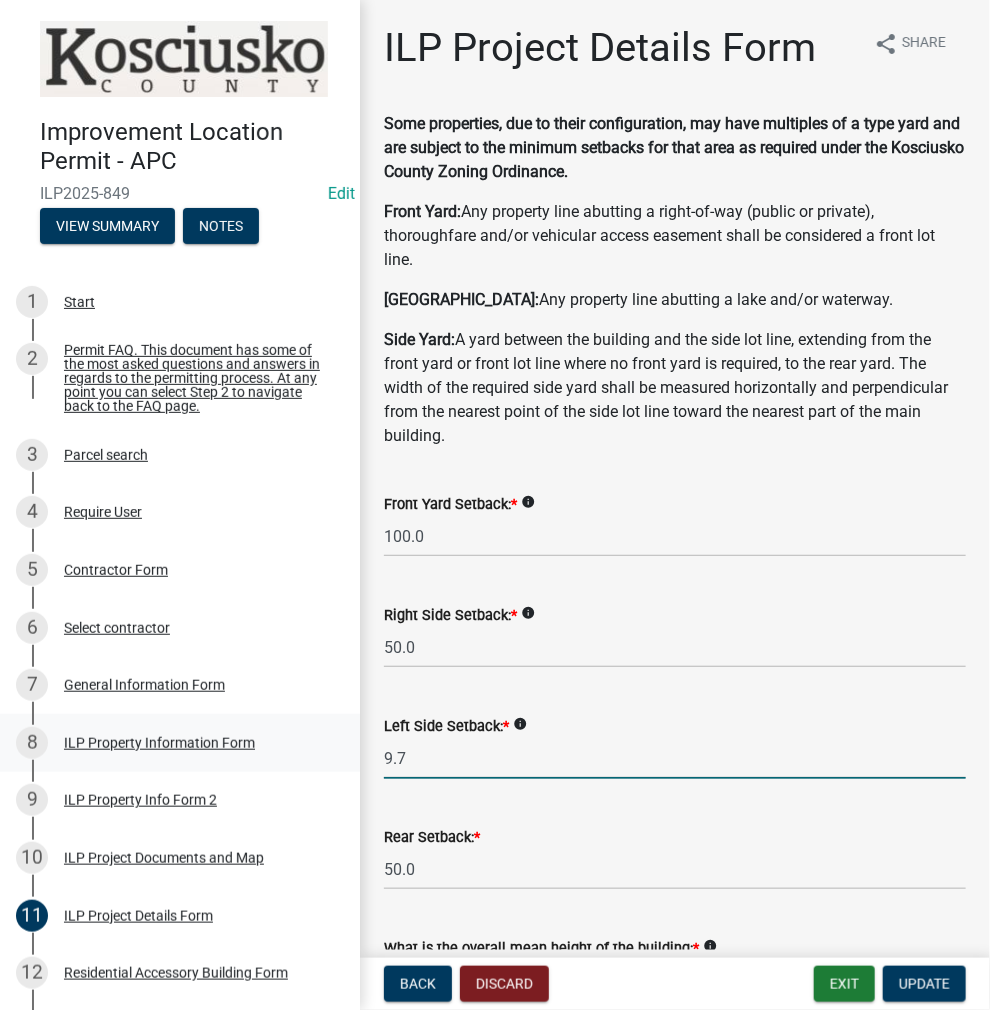 drag, startPoint x: 458, startPoint y: 757, endPoint x: 318, endPoint y: 762, distance: 140.08926 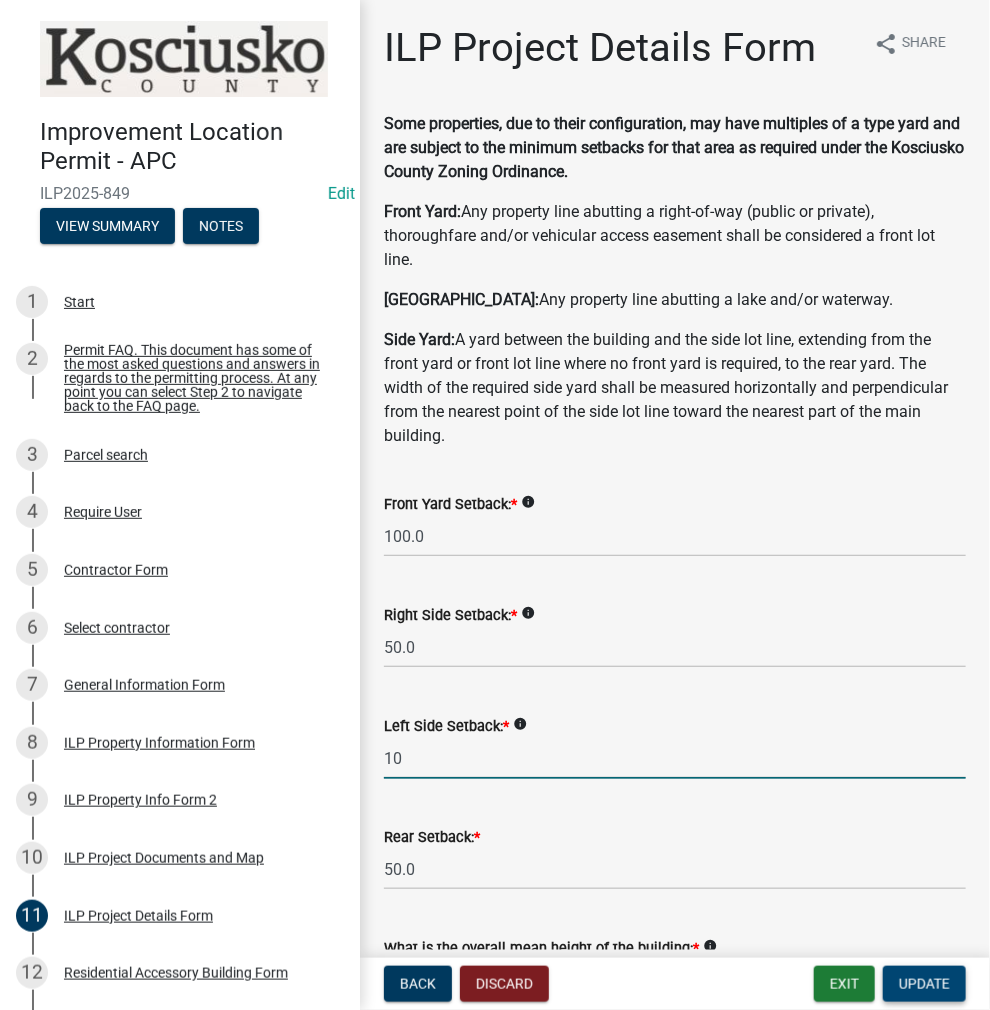 type on "10.0" 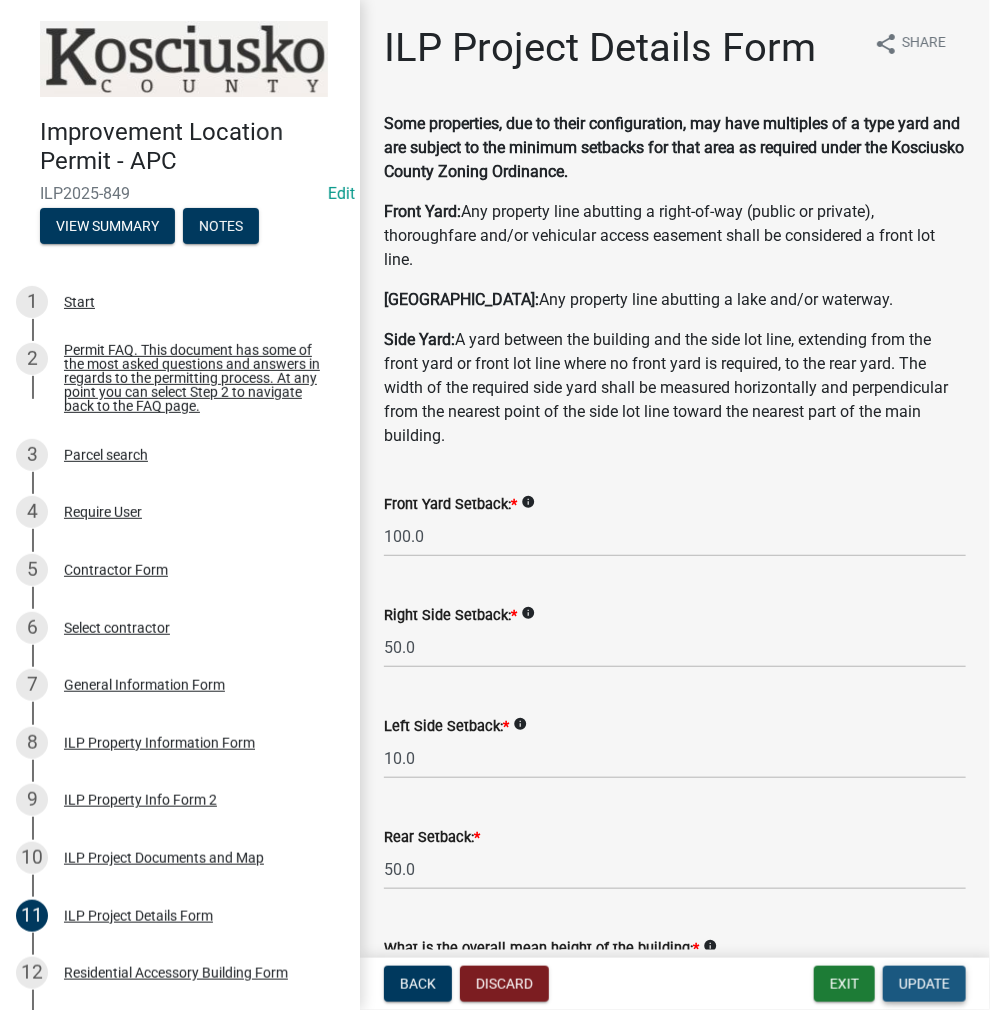 click on "Update" at bounding box center (924, 984) 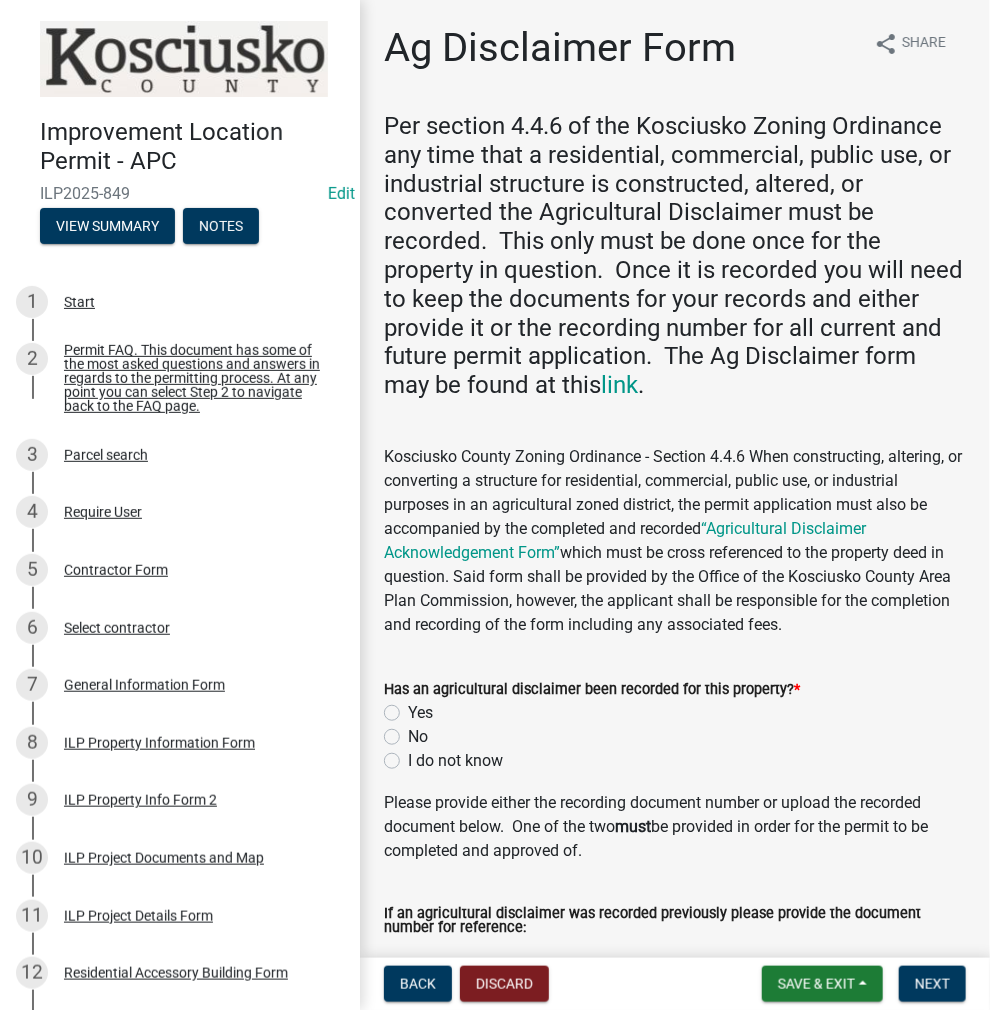 click on "Yes" 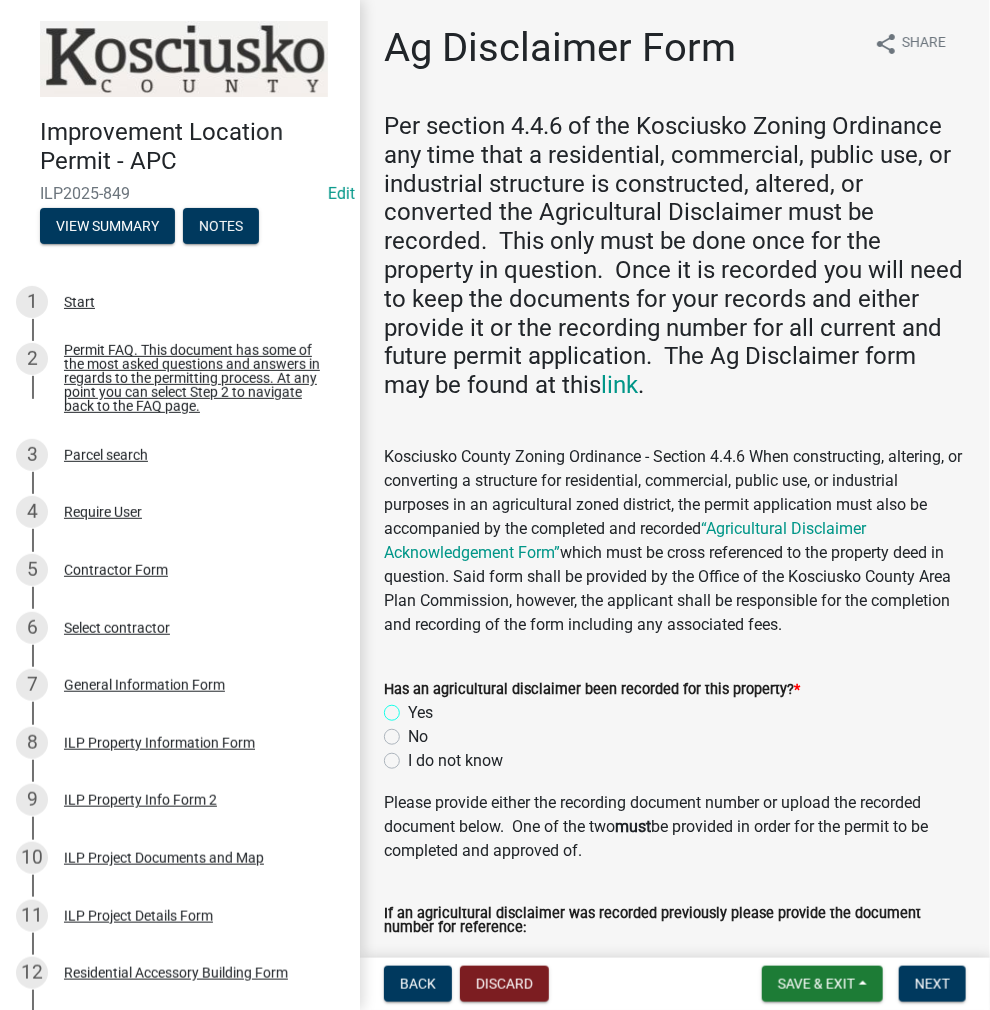 click on "Yes" at bounding box center [414, 707] 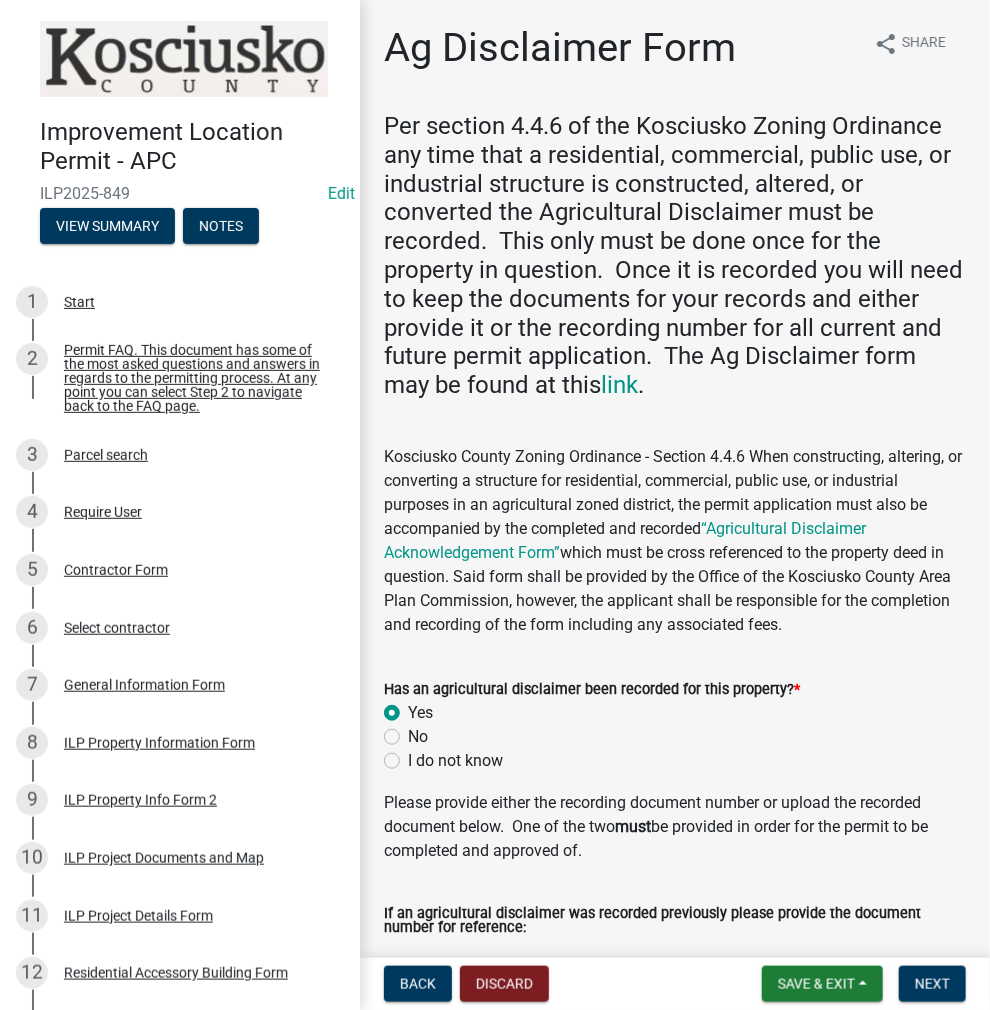 radio on "true" 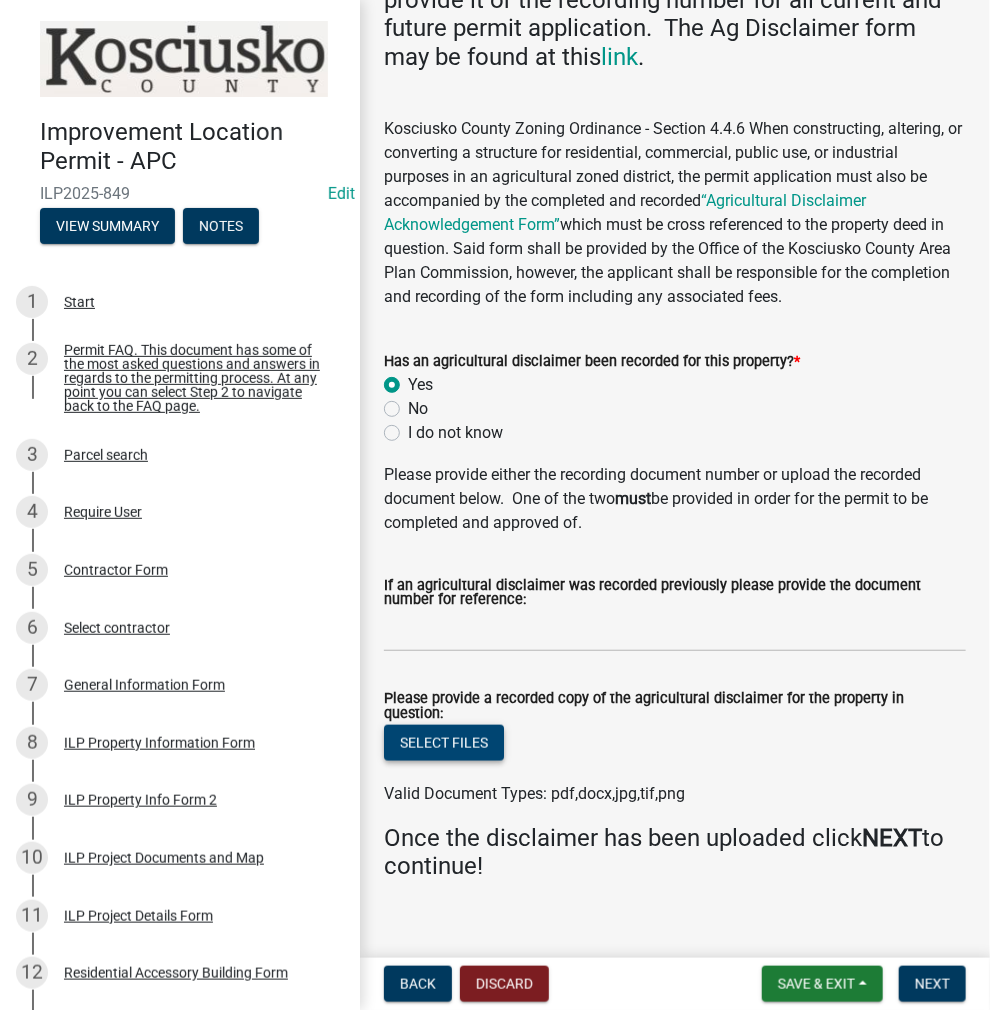 scroll, scrollTop: 344, scrollLeft: 0, axis: vertical 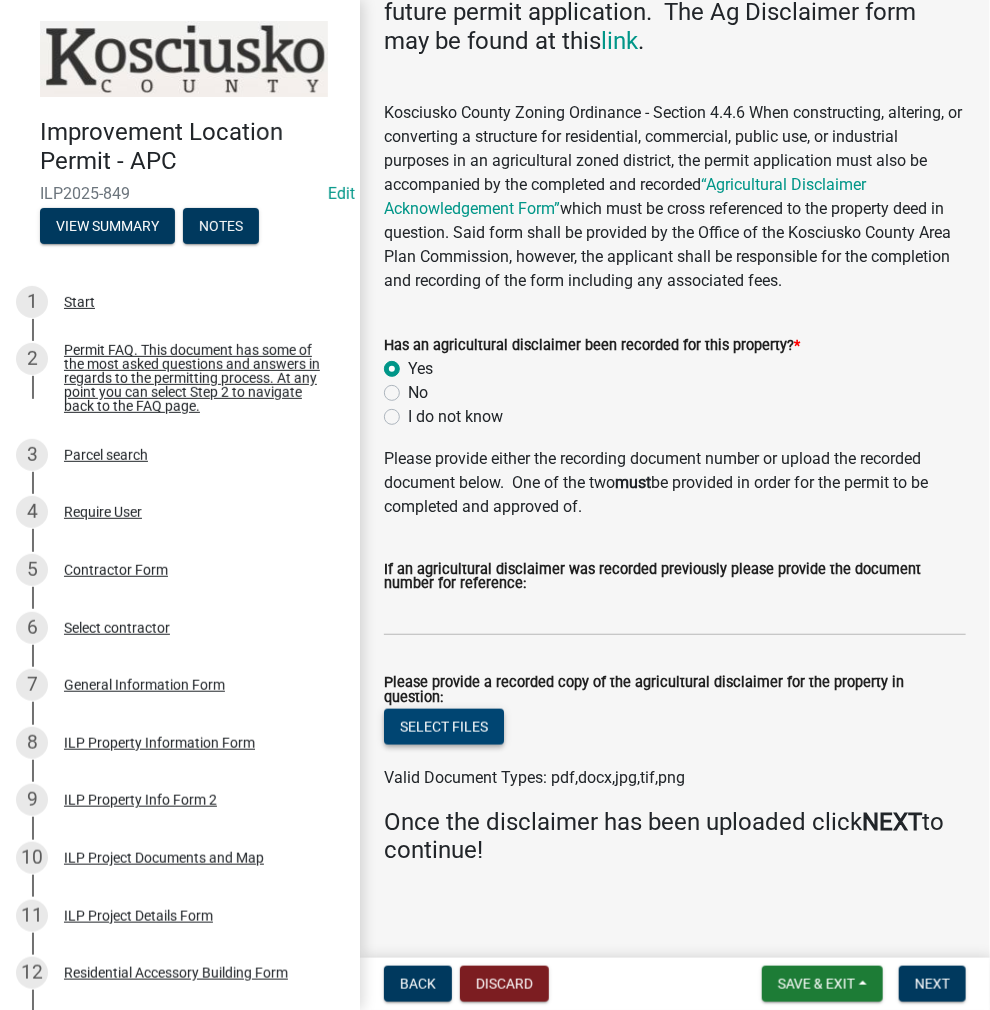 click on "Select files" 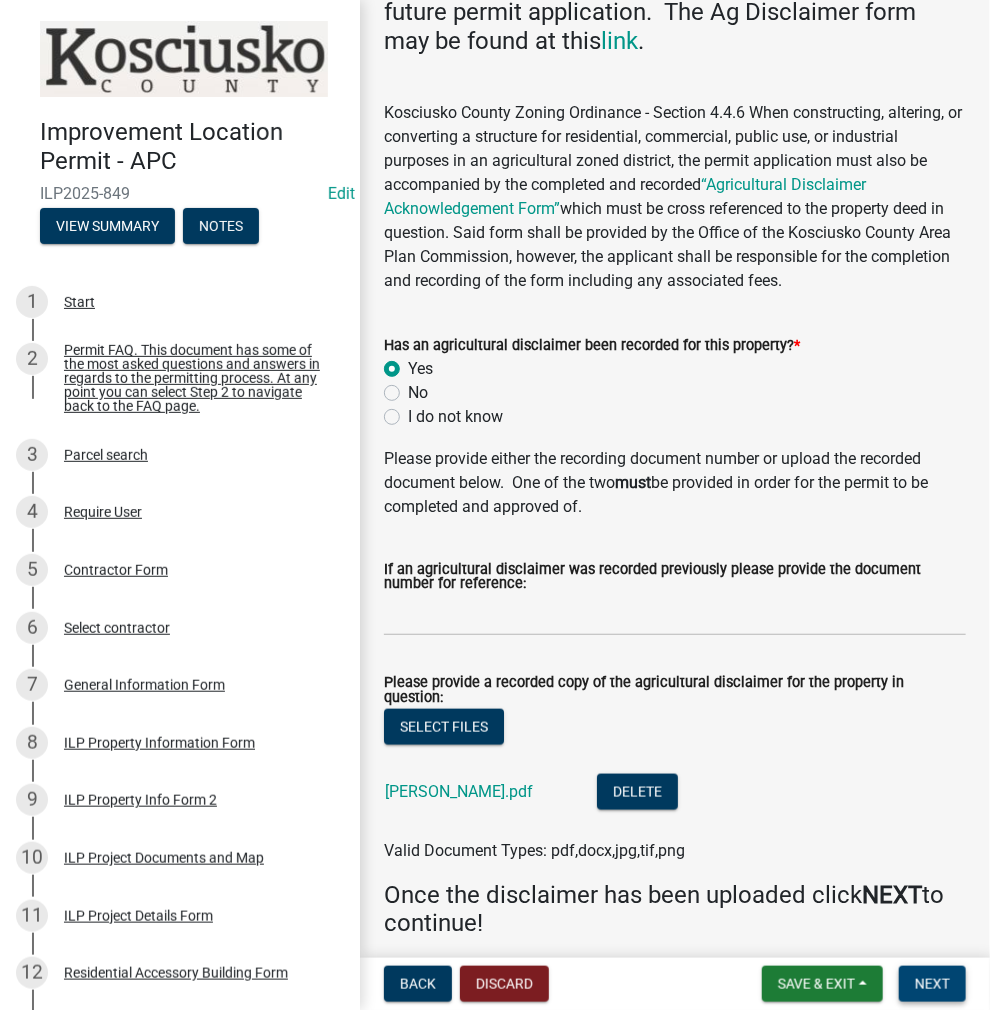 click on "Next" at bounding box center (932, 984) 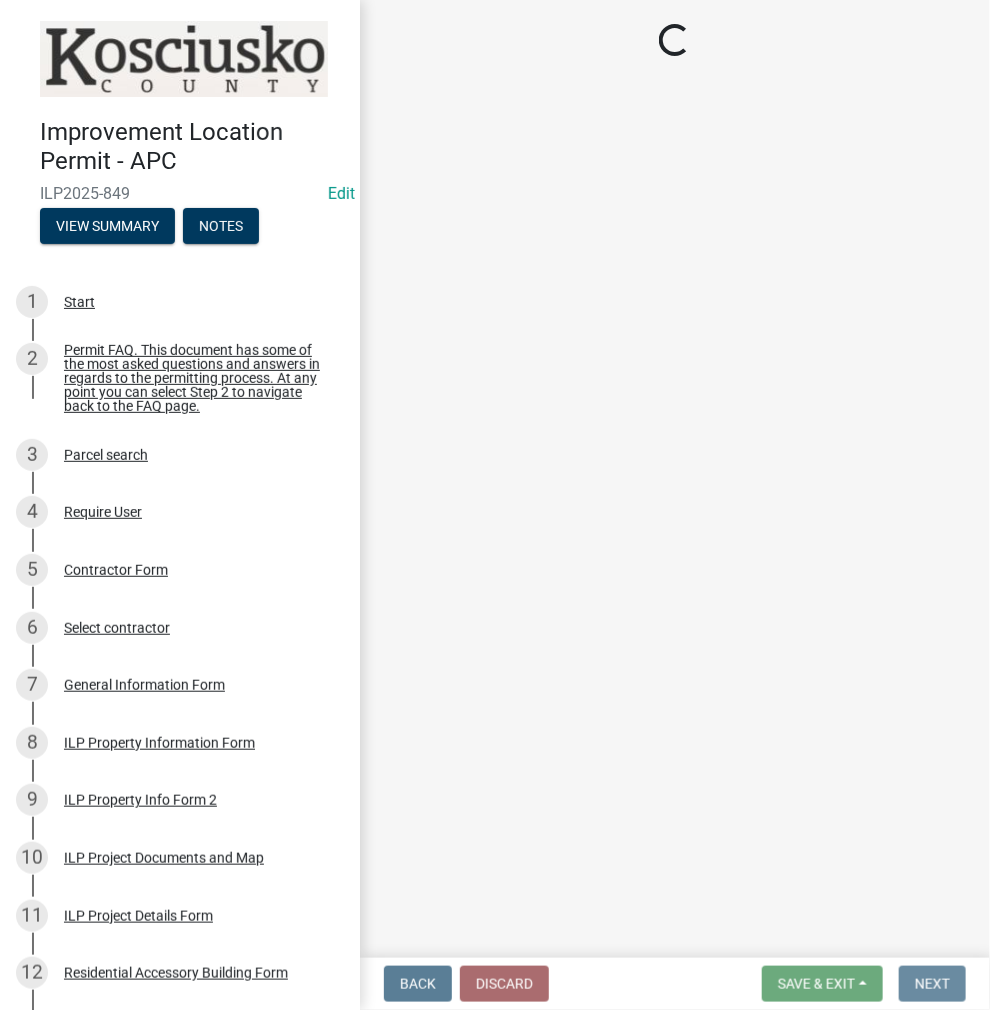 scroll, scrollTop: 0, scrollLeft: 0, axis: both 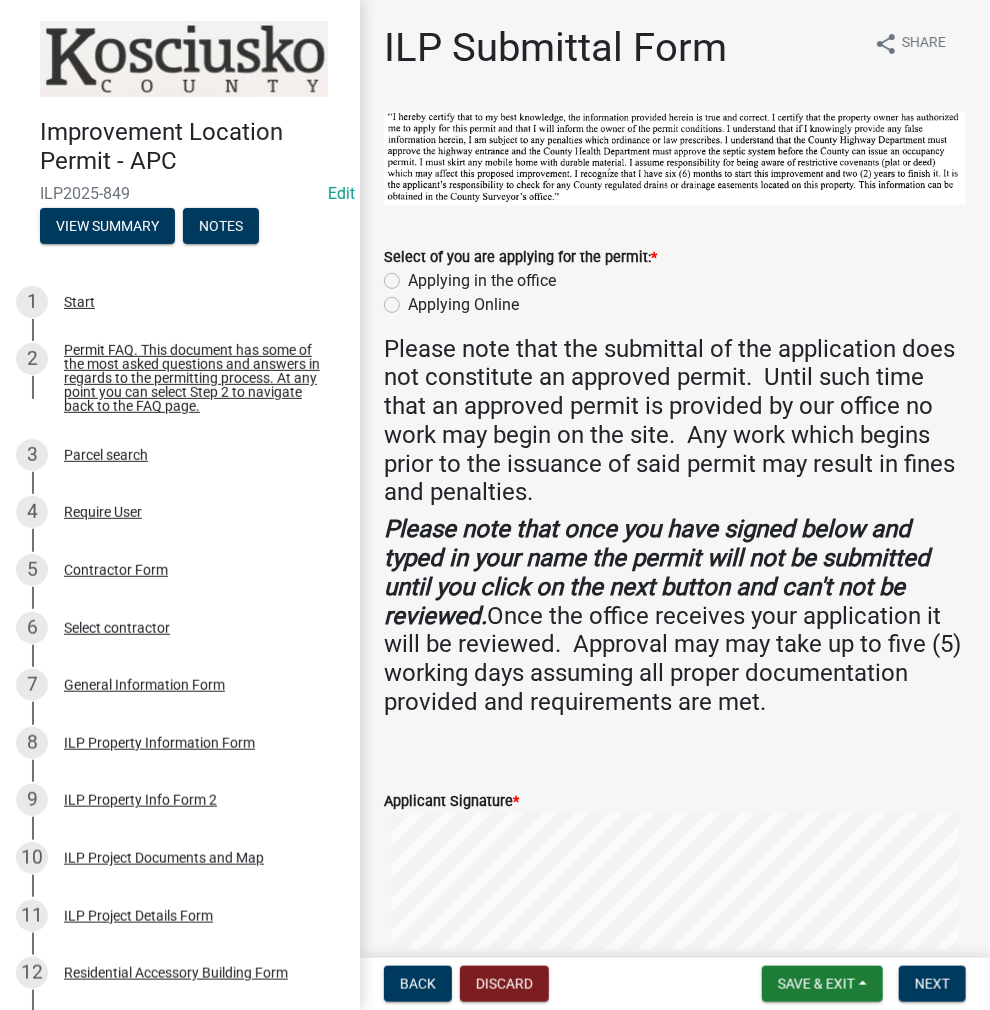 click on "Applying in the office" 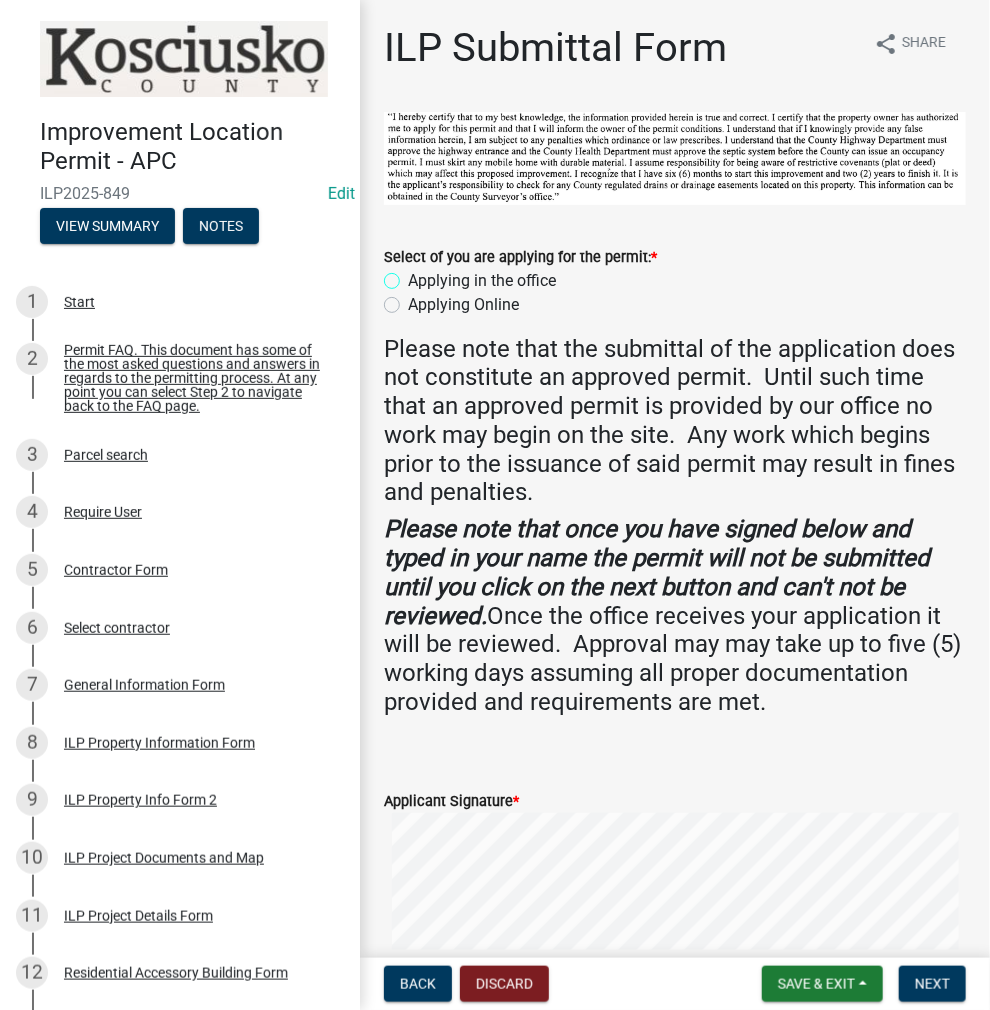 click on "Applying in the office" at bounding box center [414, 275] 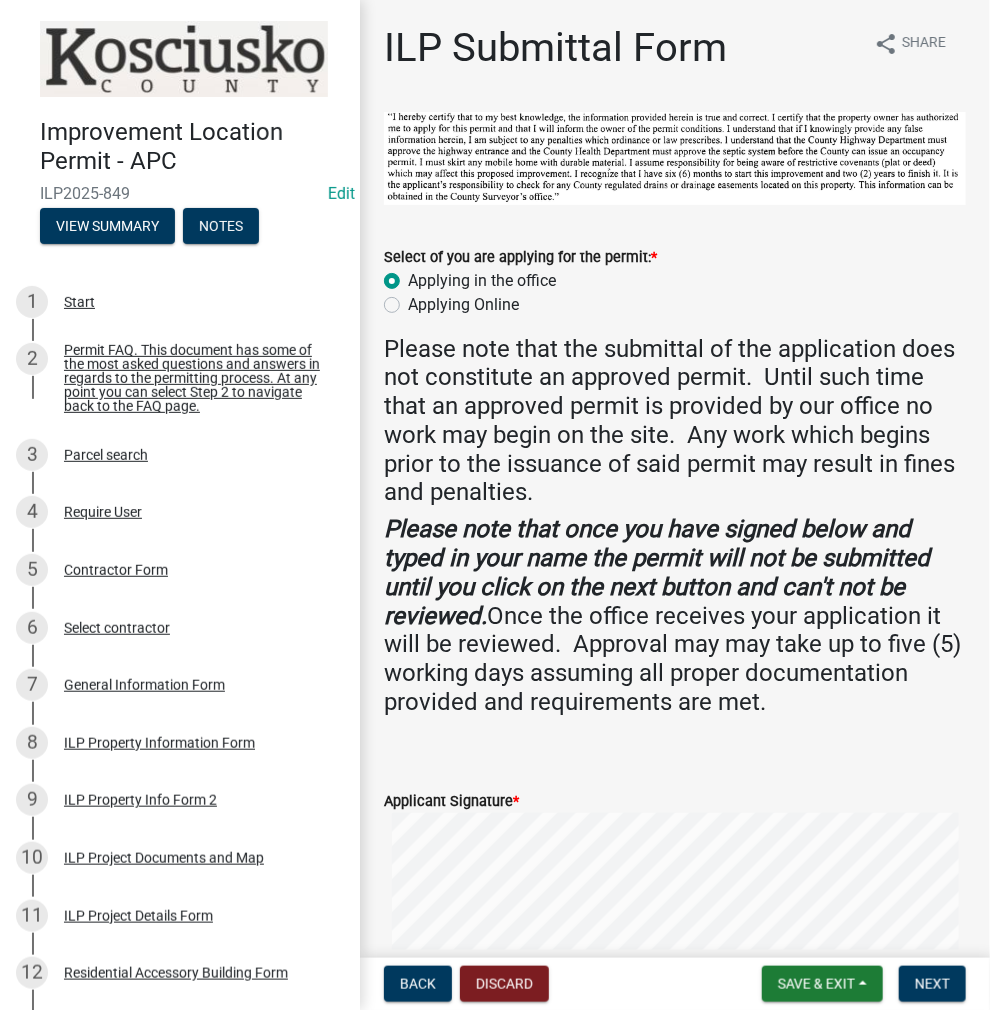 radio on "true" 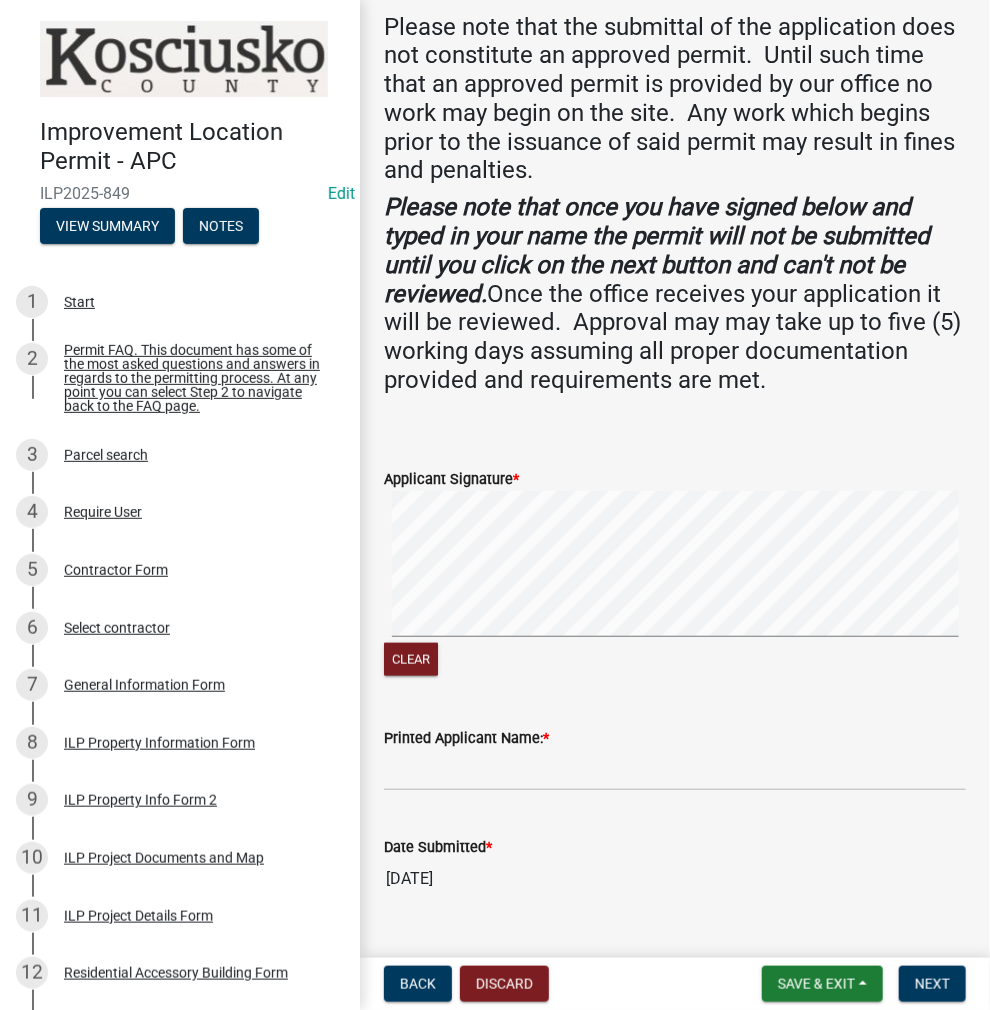 scroll, scrollTop: 362, scrollLeft: 0, axis: vertical 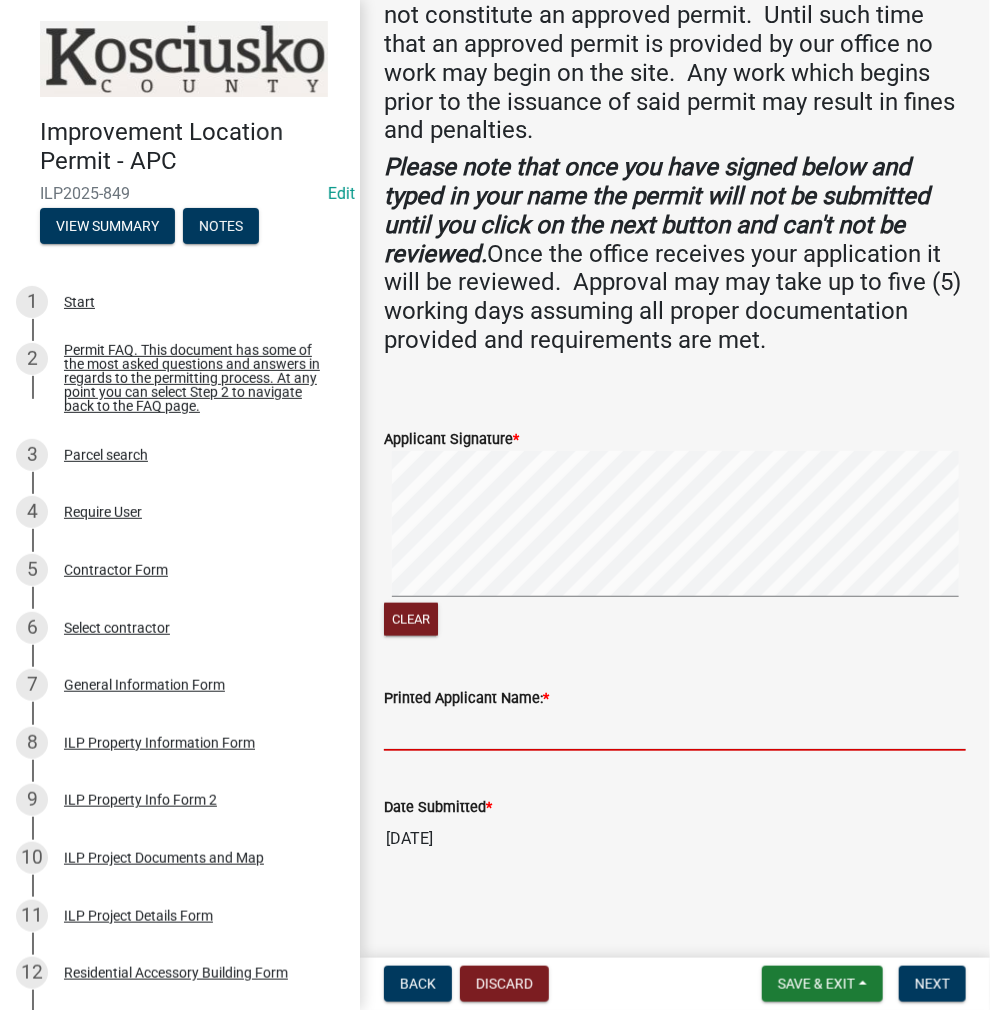 click on "Printed Applicant Name:  *" at bounding box center (675, 730) 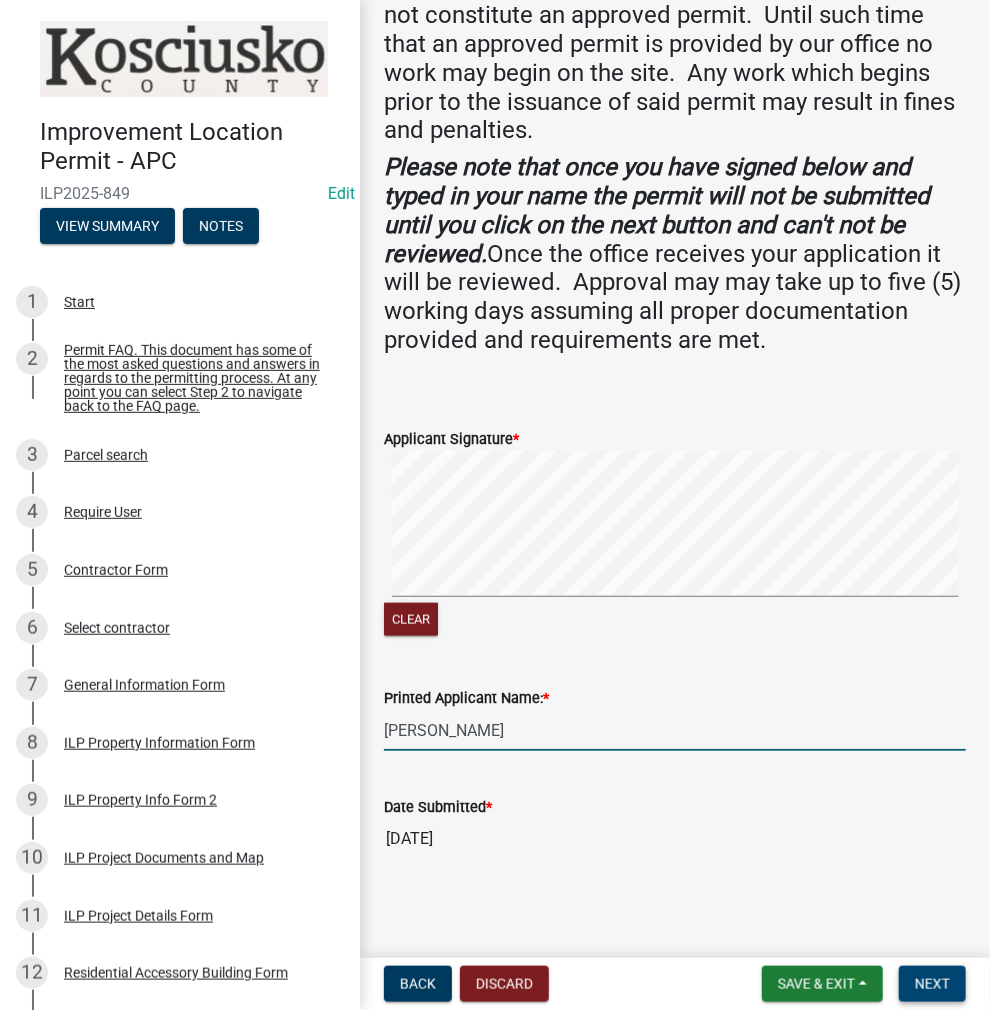 type on "[PERSON_NAME]" 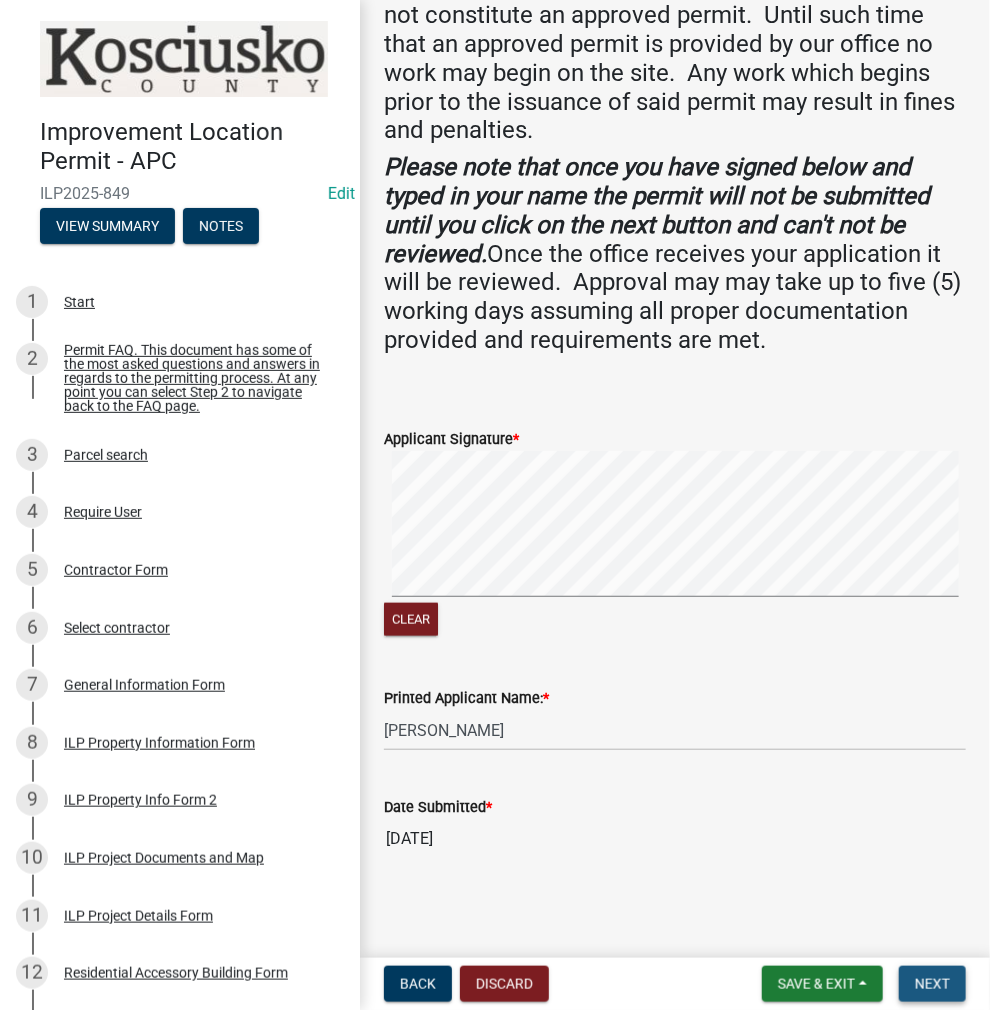 click on "Next" at bounding box center [932, 984] 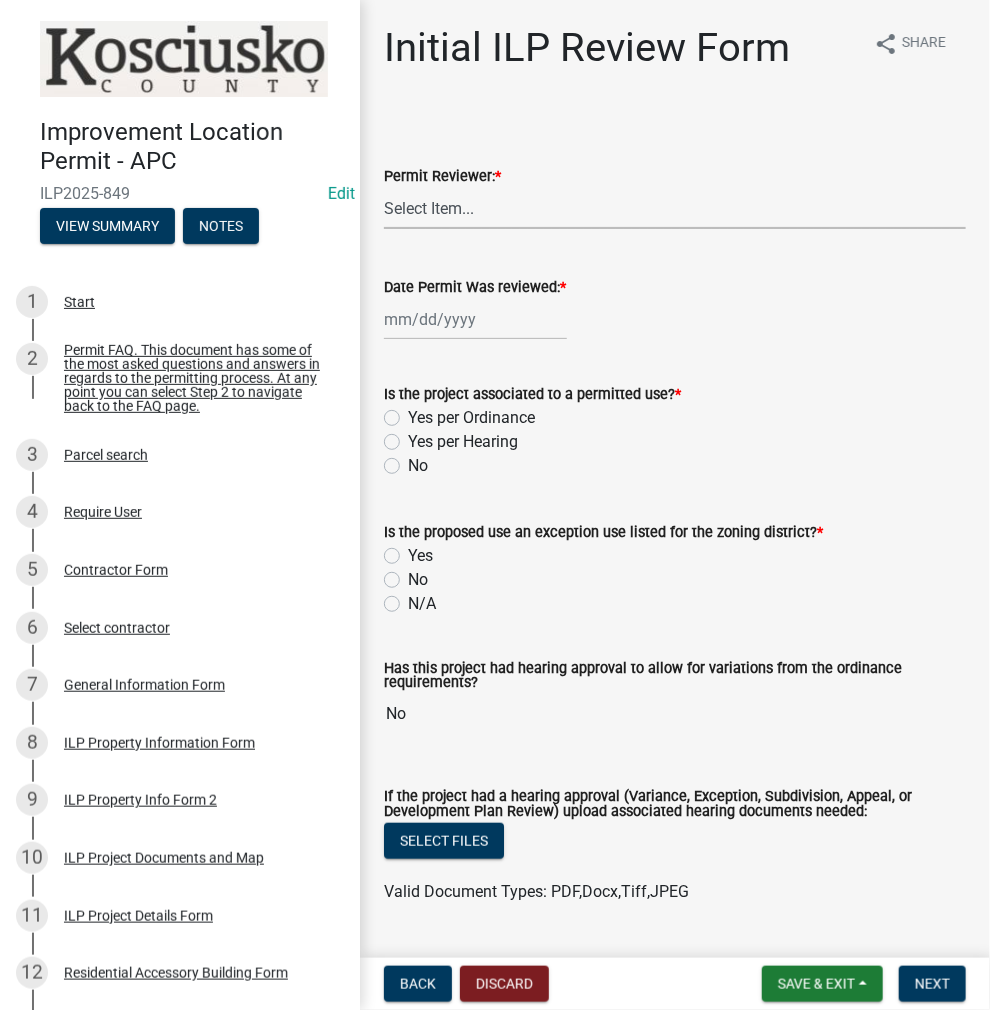 click on "Select Item...   MMS   LT   AT   CS   AH   Vacant" at bounding box center [675, 208] 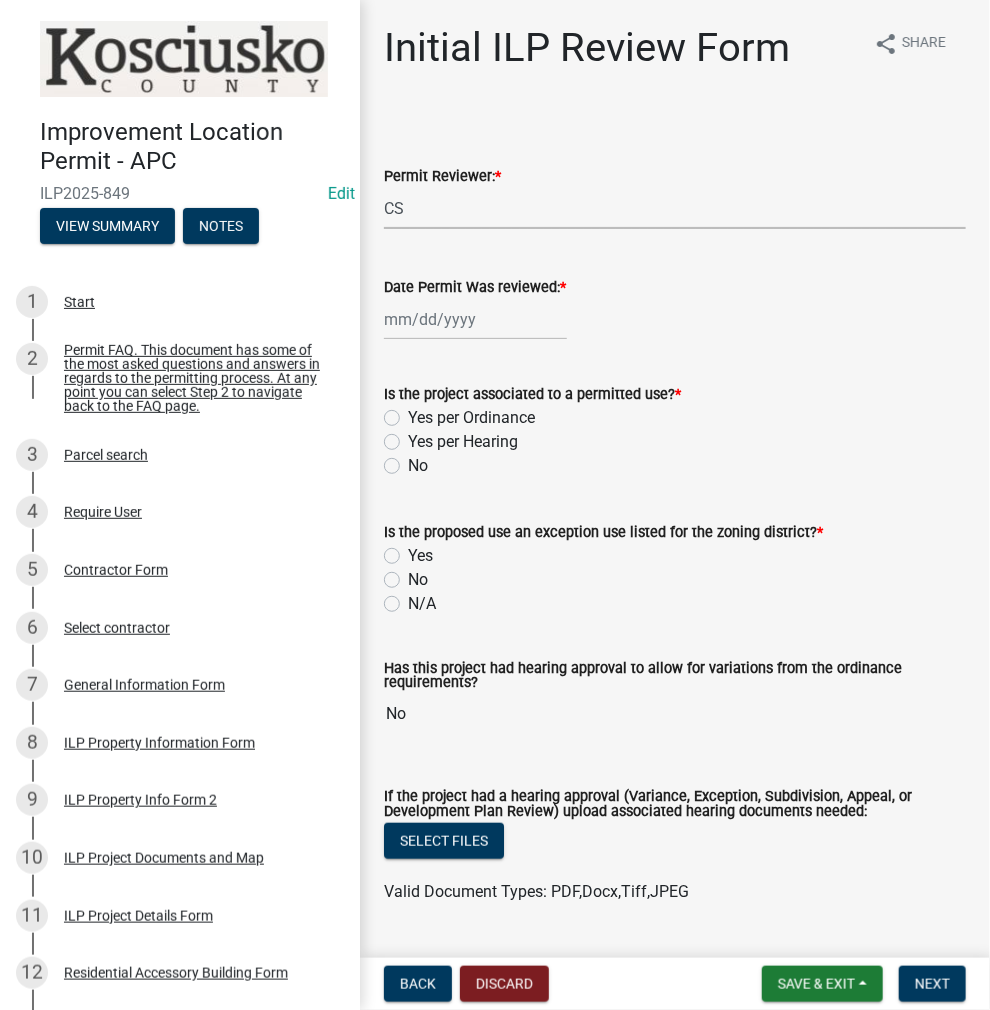 click on "Select Item...   MMS   LT   AT   CS   AH   Vacant" at bounding box center [675, 208] 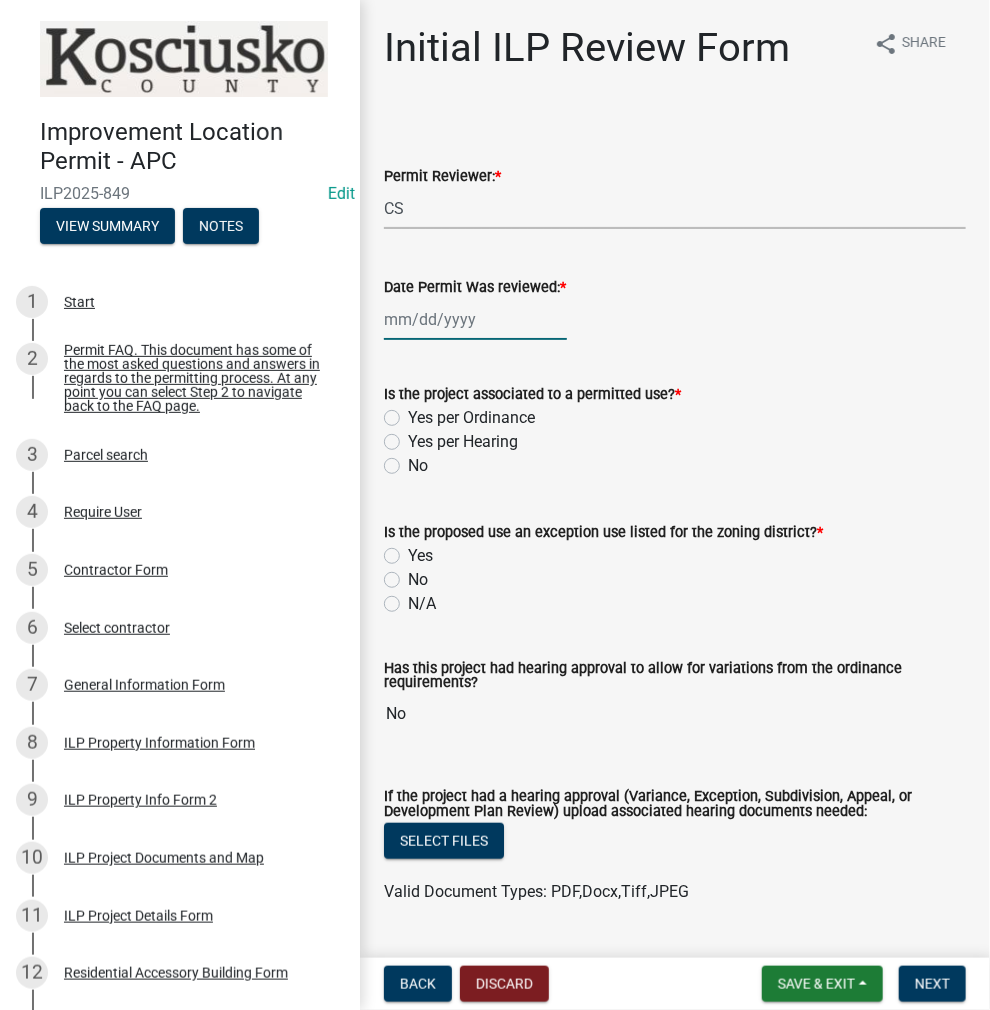 click 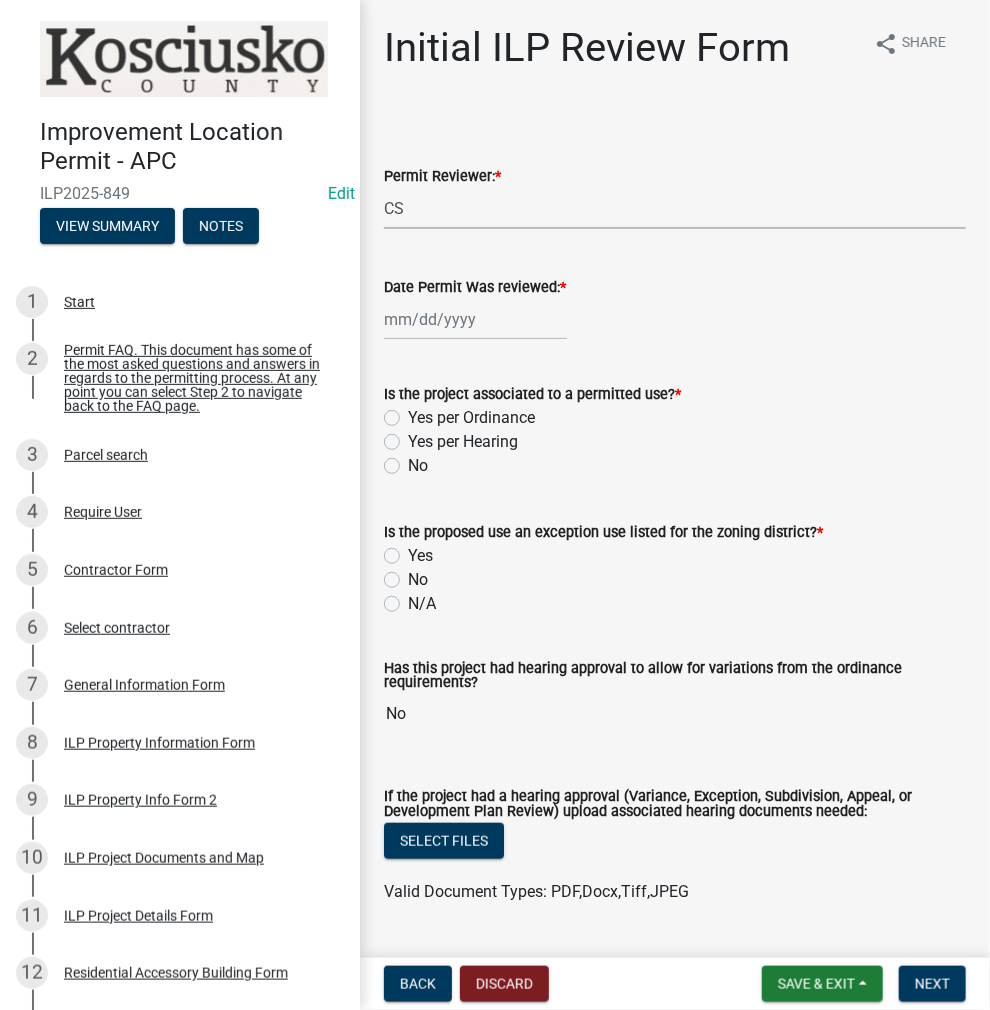select on "7" 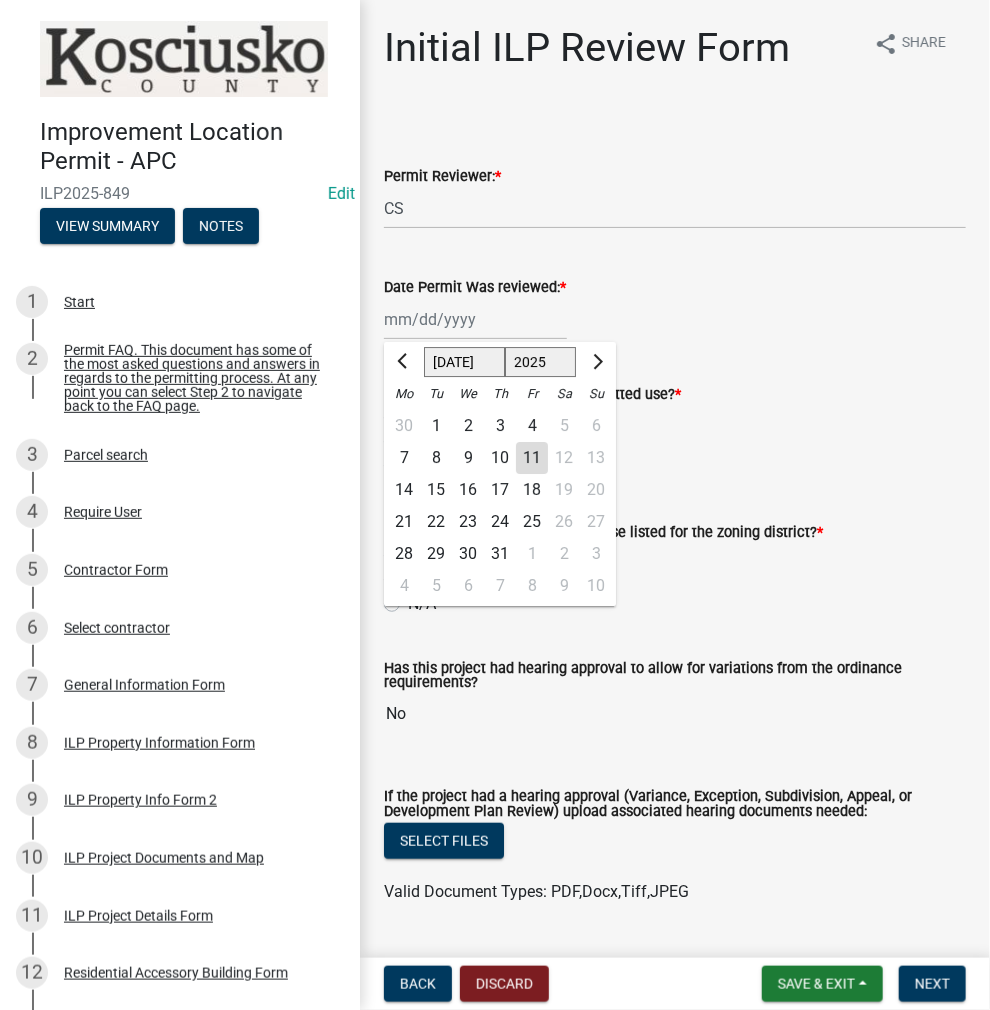click on "11" 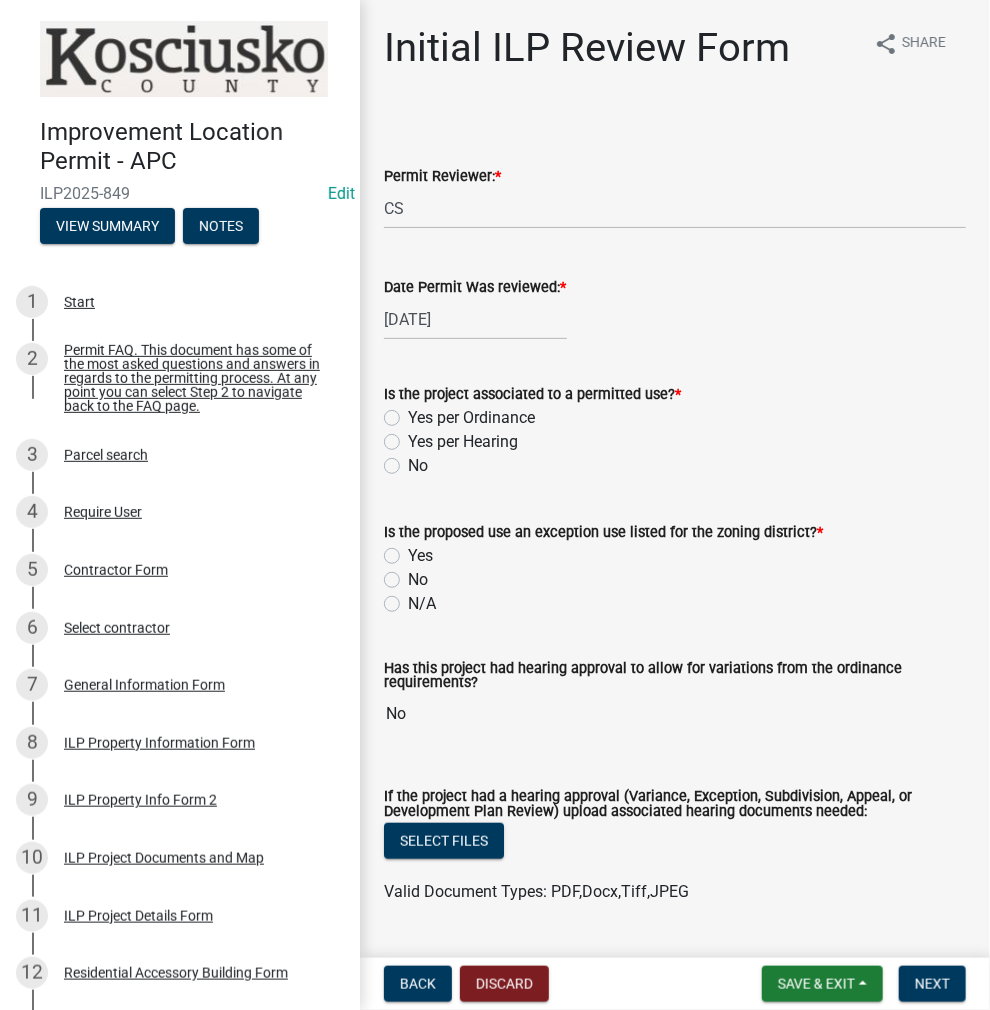 click on "Yes per Ordinance" 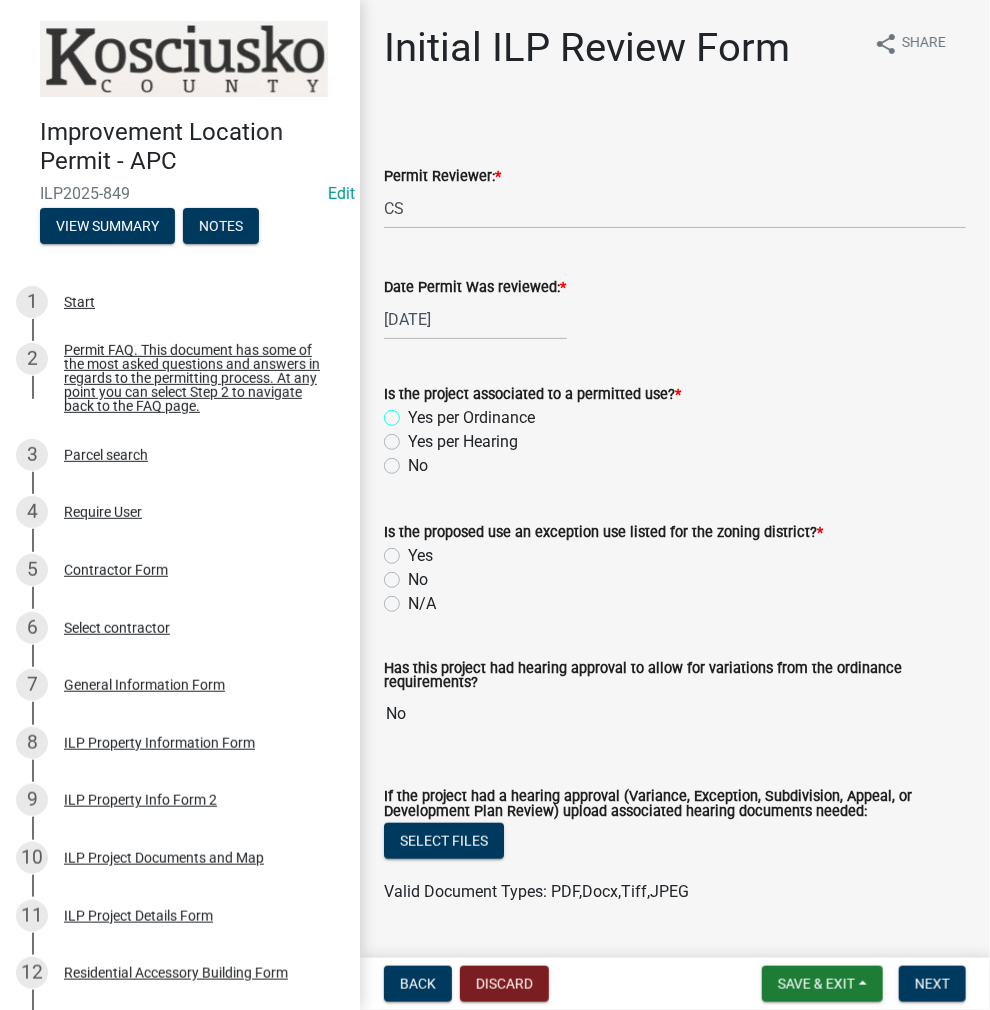 click on "Yes per Ordinance" at bounding box center [414, 412] 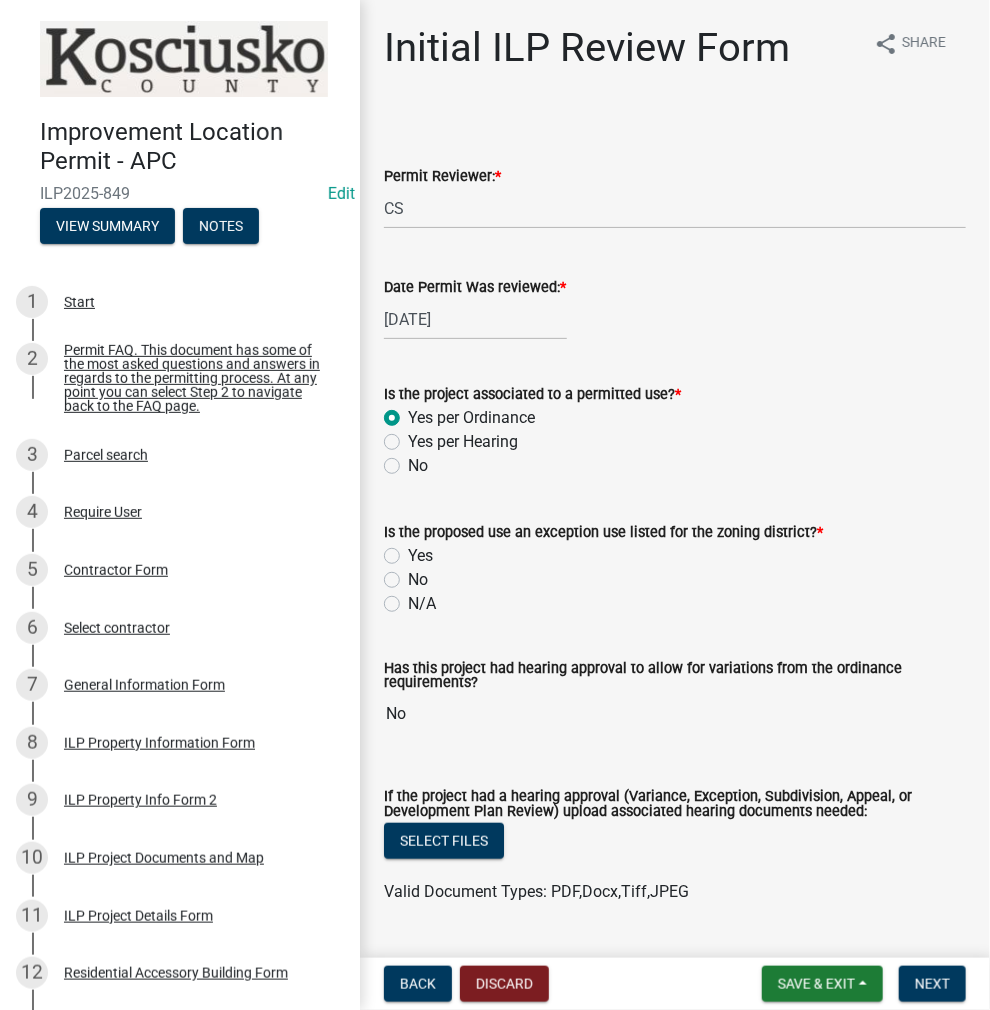 radio on "true" 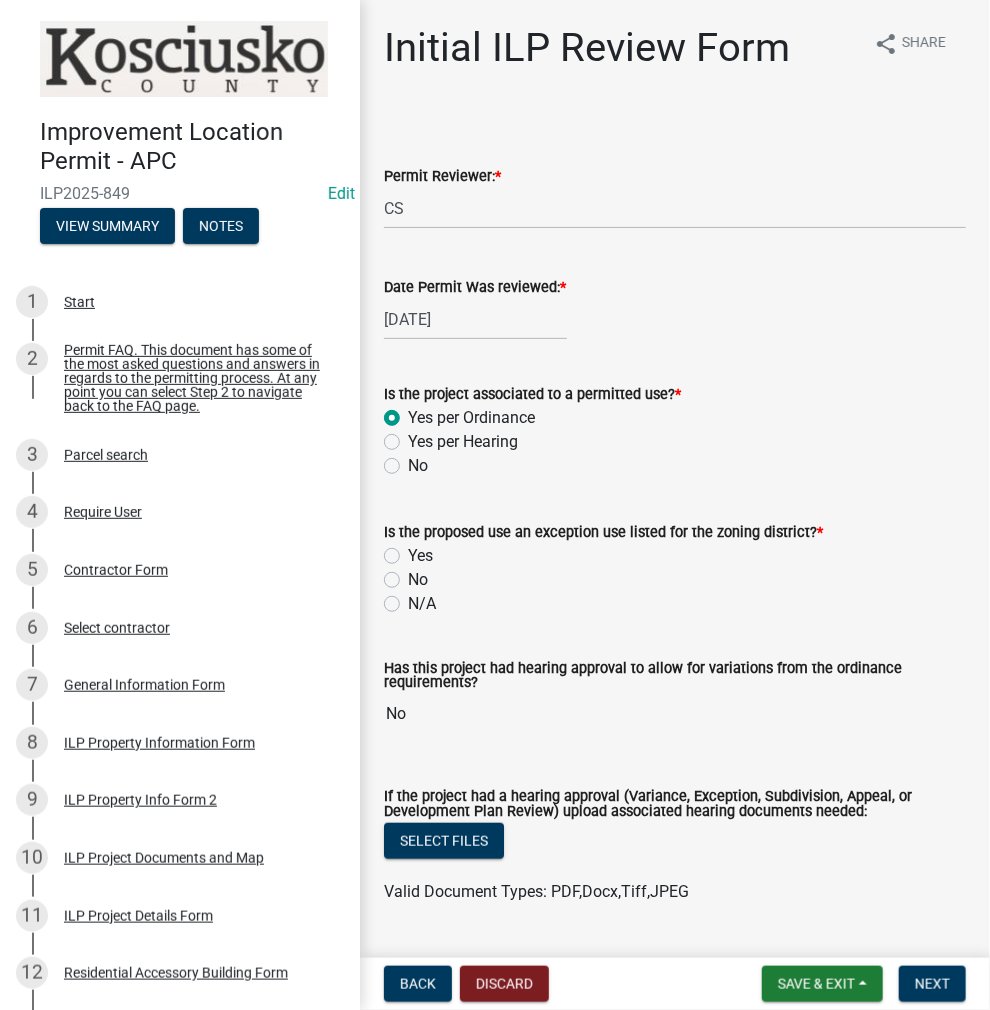 click on "No" at bounding box center [414, 574] 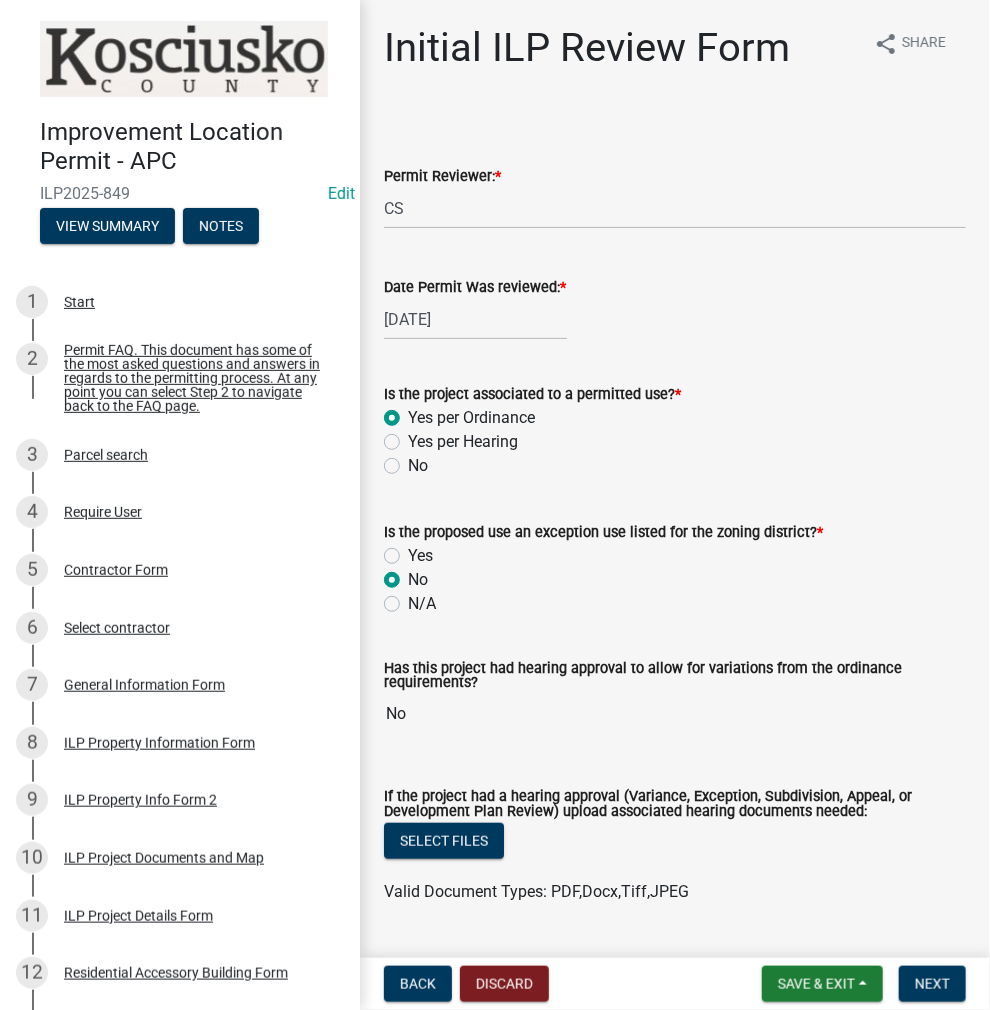 radio on "true" 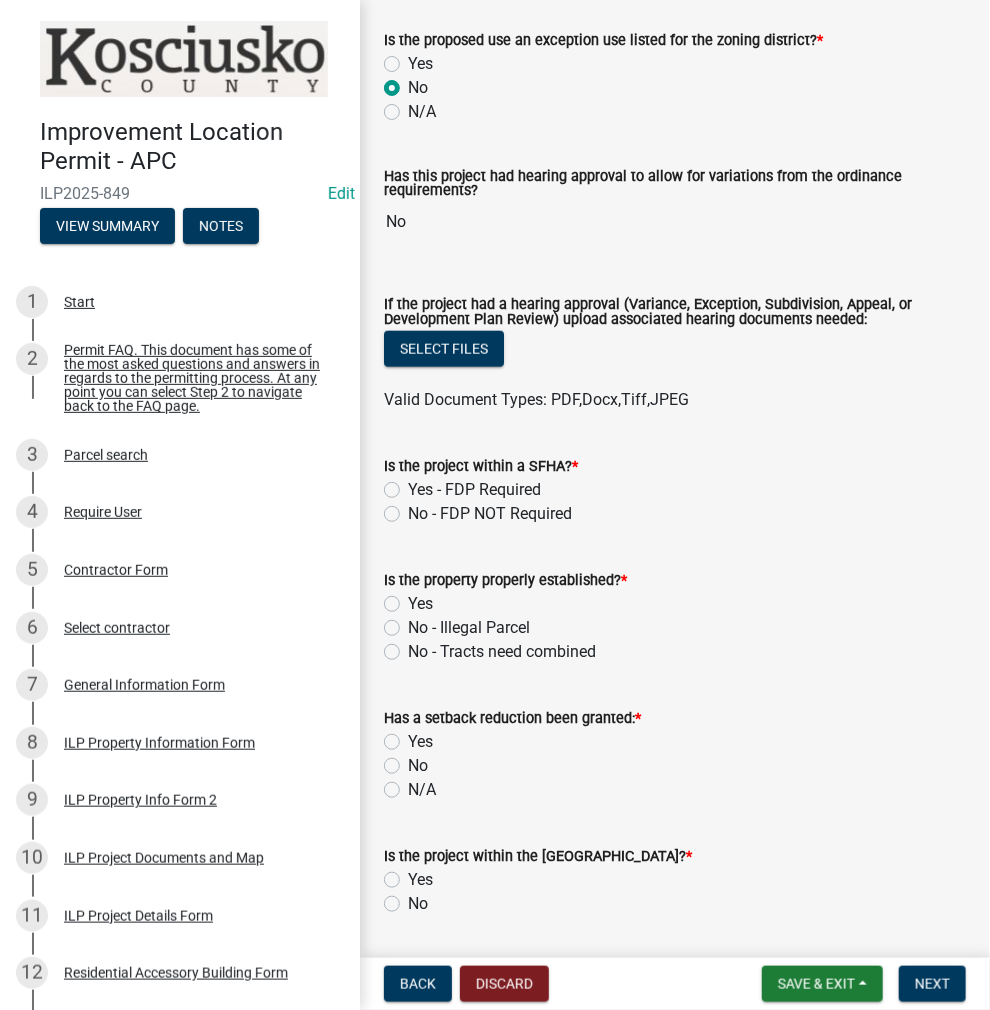 scroll, scrollTop: 600, scrollLeft: 0, axis: vertical 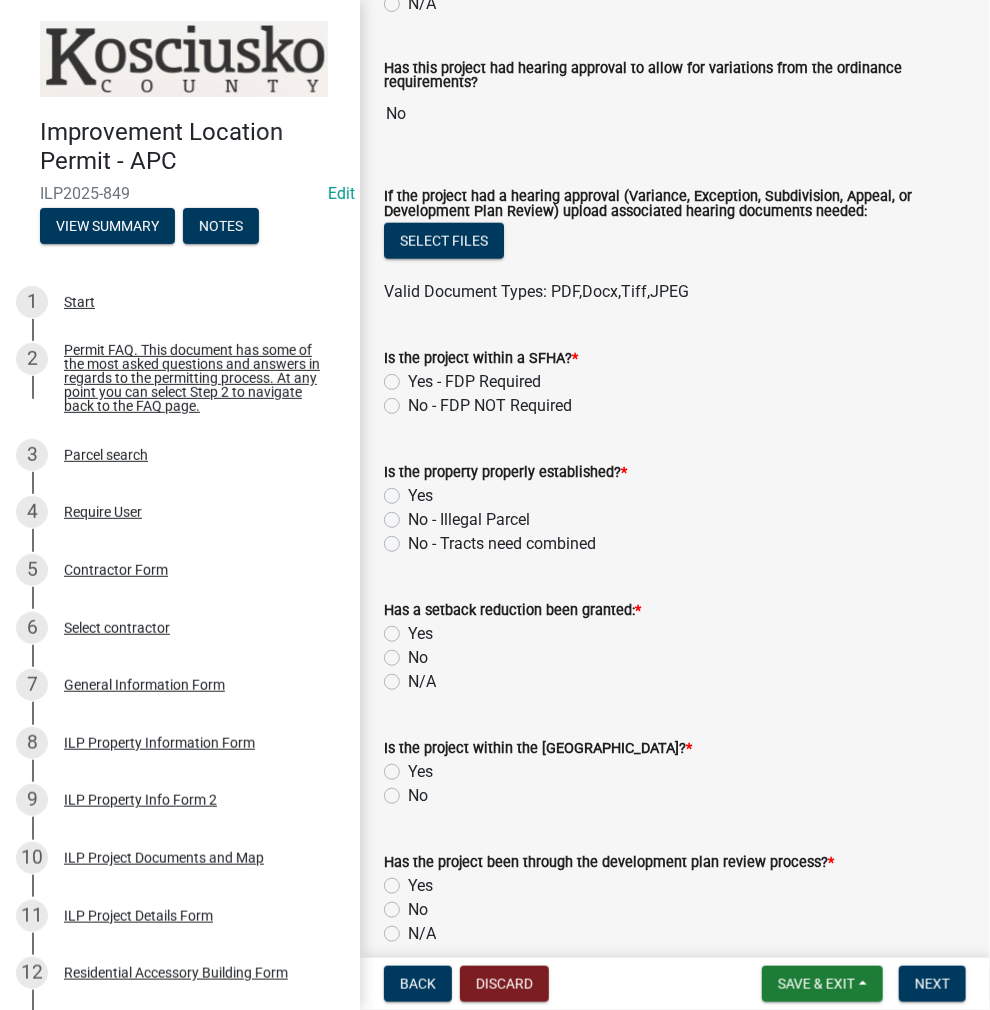 click on "No - FDP NOT Required" 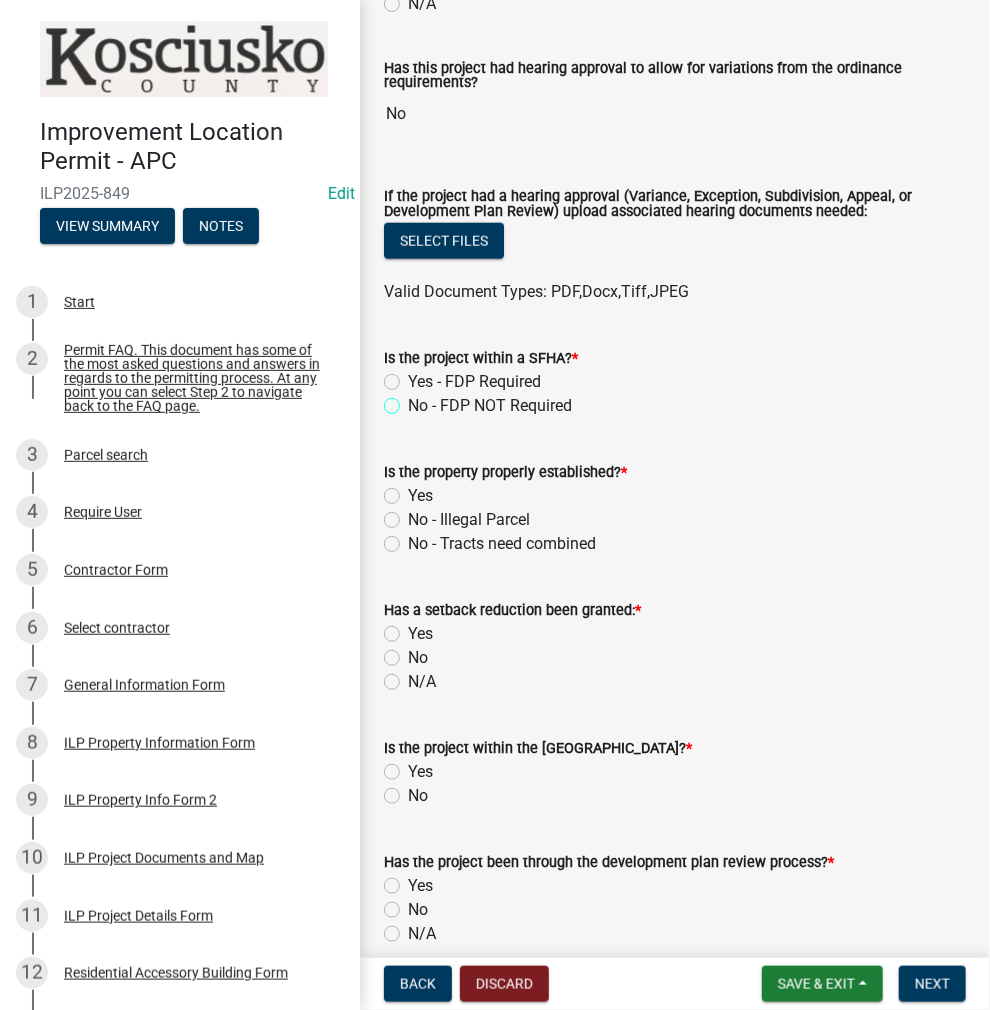 click on "No - FDP NOT Required" at bounding box center (414, 400) 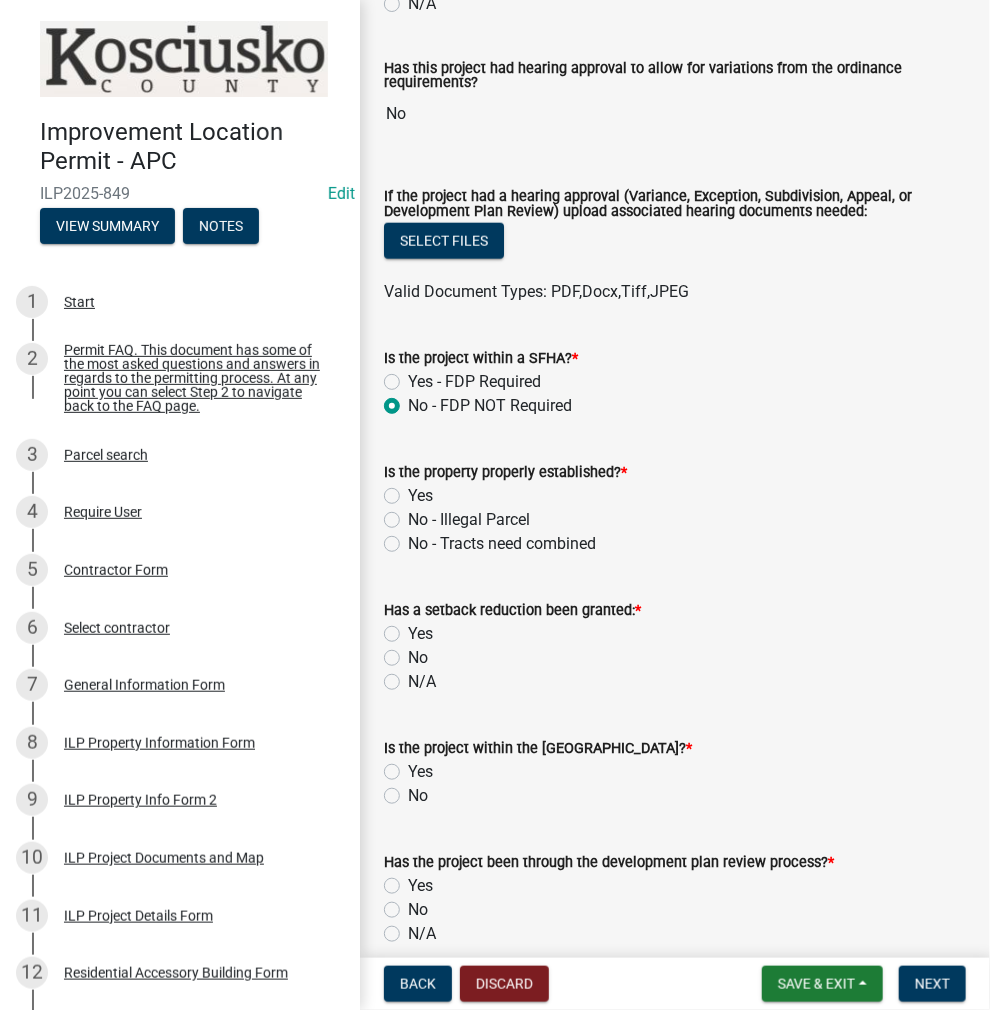 radio on "true" 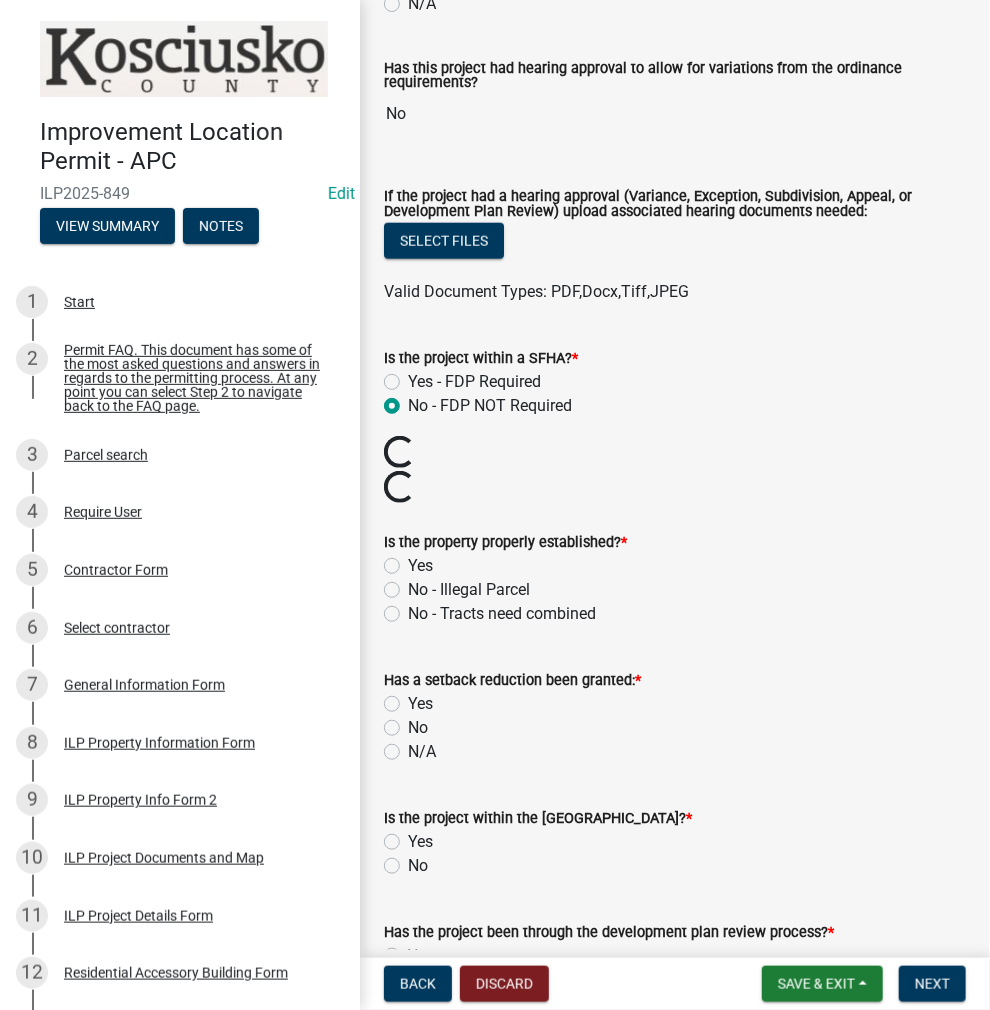 click on "Yes" 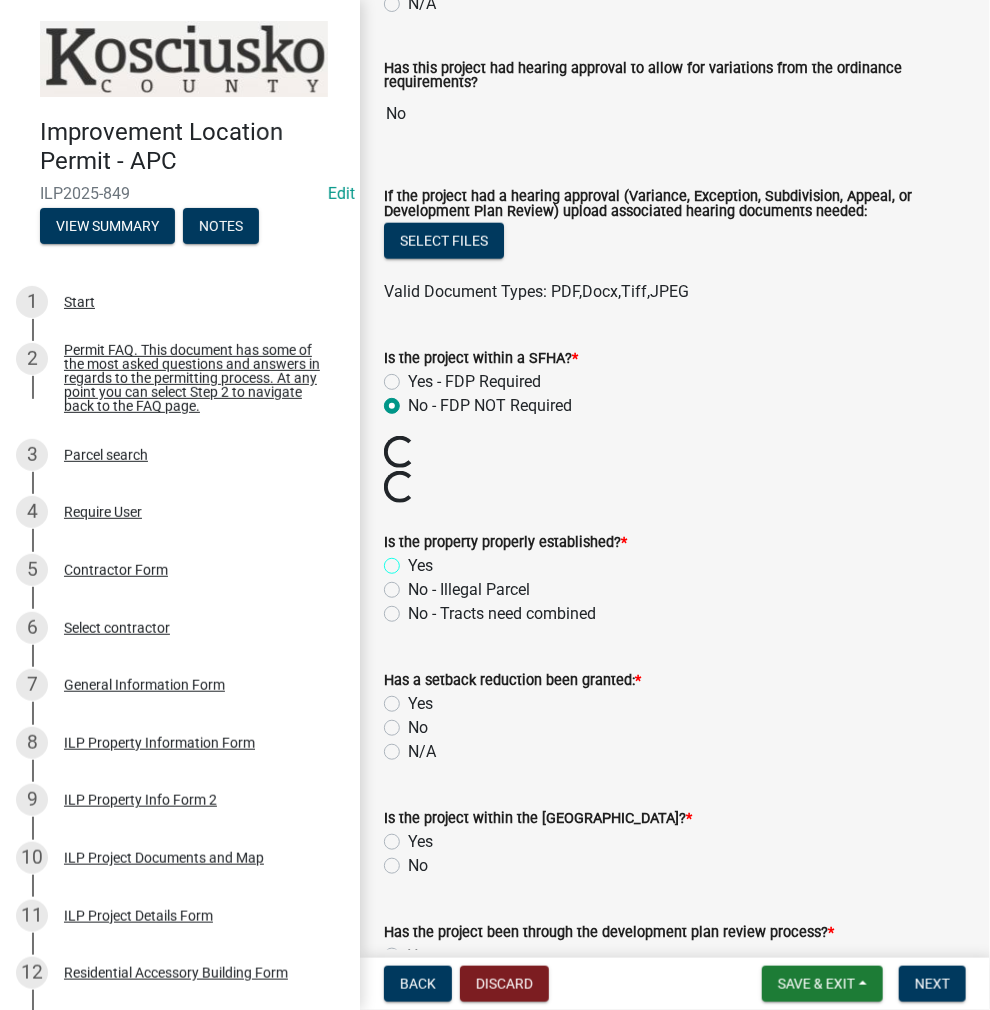 click on "Yes" at bounding box center (414, 560) 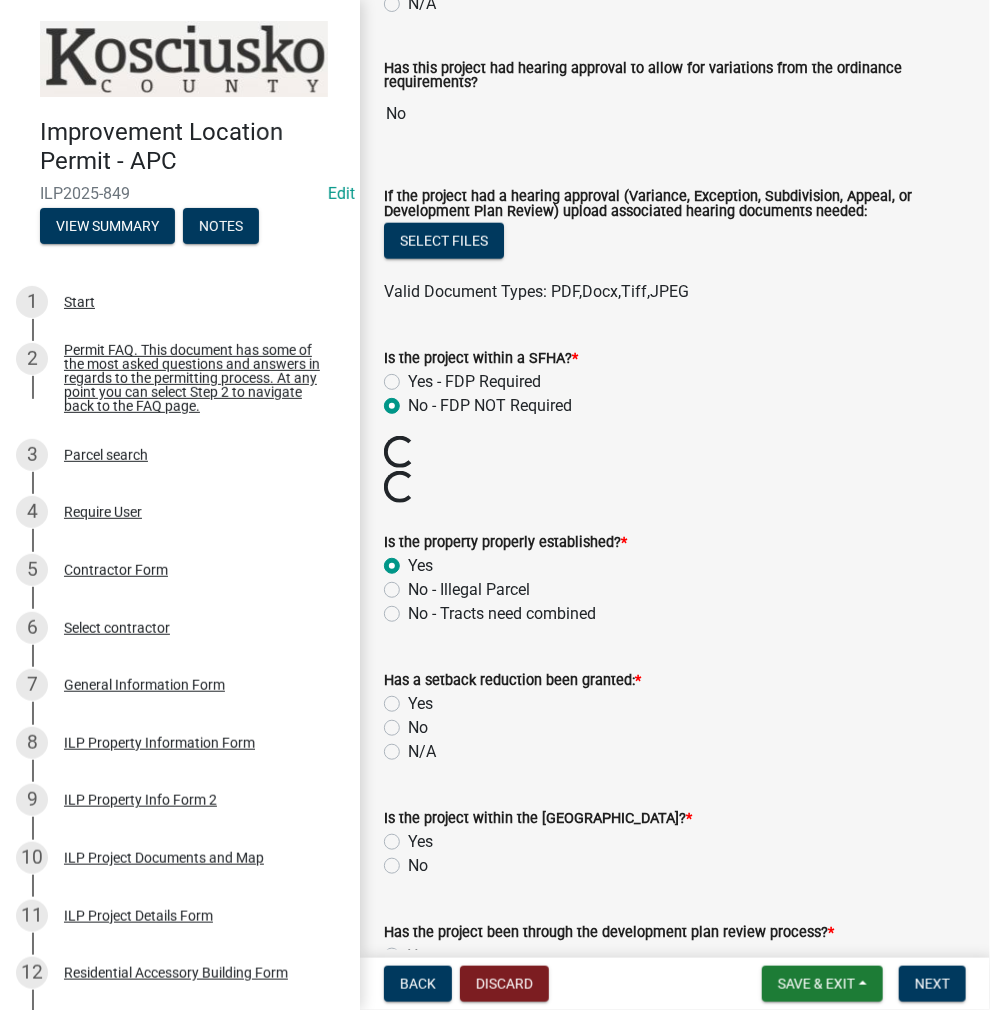radio on "true" 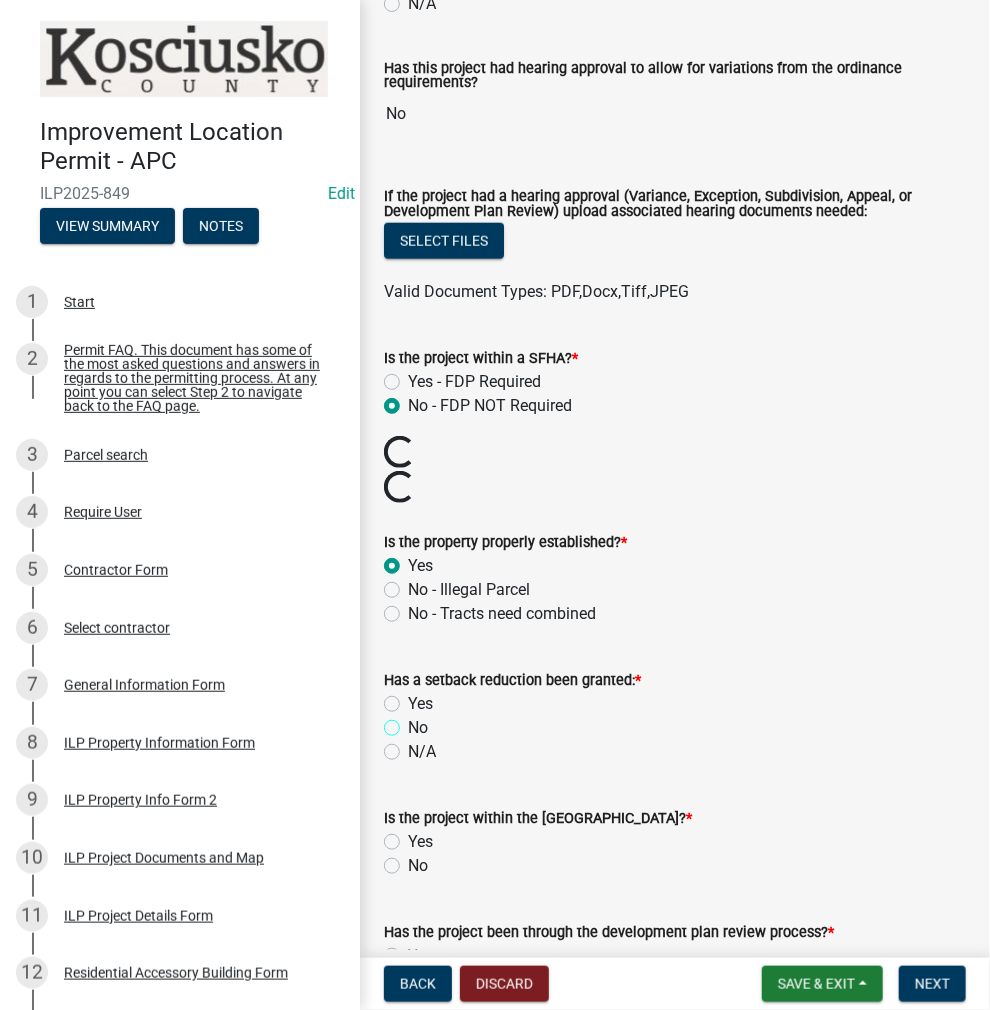 click on "No" at bounding box center [414, 722] 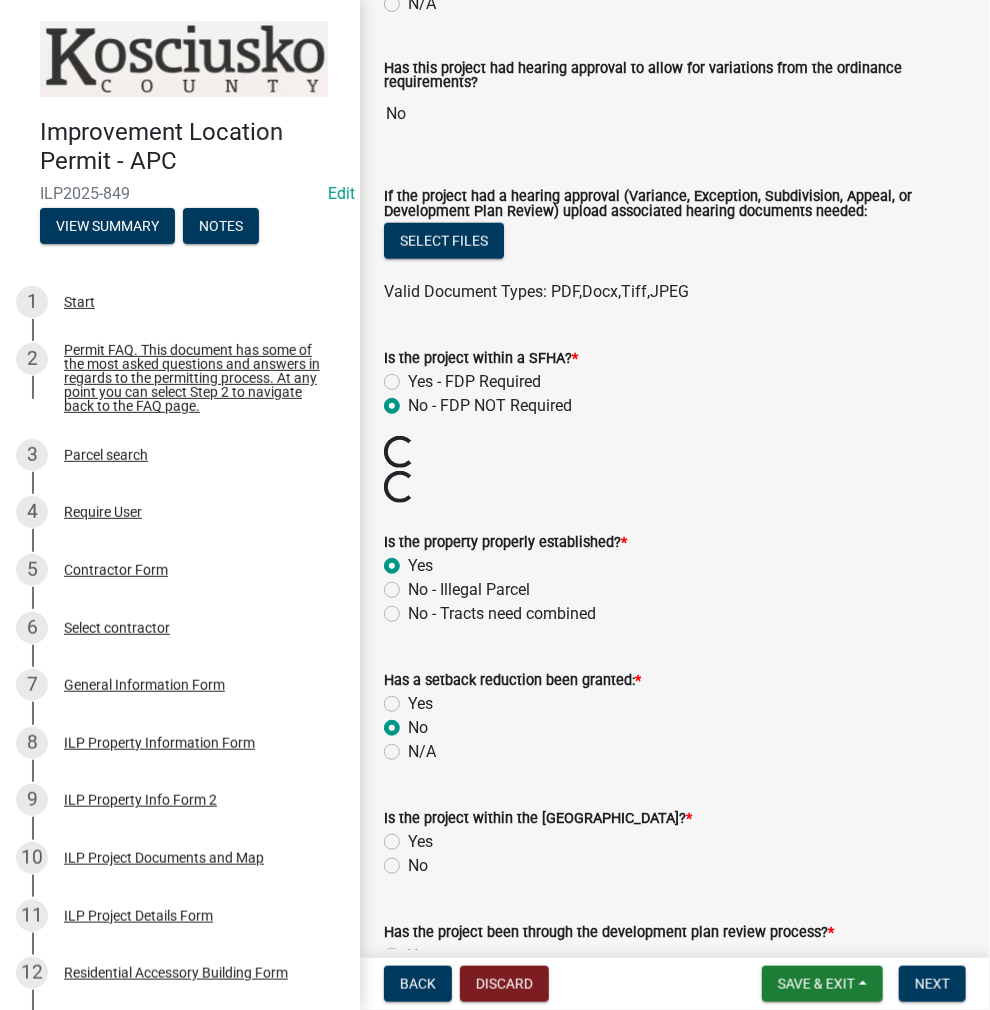 radio on "true" 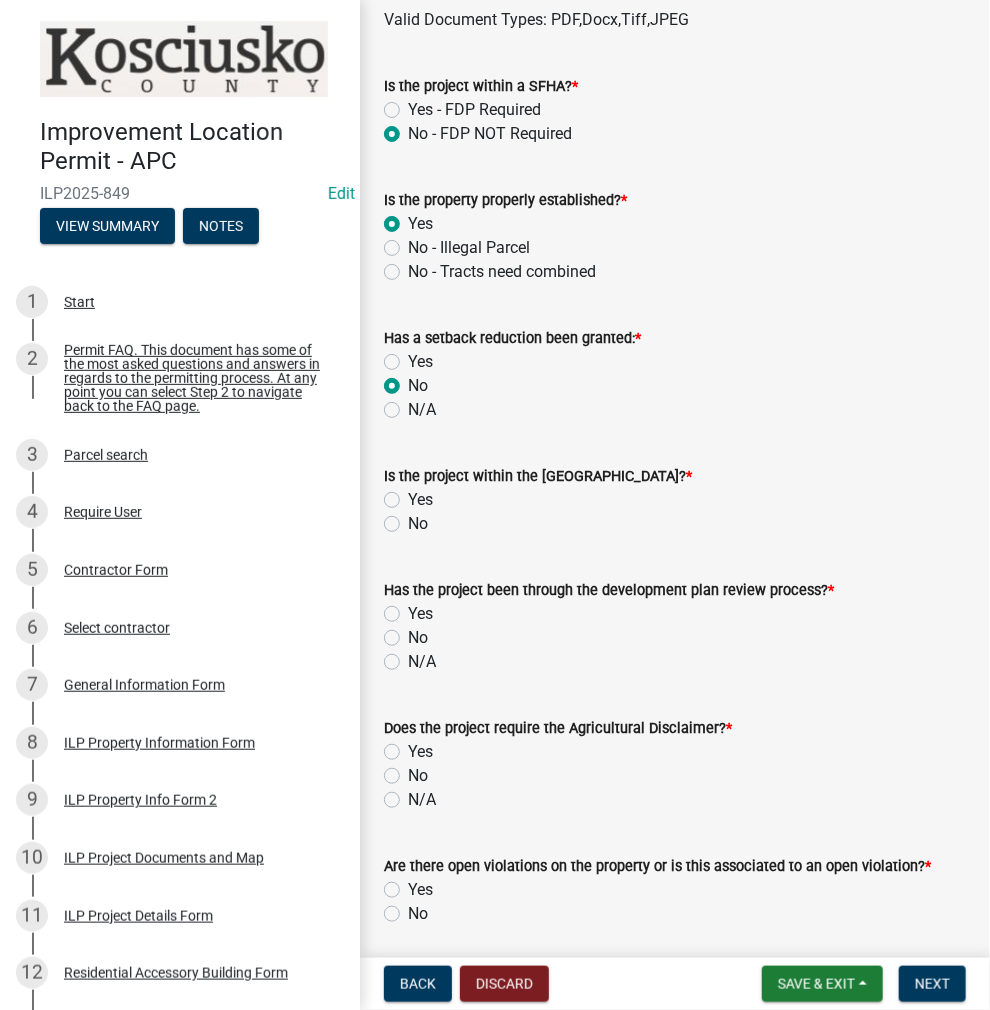 scroll, scrollTop: 1000, scrollLeft: 0, axis: vertical 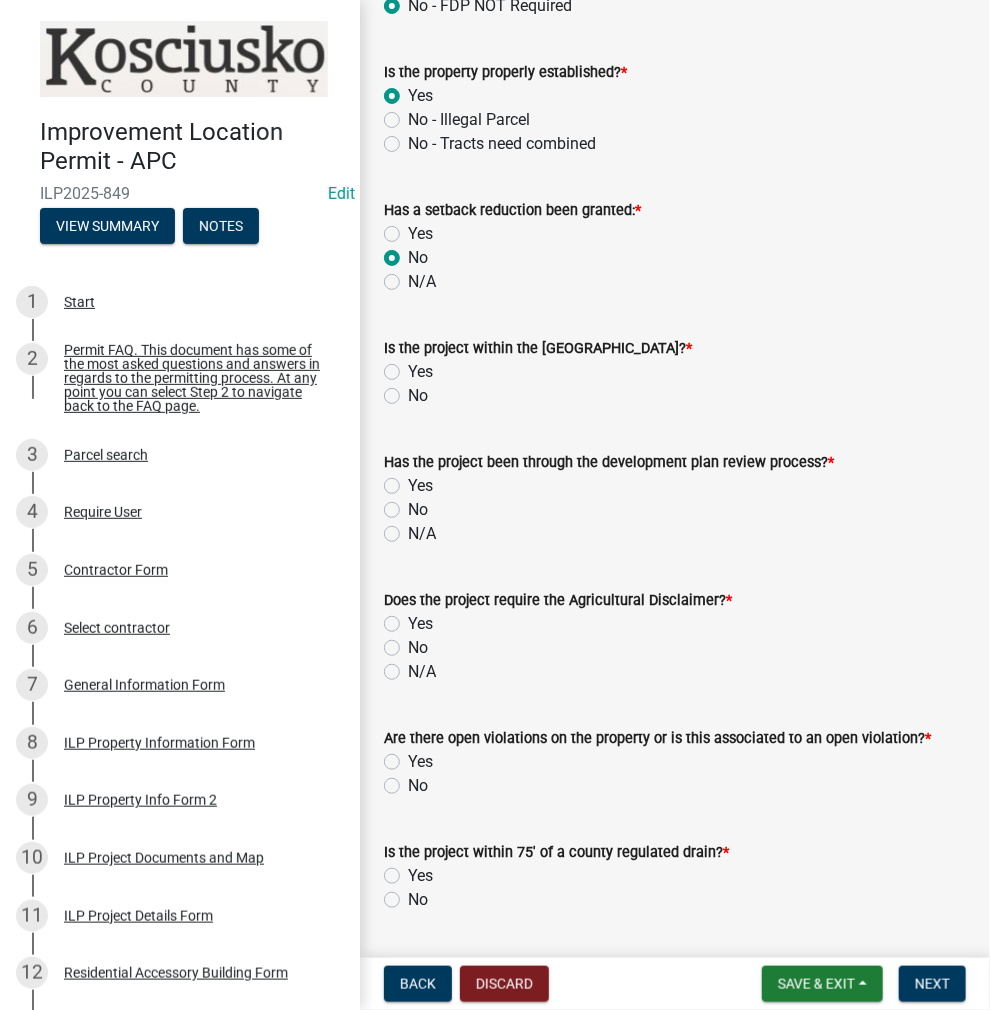 click on "No" 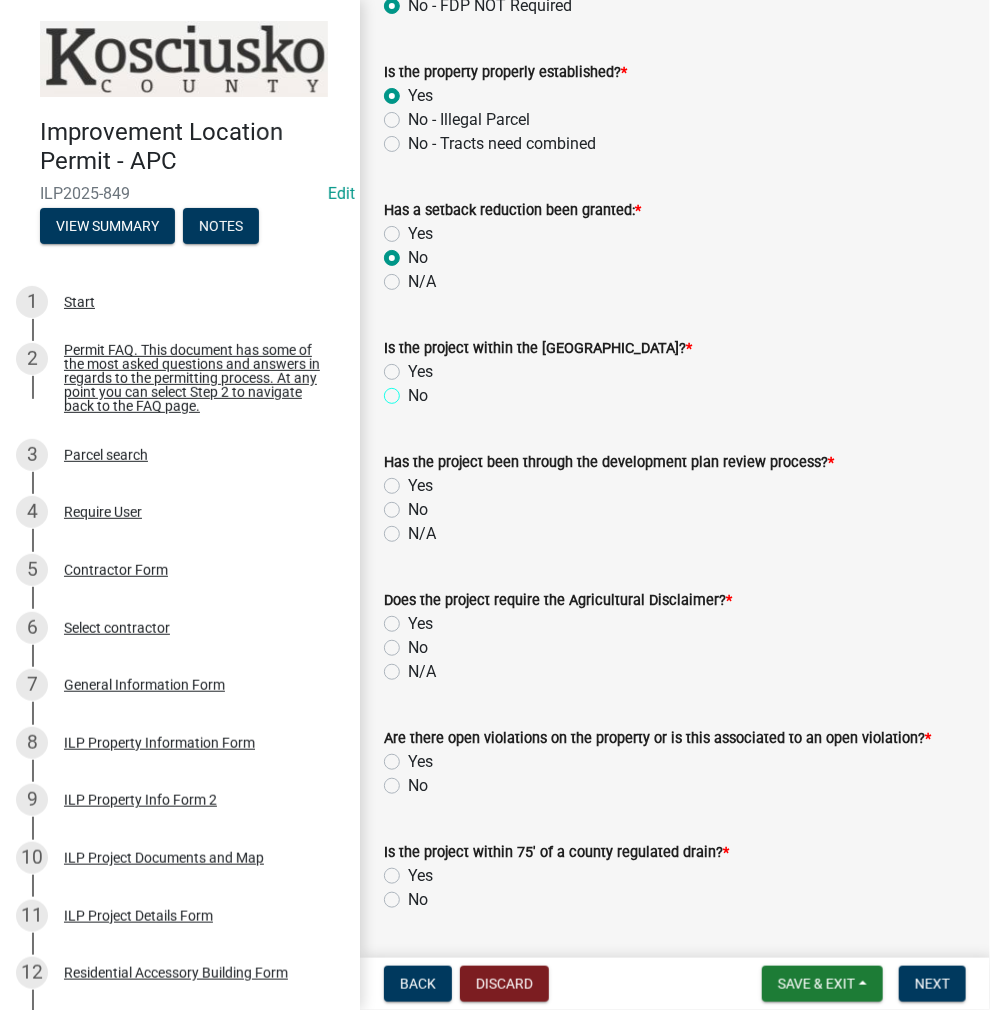 click on "No" at bounding box center [414, 390] 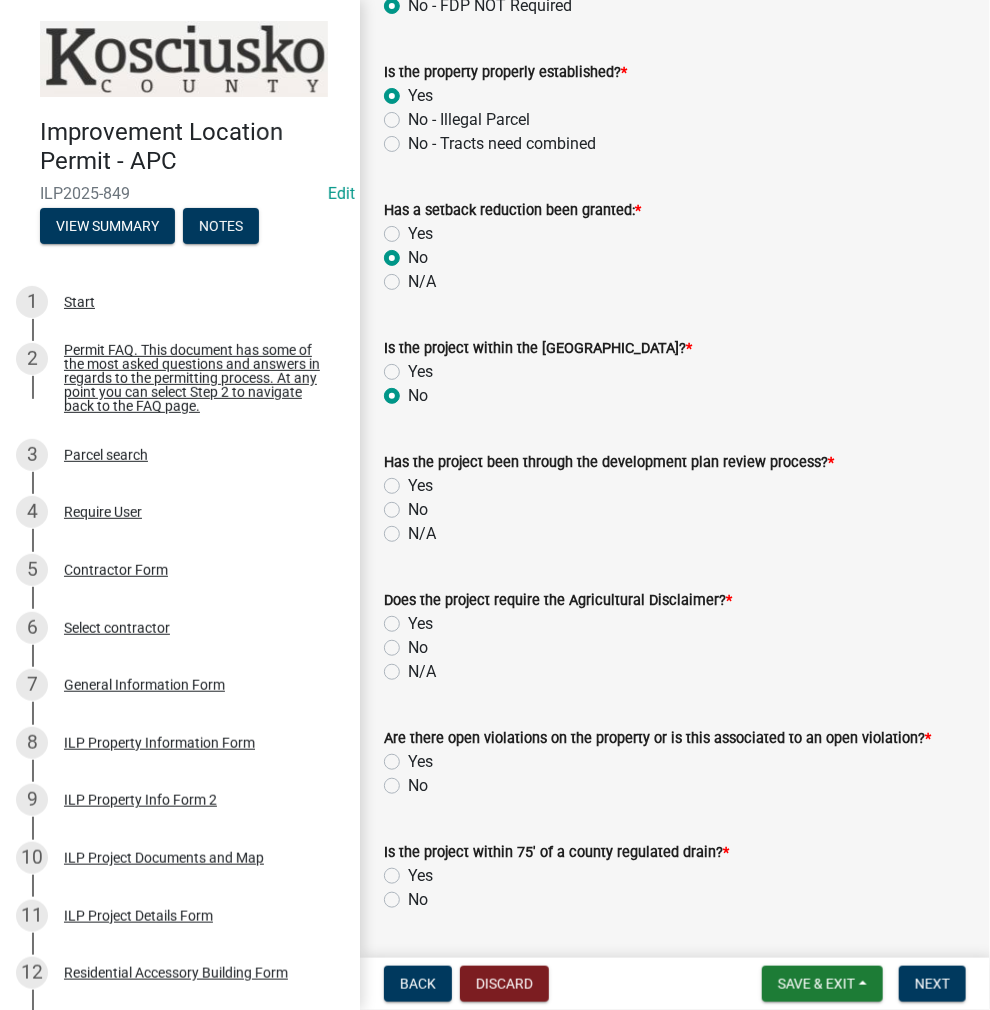 radio on "true" 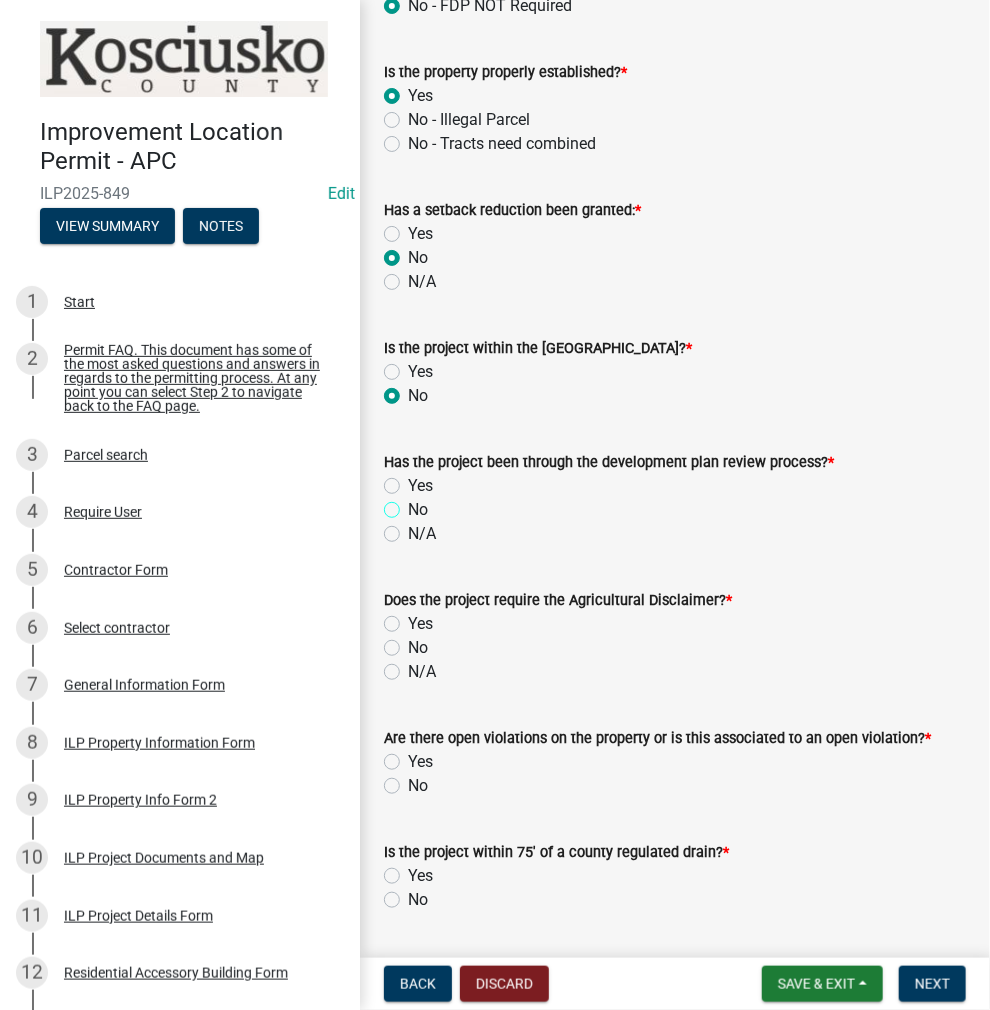 click on "No" at bounding box center [414, 504] 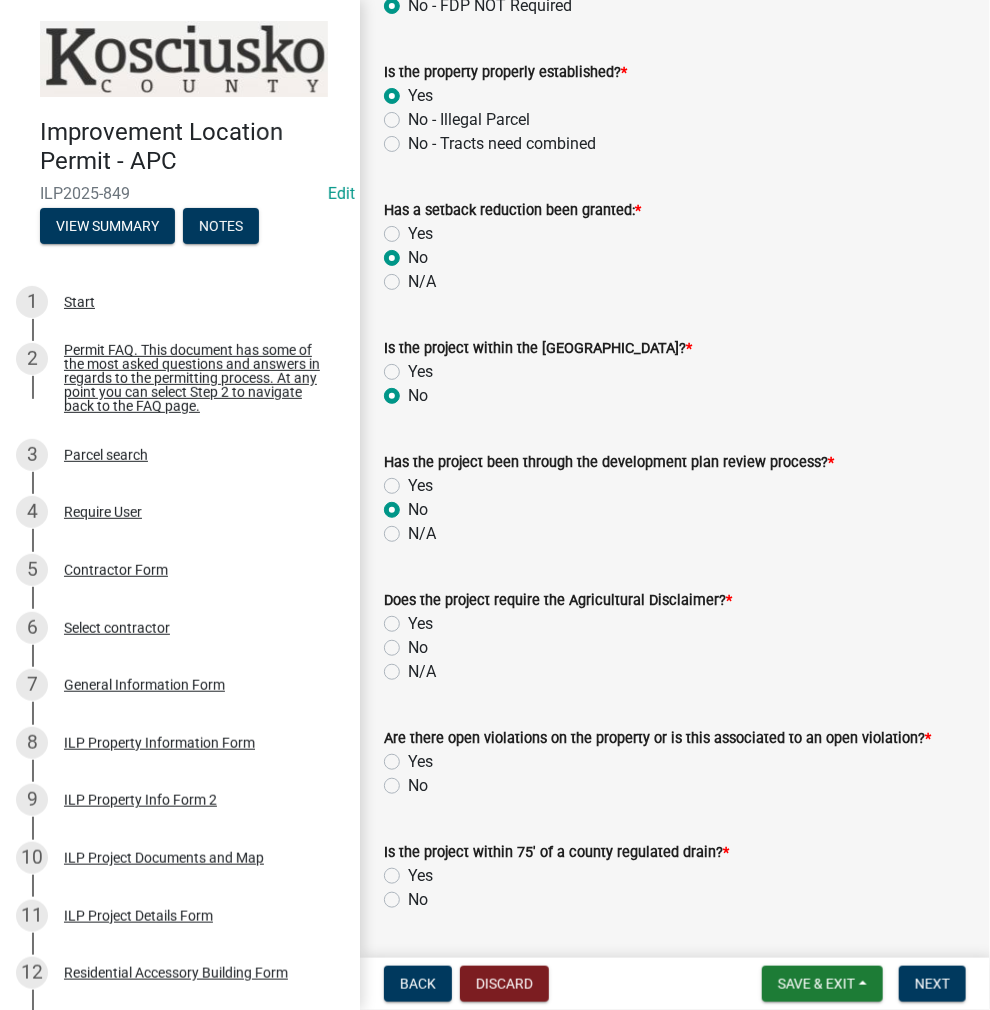radio on "true" 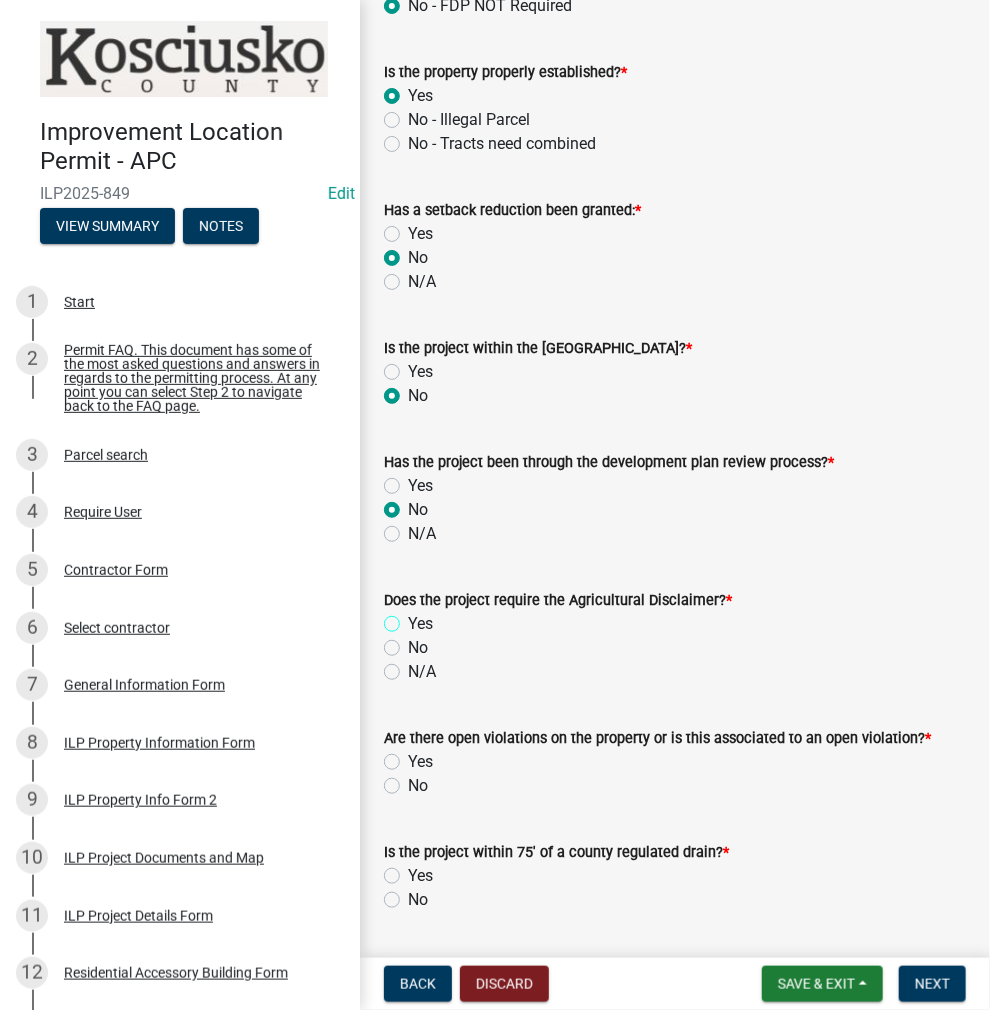 click on "Yes" at bounding box center (414, 618) 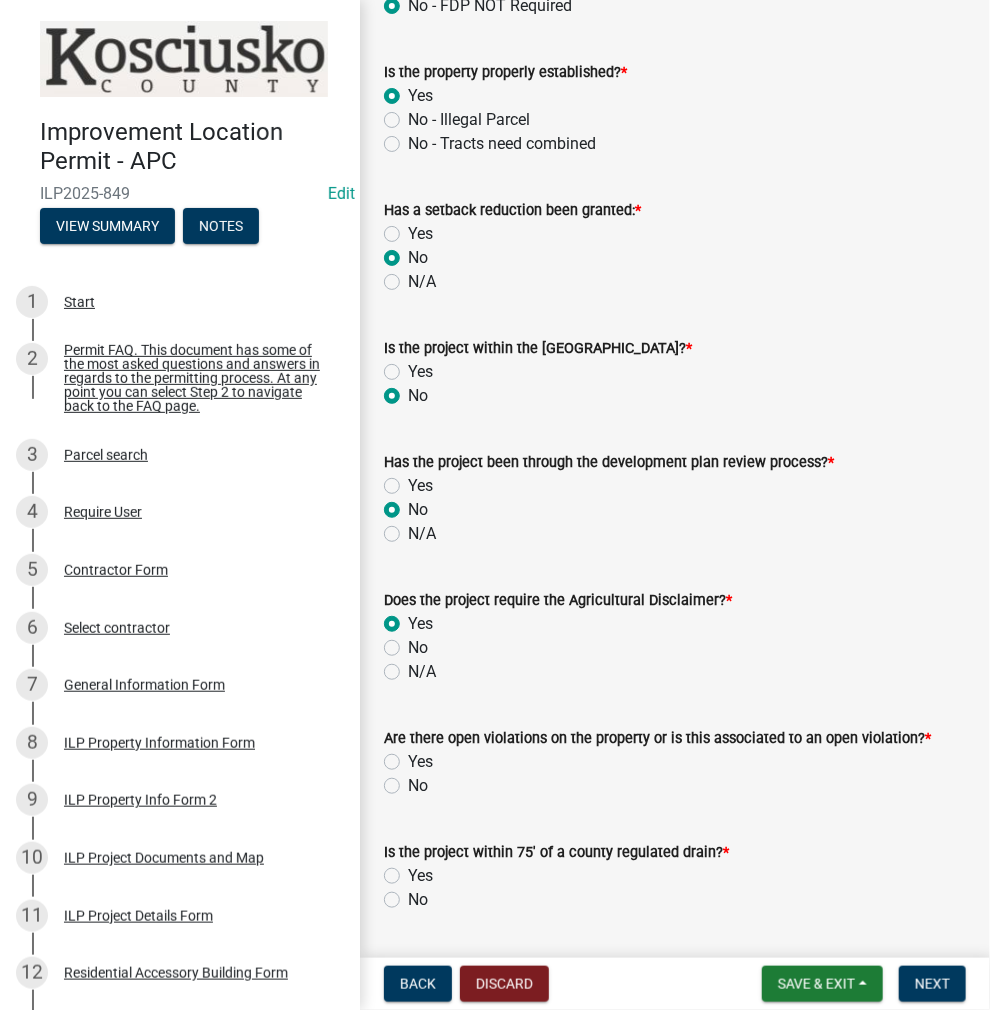 radio on "true" 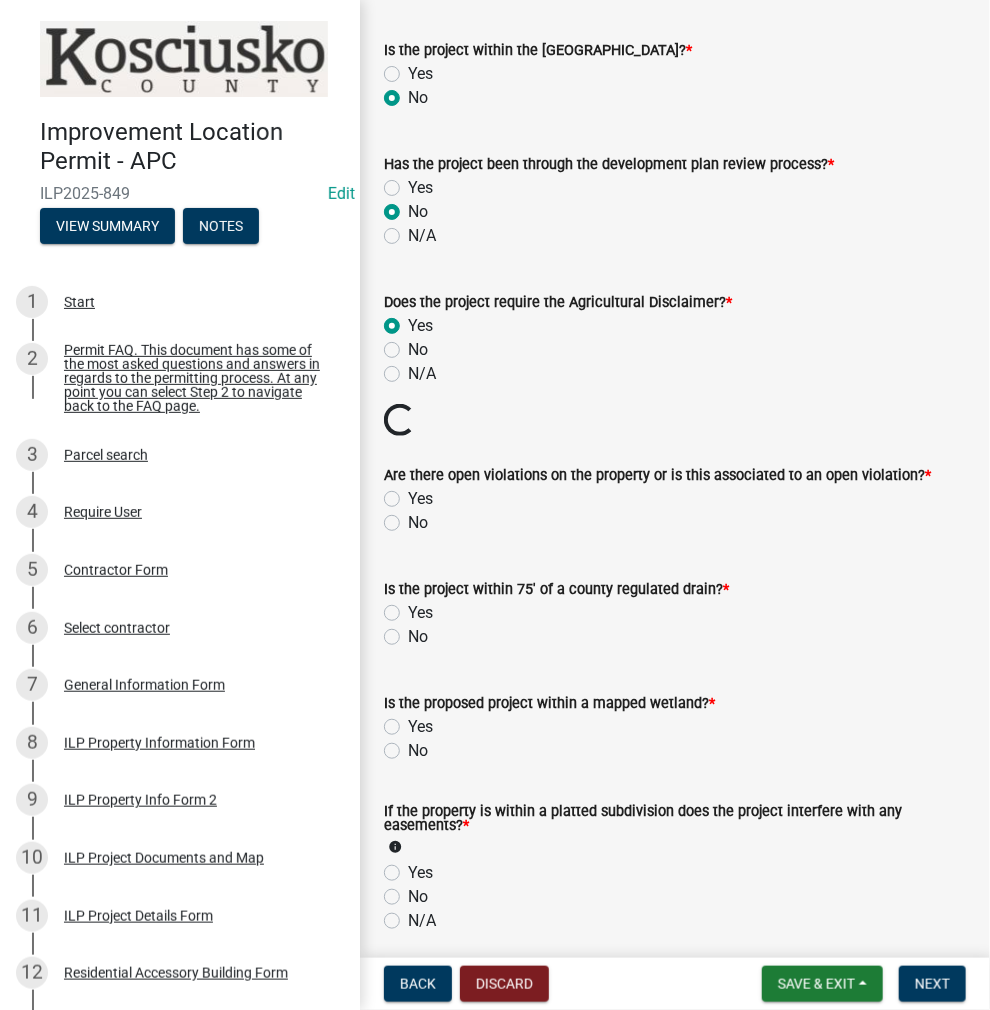 scroll, scrollTop: 1300, scrollLeft: 0, axis: vertical 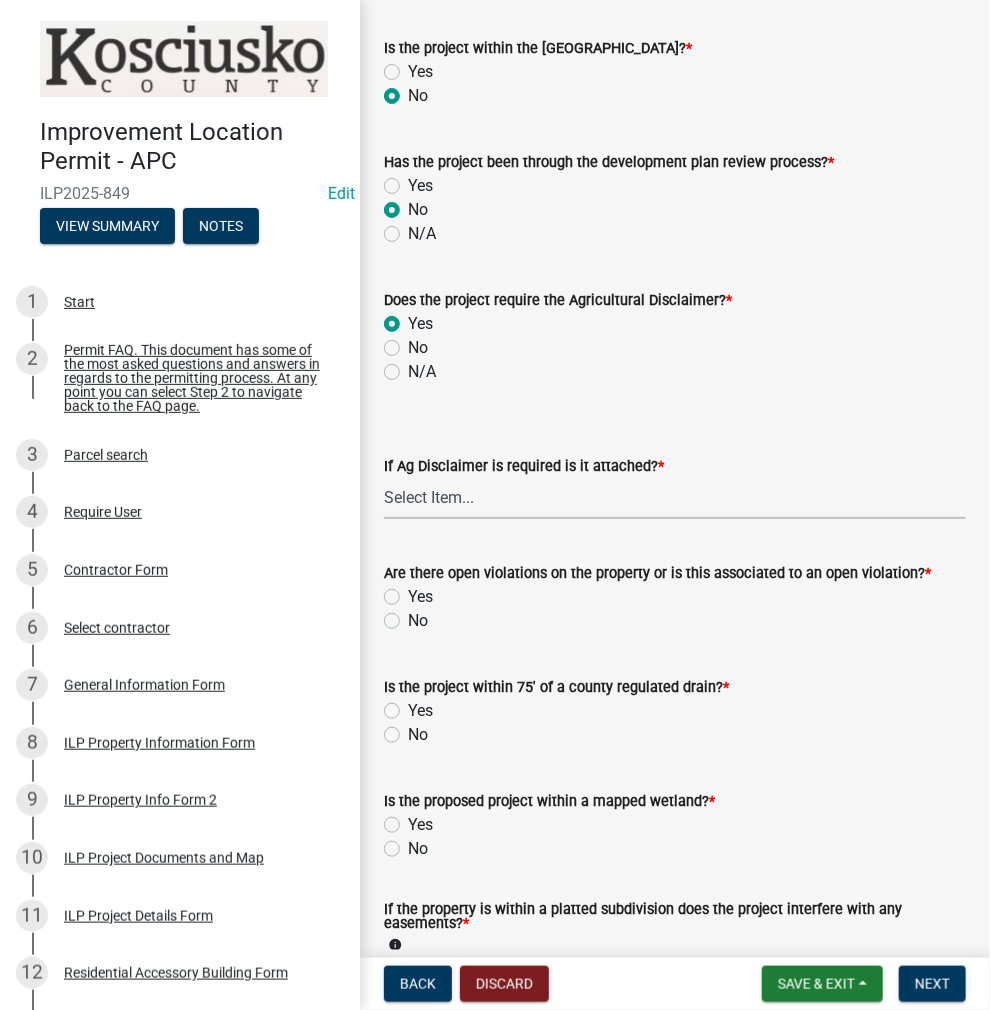 click on "Select Item...   Yes   No" at bounding box center [675, 498] 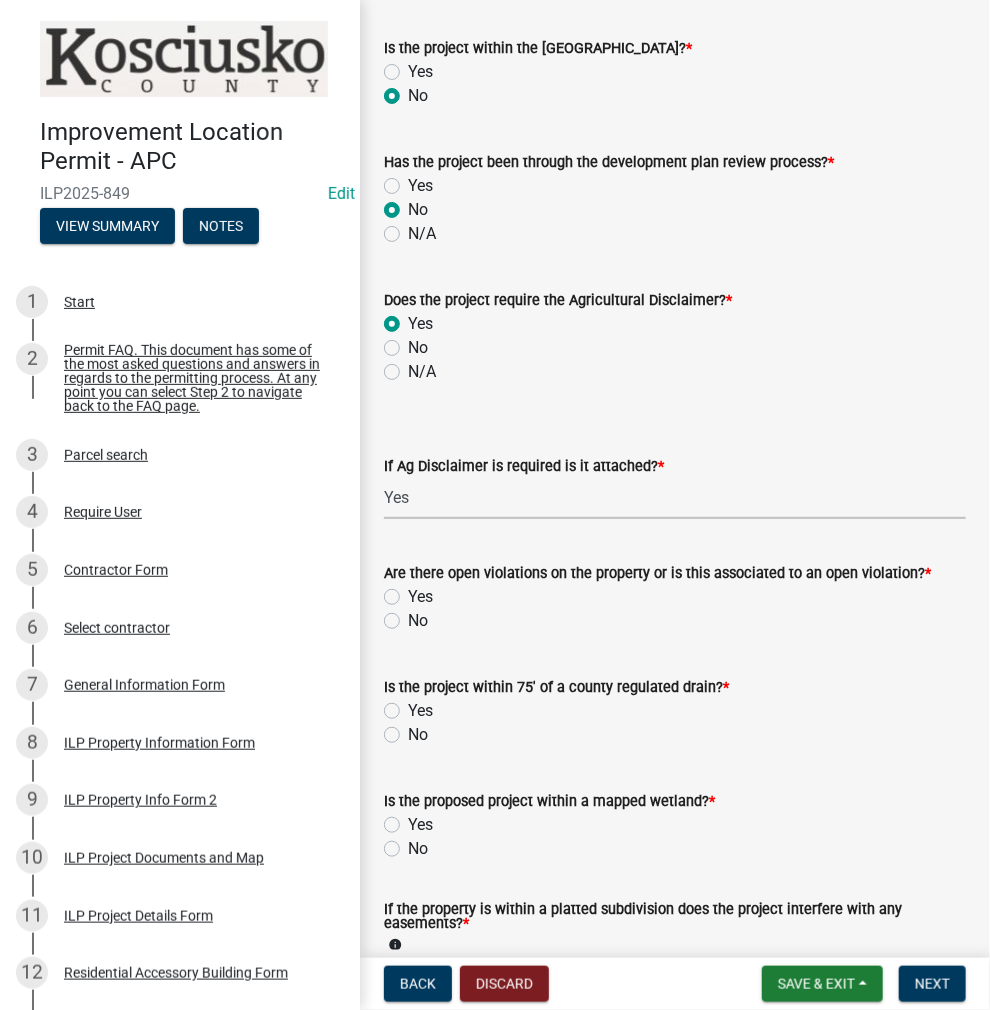 click on "Select Item...   Yes   No" at bounding box center (675, 498) 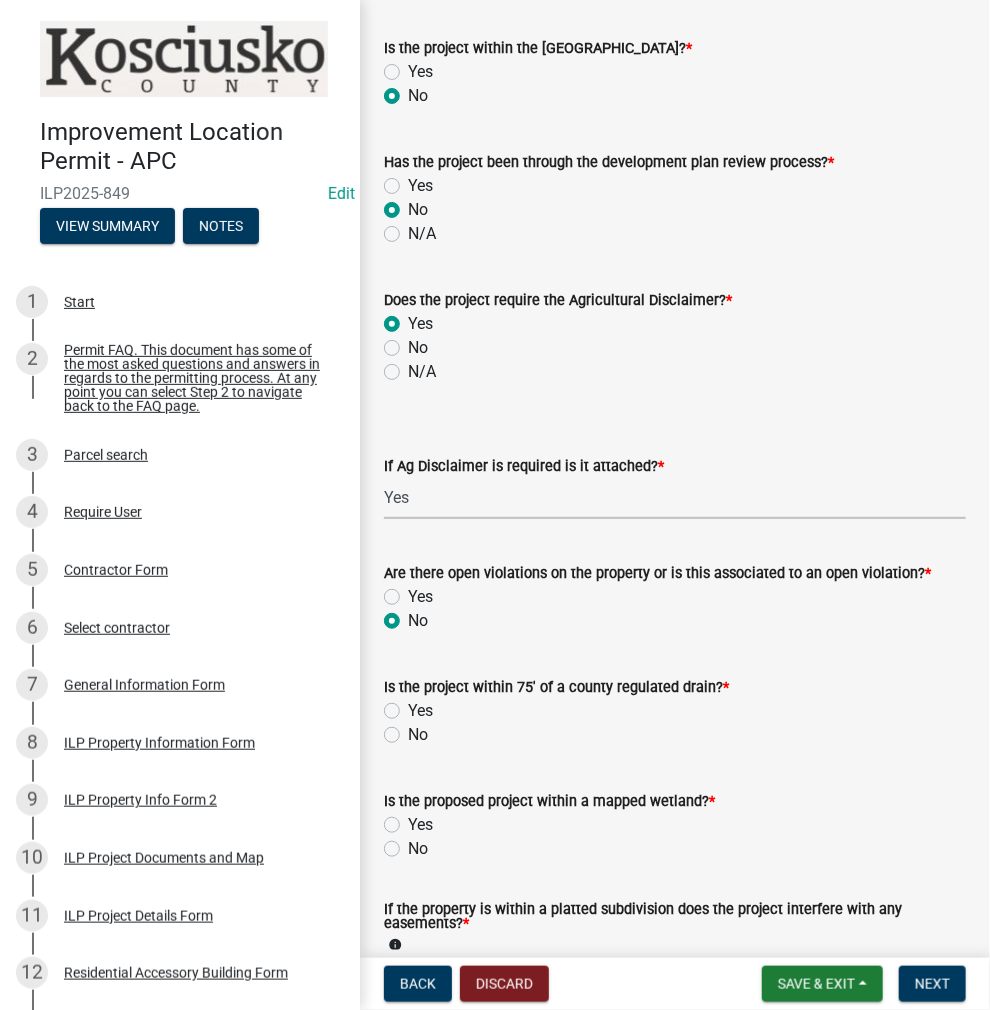 radio on "true" 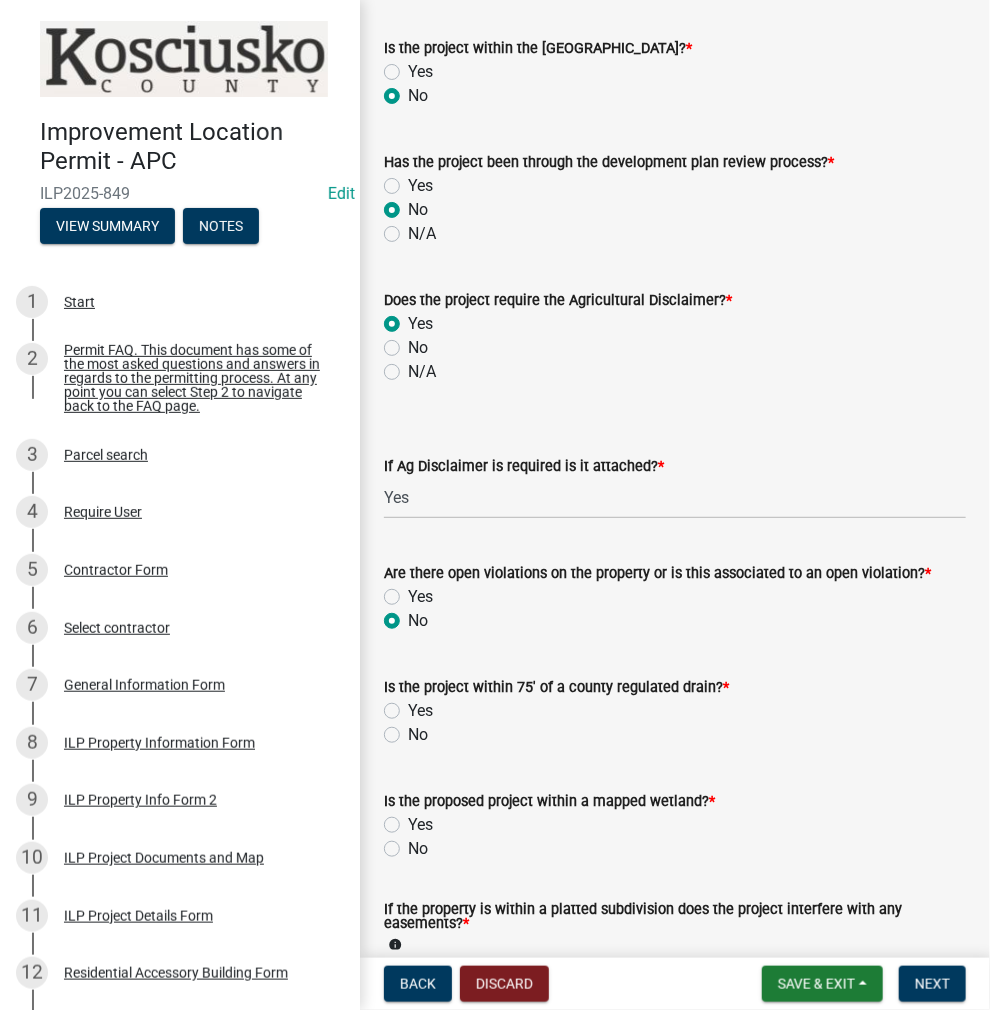 click on "No" 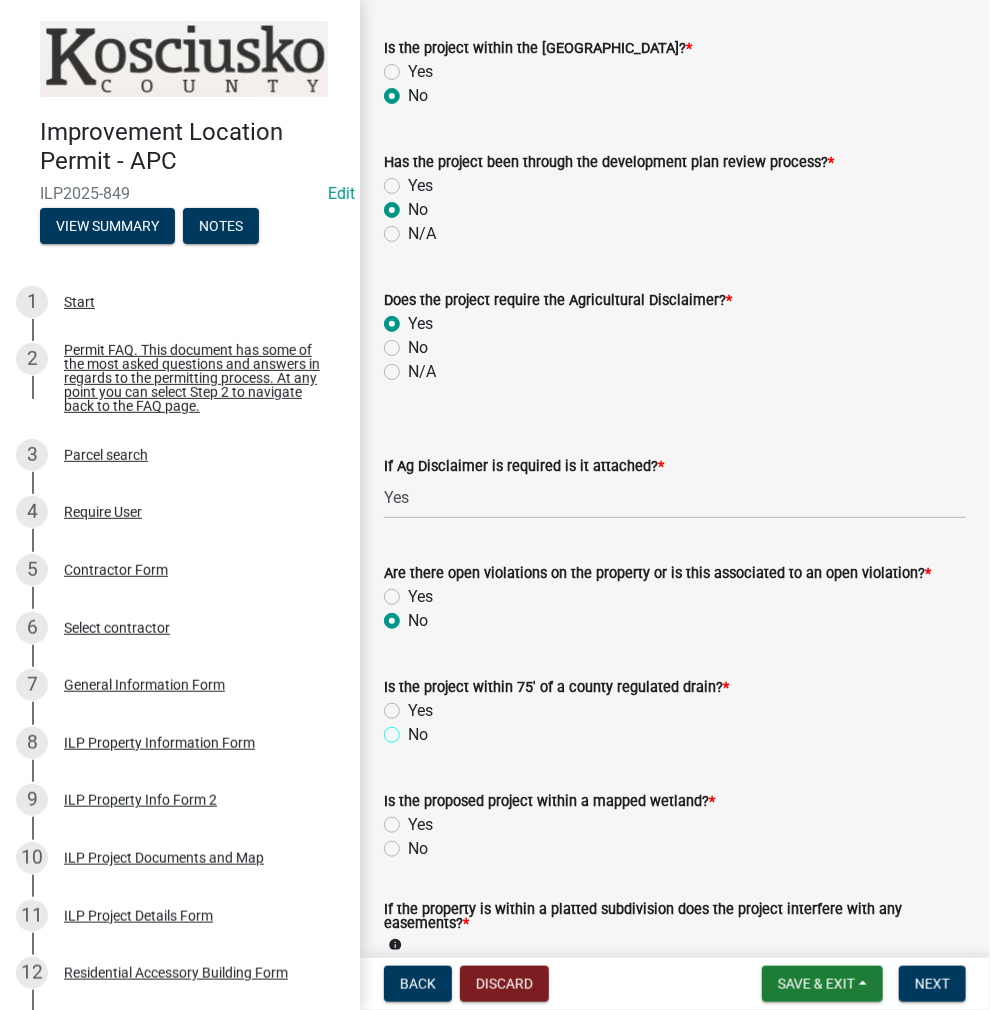 click on "No" at bounding box center [414, 729] 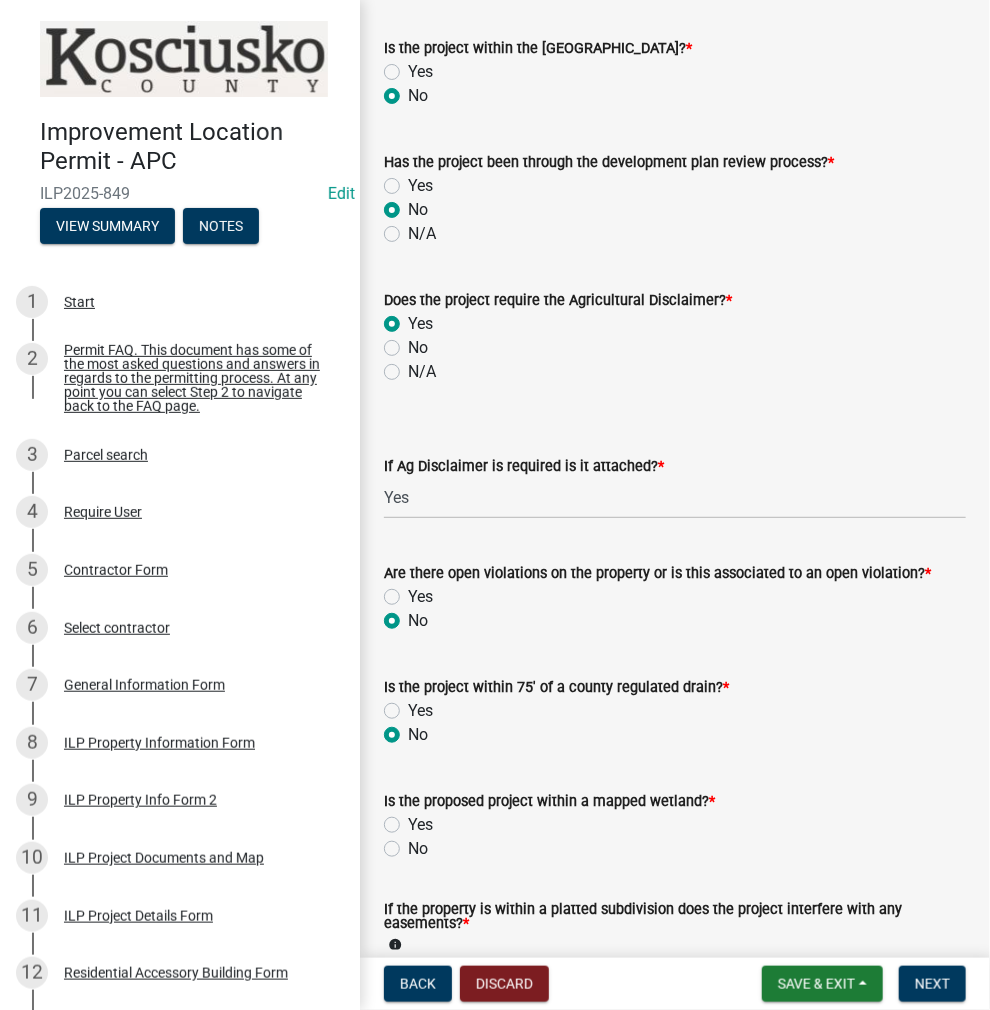 radio on "true" 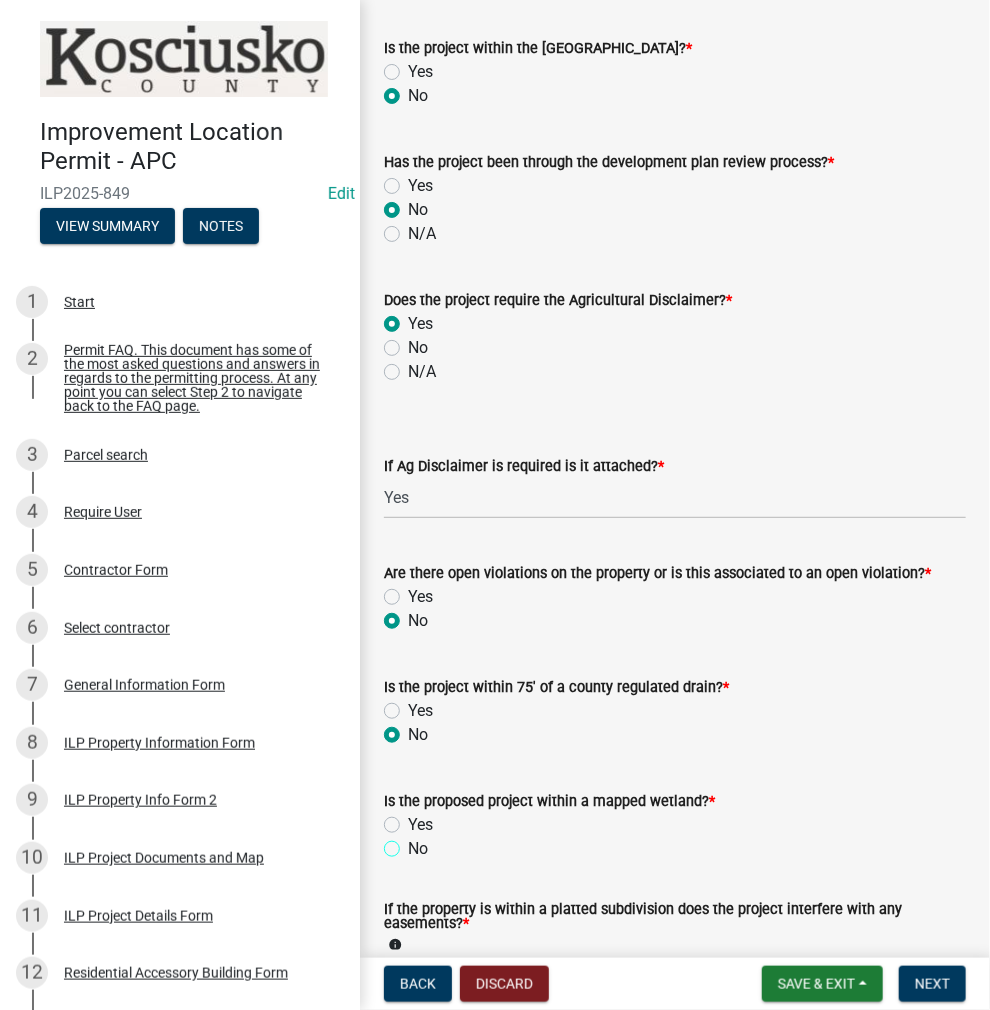 click on "No" at bounding box center [414, 843] 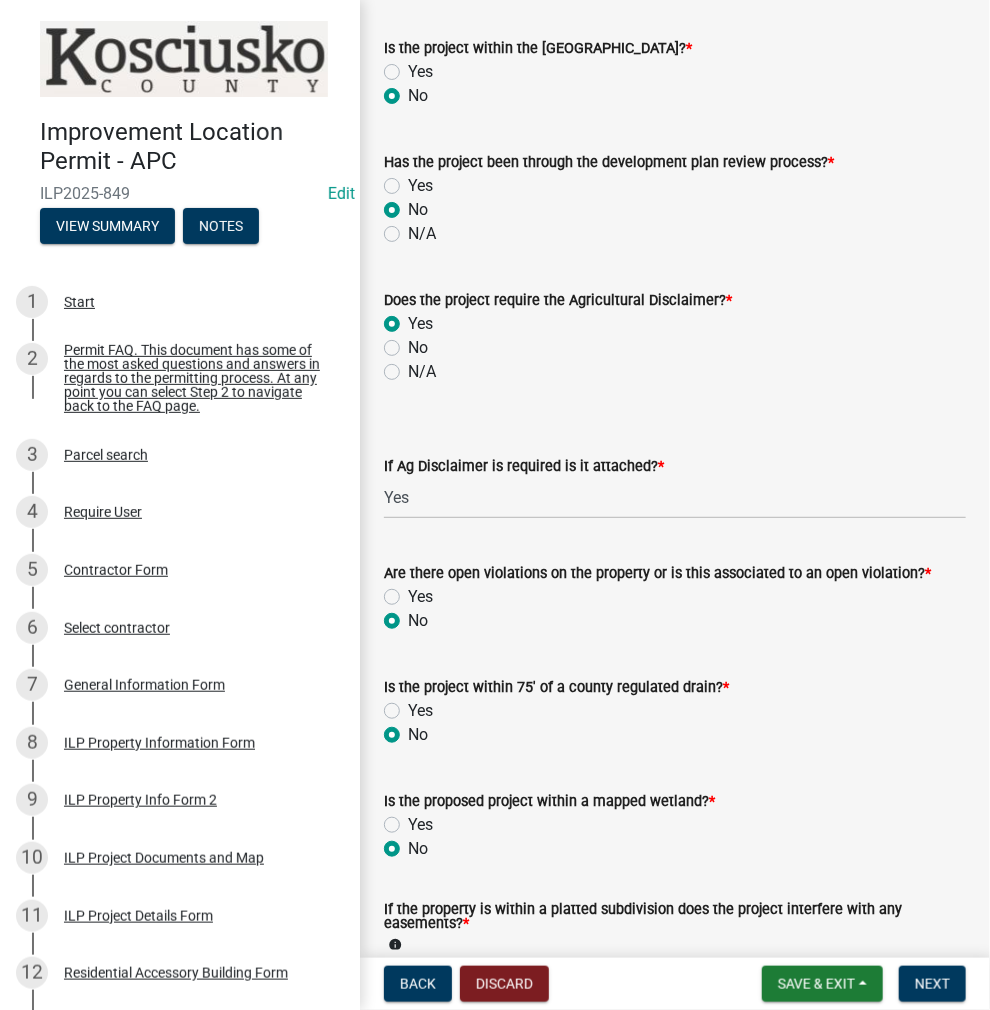 radio on "true" 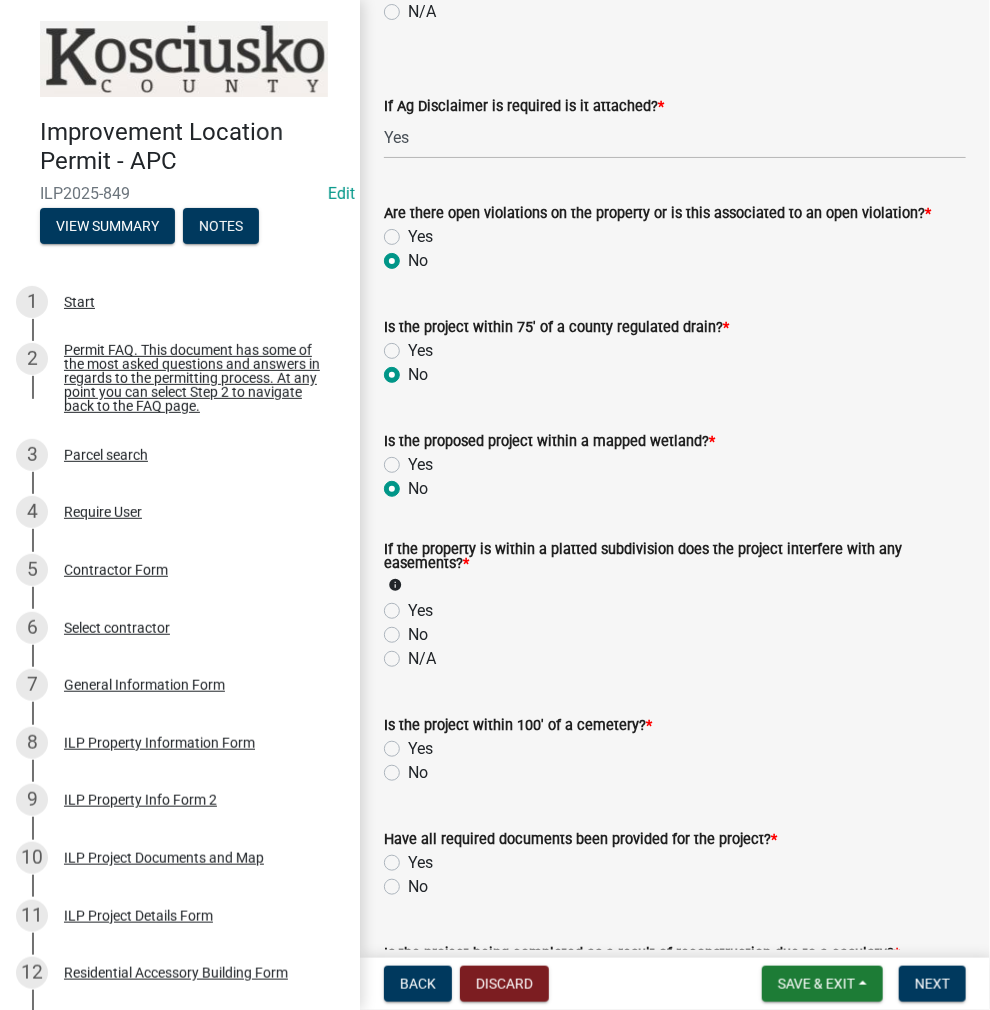 scroll, scrollTop: 1700, scrollLeft: 0, axis: vertical 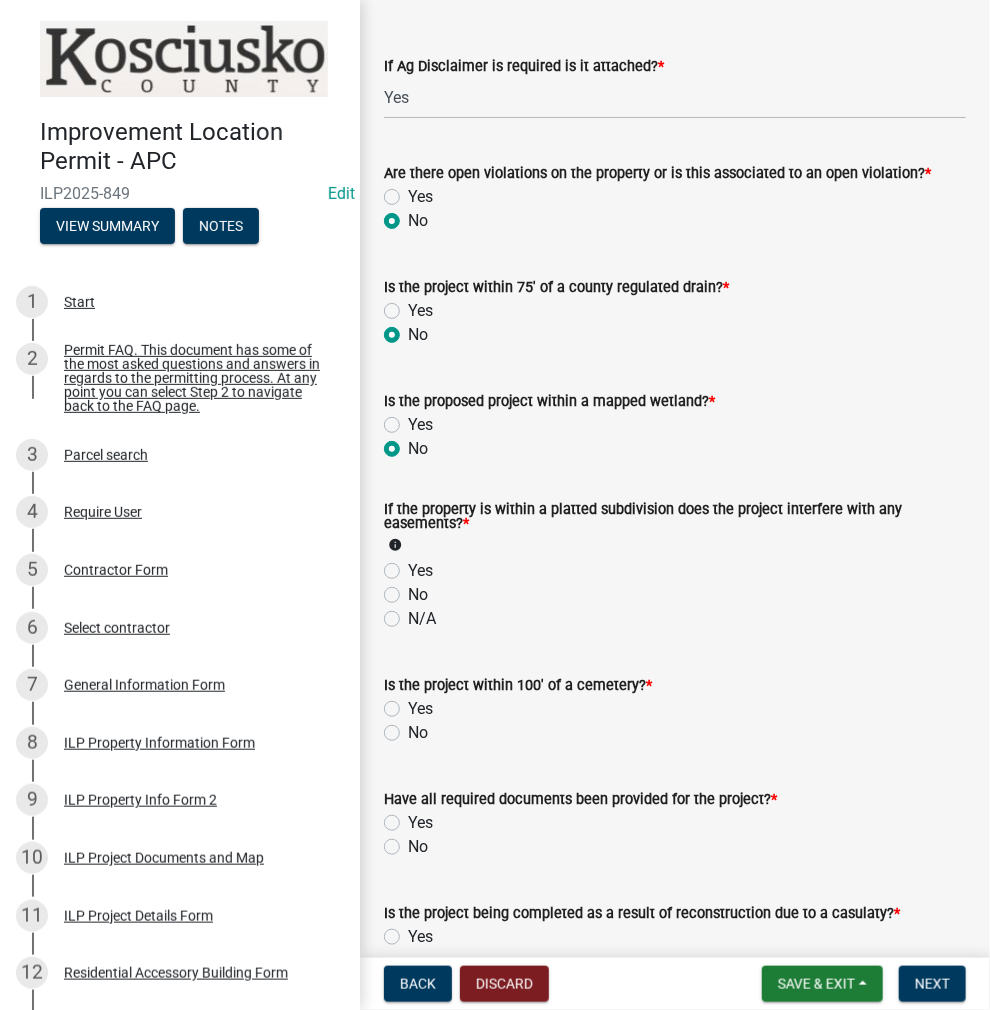 click on "No" 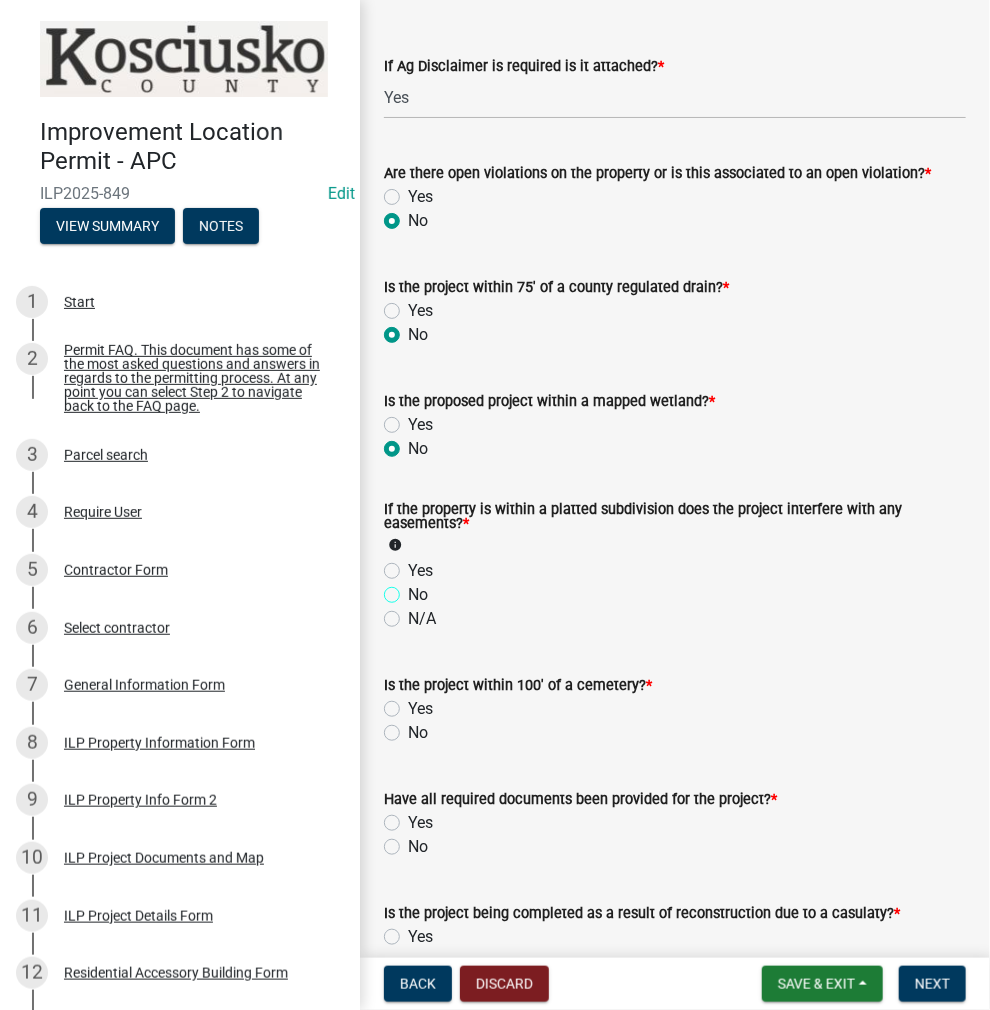 click on "No" at bounding box center (414, 589) 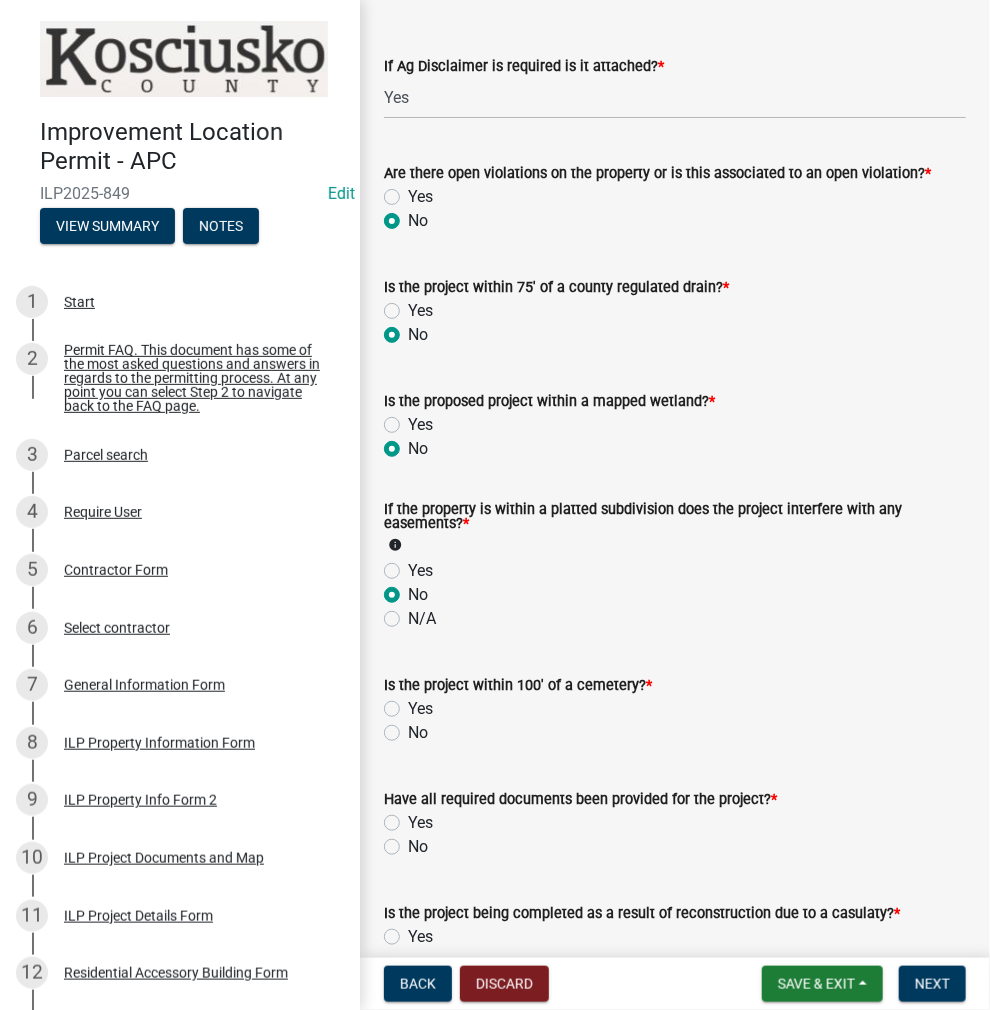 radio on "true" 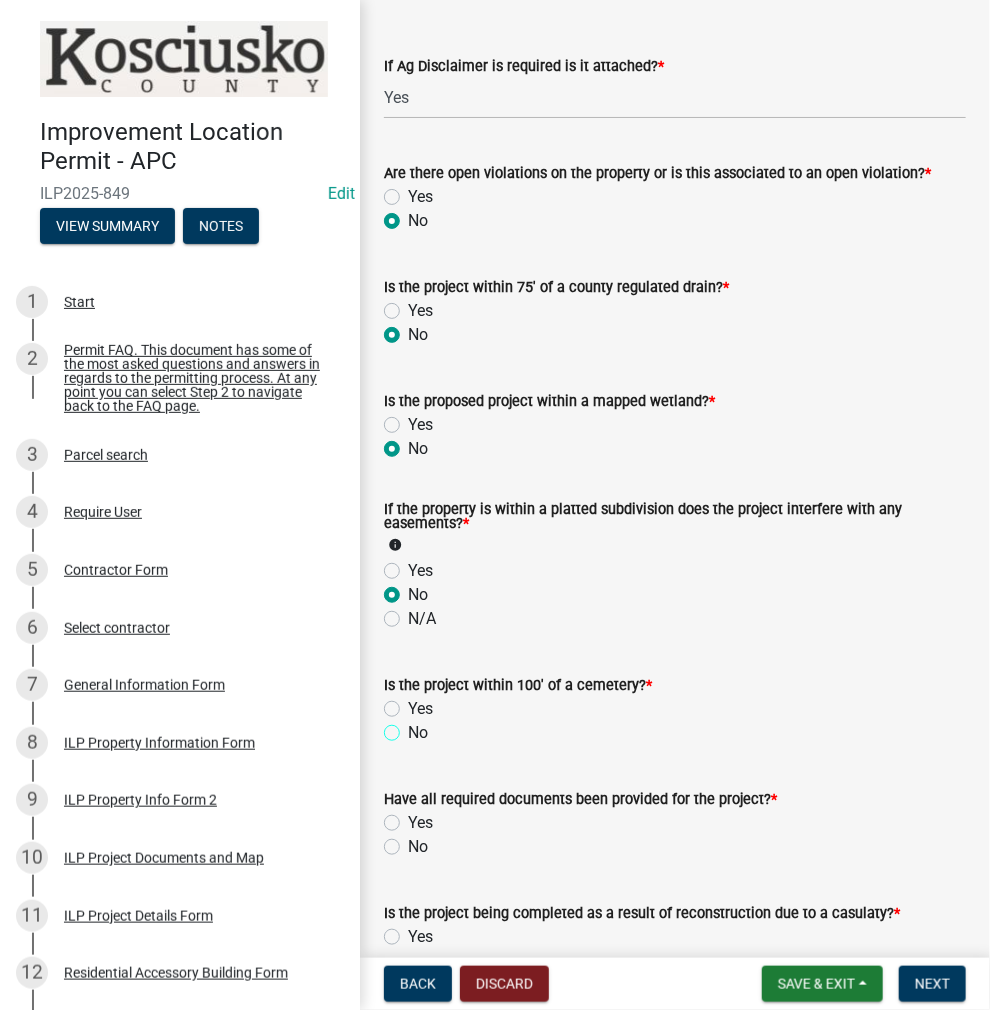 click on "No" at bounding box center (414, 727) 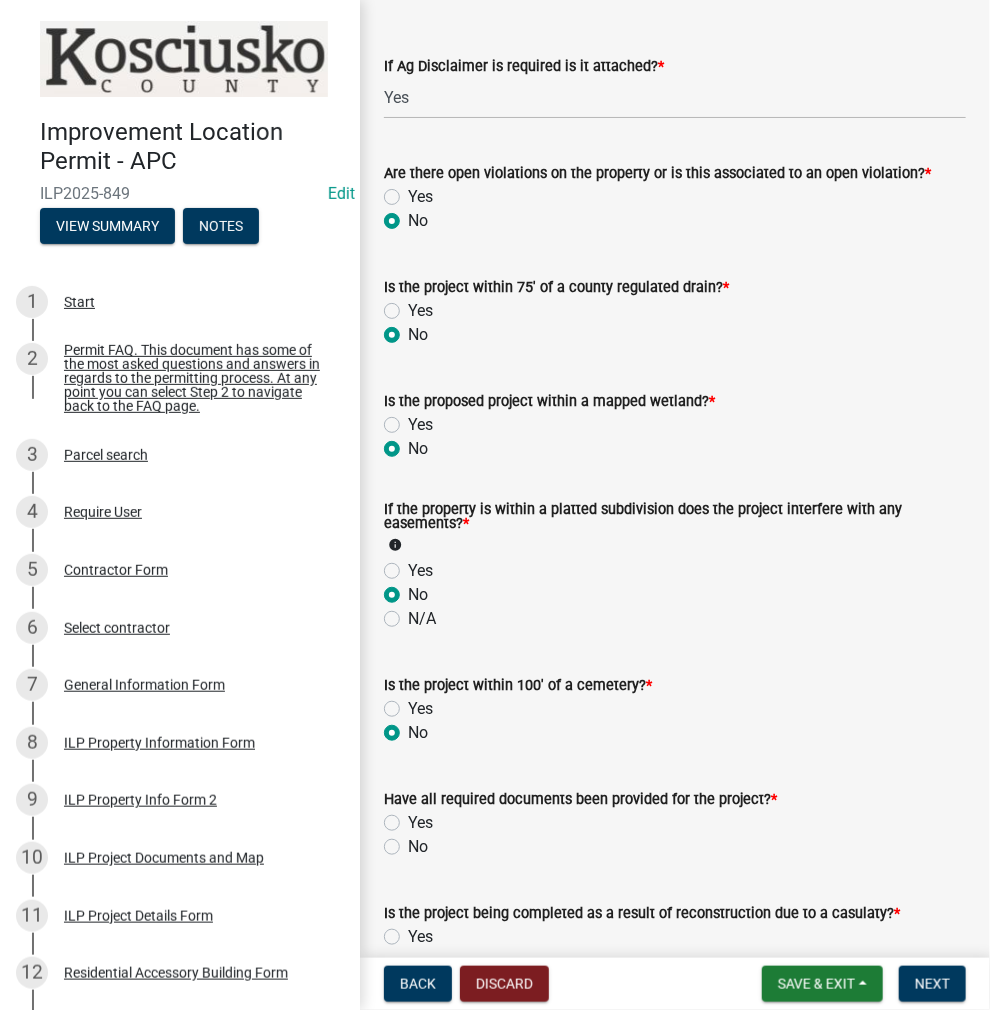 radio on "true" 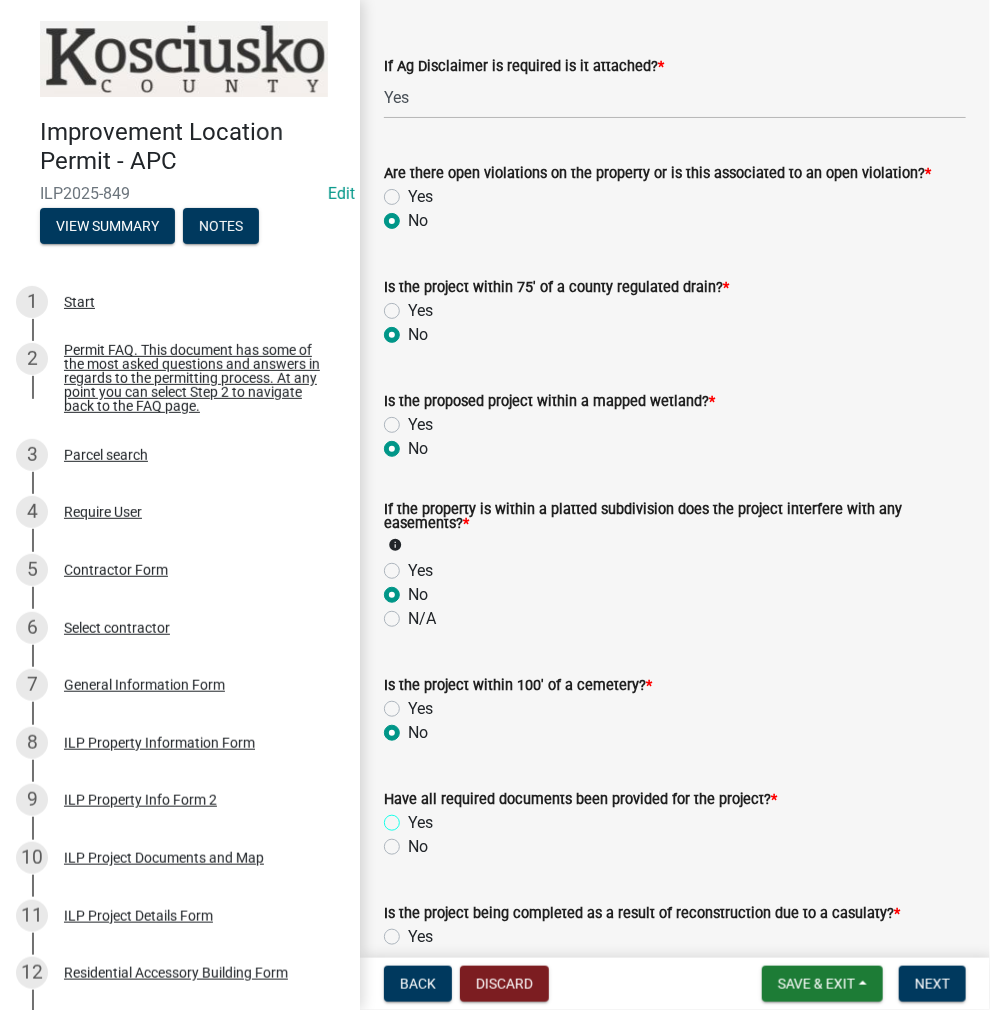 click on "Yes" at bounding box center (414, 817) 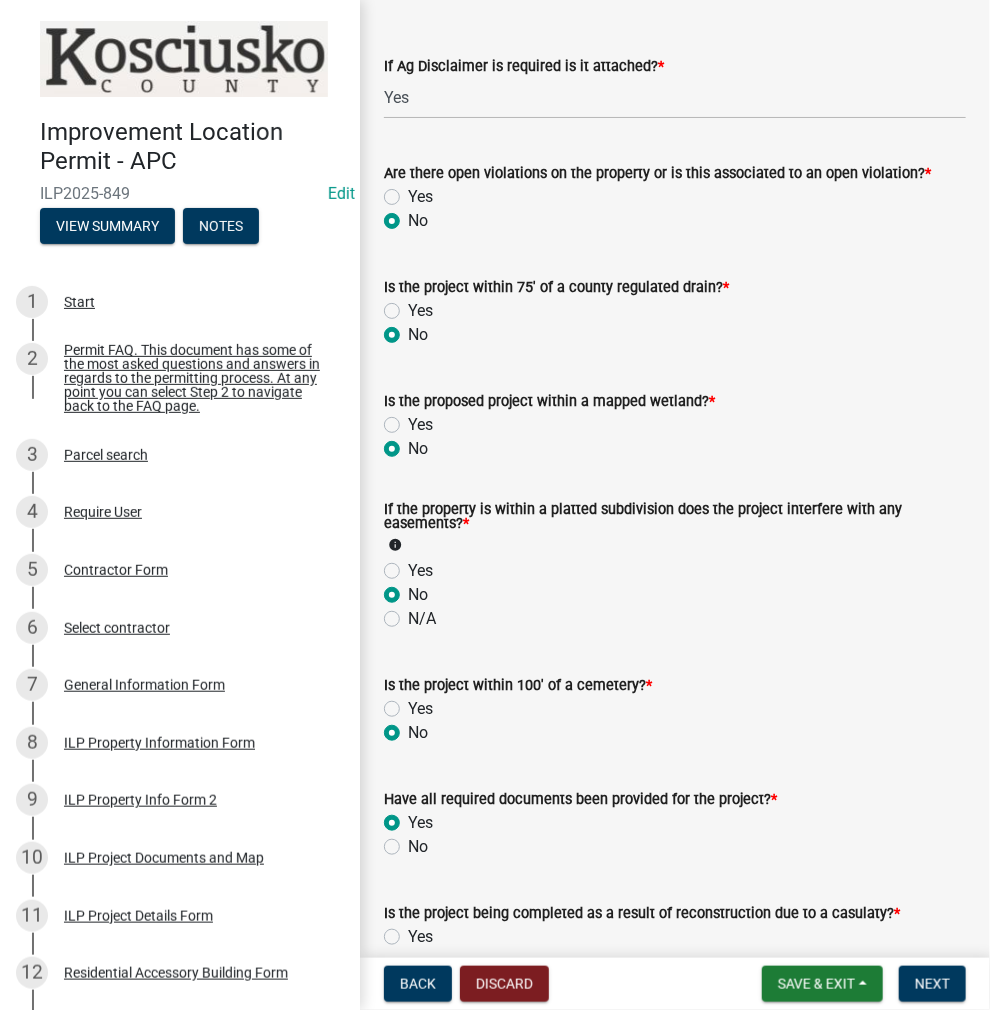 radio on "true" 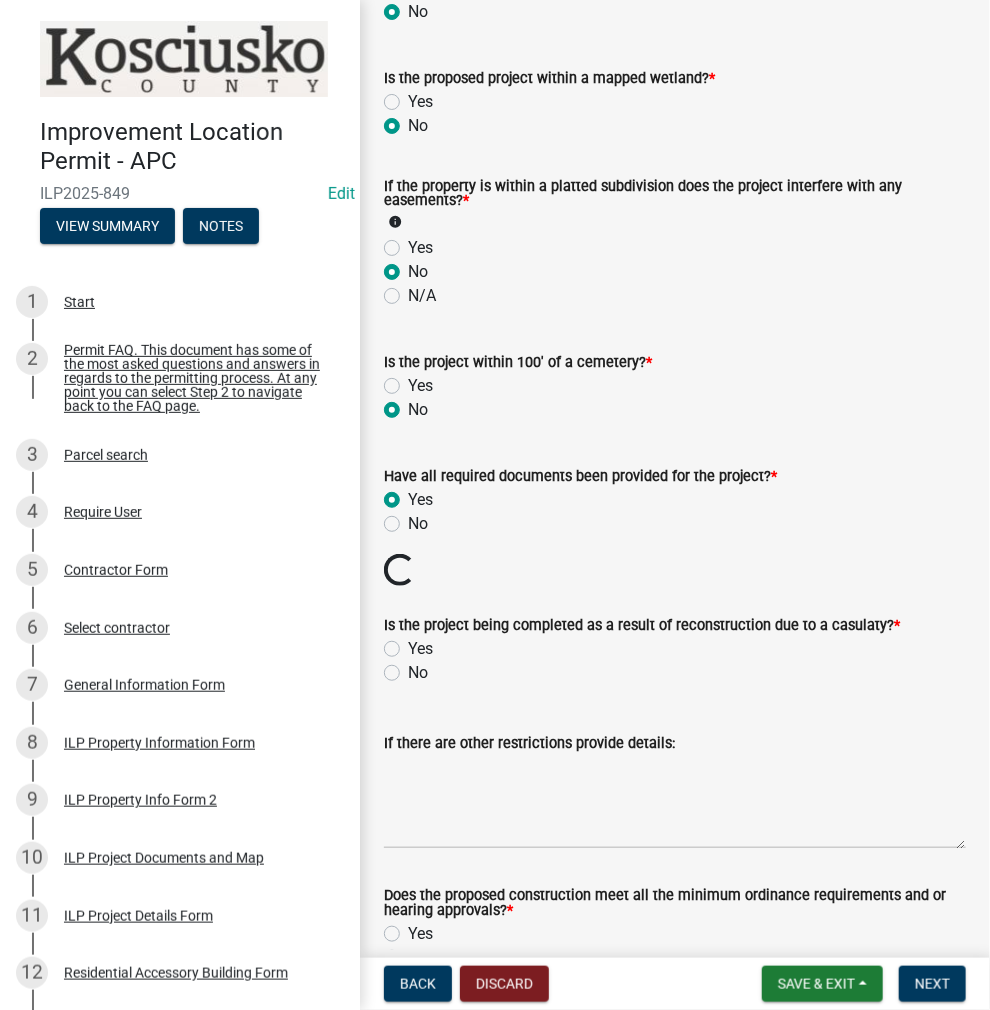 scroll, scrollTop: 2100, scrollLeft: 0, axis: vertical 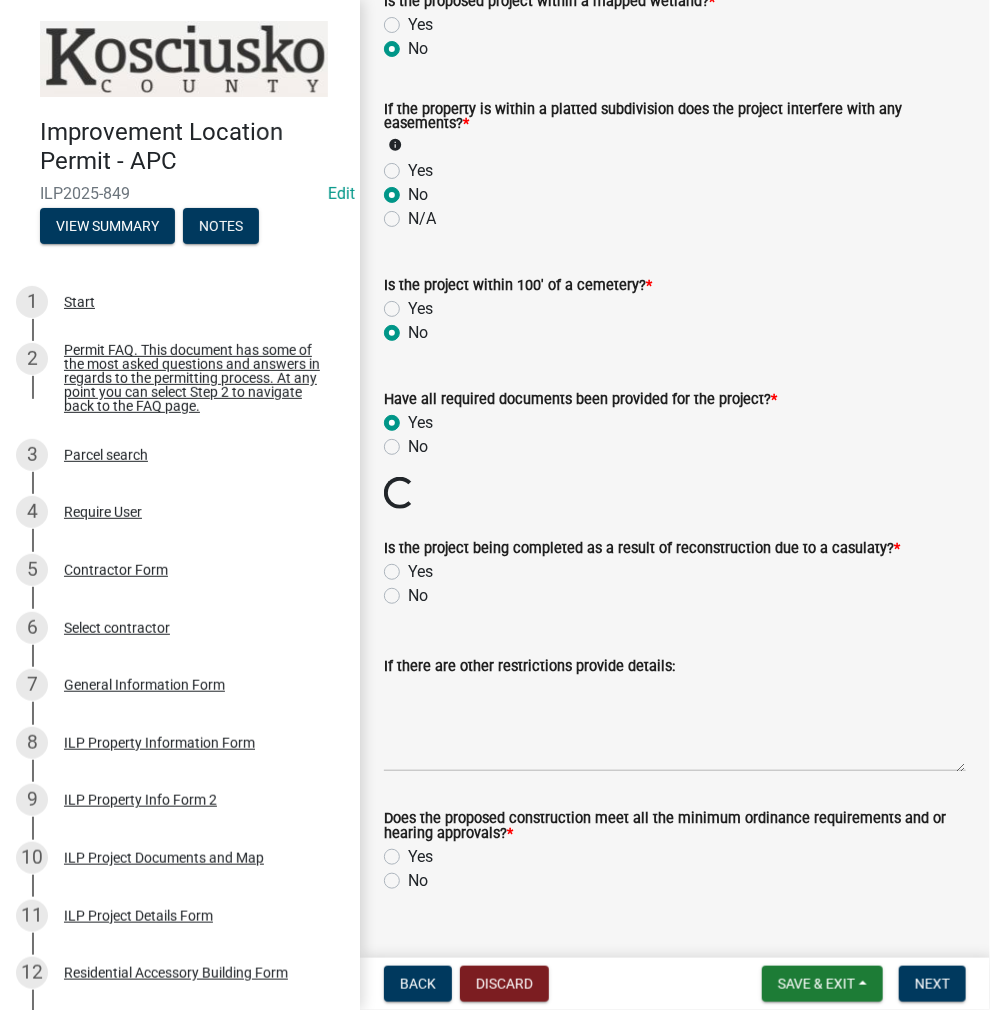 click on "No" 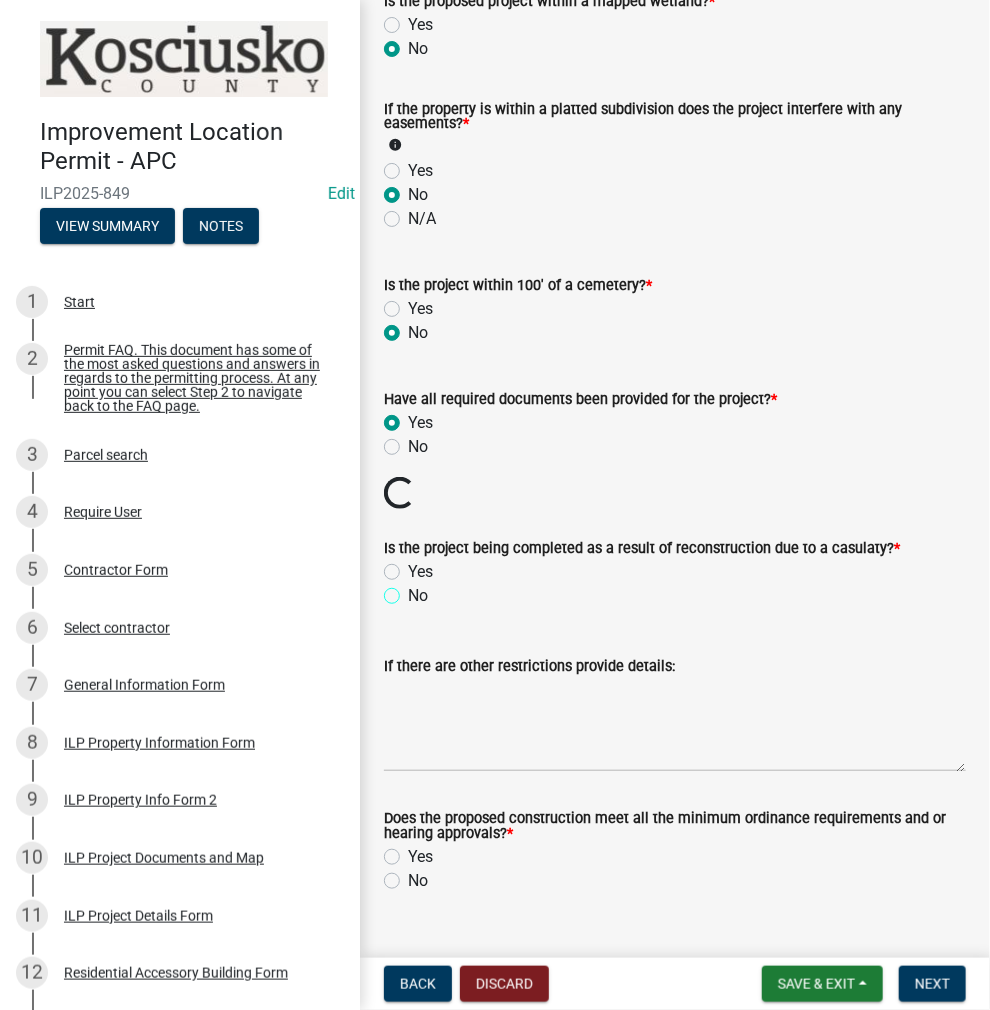 click on "No" at bounding box center (414, 590) 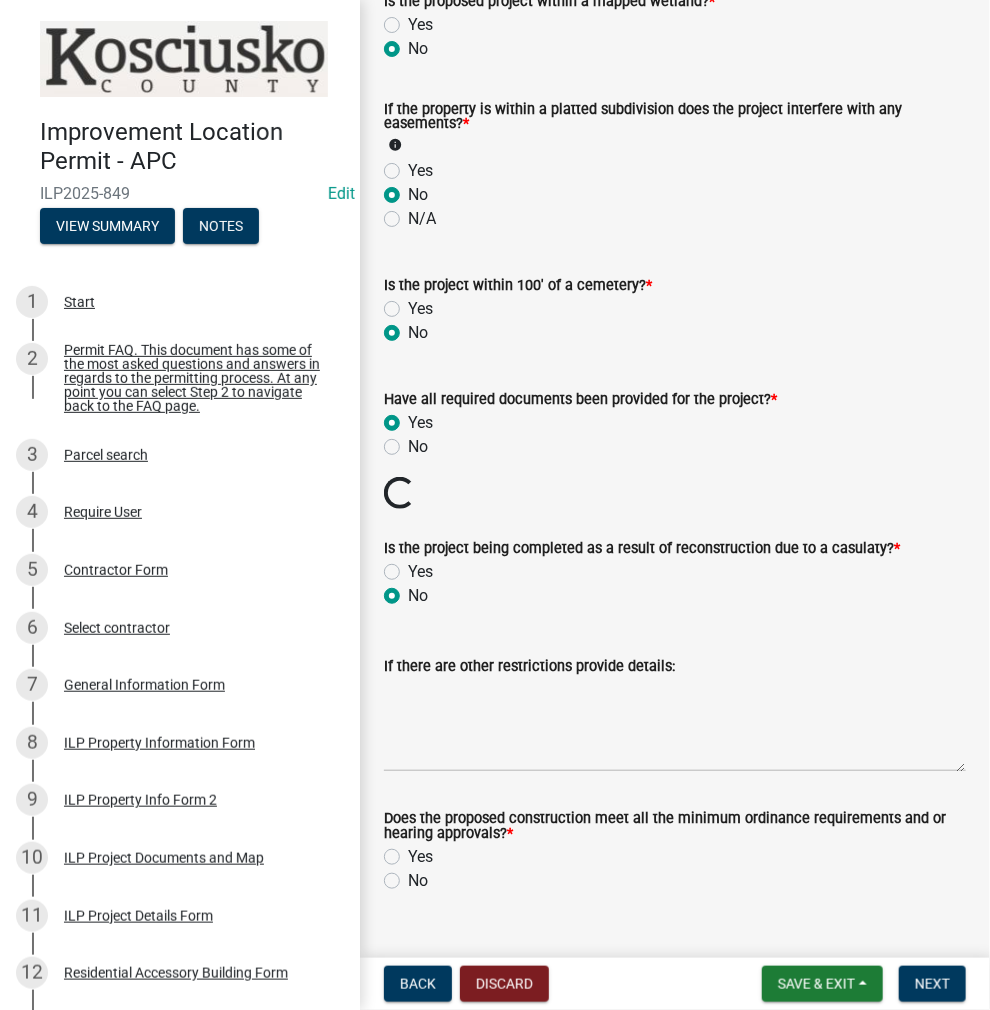 radio on "true" 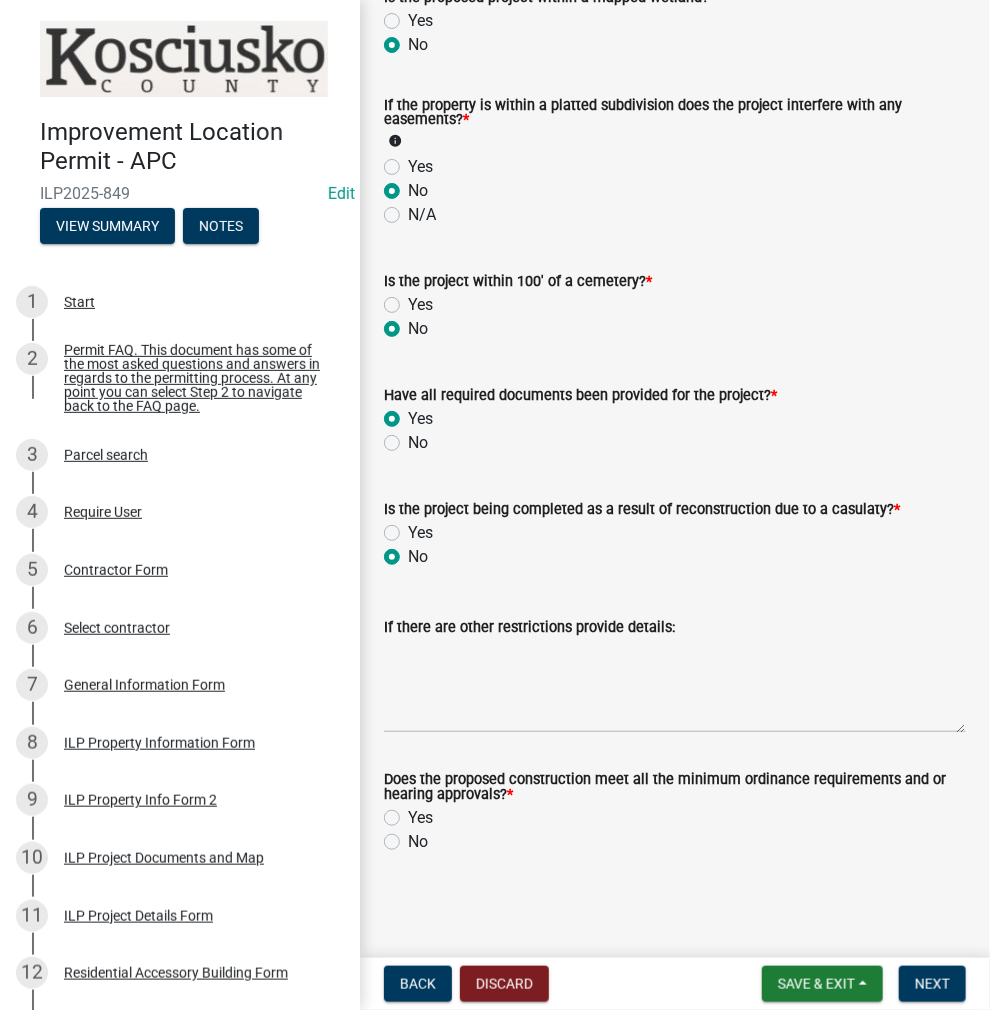 scroll, scrollTop: 2104, scrollLeft: 0, axis: vertical 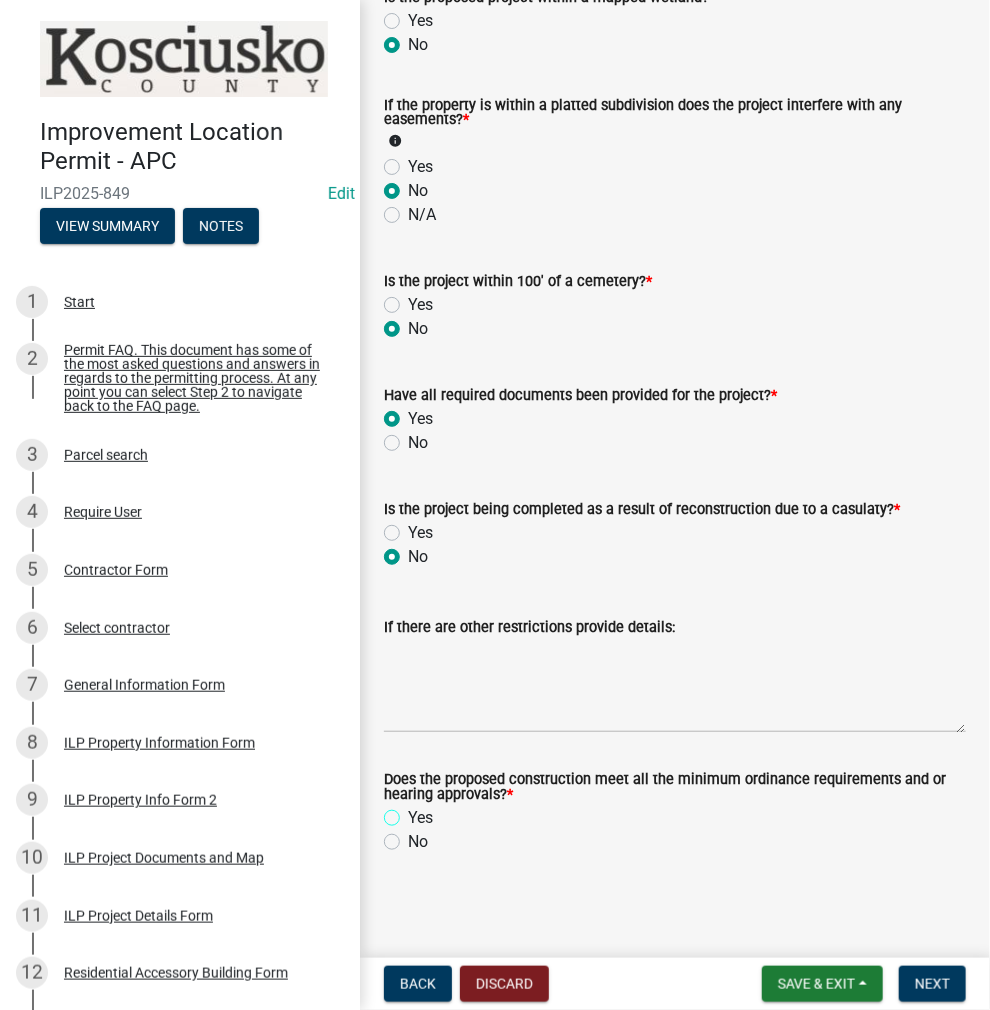 click on "Yes" at bounding box center (414, 812) 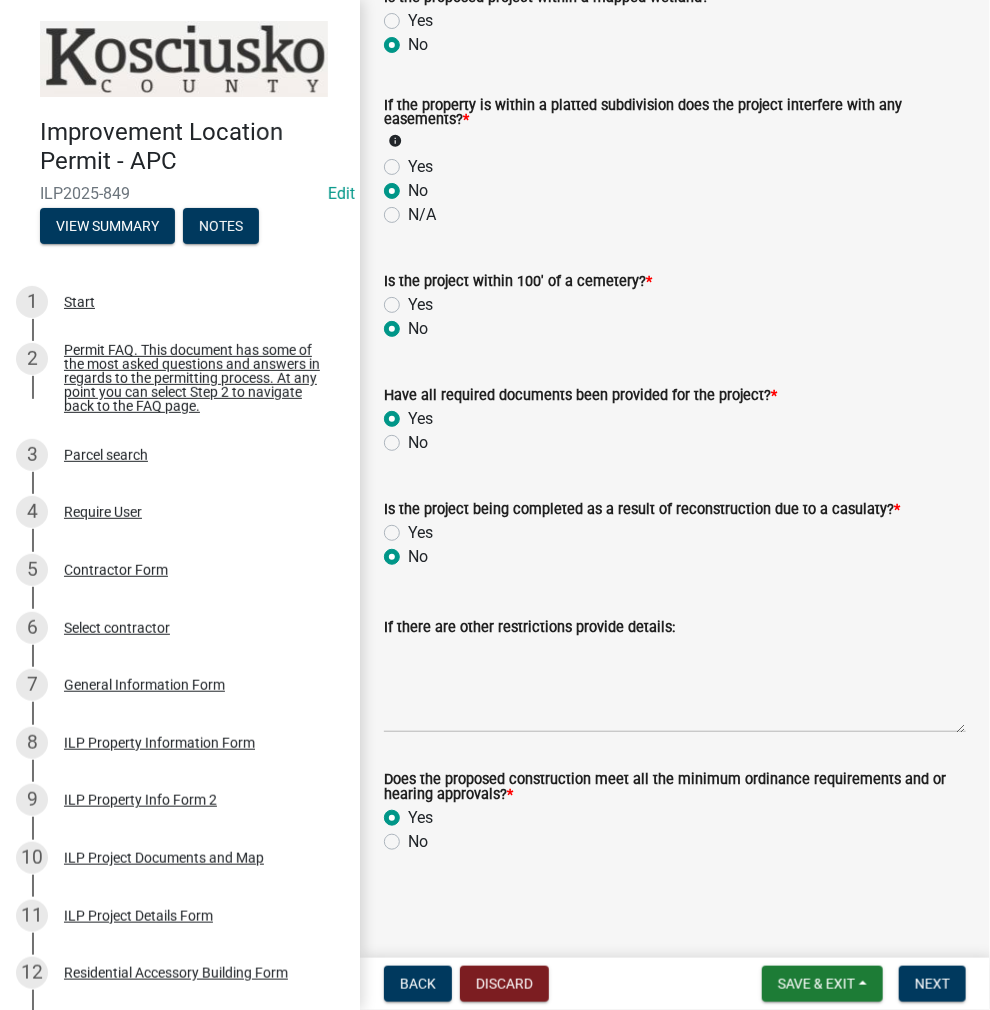 radio on "true" 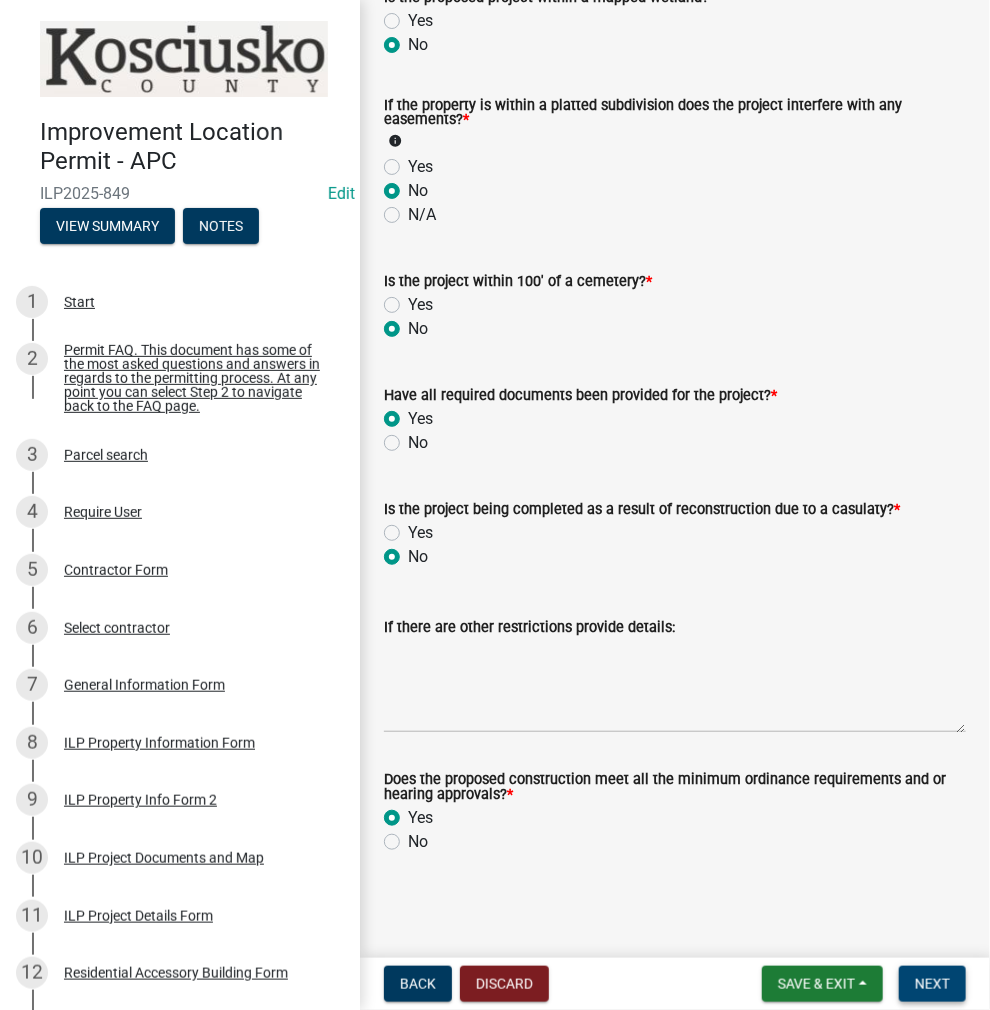click on "Next" at bounding box center [932, 984] 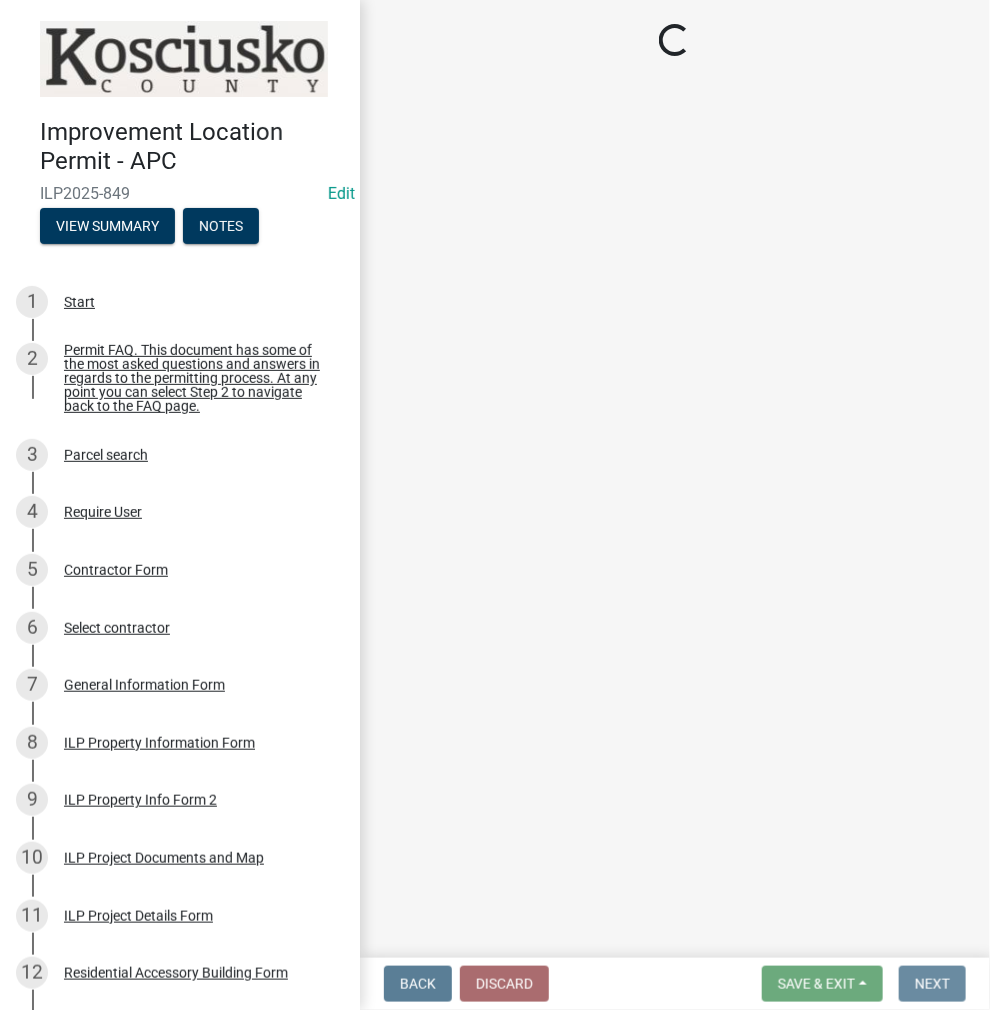 scroll, scrollTop: 0, scrollLeft: 0, axis: both 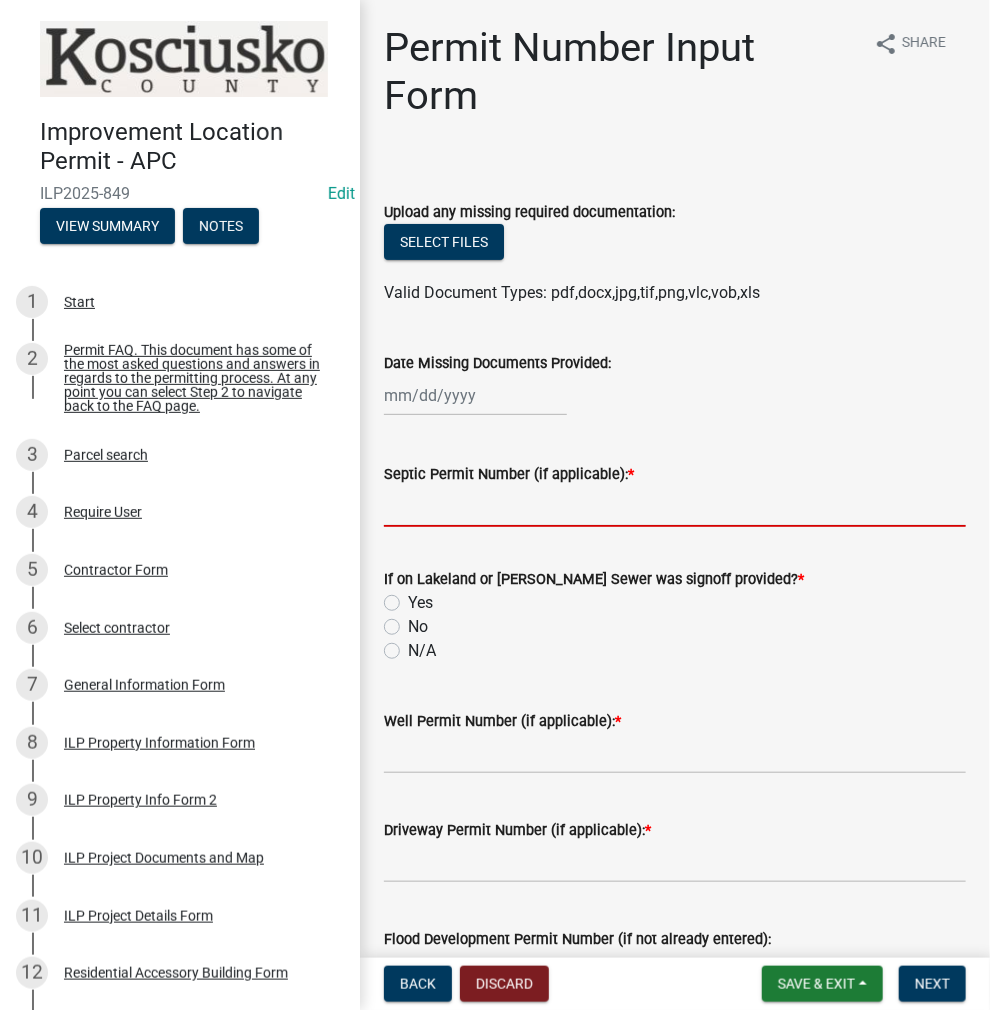 click on "Septic Permit Number (if applicable):  *" at bounding box center (675, 506) 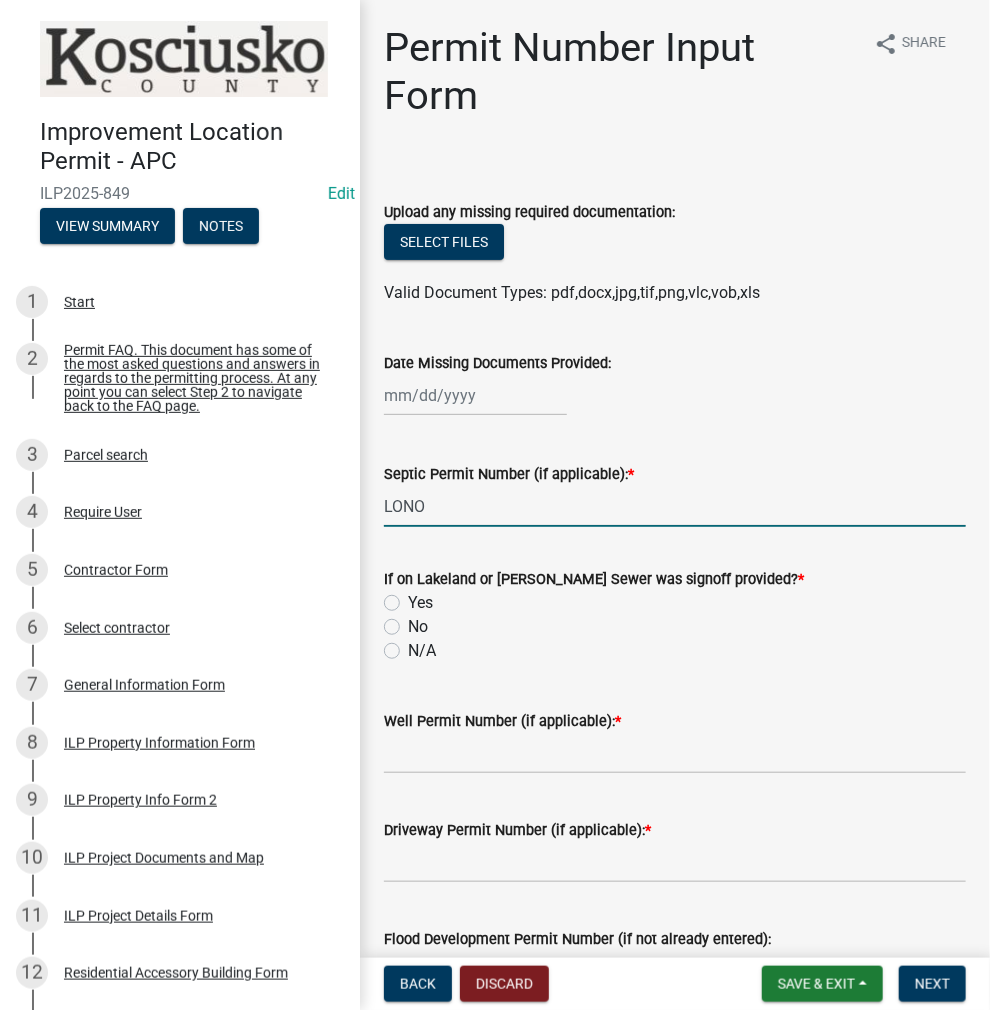 type on "LONO" 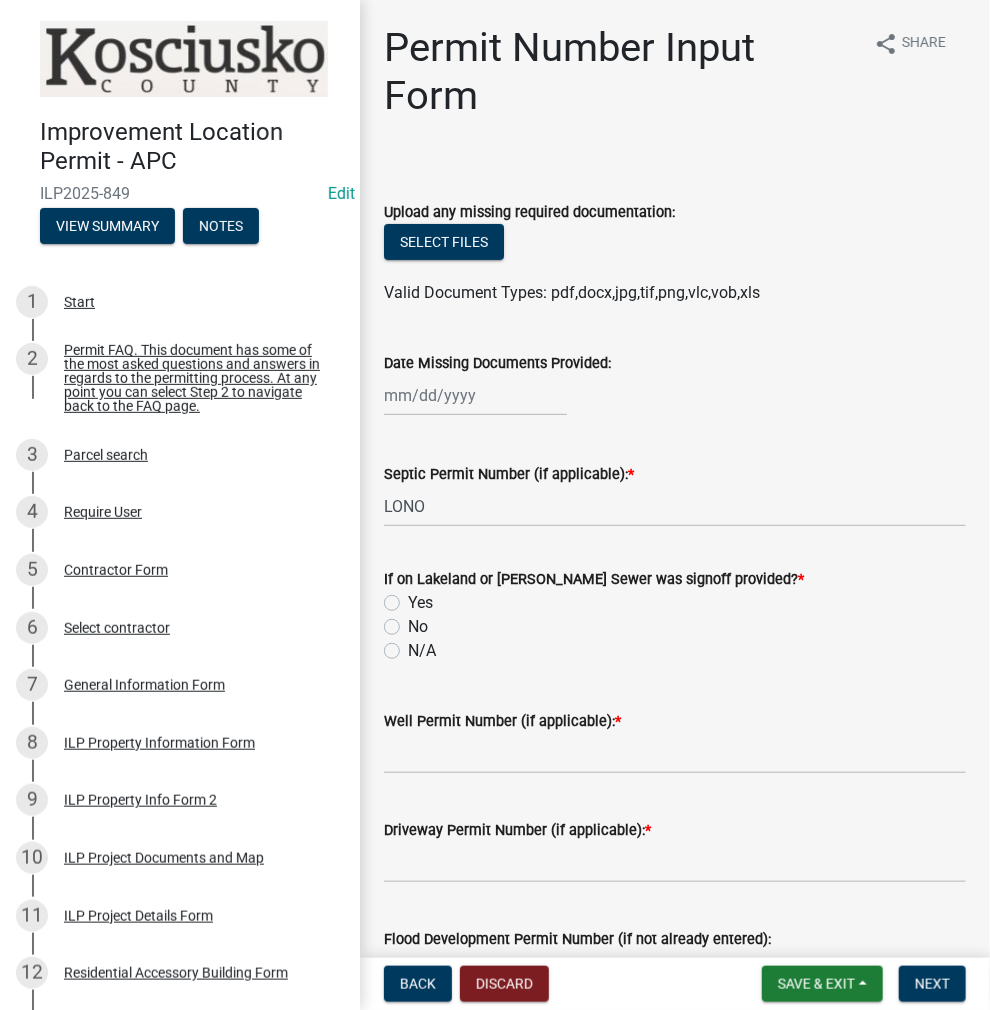 click on "If on Lakeland or [PERSON_NAME] Sewer was signoff provided?  *  Yes   No   N/A" 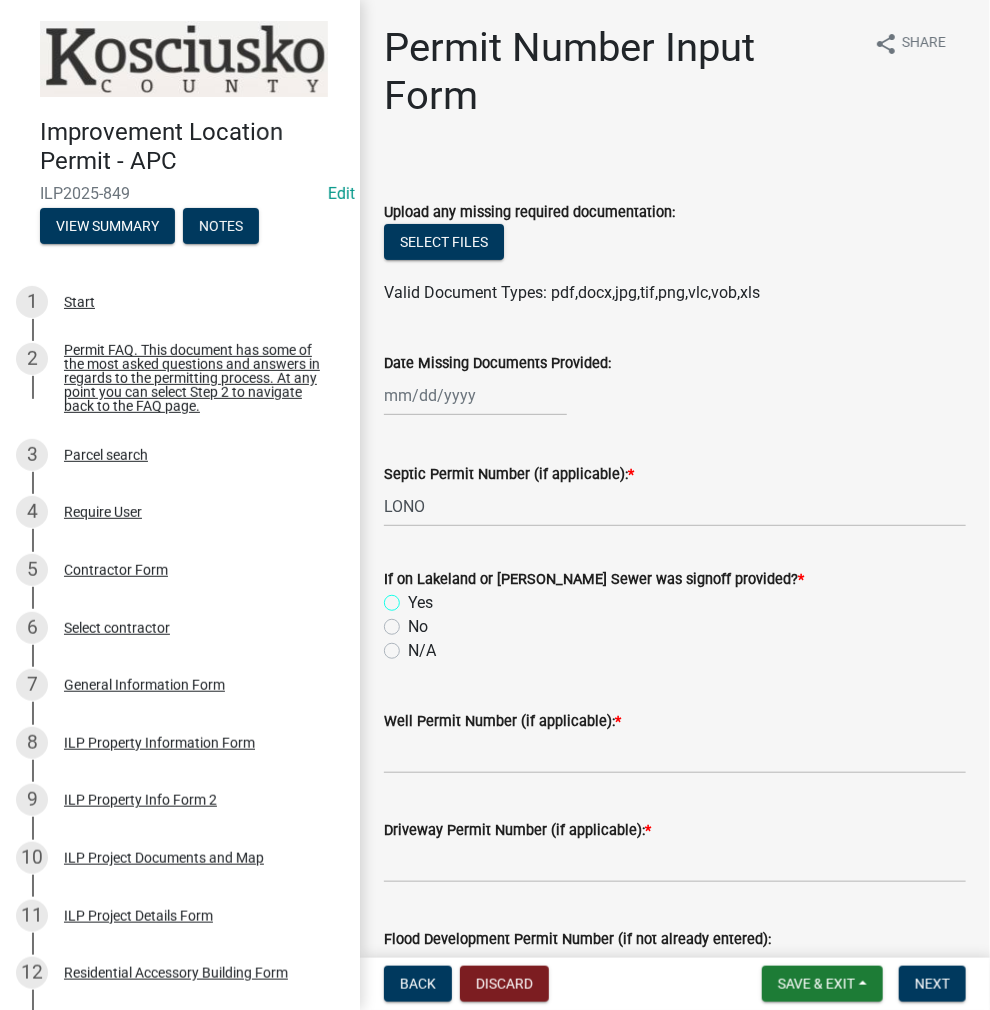 click on "Yes" at bounding box center (414, 597) 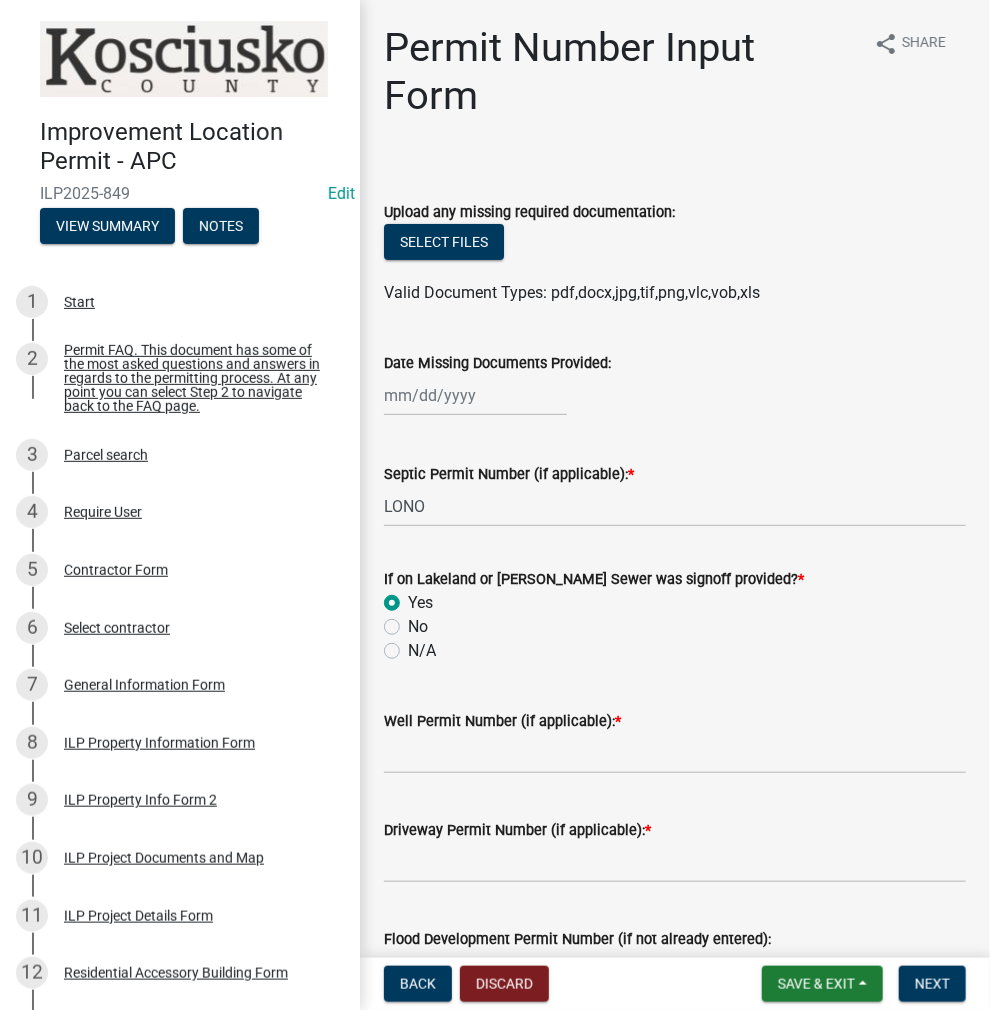 radio on "true" 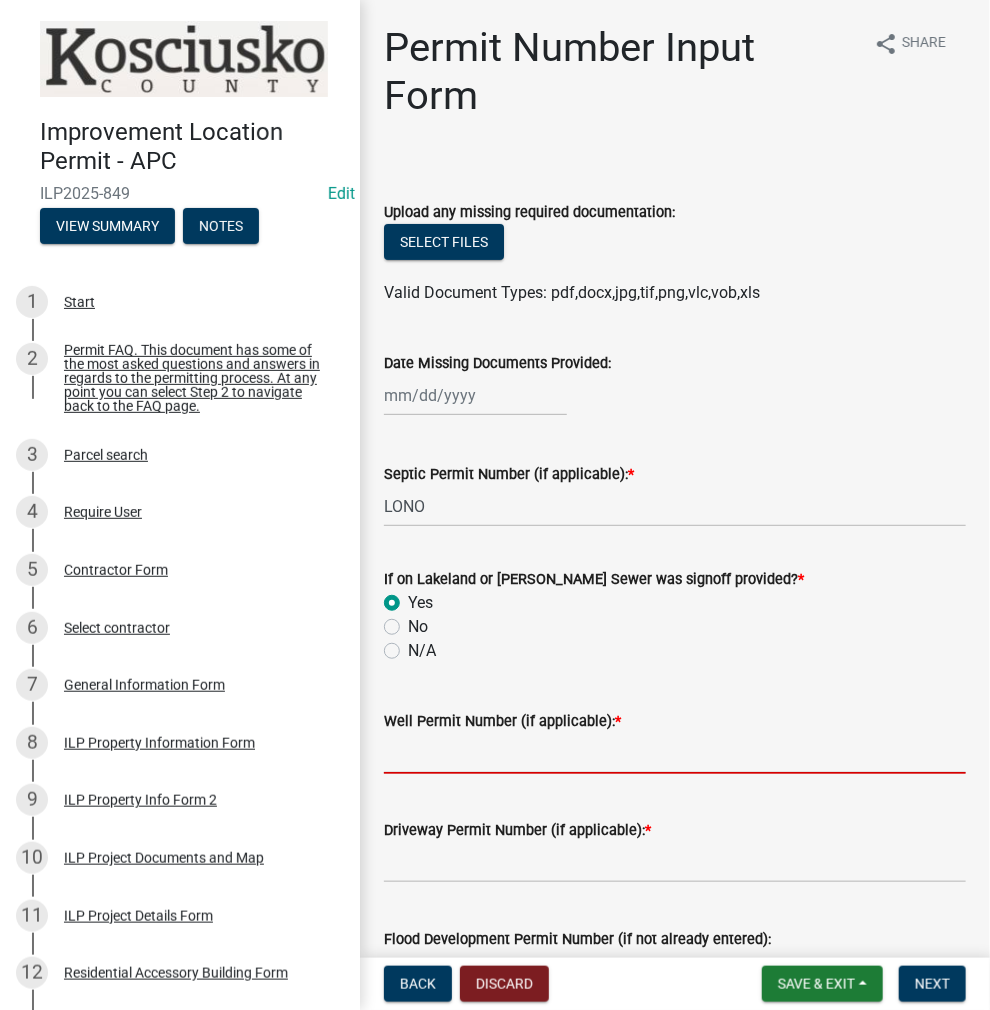 click on "Well Permit Number (if applicable):  *" at bounding box center (675, 753) 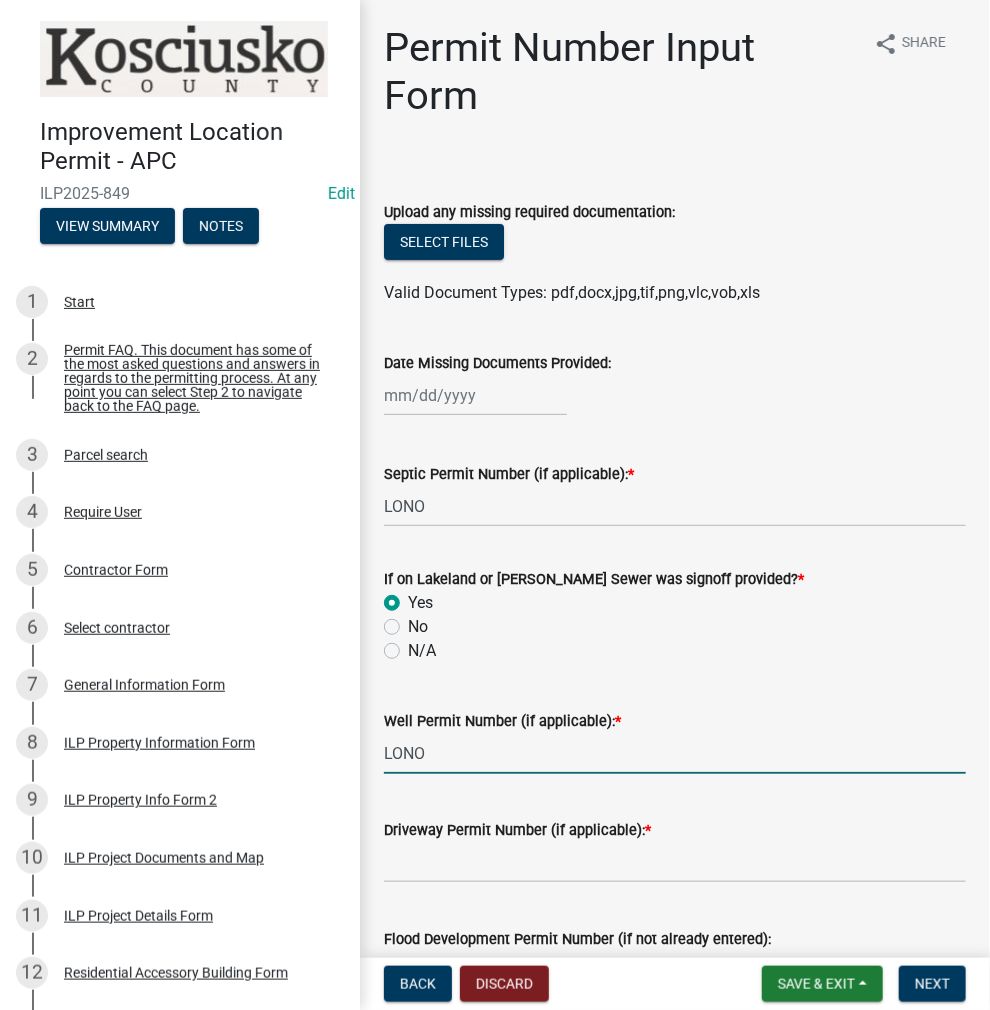 type on "LONO" 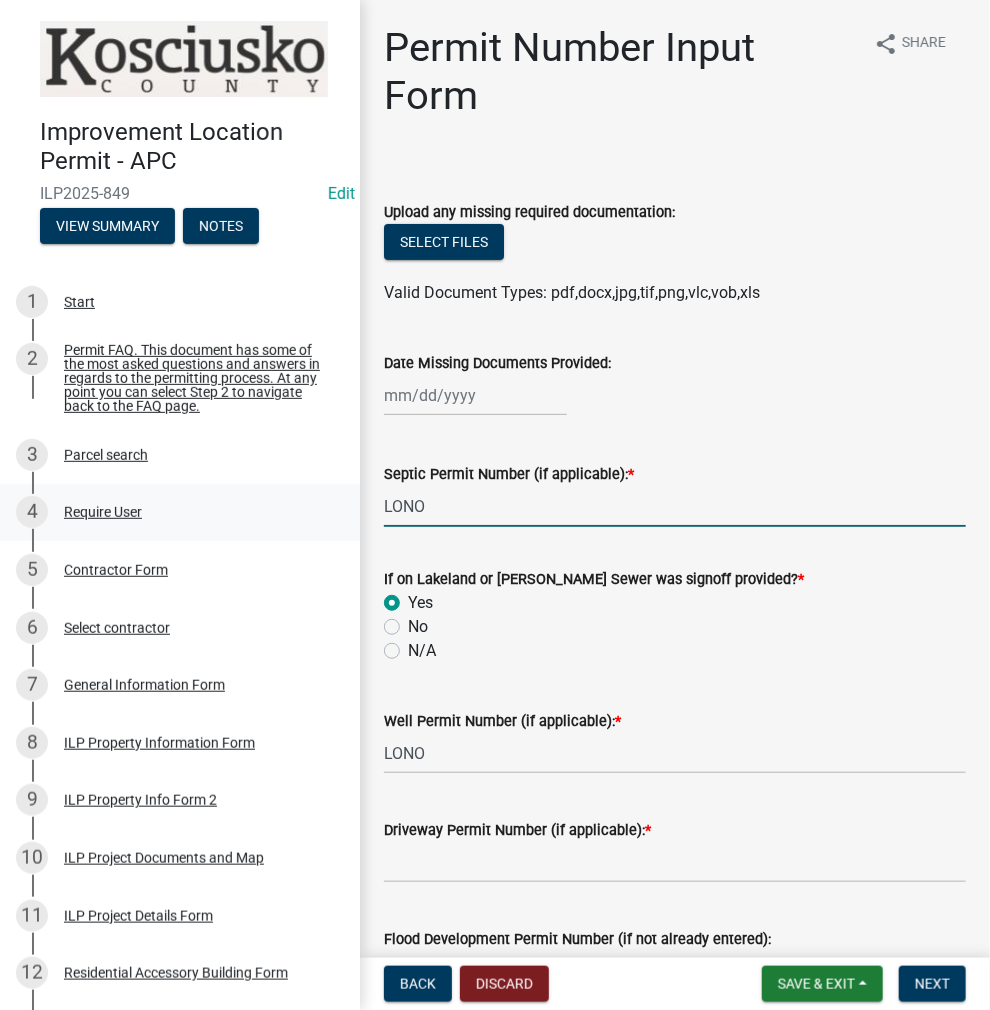 drag, startPoint x: 462, startPoint y: 516, endPoint x: 332, endPoint y: 511, distance: 130.09612 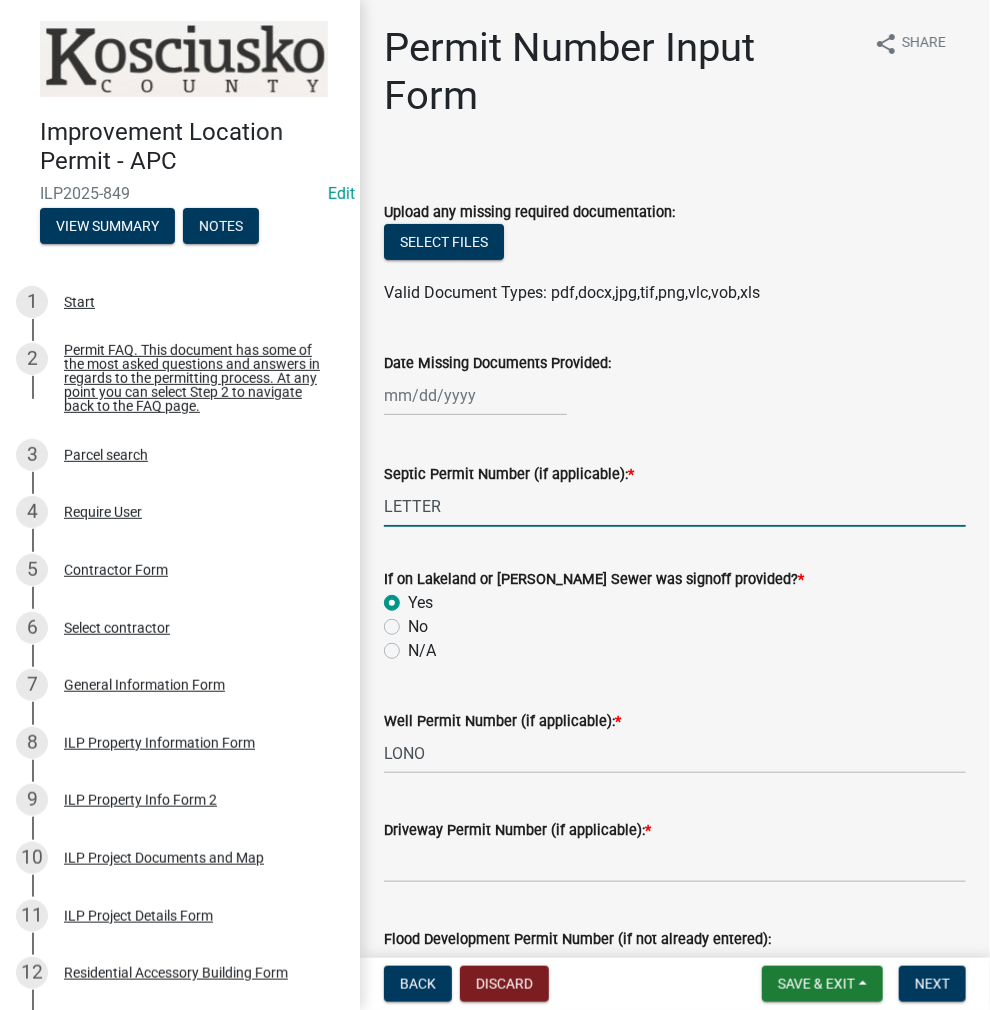 type on "LETTER" 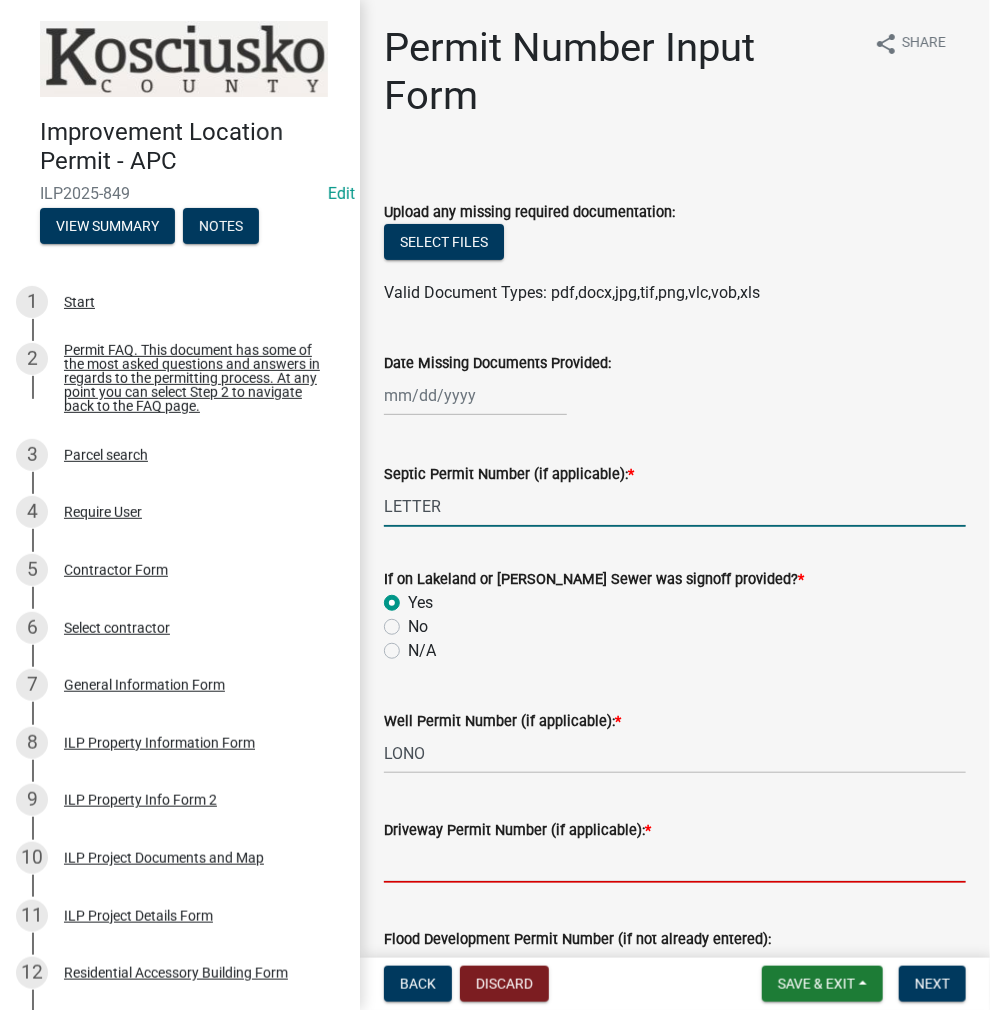 click on "Driveway Permit Number (if applicable):  *" at bounding box center (675, 862) 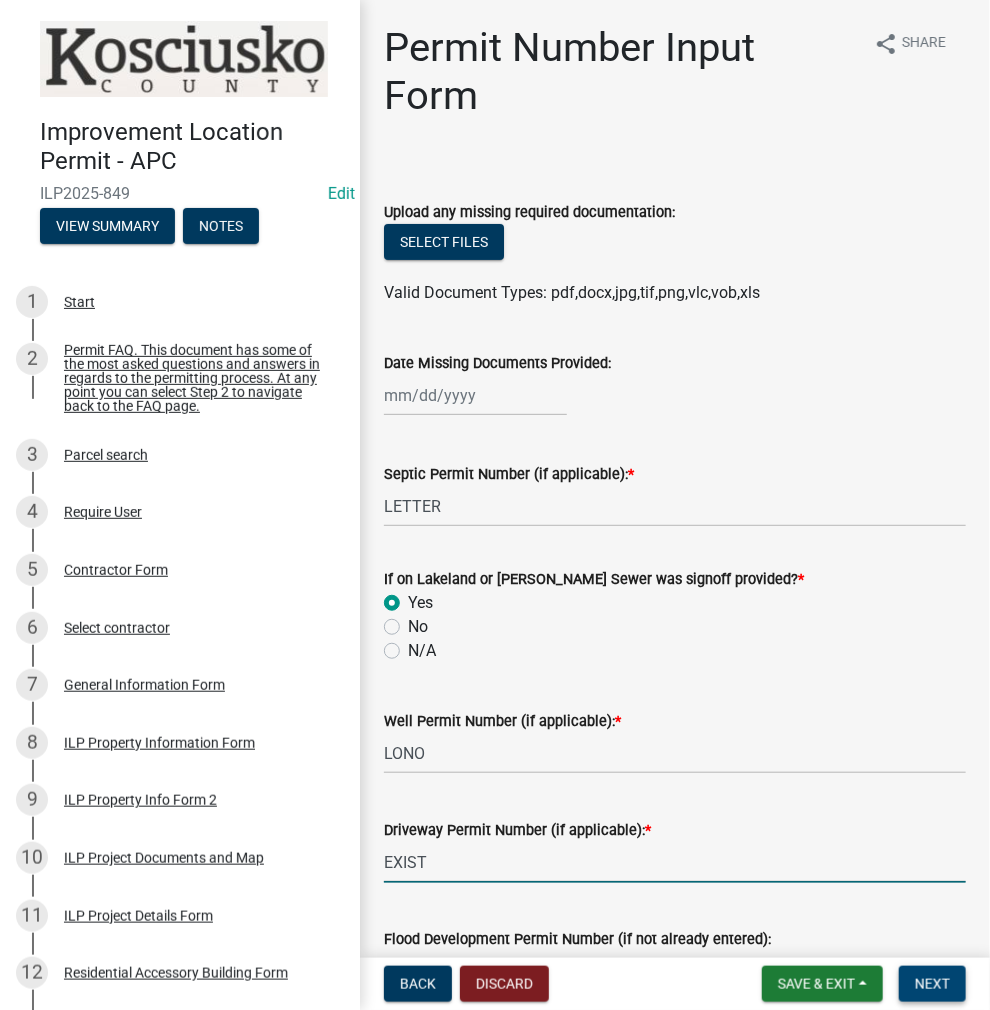 type on "EXIST" 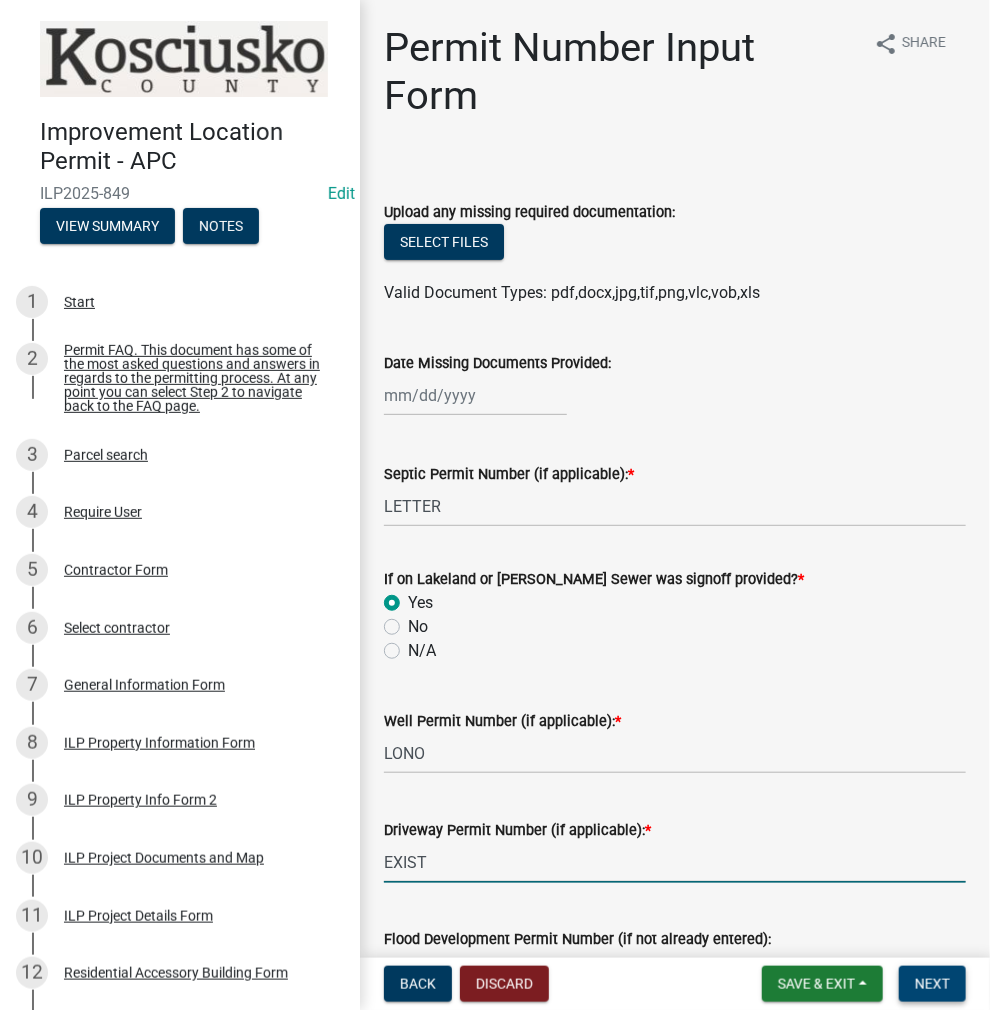 click on "Next" at bounding box center [932, 984] 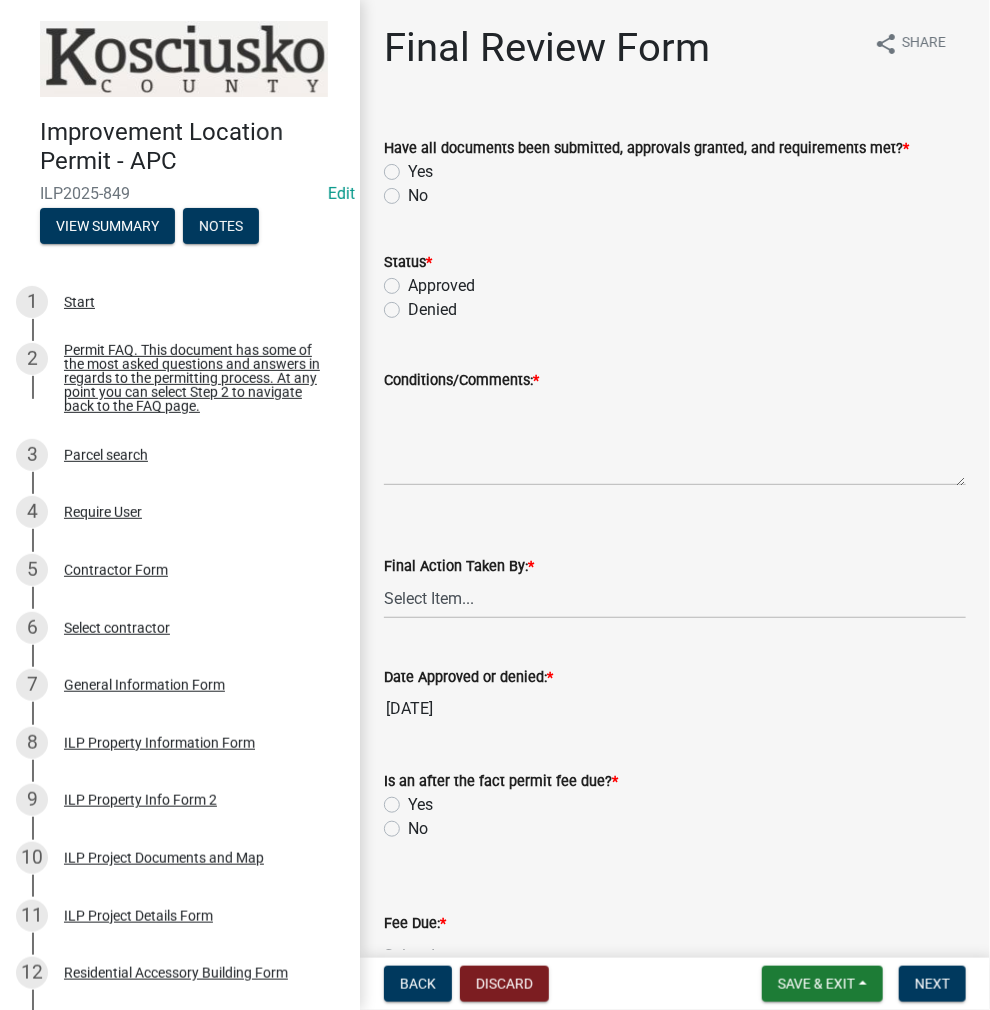 drag, startPoint x: 392, startPoint y: 174, endPoint x: 395, endPoint y: 213, distance: 39.115215 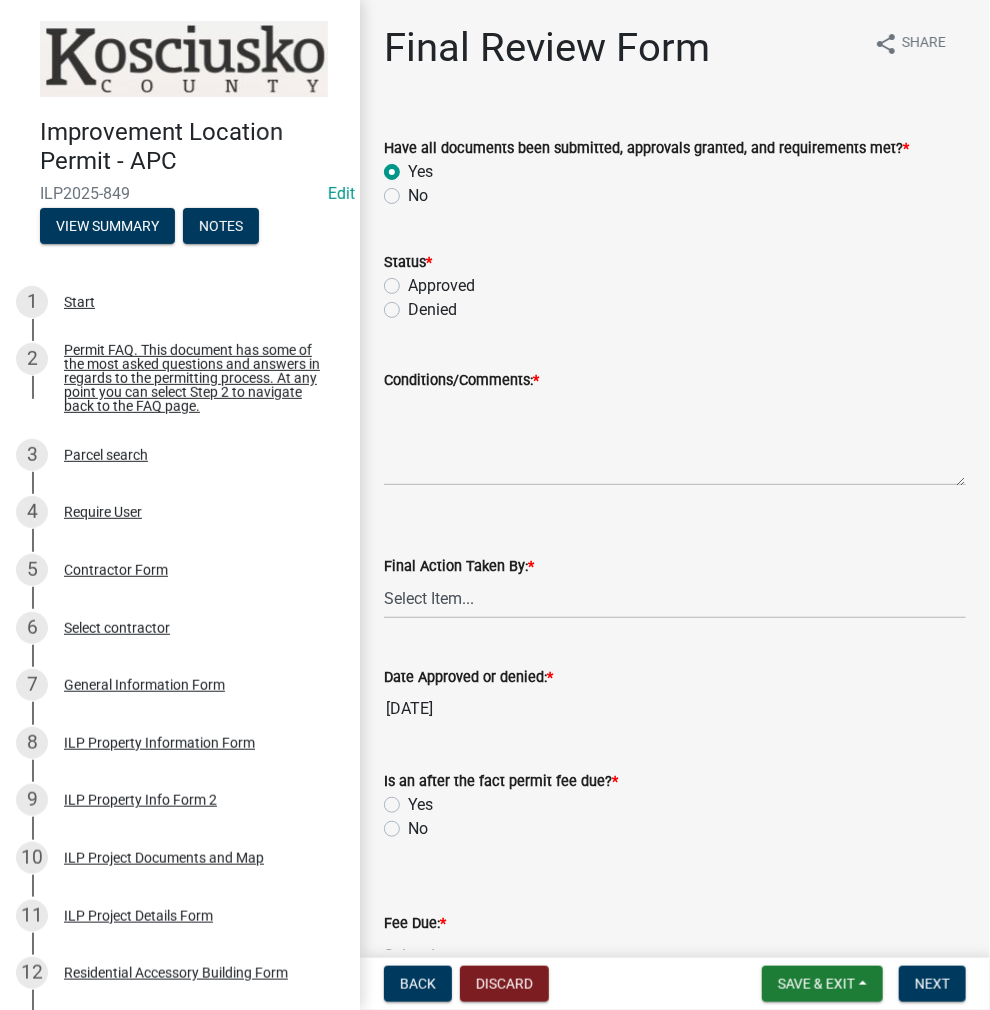 radio on "true" 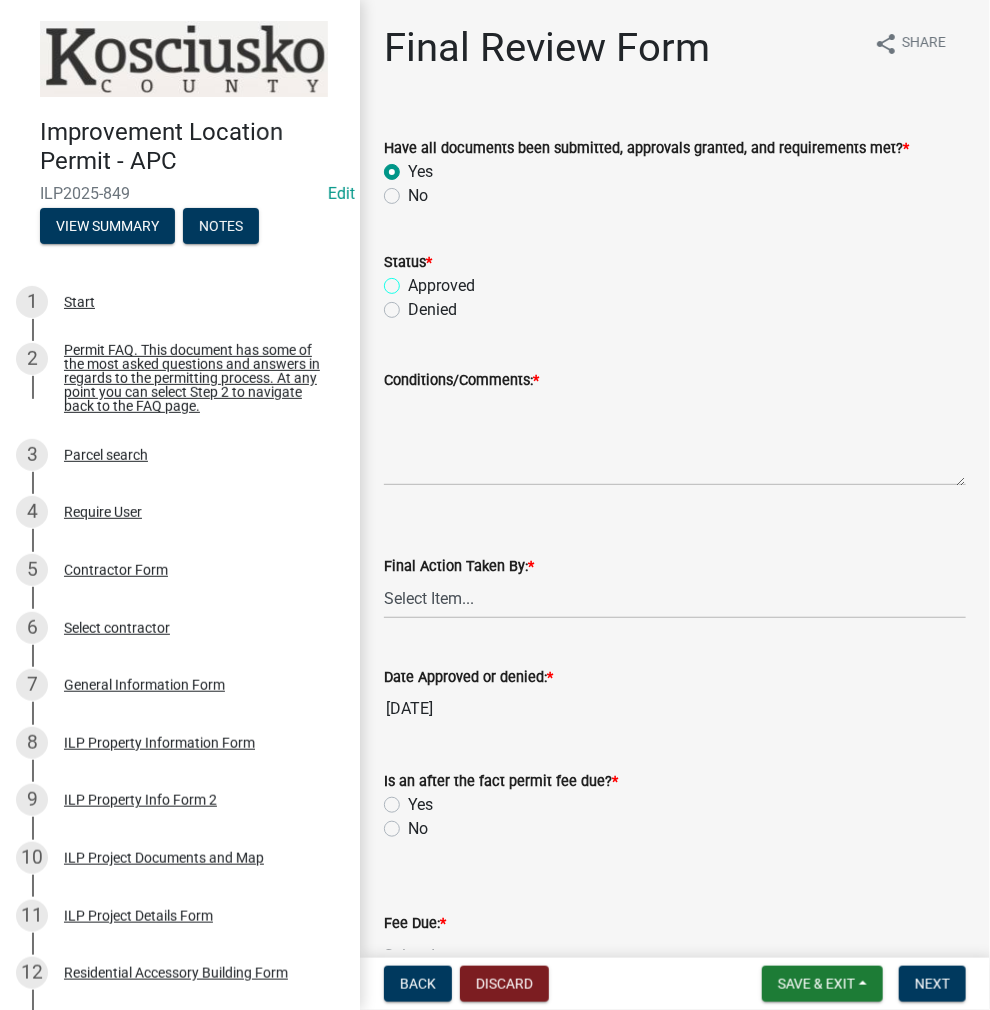 click on "Approved" at bounding box center [414, 280] 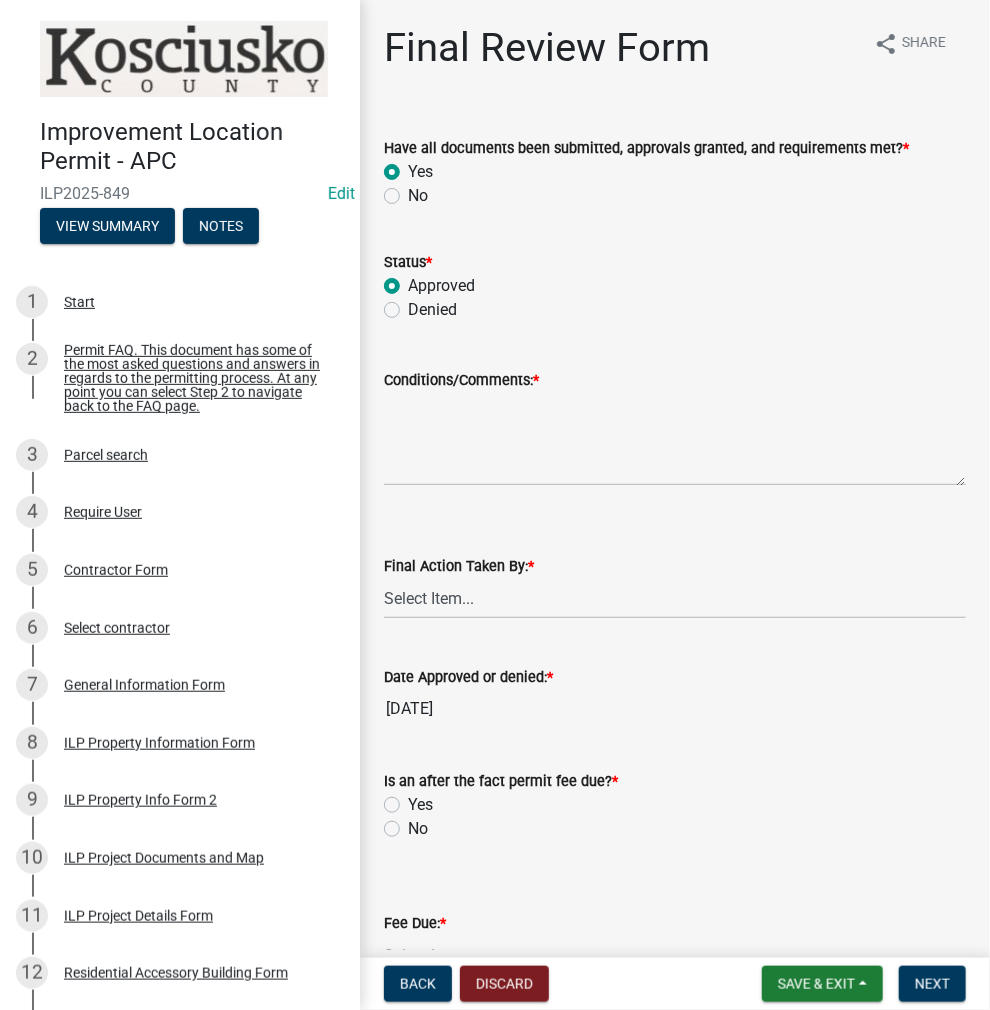 radio on "true" 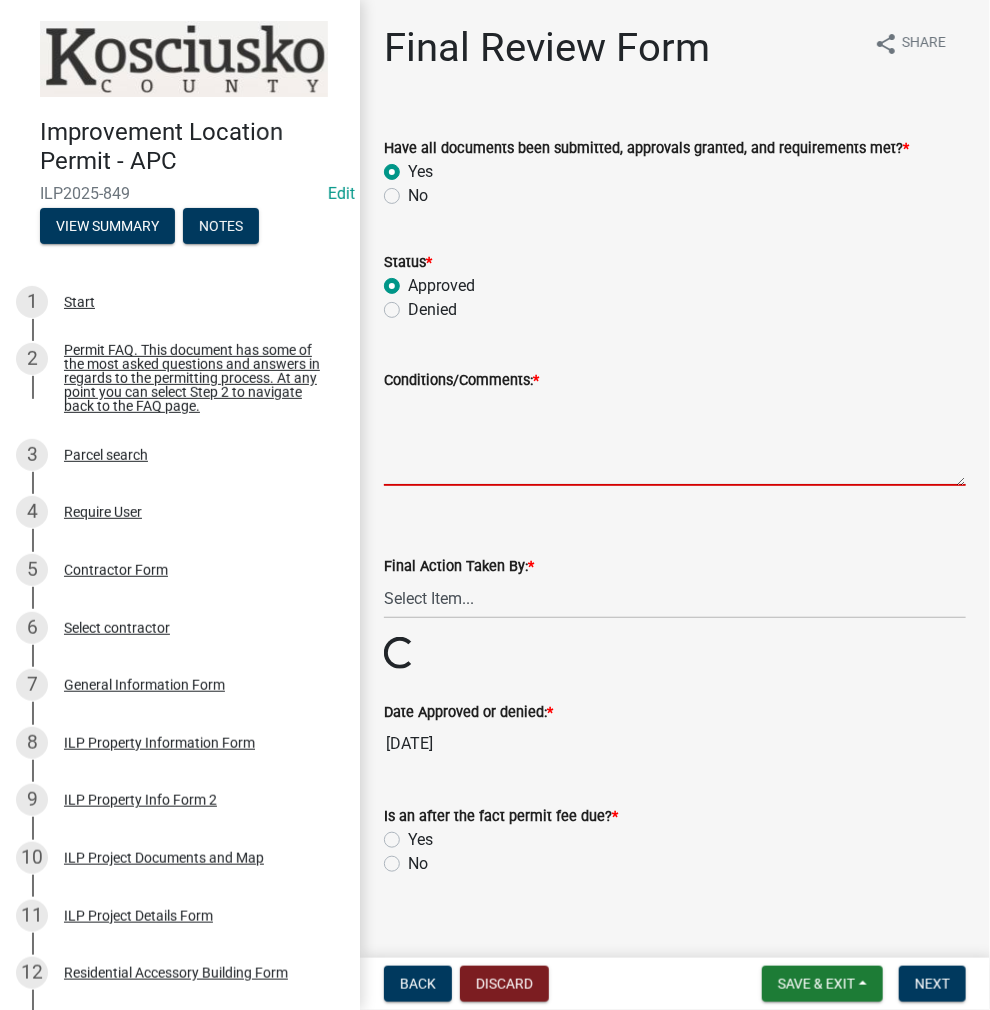 click on "Conditions/Comments:  *" at bounding box center (675, 439) 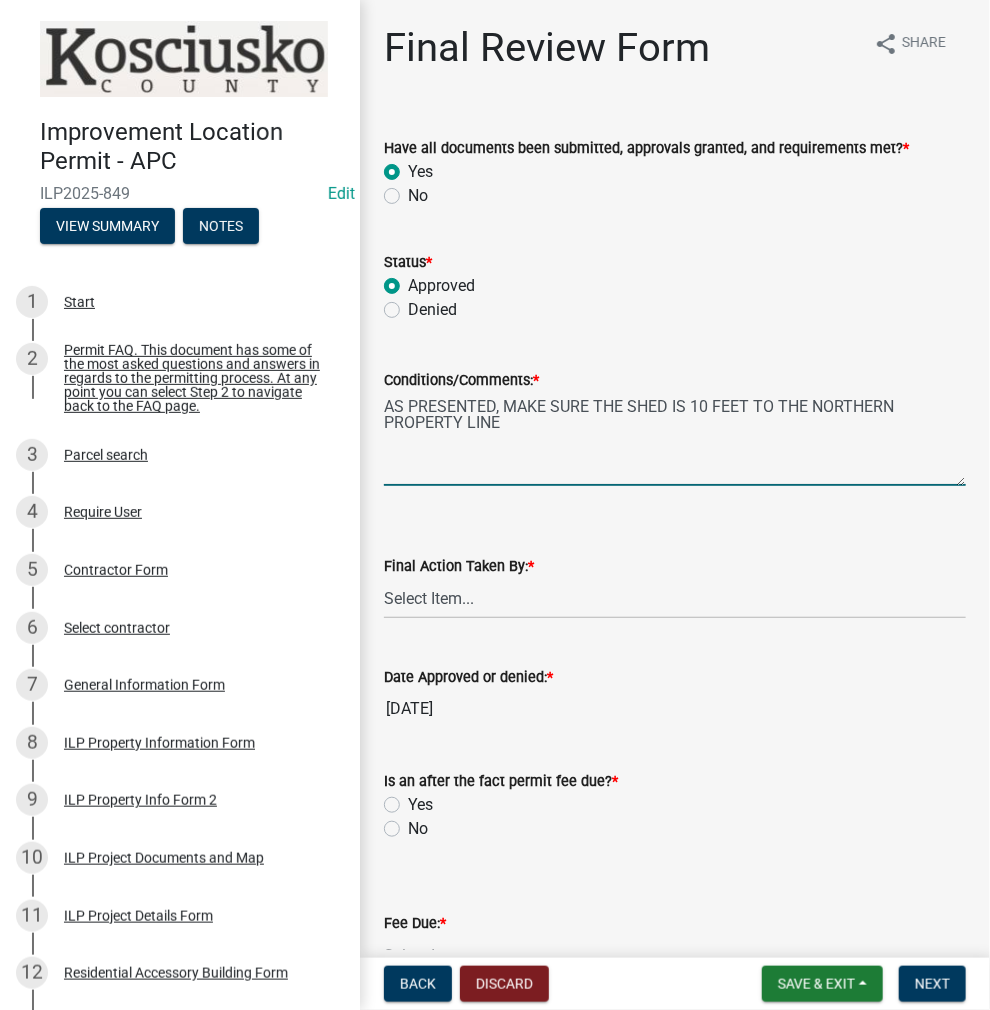 type on "AS PRESENTED, MAKE SURE THE SHED IS 10 FEET TO THE NORTHERN PROPERTY LINE" 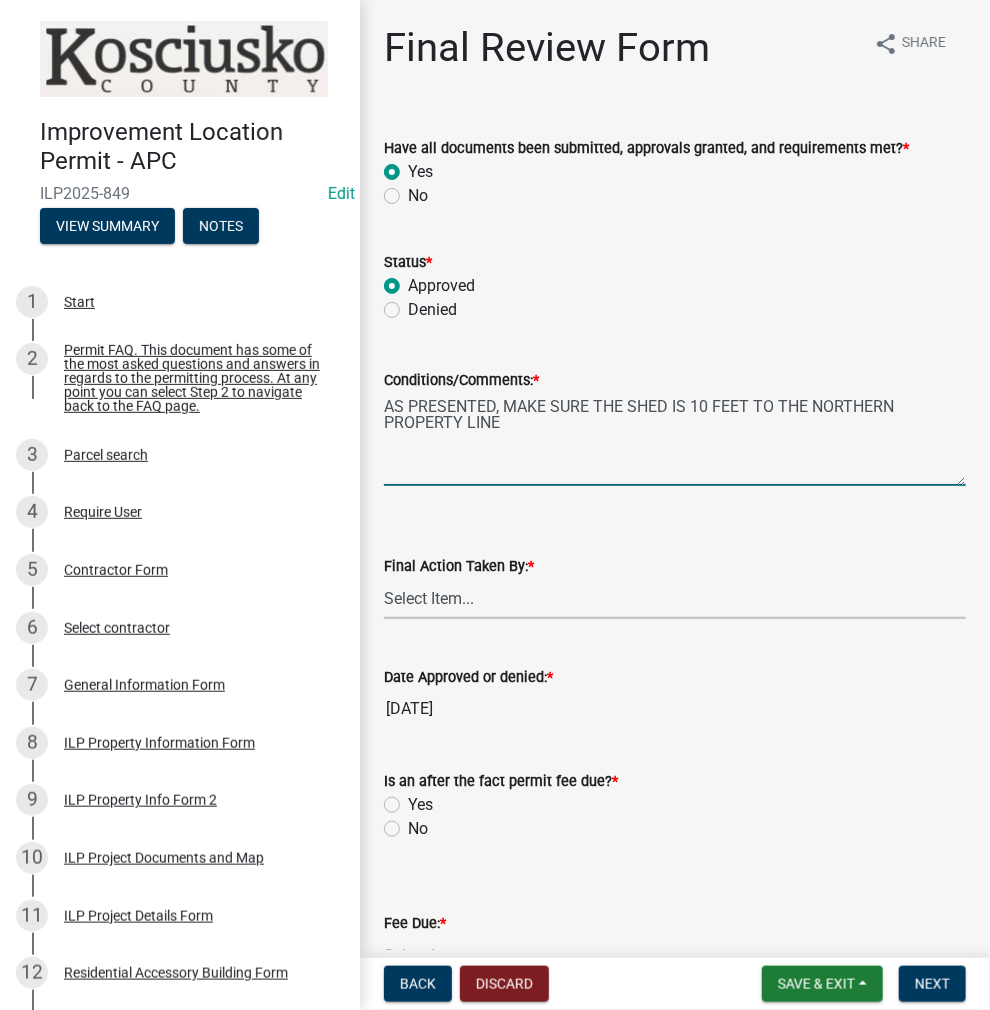 click on "Select Item...   MMS   LT   AT   CS   AH   Vacant" at bounding box center [675, 598] 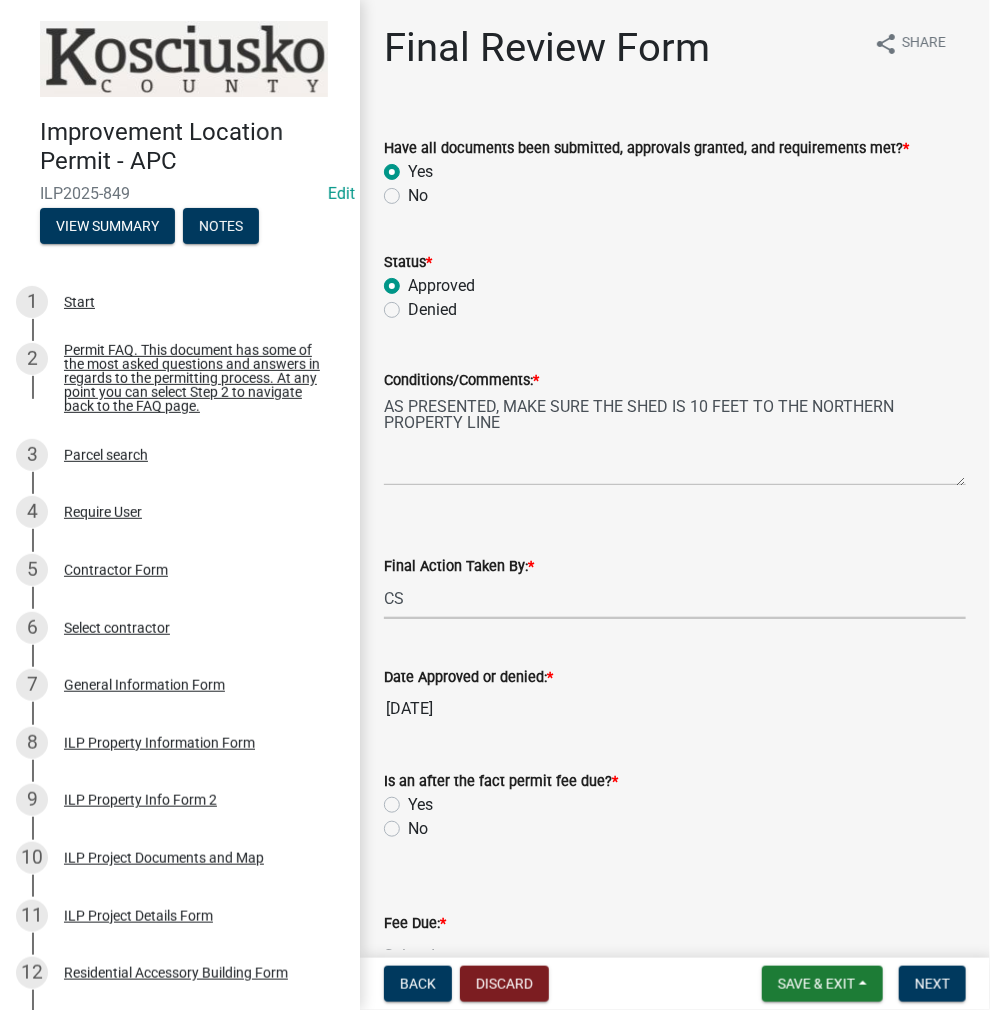 click on "Select Item...   MMS   LT   AT   CS   AH   Vacant" at bounding box center (675, 598) 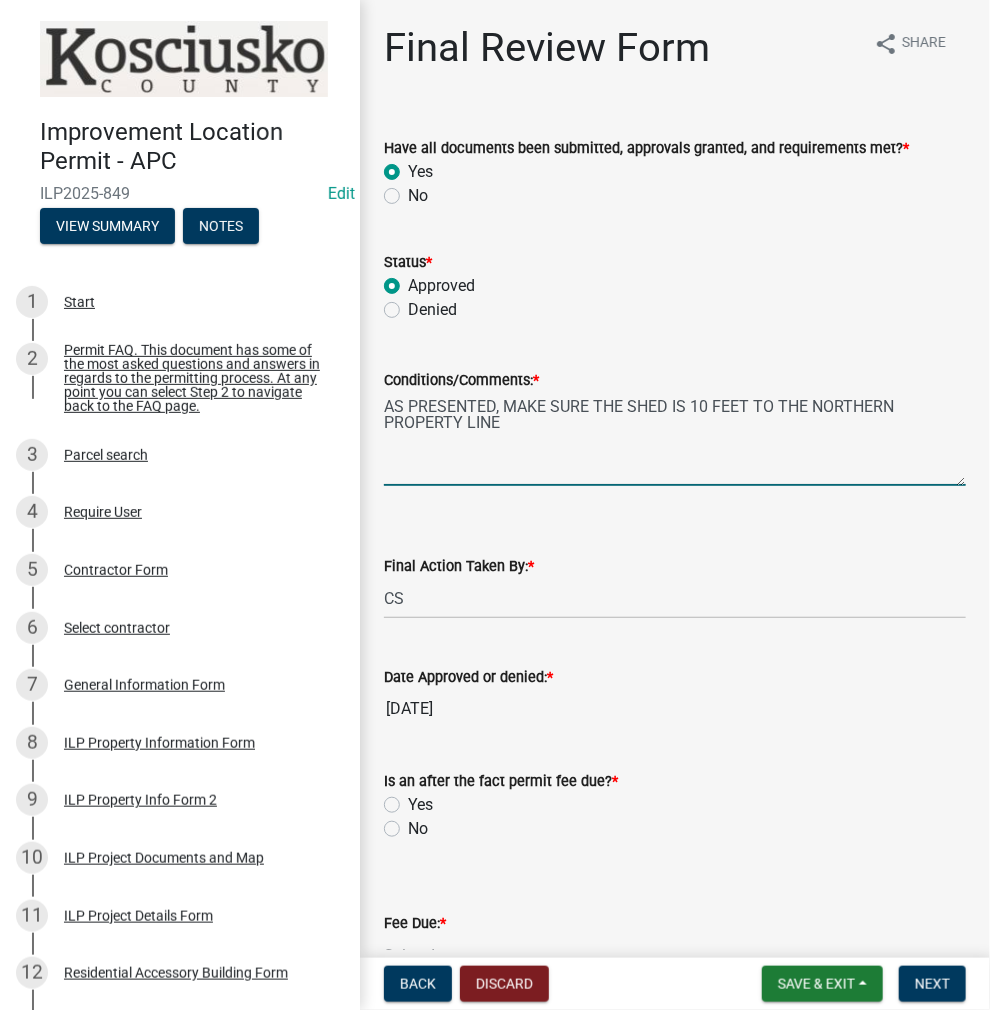 click on "AS PRESENTED, MAKE SURE THE SHED IS 10 FEET TO THE NORTHERN PROPERTY LINE" at bounding box center [675, 439] 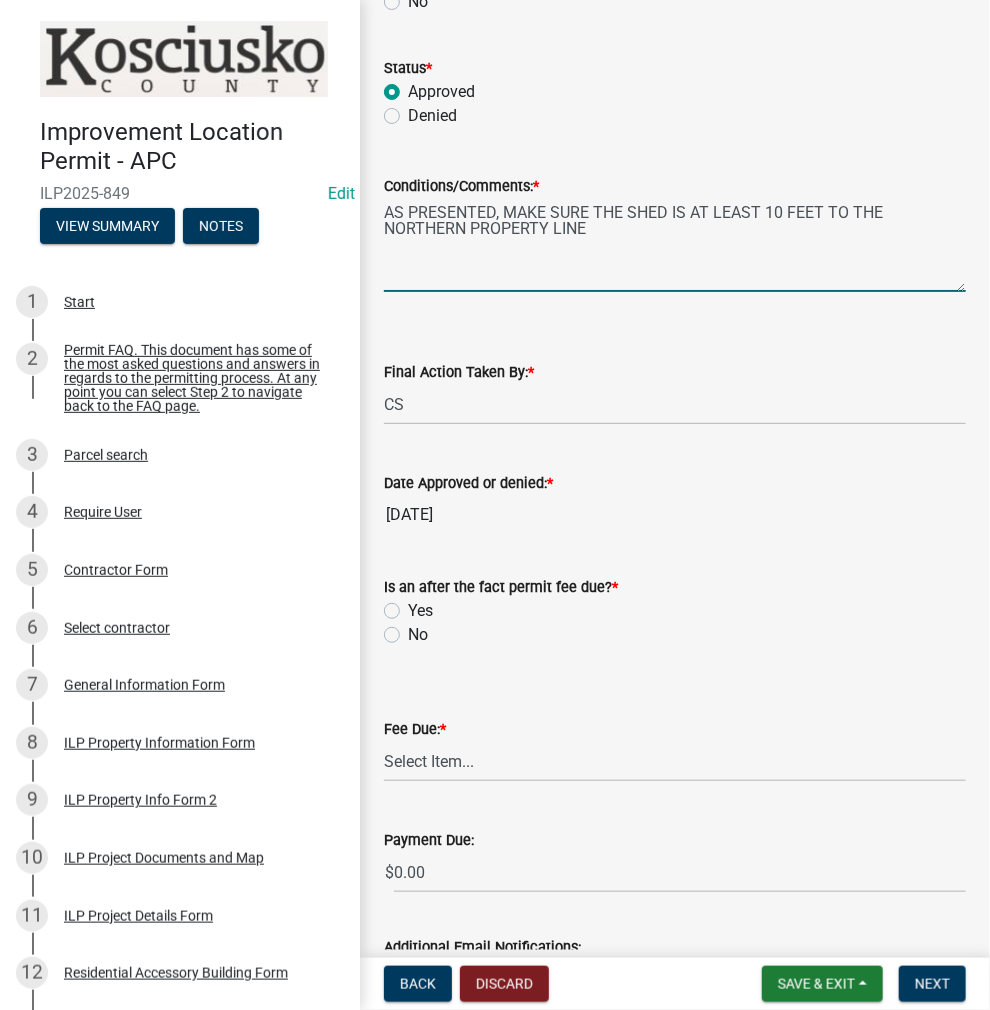 scroll, scrollTop: 200, scrollLeft: 0, axis: vertical 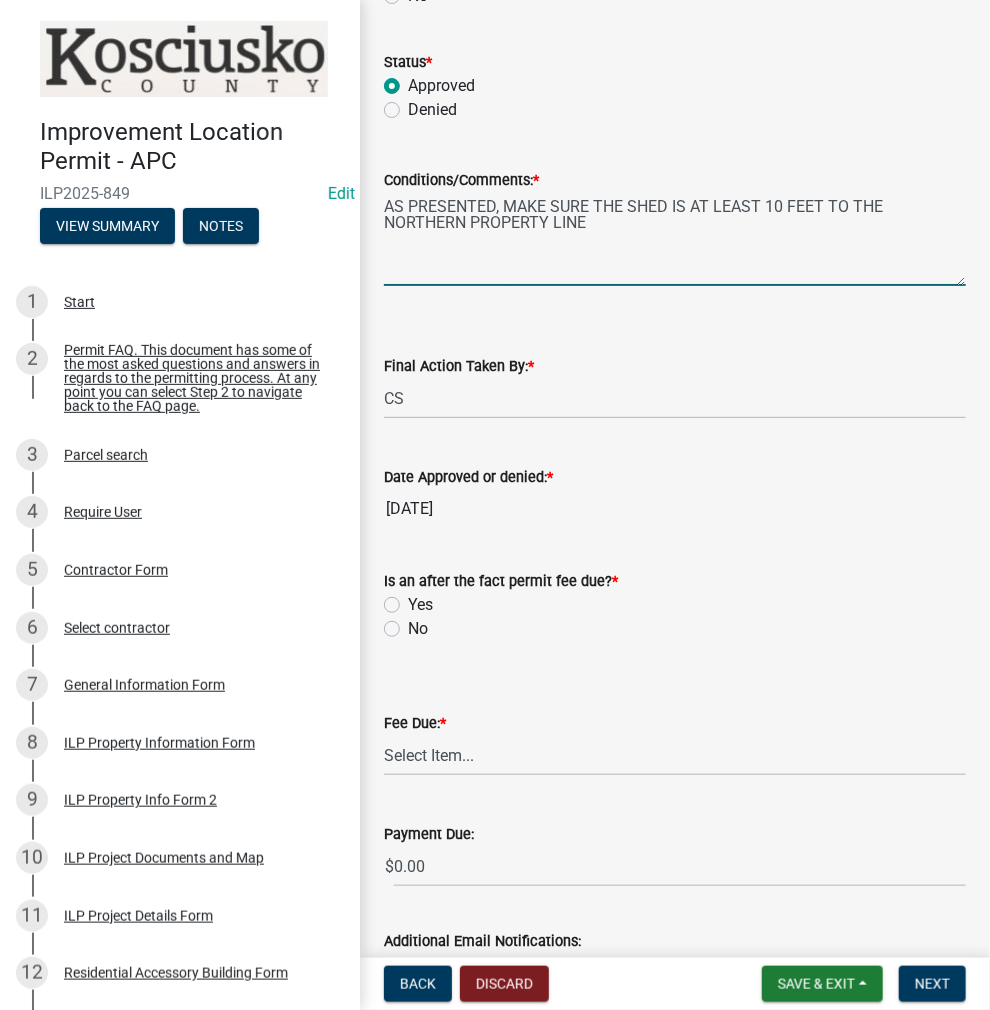 type on "AS PRESENTED, MAKE SURE THE SHED IS AT LEAST 10 FEET TO THE NORTHERN PROPERTY LINE" 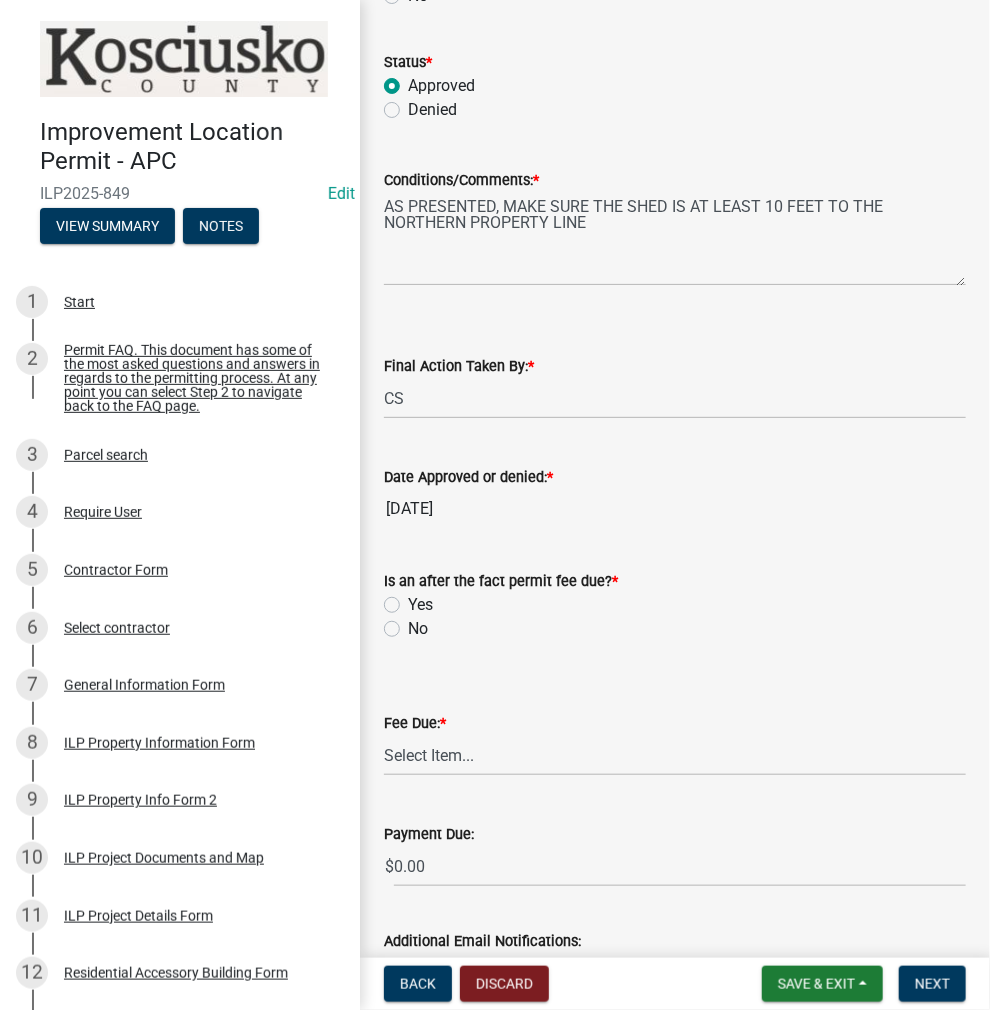 click on "No" 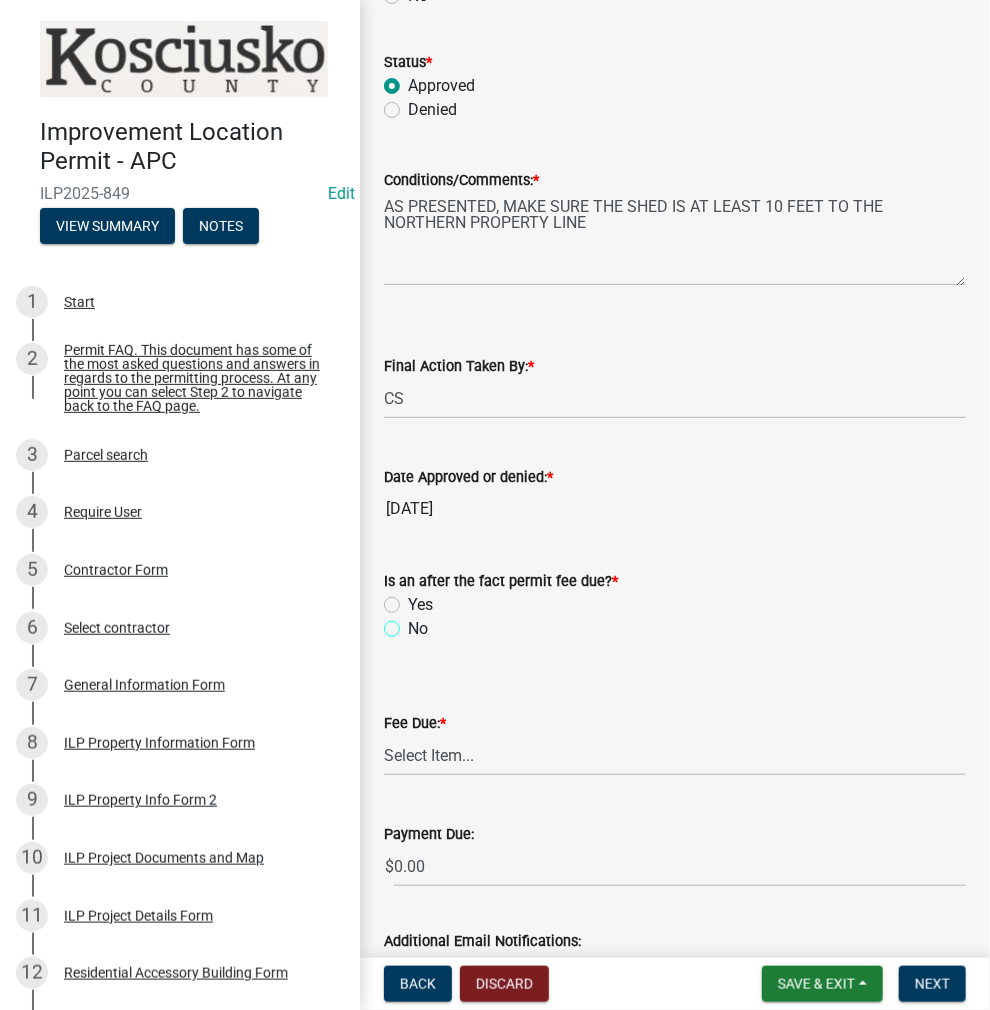 click on "No" at bounding box center [414, 623] 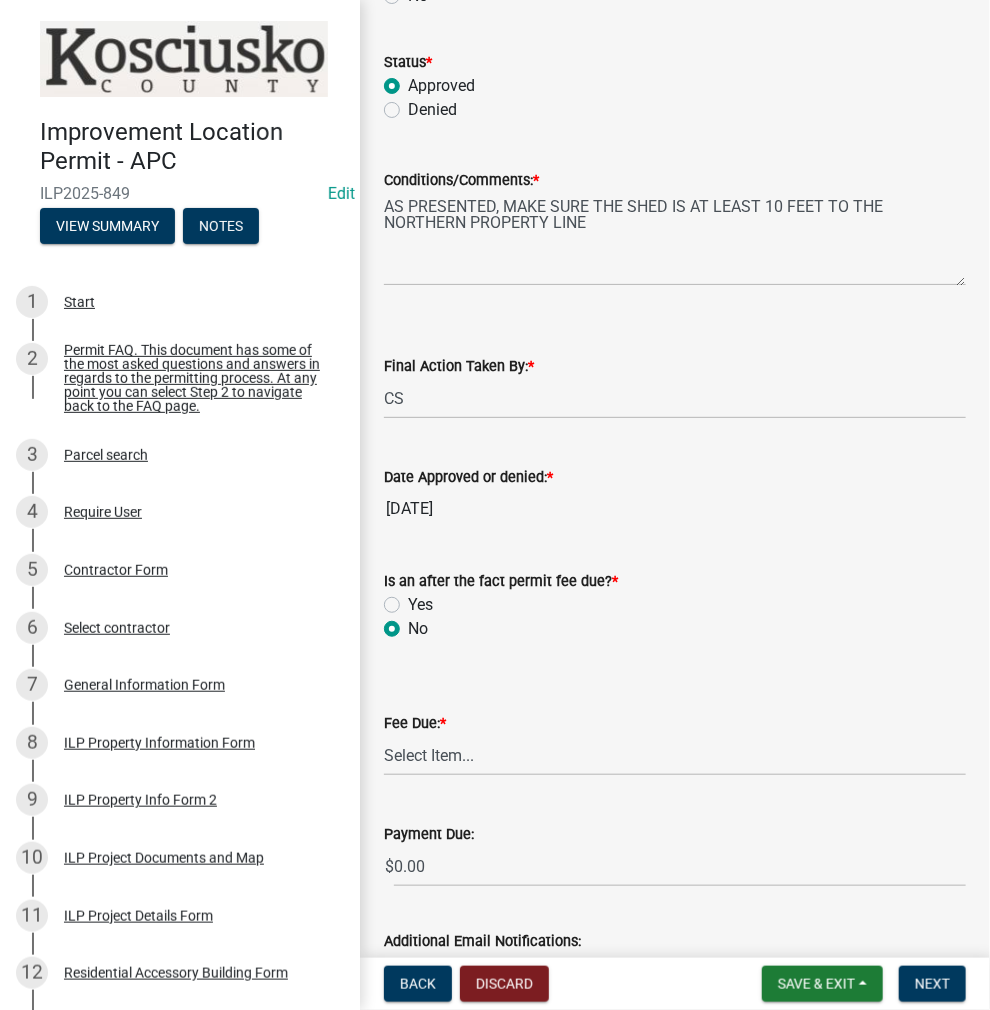 radio on "true" 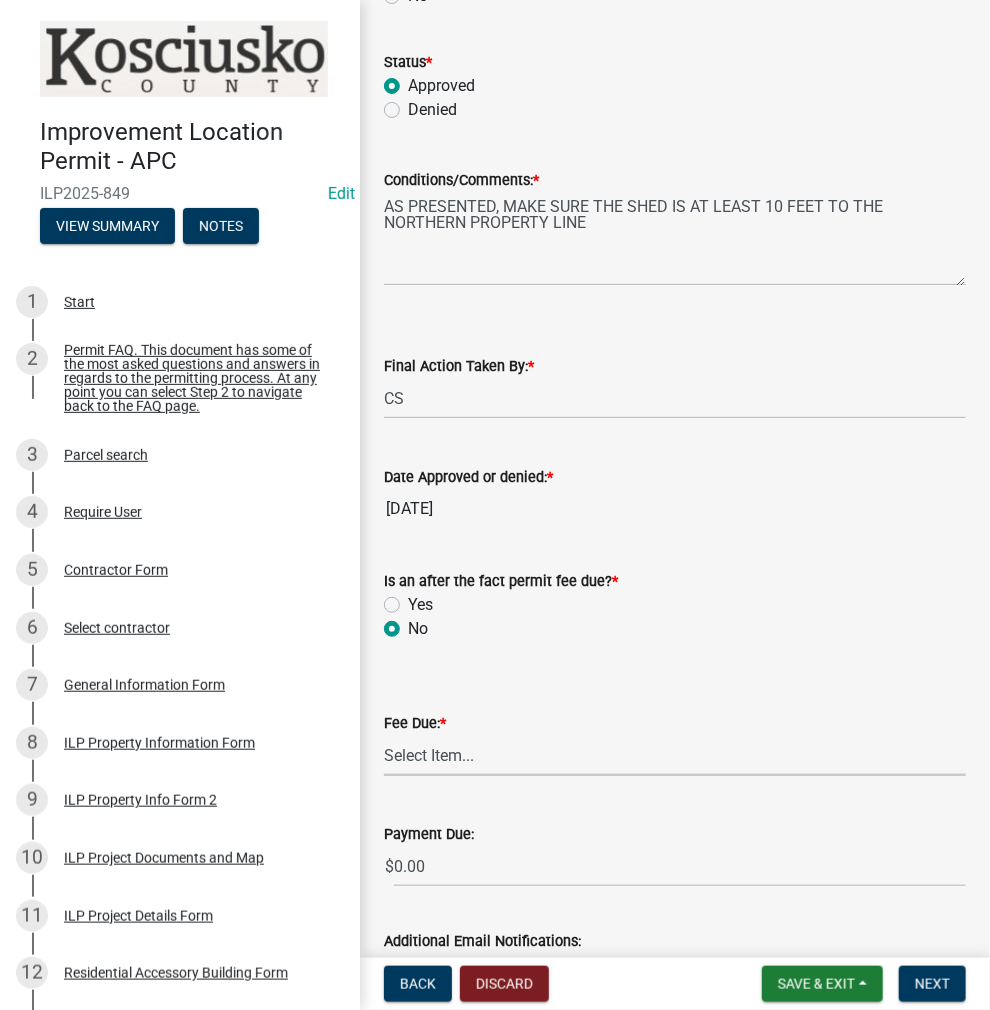 click on "Select Item...   N/A   $10.00   $25.00   $125.00   $250   $500   $500 + $10.00 for every 10 sq. ft. over 5000   $1000" at bounding box center (675, 755) 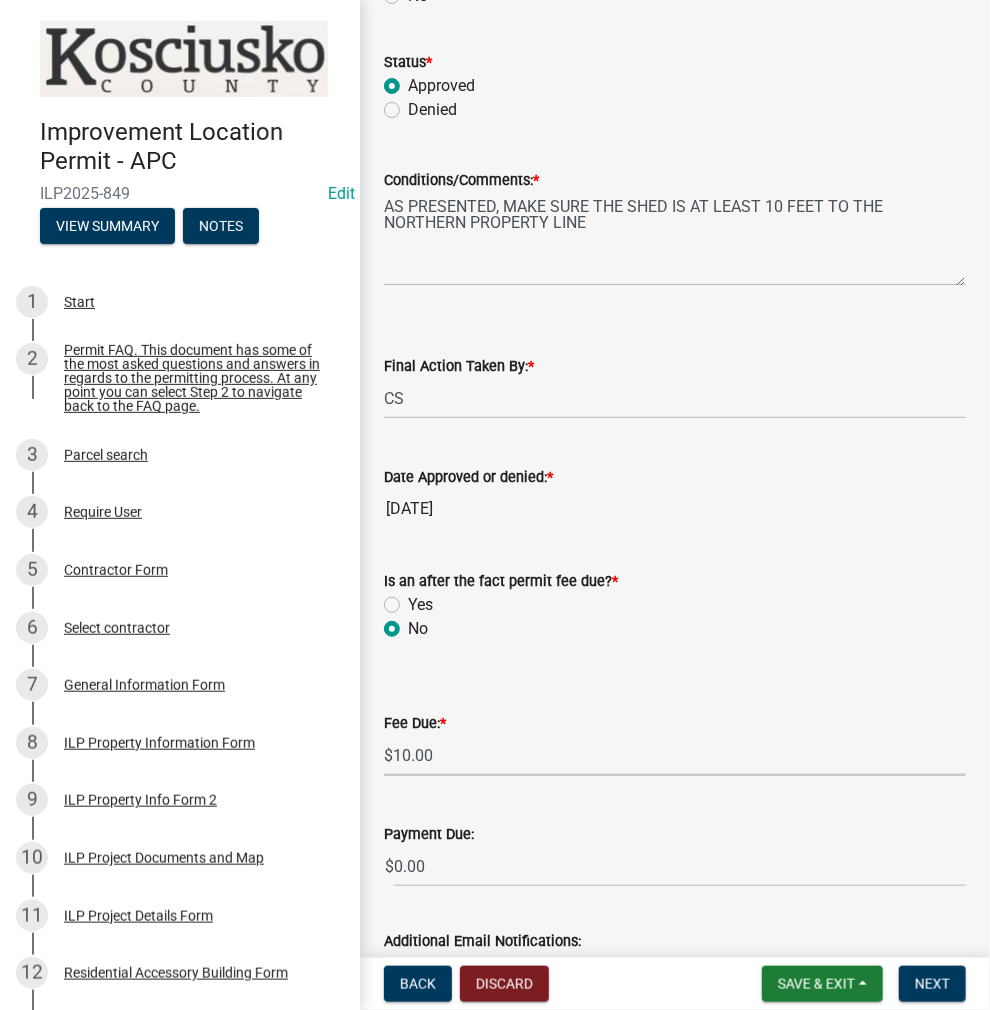 click on "Select Item...   N/A   $10.00   $25.00   $125.00   $250   $500   $500 + $10.00 for every 10 sq. ft. over 5000   $1000" at bounding box center [675, 755] 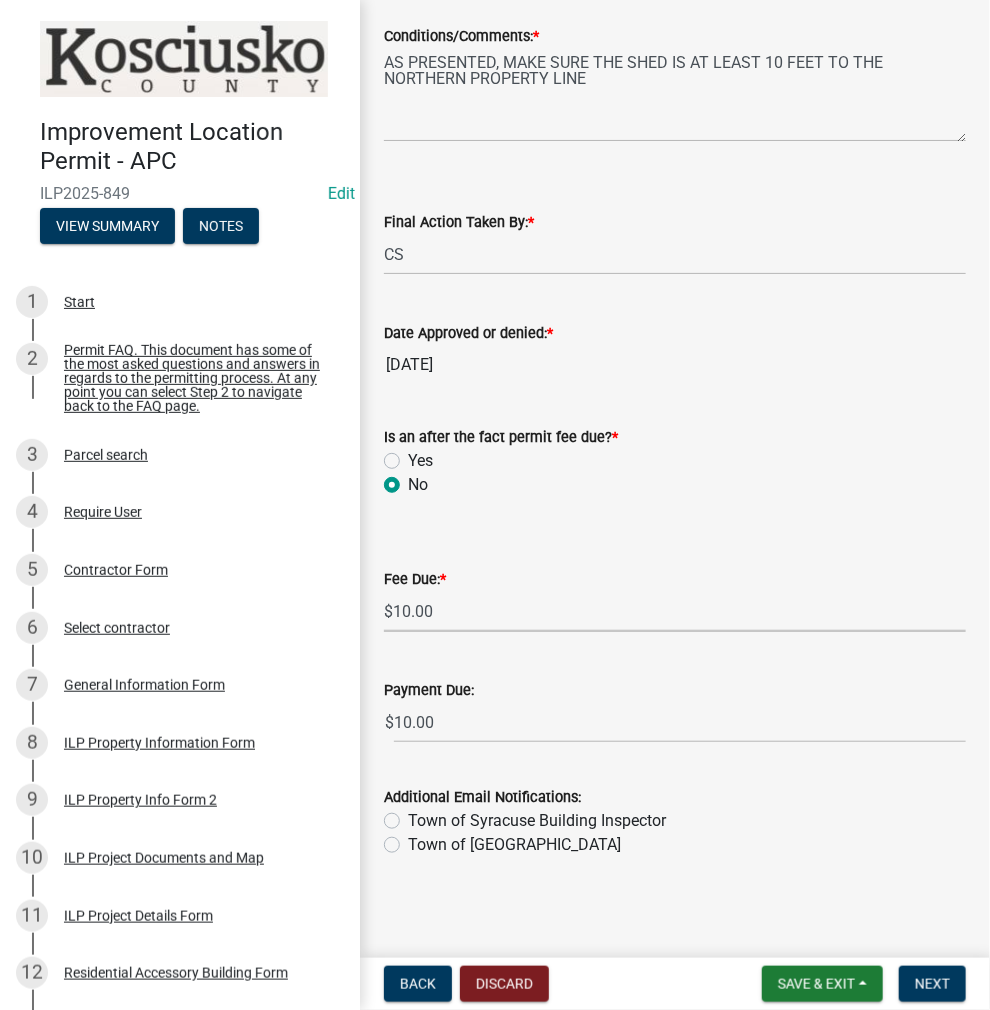 scroll, scrollTop: 346, scrollLeft: 0, axis: vertical 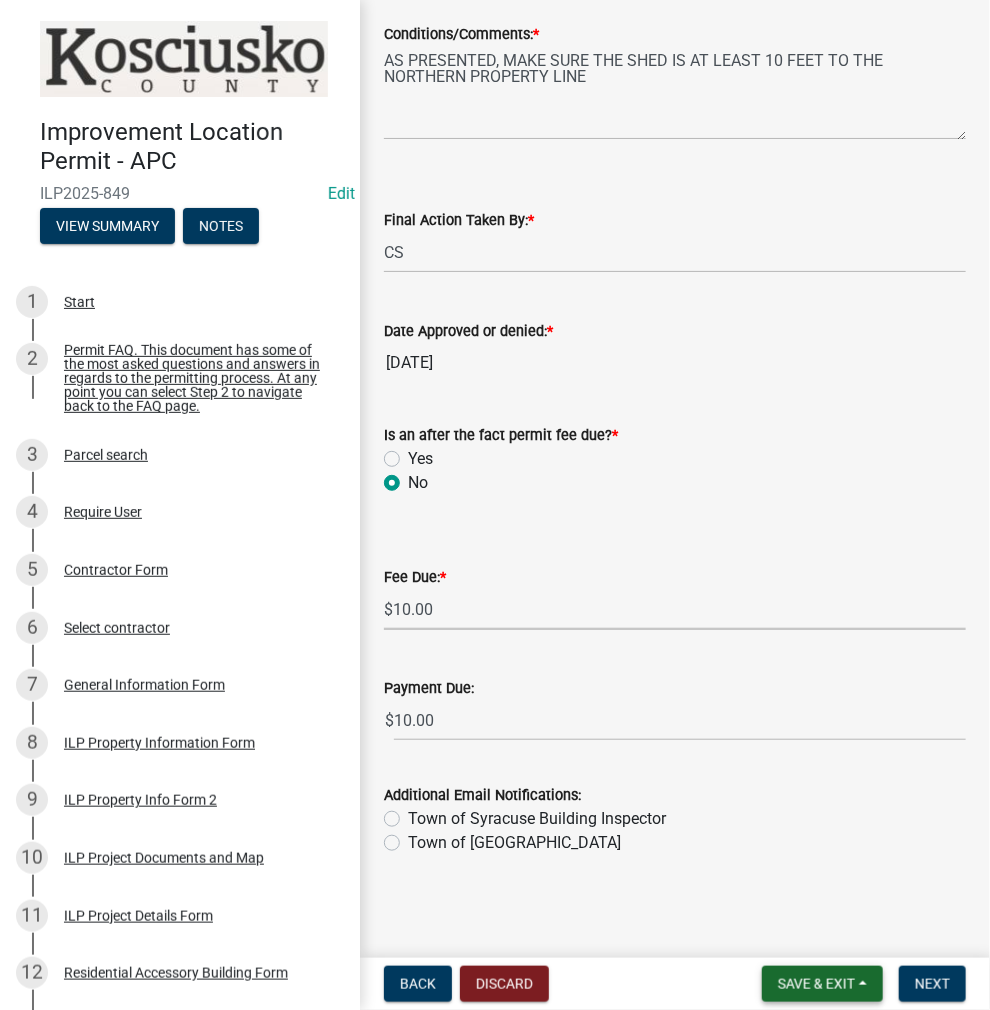 click on "Save & Exit" at bounding box center [816, 984] 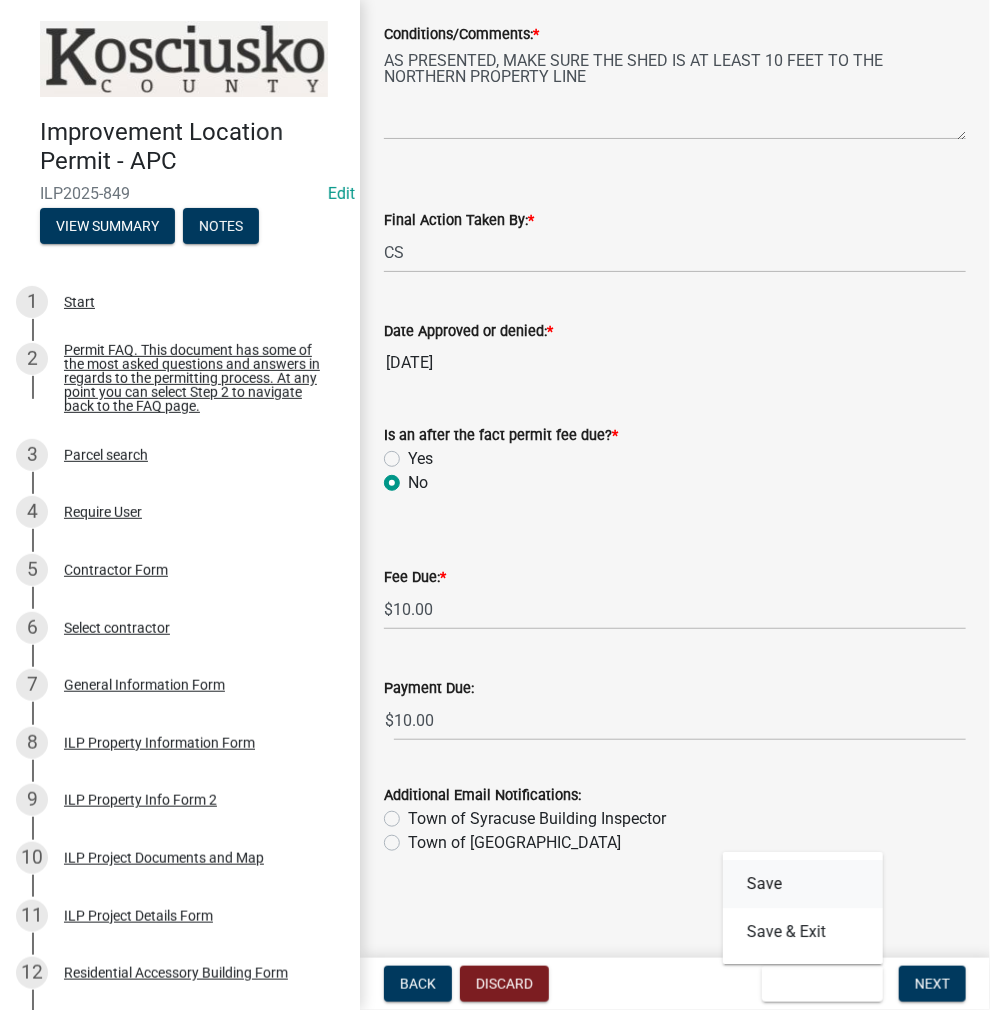 click on "Save" at bounding box center [803, 884] 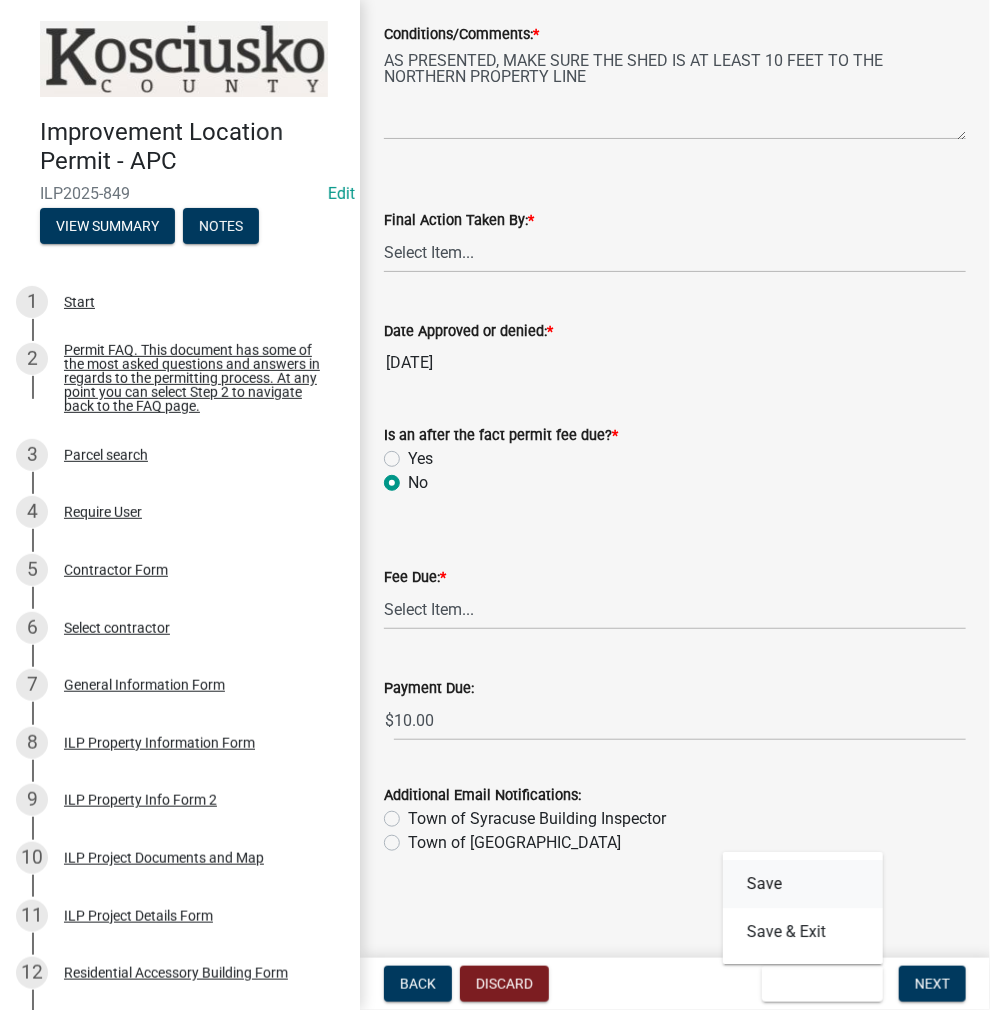 scroll, scrollTop: 0, scrollLeft: 0, axis: both 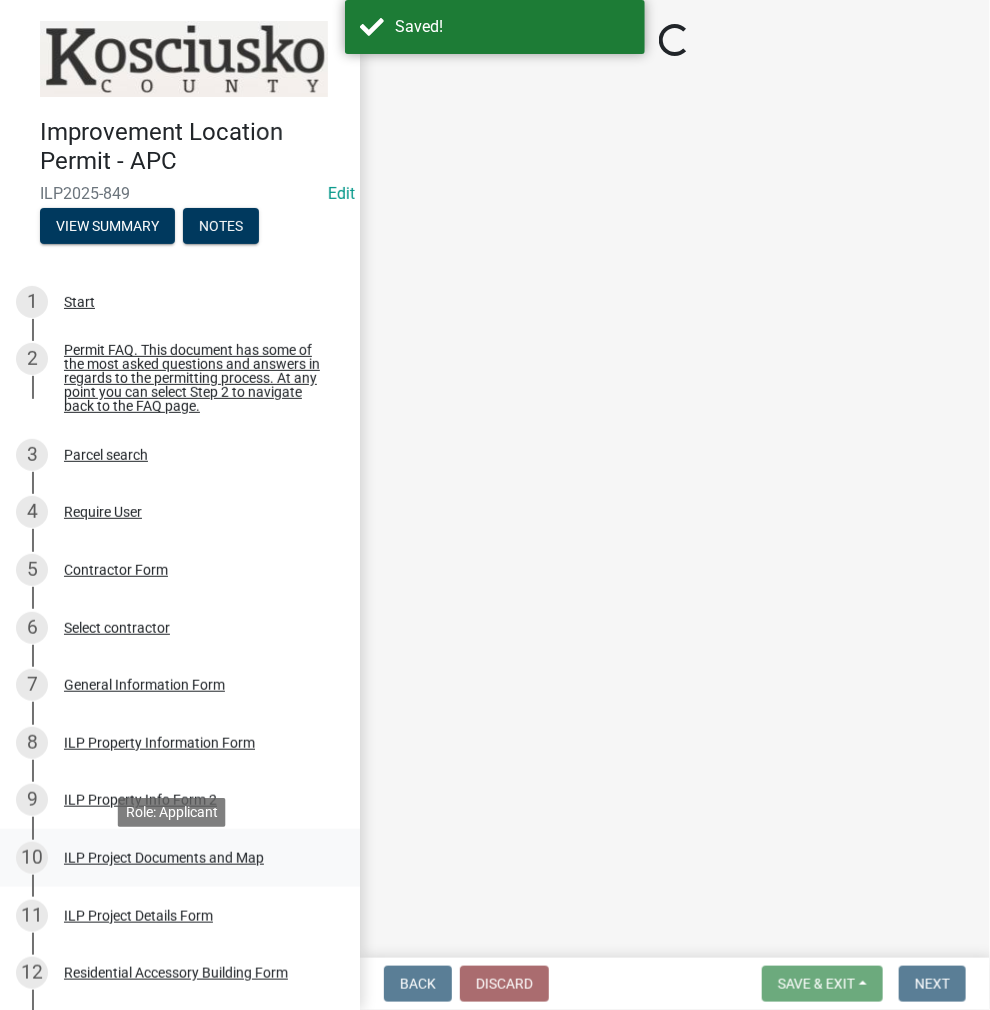click on "ILP Project Documents and Map" at bounding box center [164, 858] 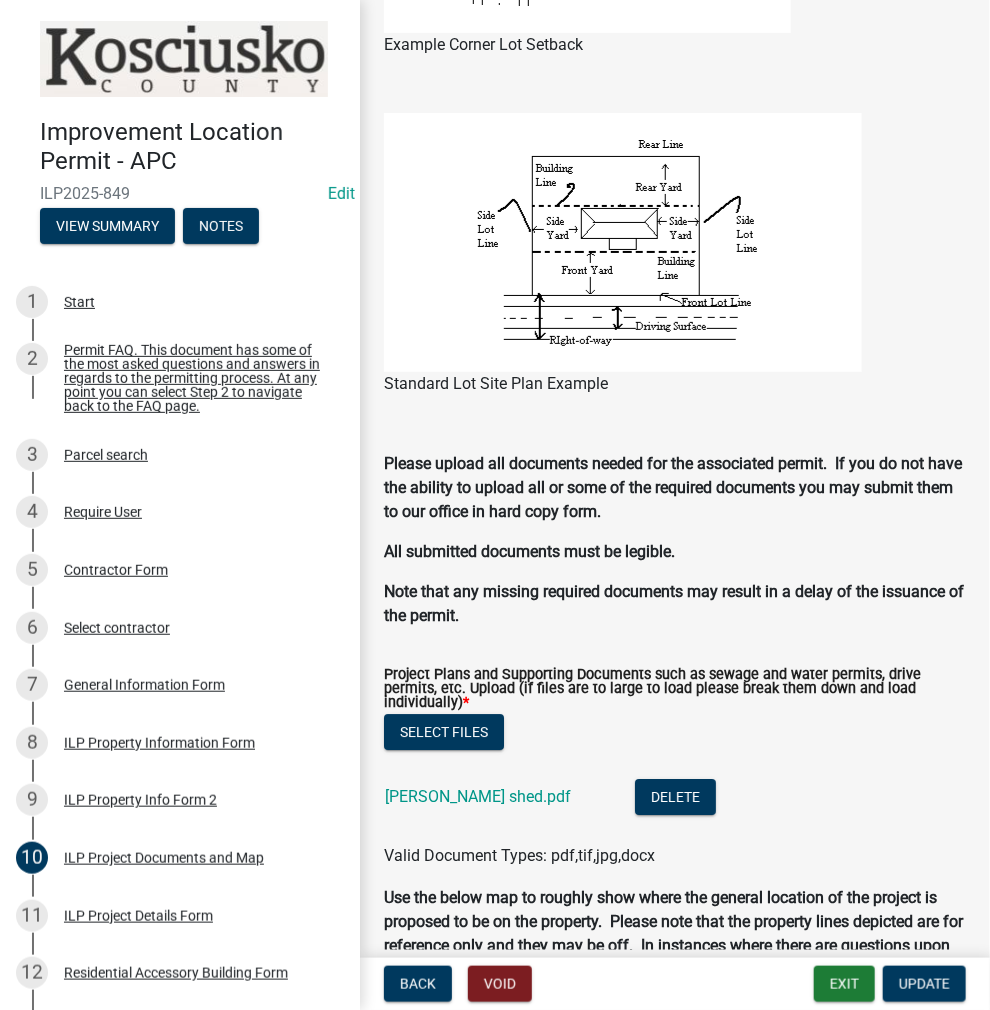 scroll, scrollTop: 2000, scrollLeft: 0, axis: vertical 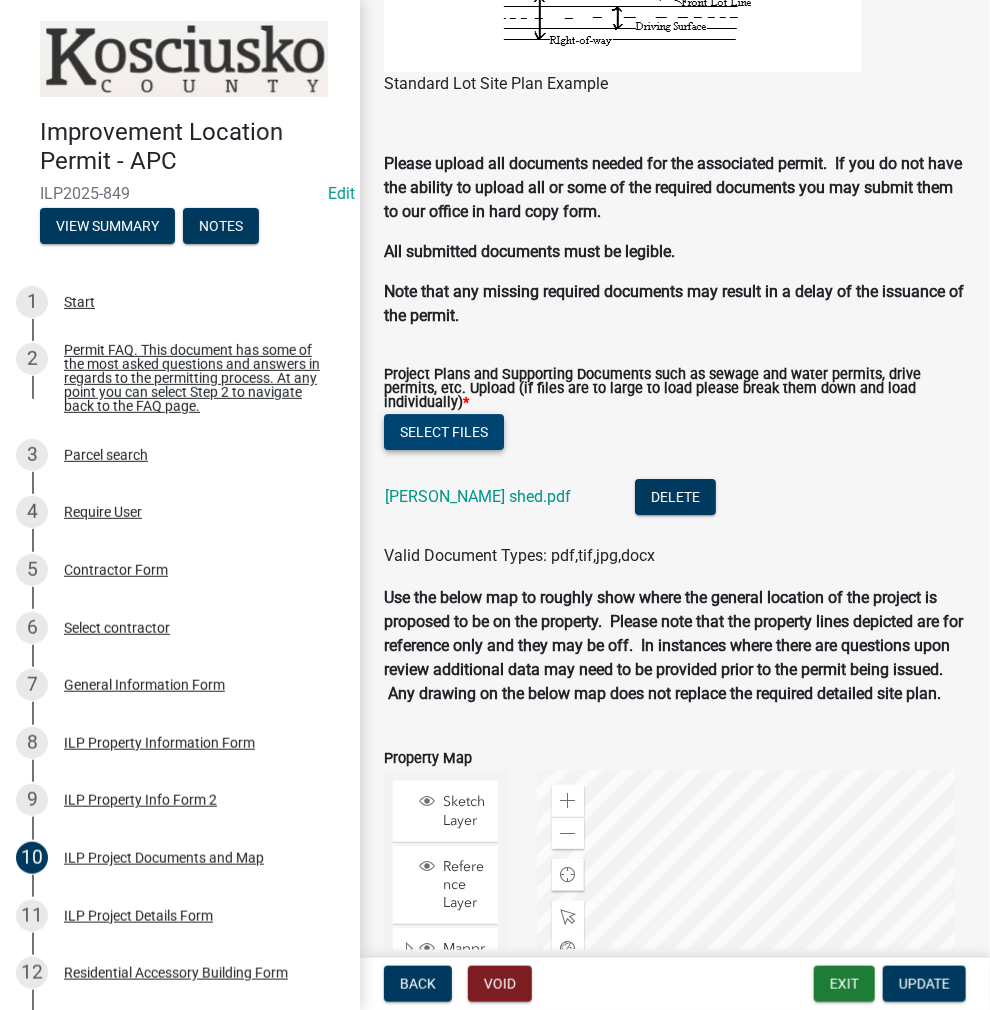 click on "Select files" 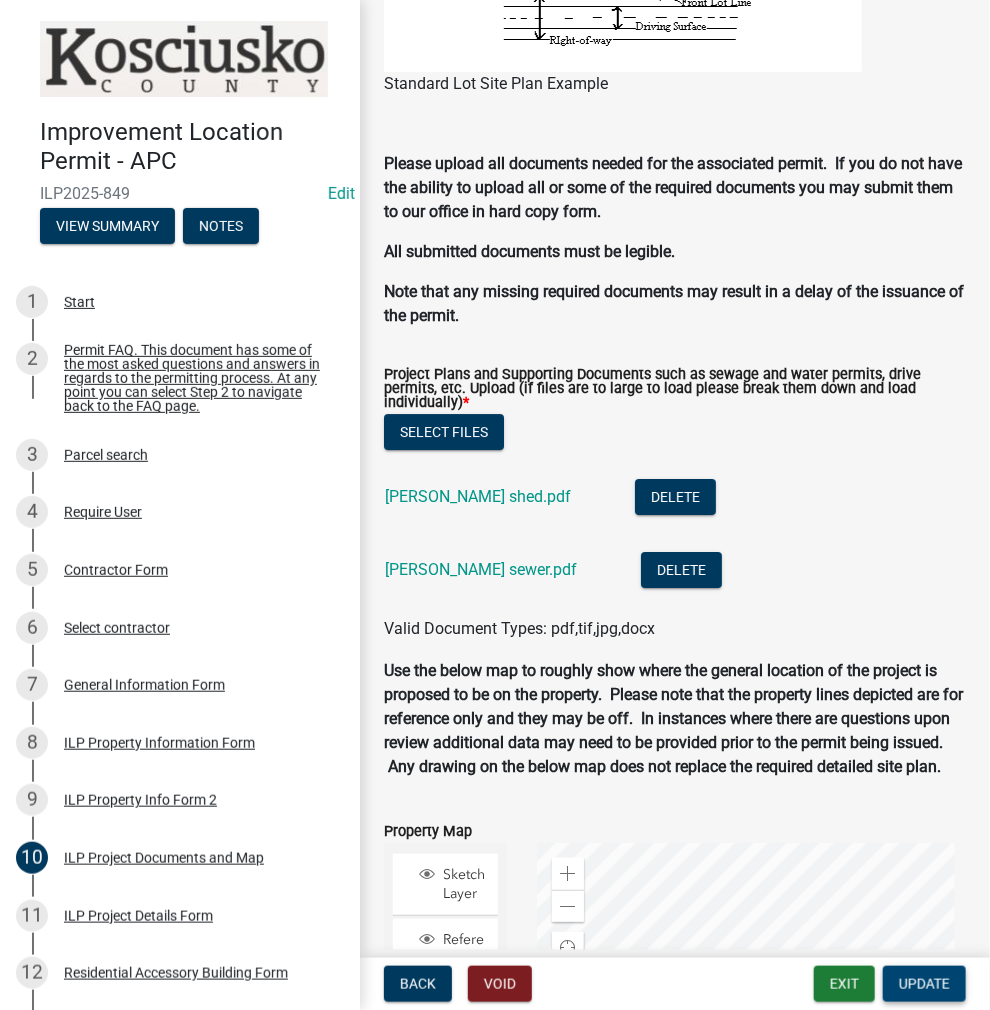 click on "Update" at bounding box center [924, 984] 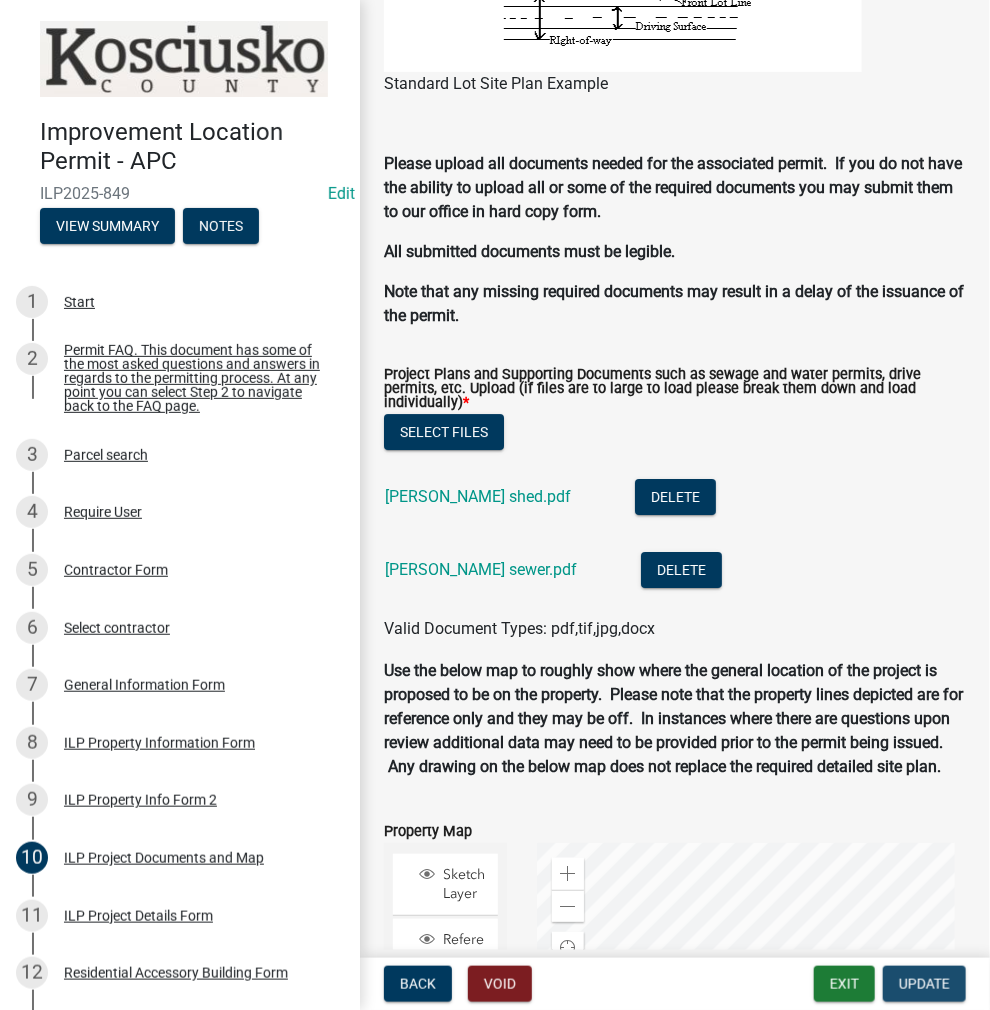 scroll, scrollTop: 0, scrollLeft: 0, axis: both 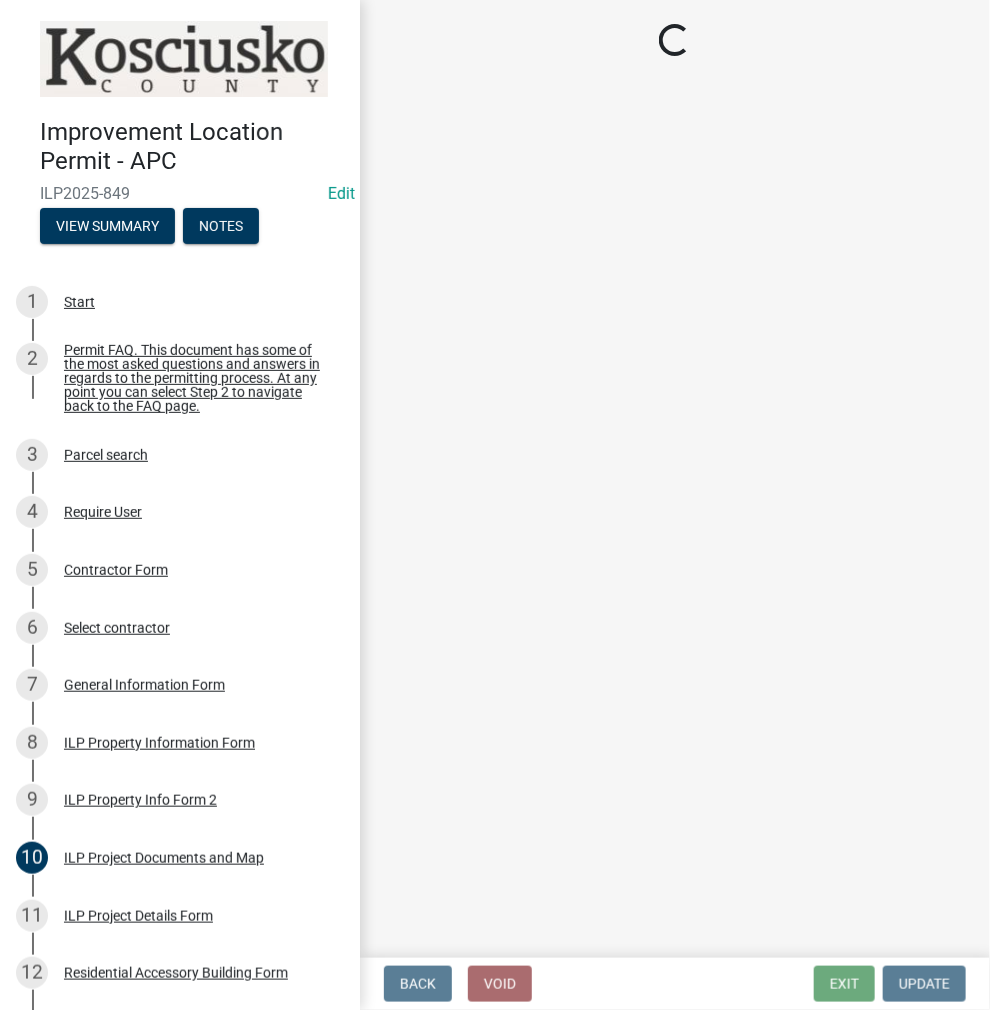 select on "c872cdc8-ca01-49f1-a213-e4b05fa58cd2" 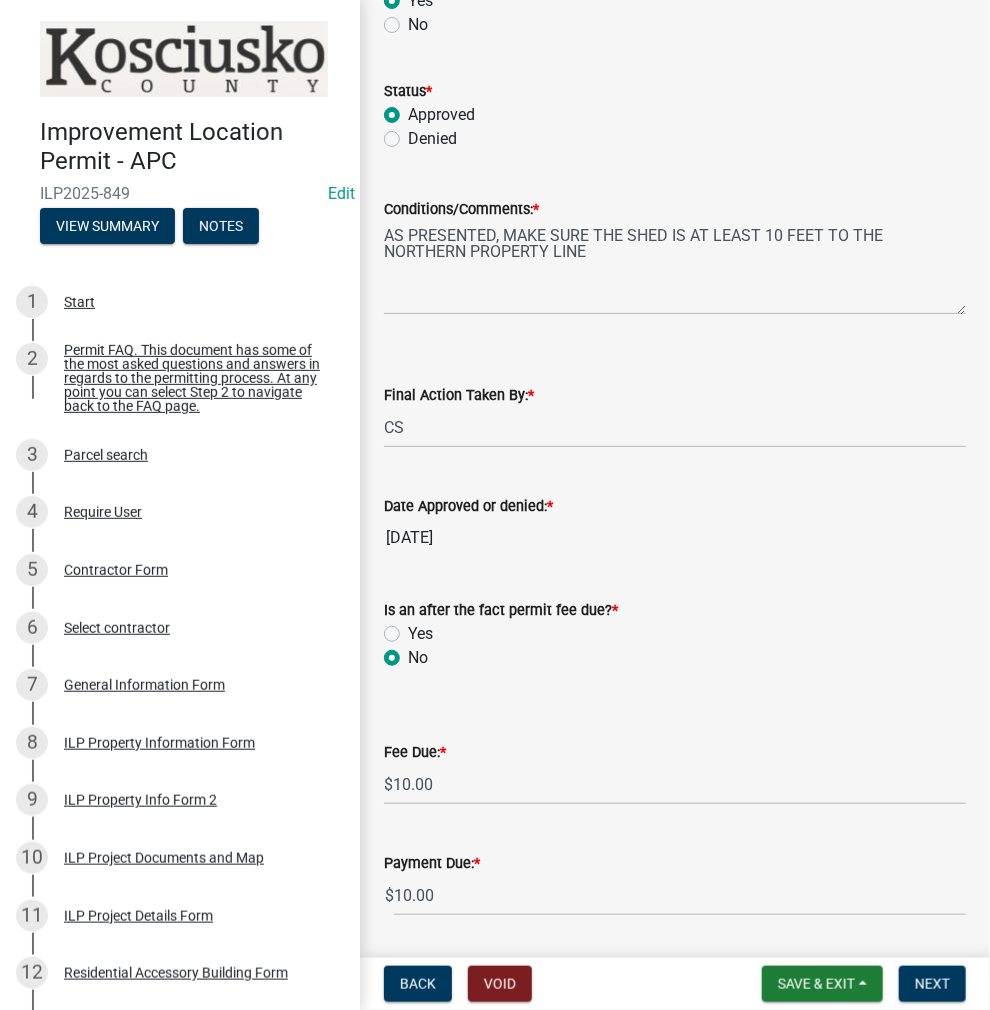 scroll, scrollTop: 346, scrollLeft: 0, axis: vertical 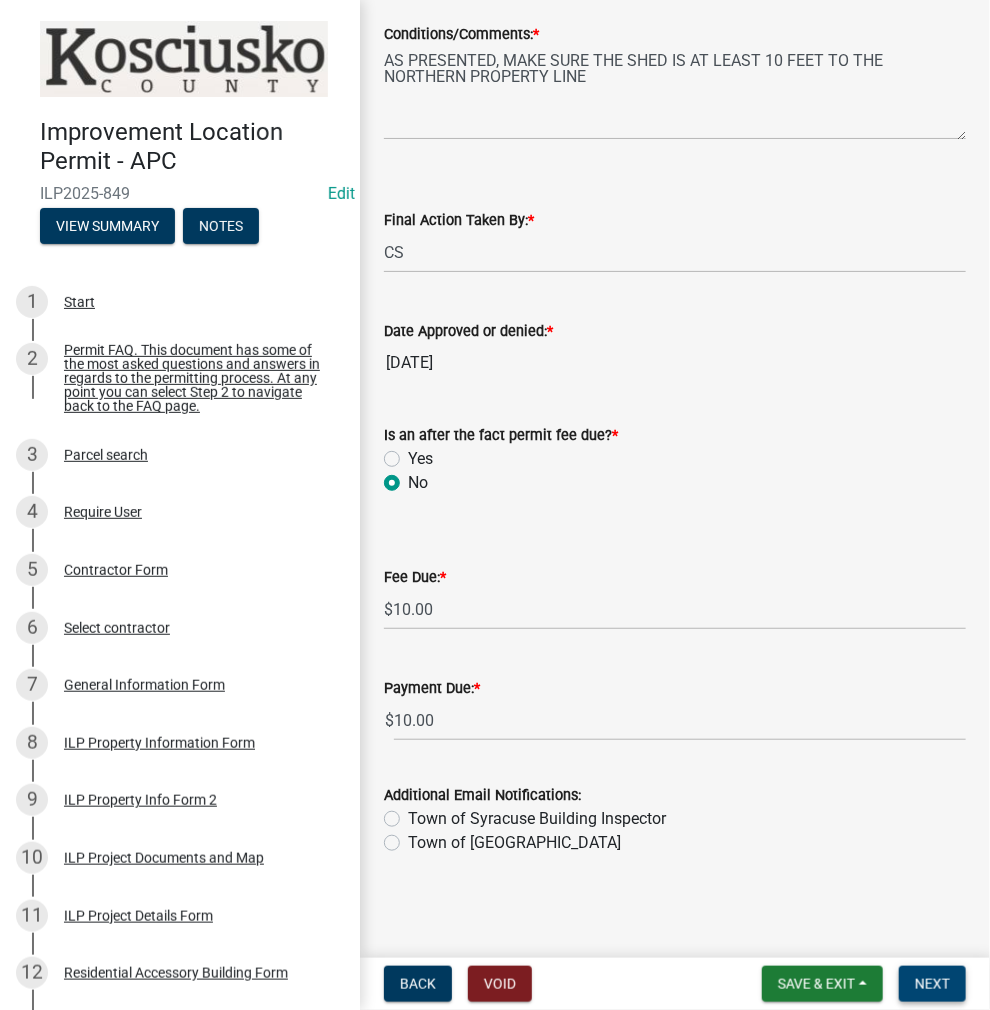 click on "Next" at bounding box center [932, 984] 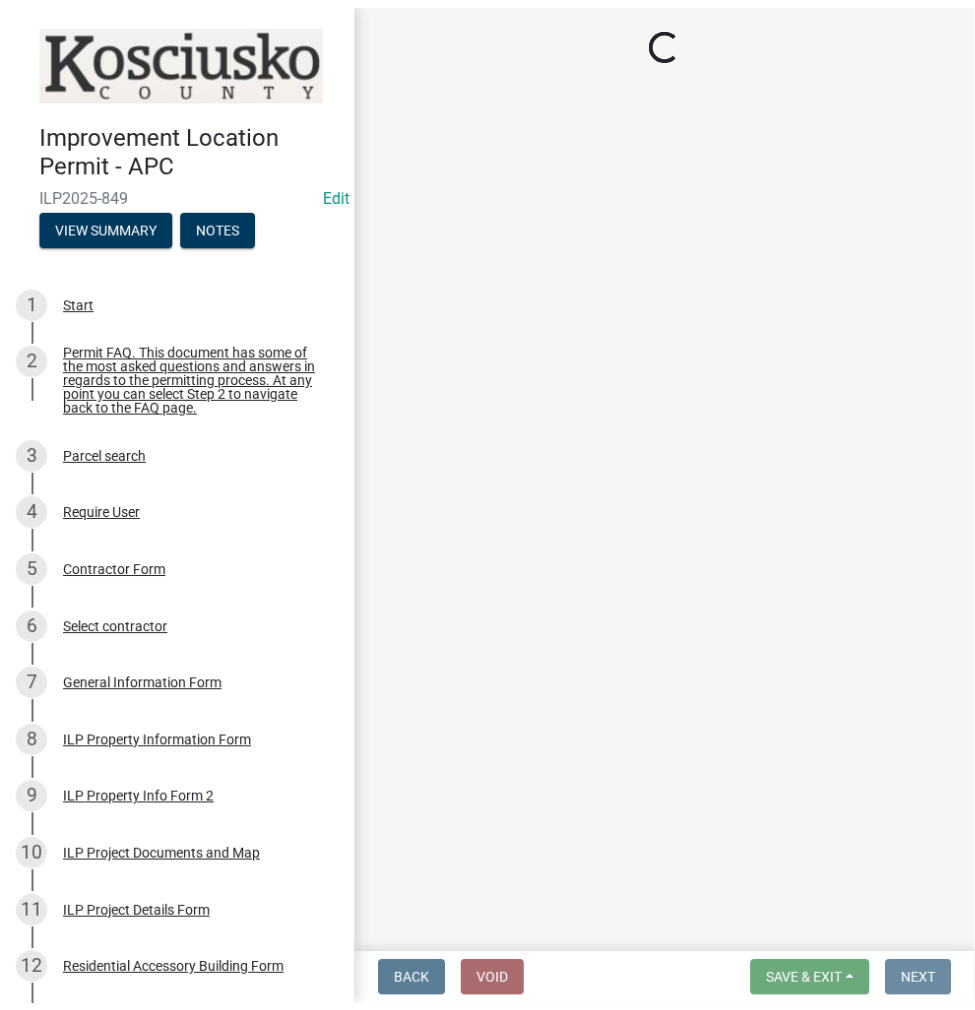 scroll, scrollTop: 0, scrollLeft: 0, axis: both 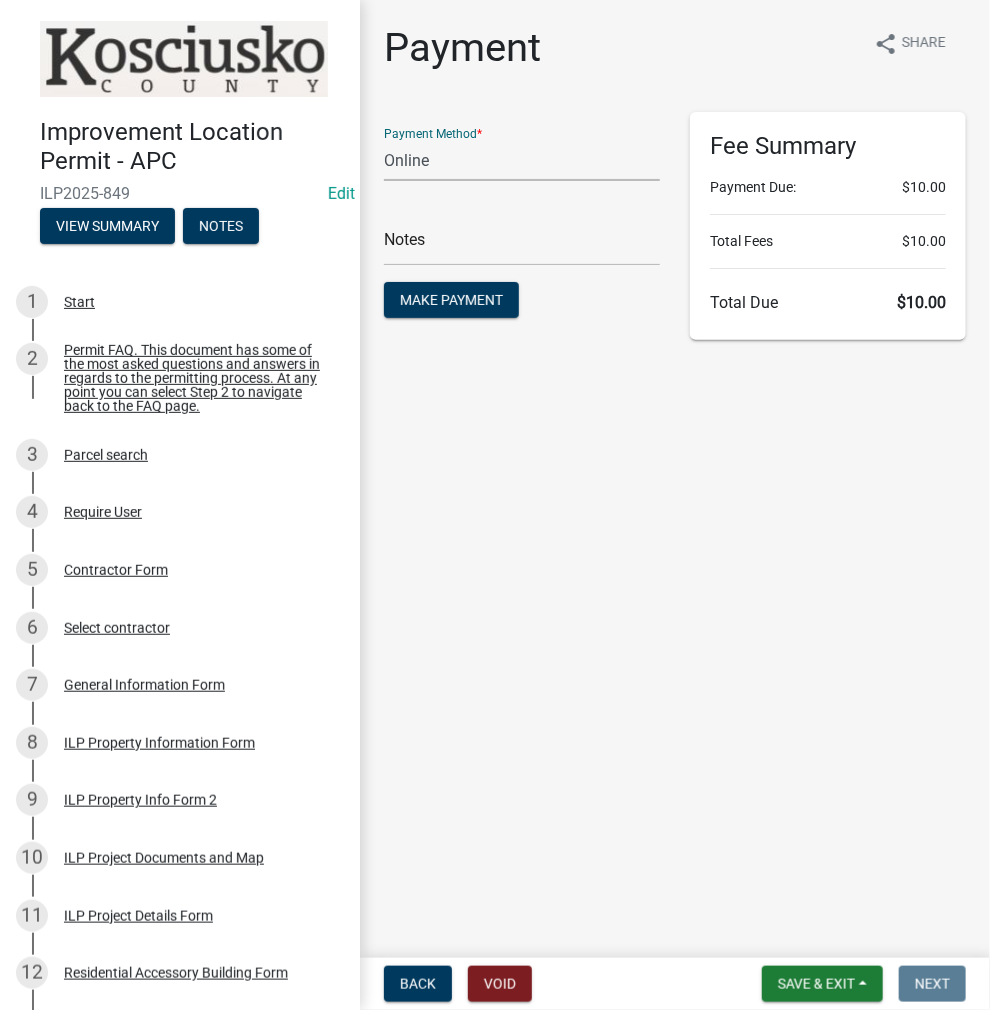click on "Credit Card POS Check Cash Online" 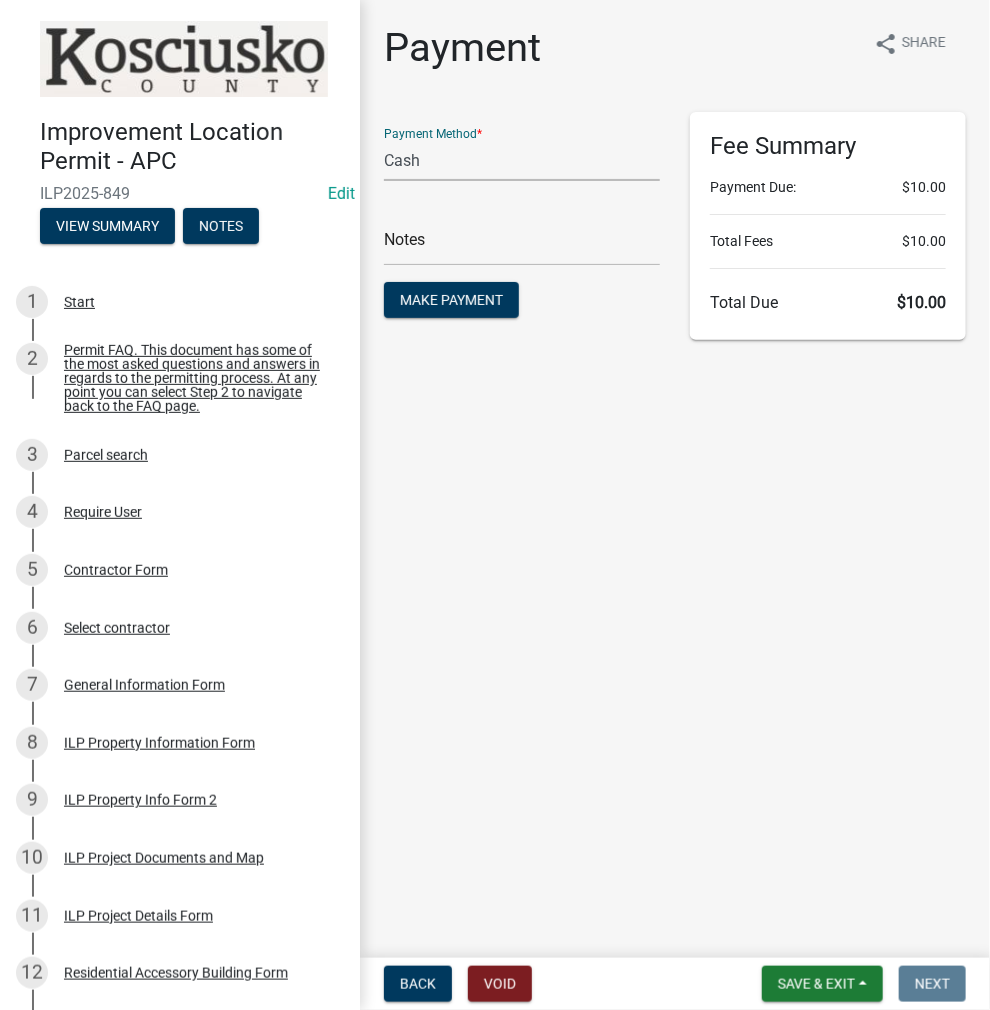 click on "Credit Card POS Check Cash Online" 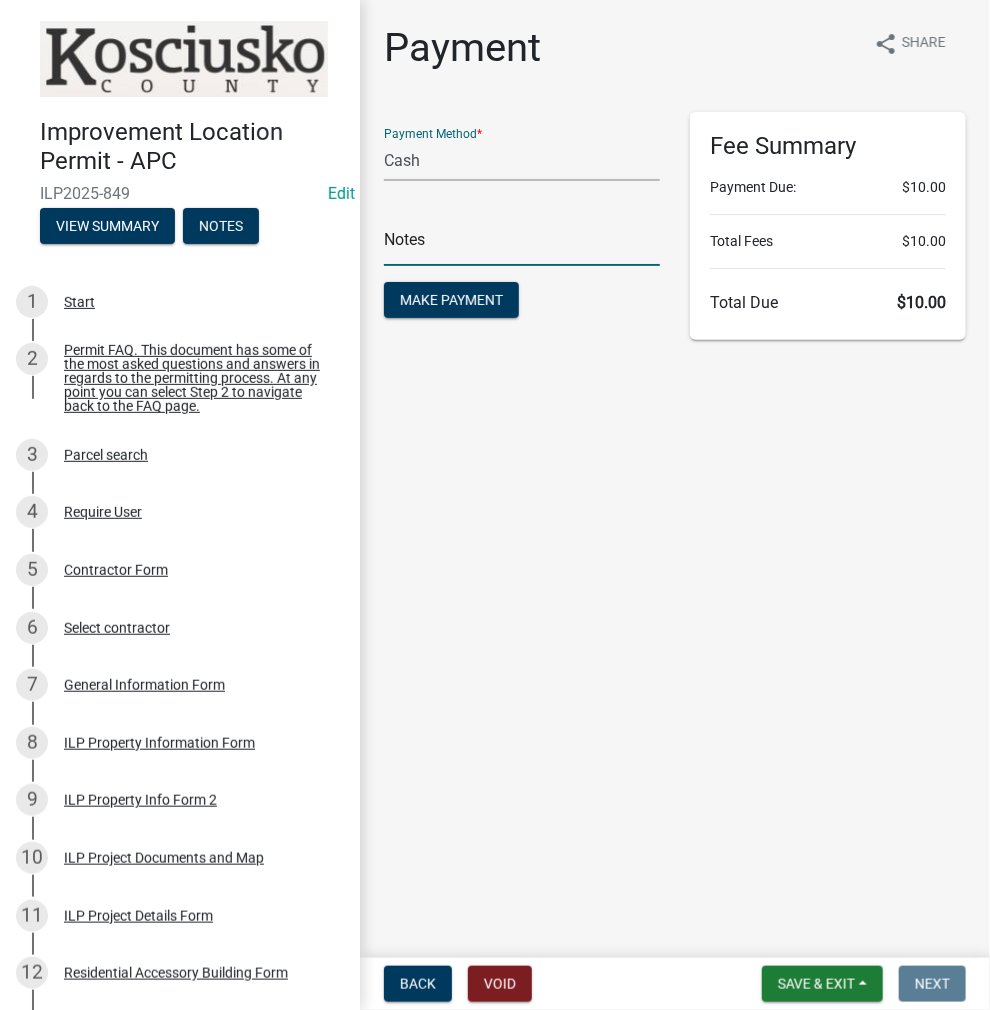 click 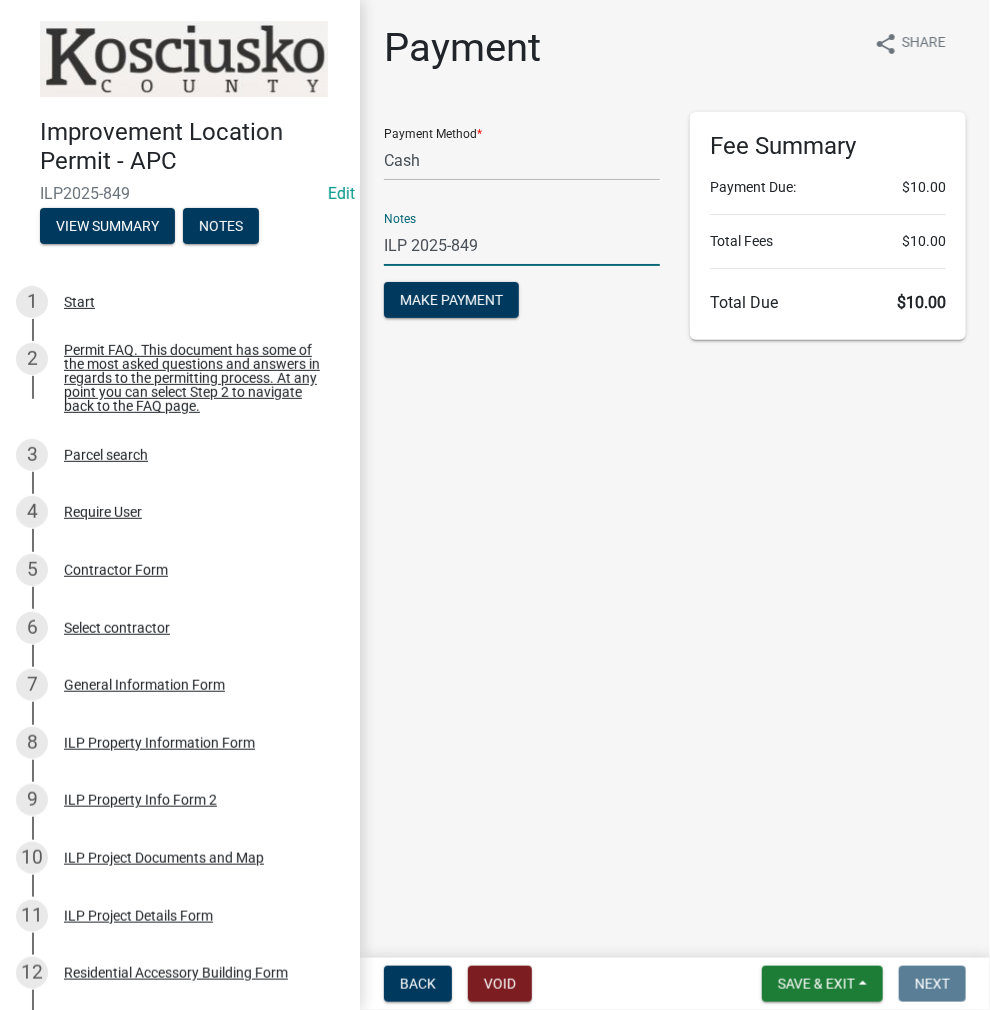 type on "ILP 2025-849" 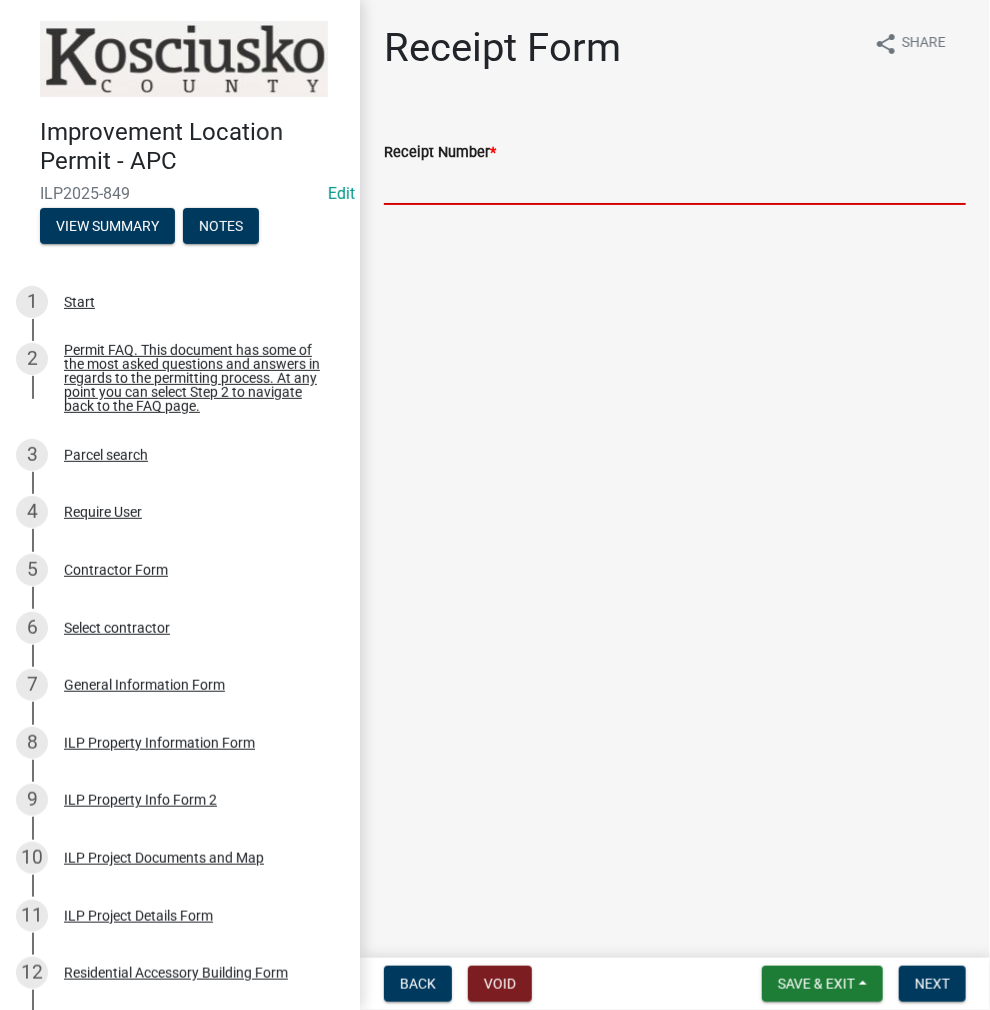 click on "Receipt Number  *" at bounding box center [675, 184] 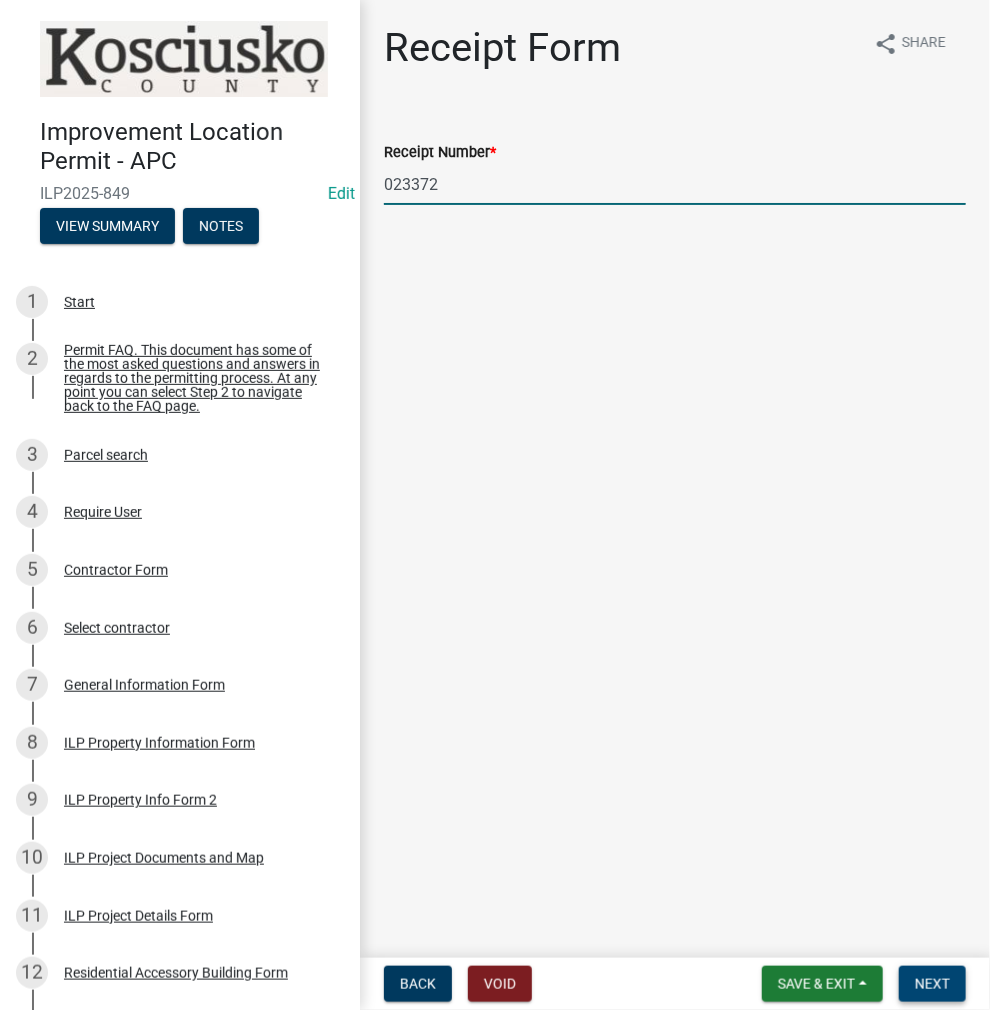 type on "023372" 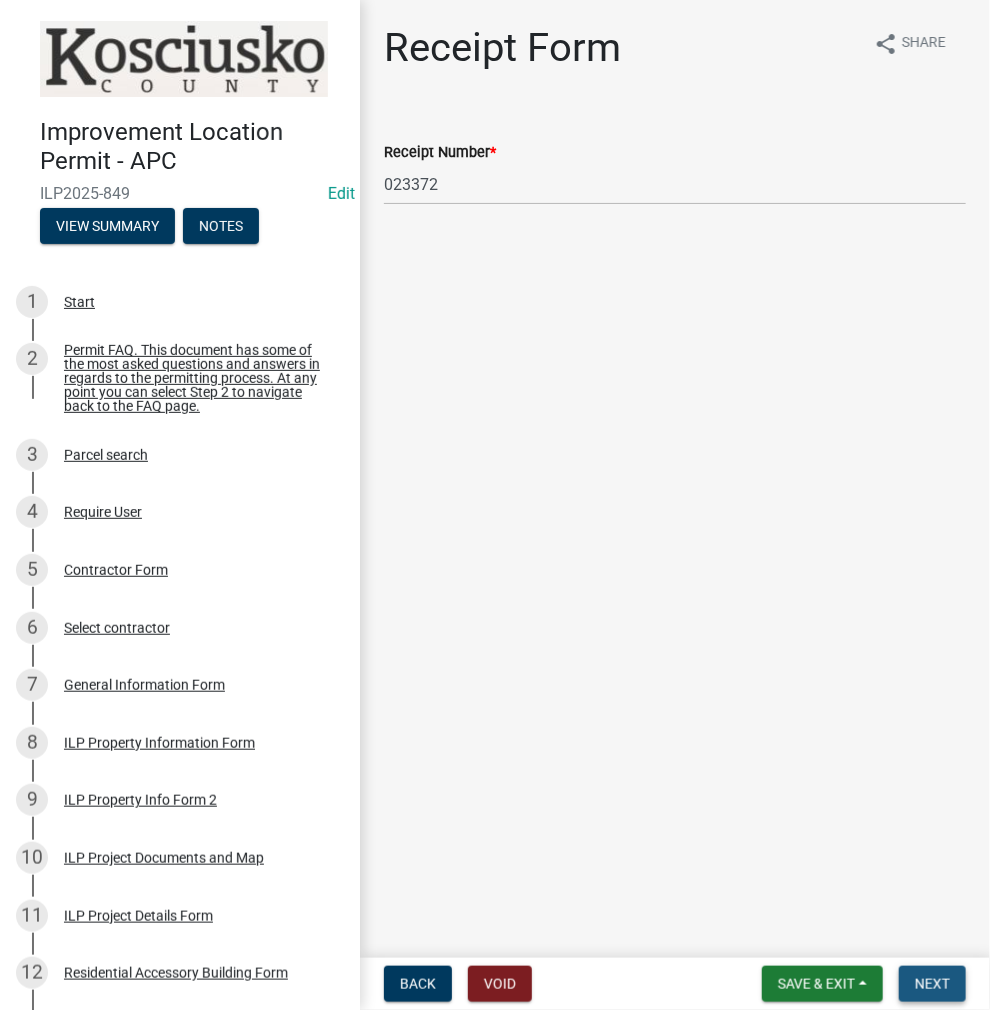 click on "Next" at bounding box center (932, 984) 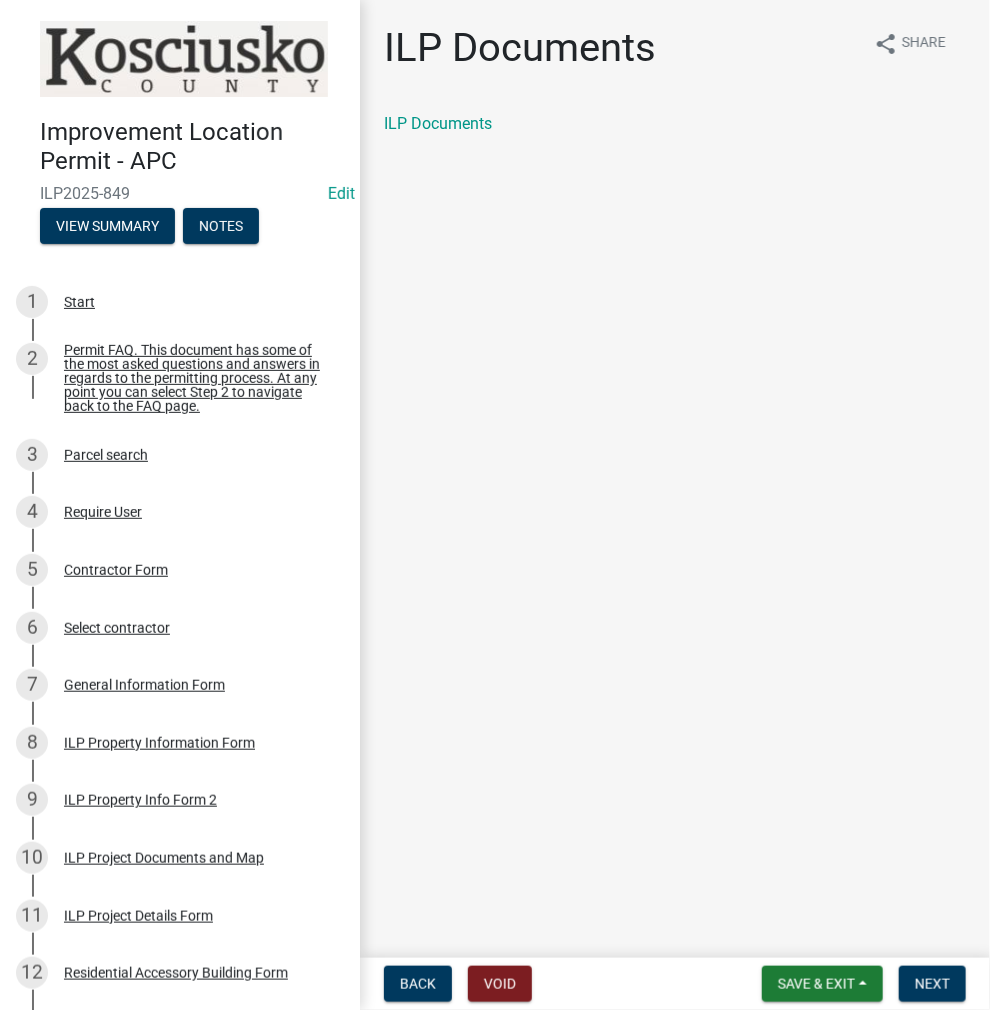 click on "ILP Documents" 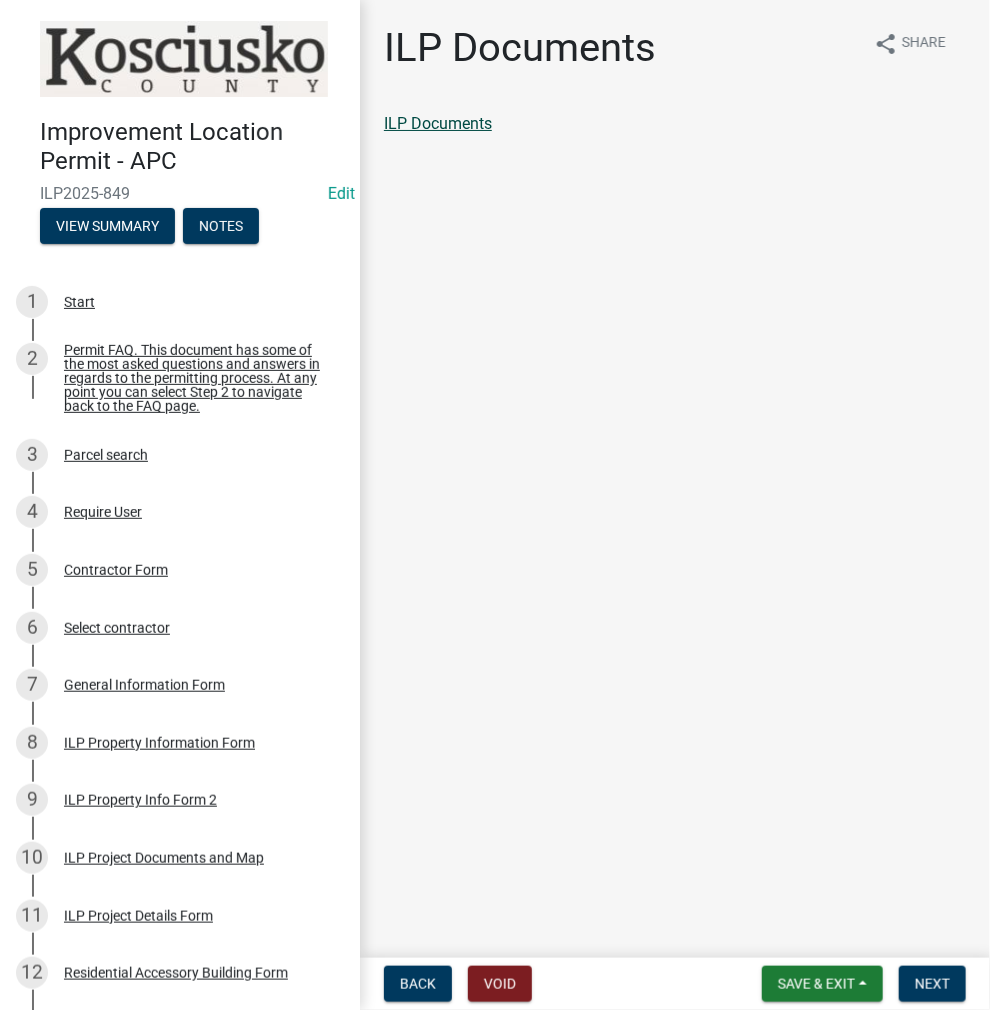 click on "ILP Documents" 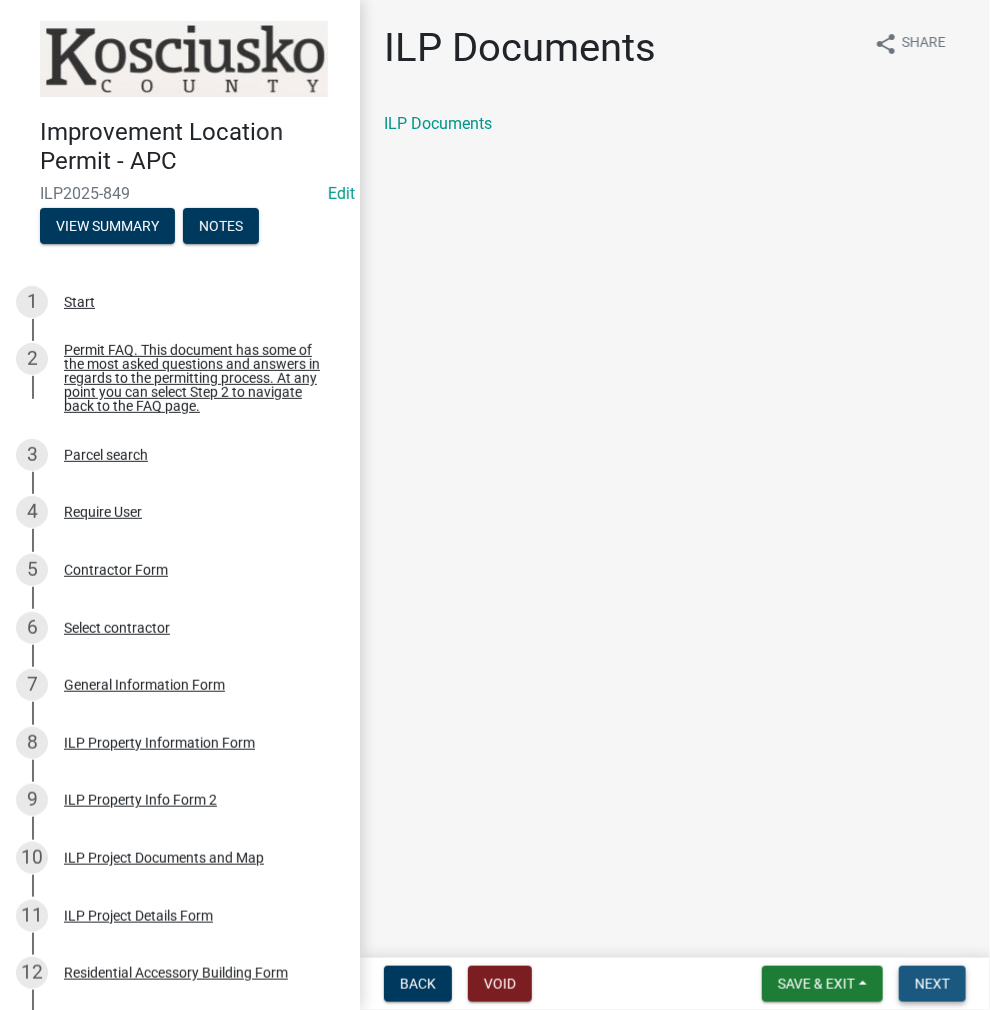 click on "Next" at bounding box center (932, 984) 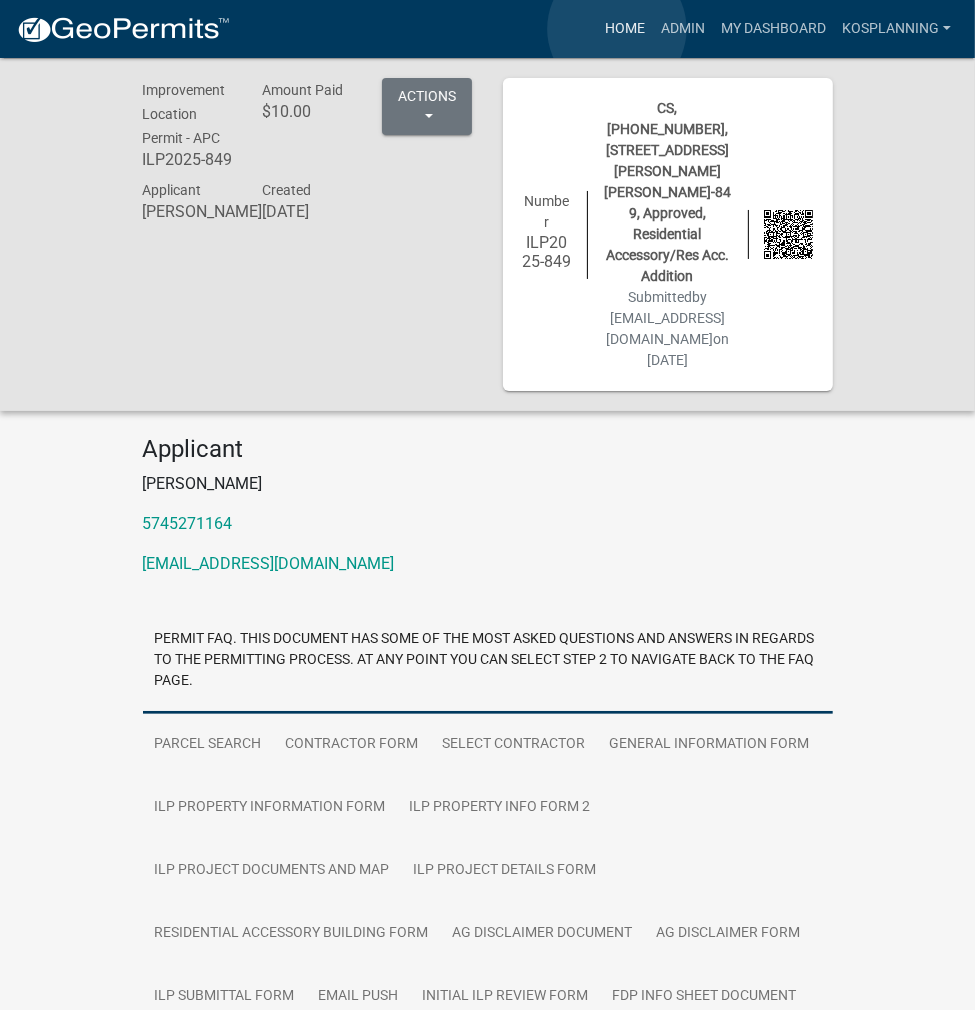 click on "Home" at bounding box center [625, 29] 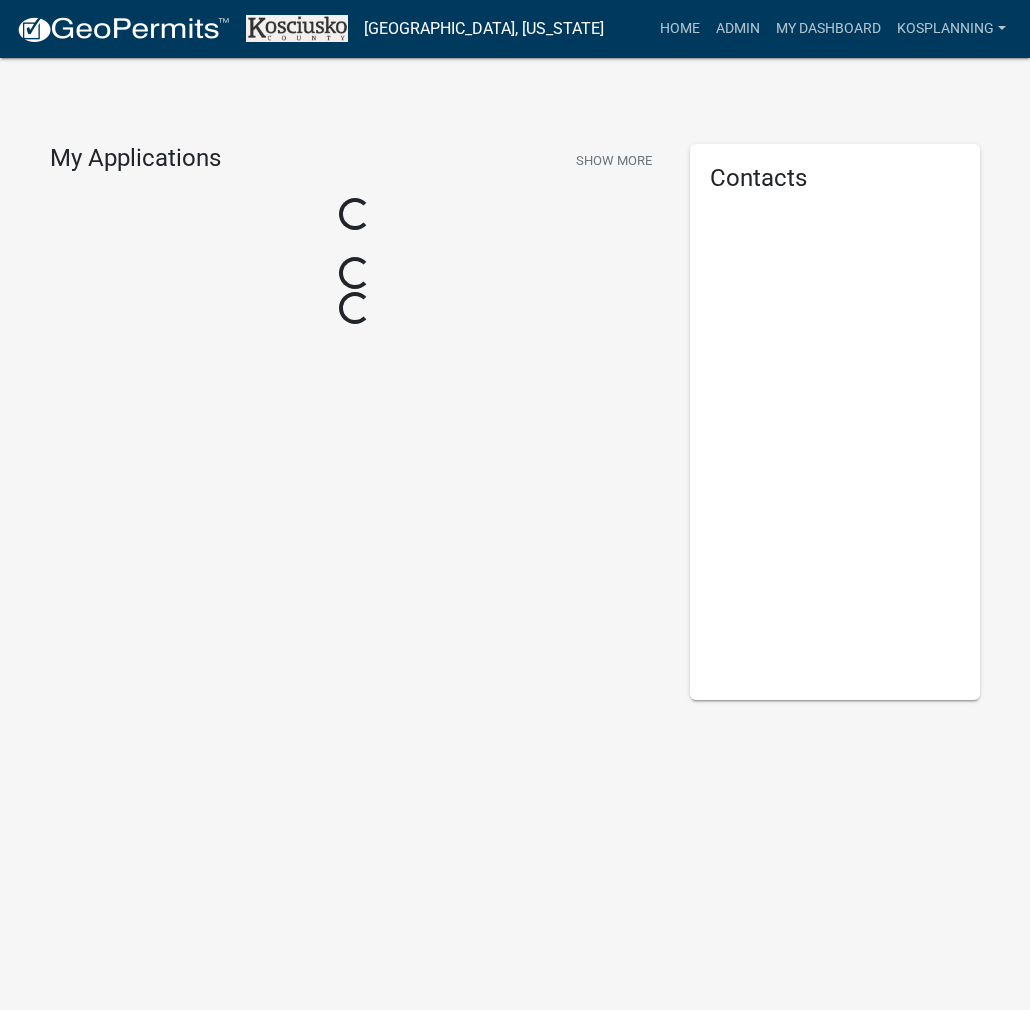 scroll, scrollTop: 0, scrollLeft: 0, axis: both 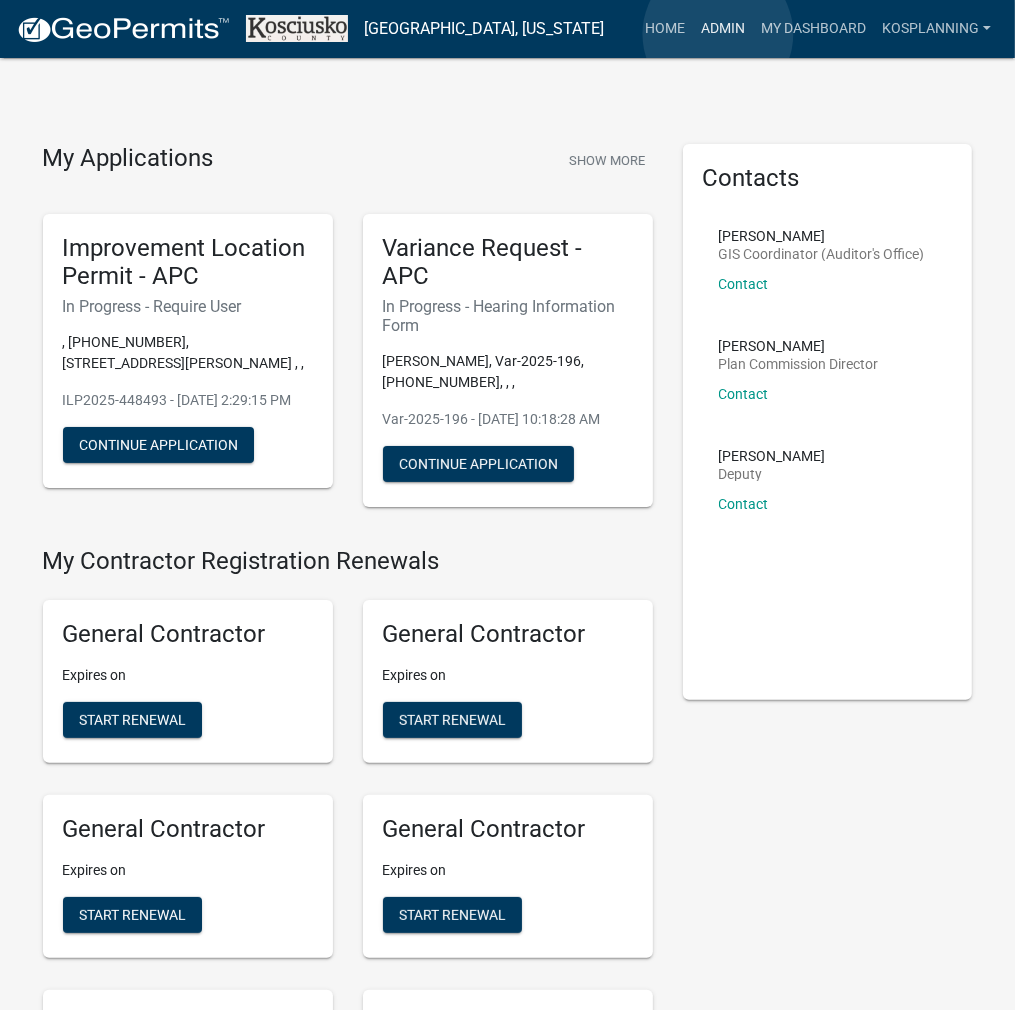 click on "Admin" at bounding box center (723, 29) 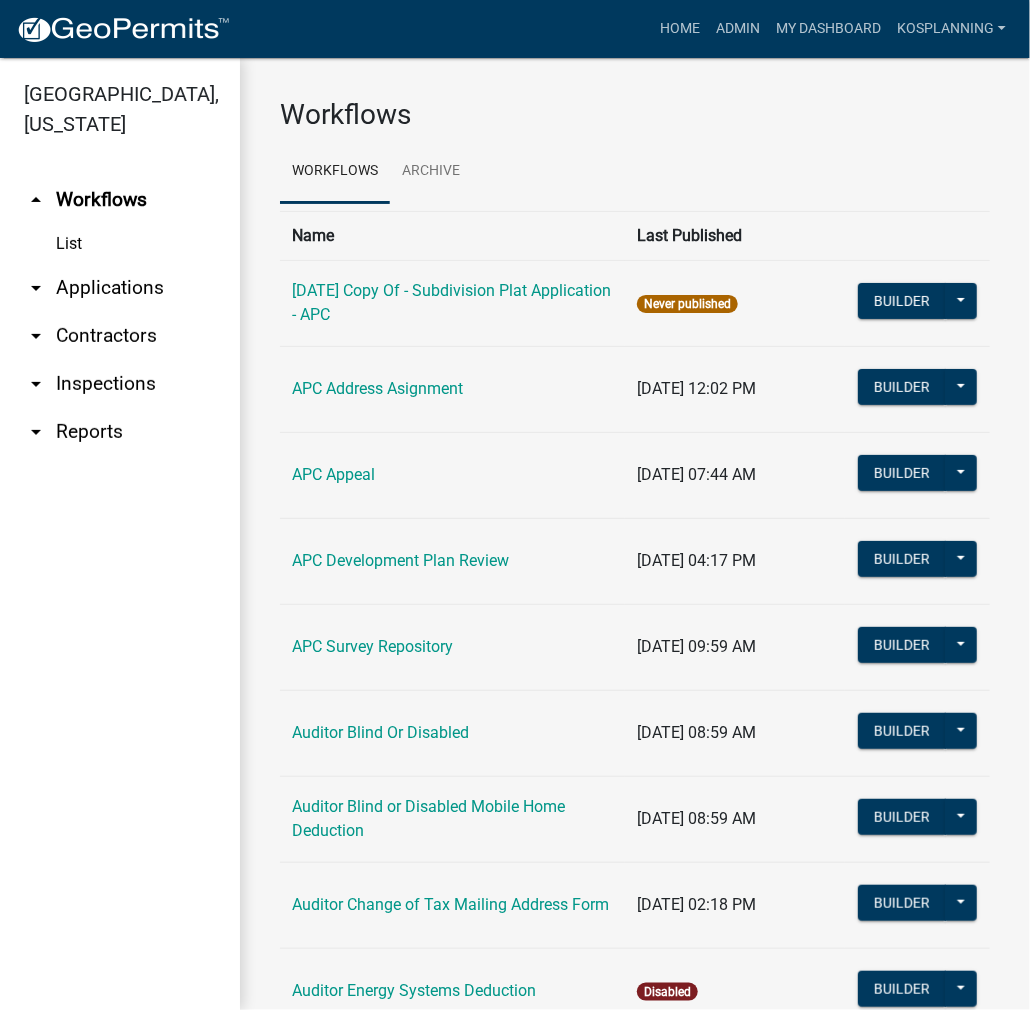 click on "arrow_drop_down   Contractors" at bounding box center (120, 336) 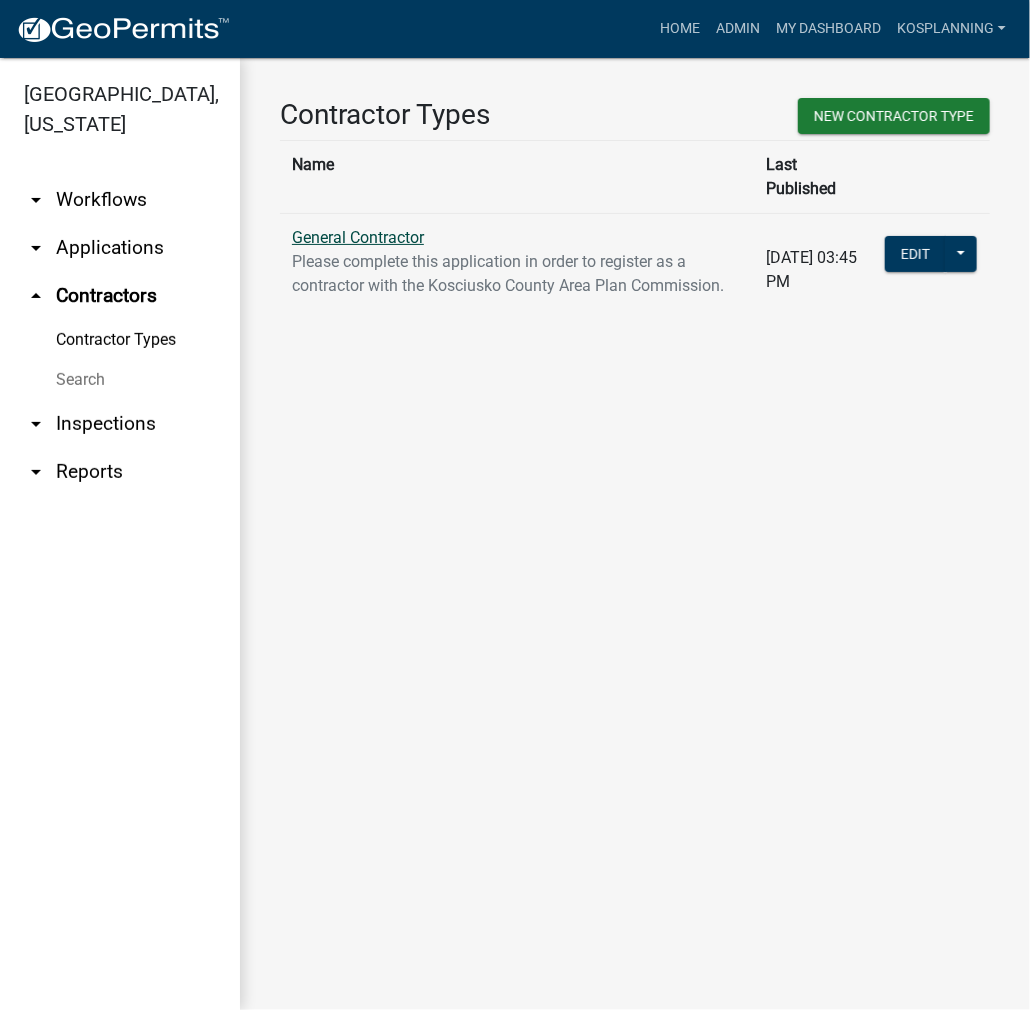 click on "General Contractor" 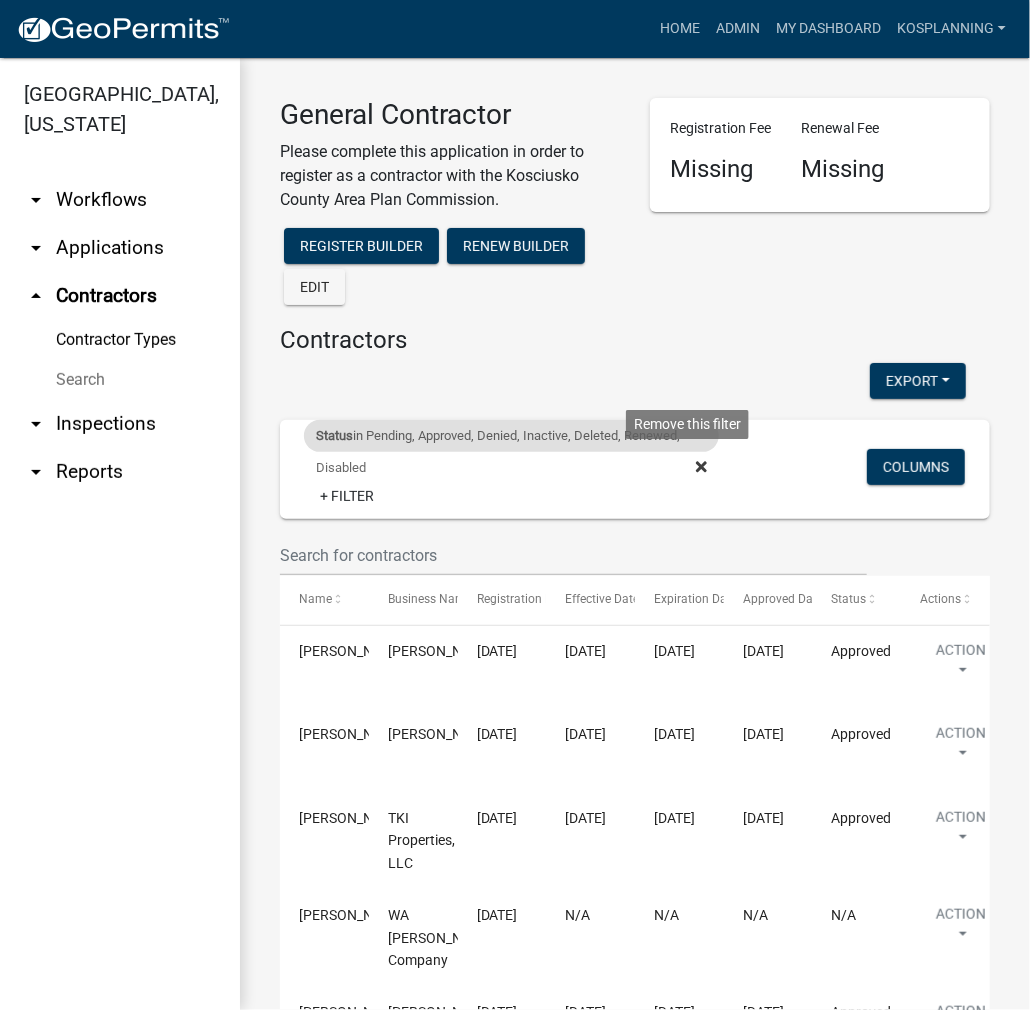 click 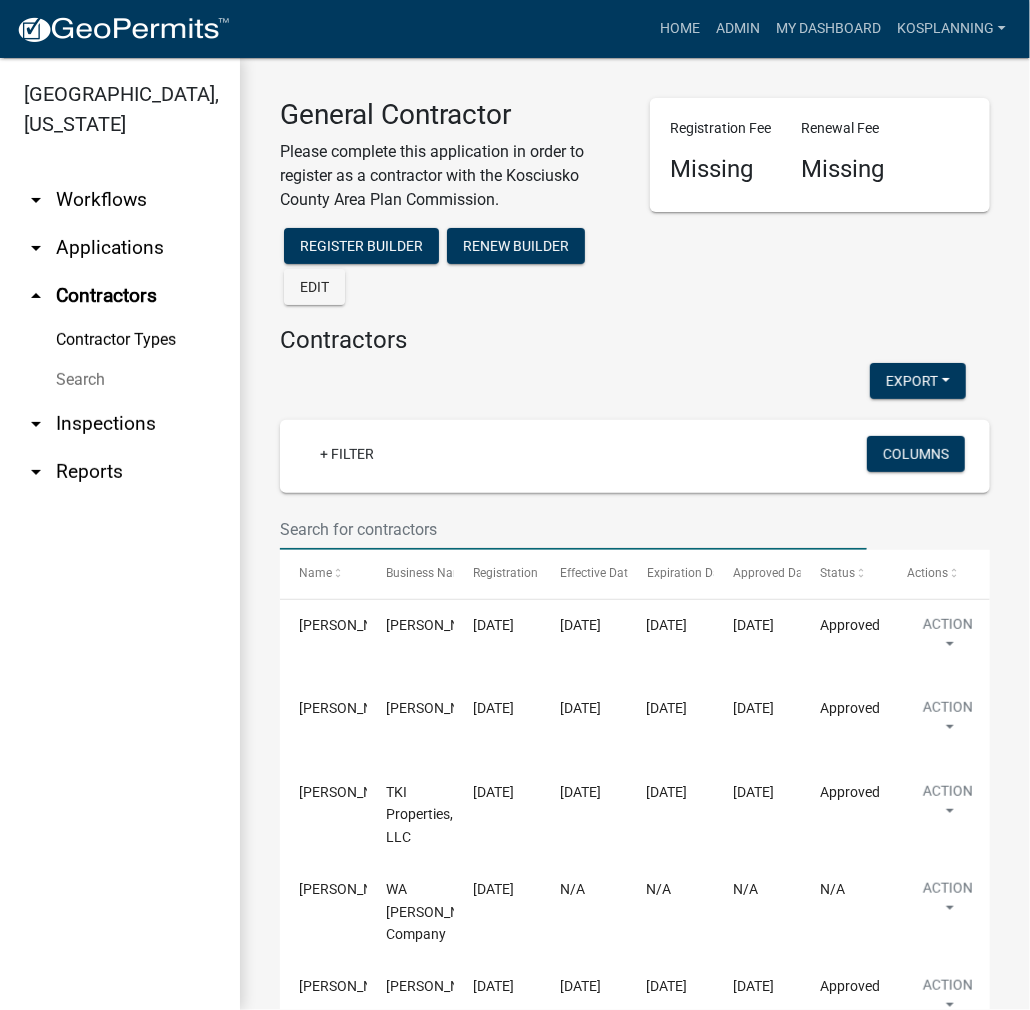 click at bounding box center [573, 529] 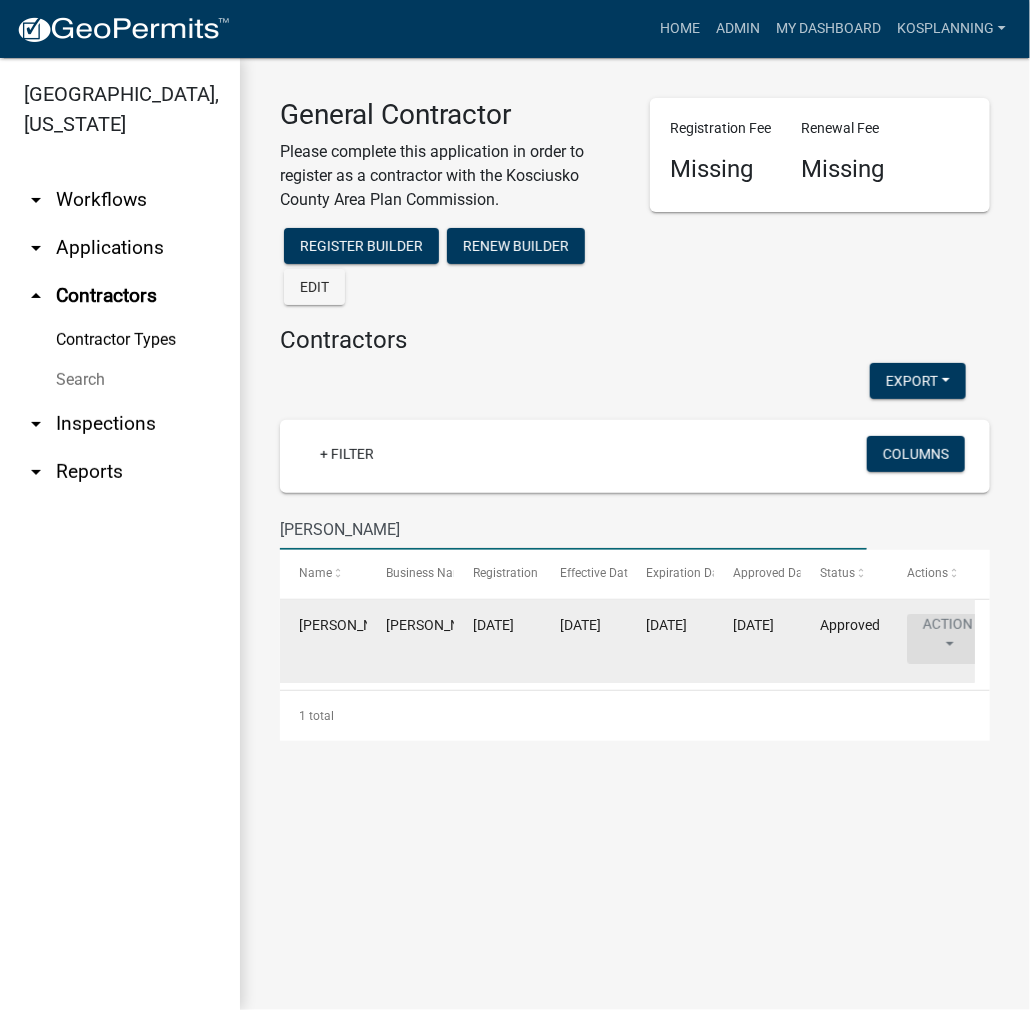 type on "[PERSON_NAME]" 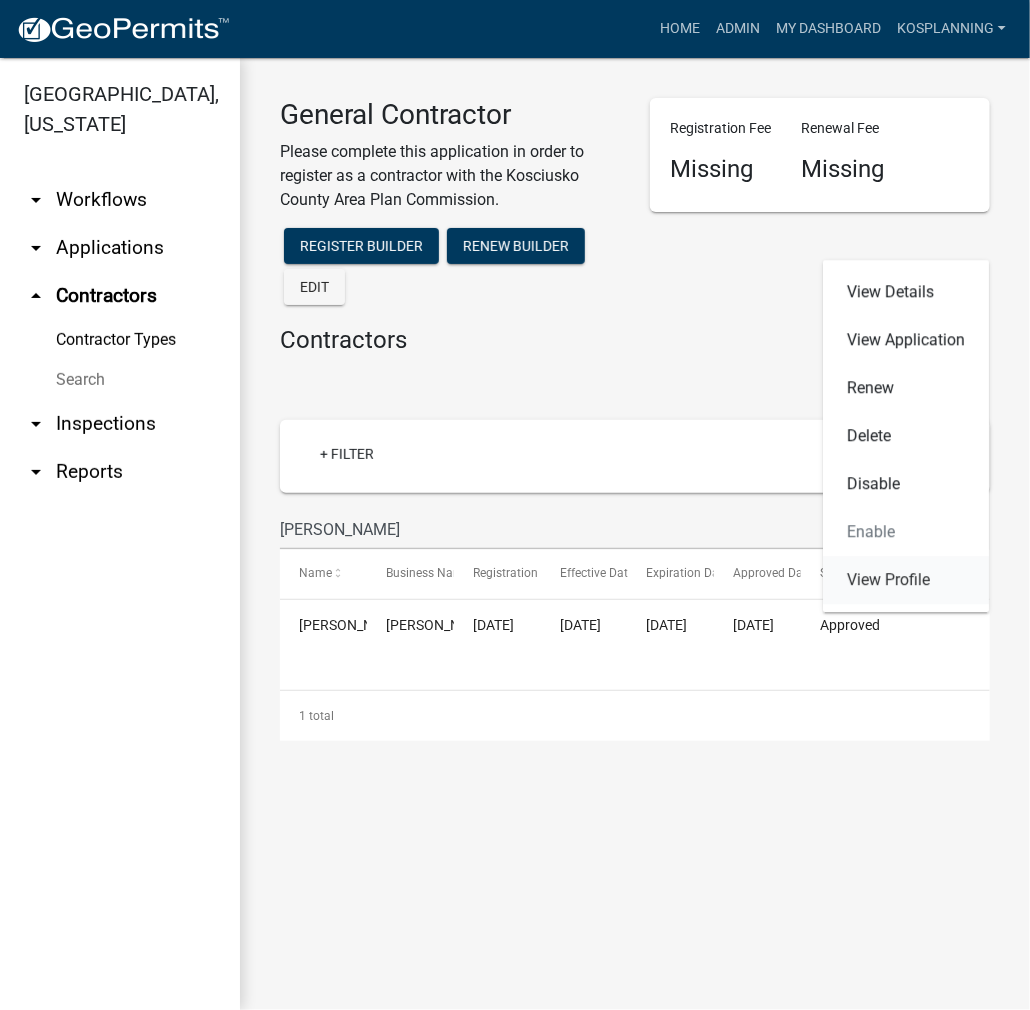 click on "View Profile" at bounding box center [906, 580] 